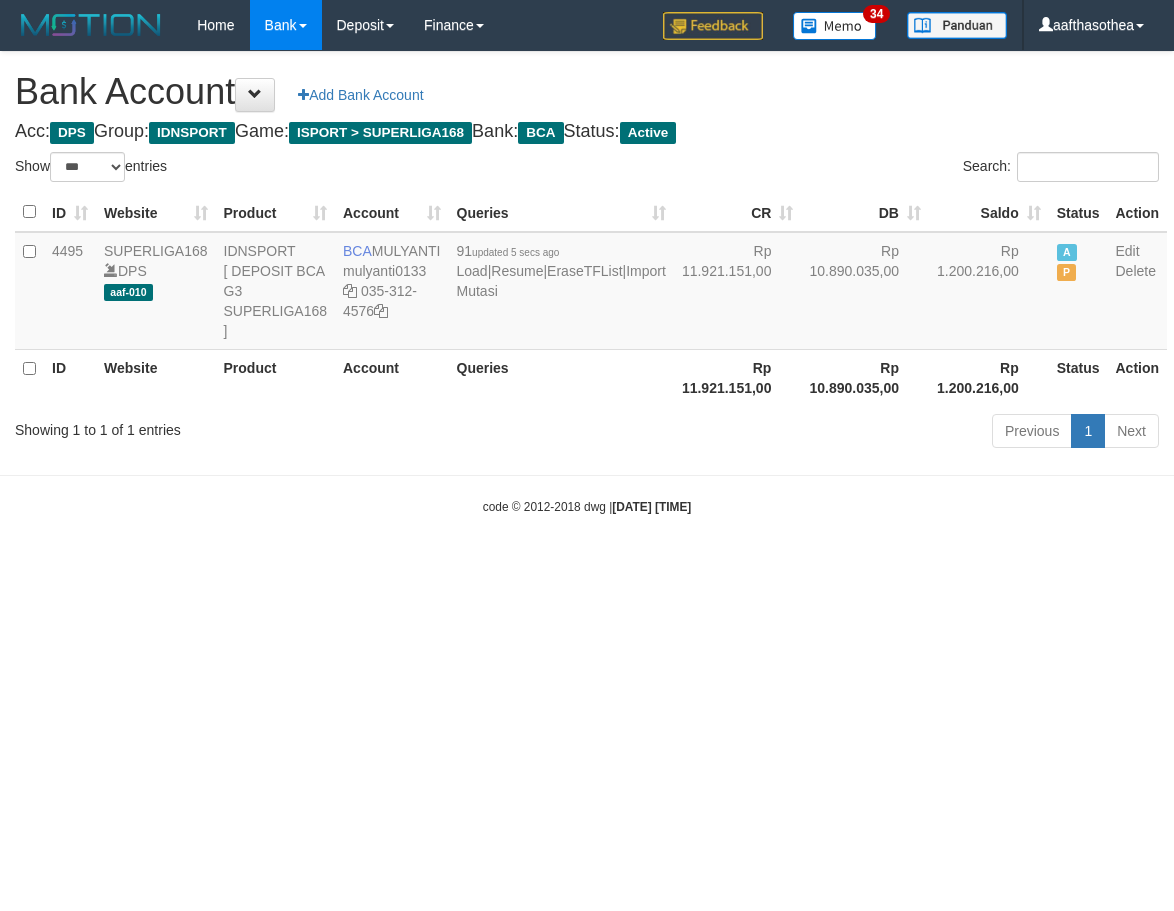 select on "***" 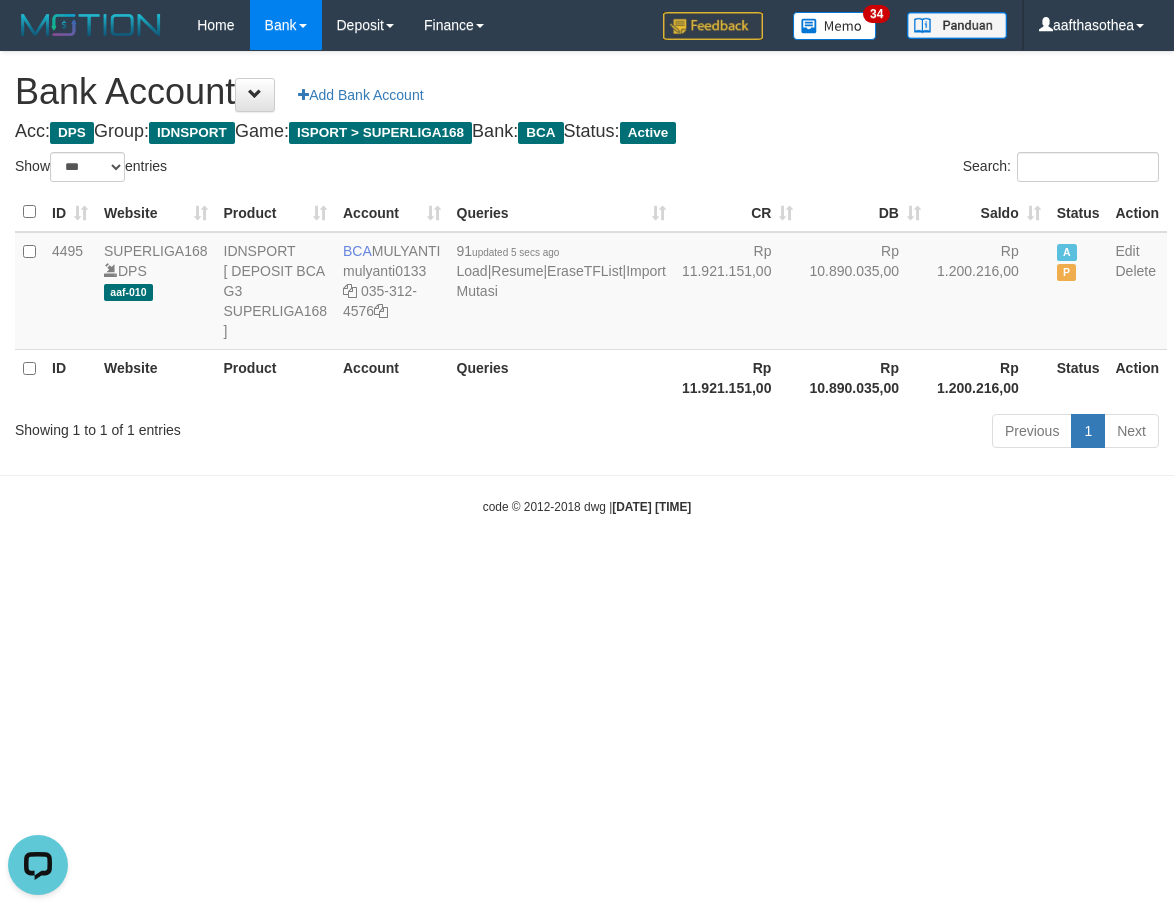 scroll, scrollTop: 0, scrollLeft: 0, axis: both 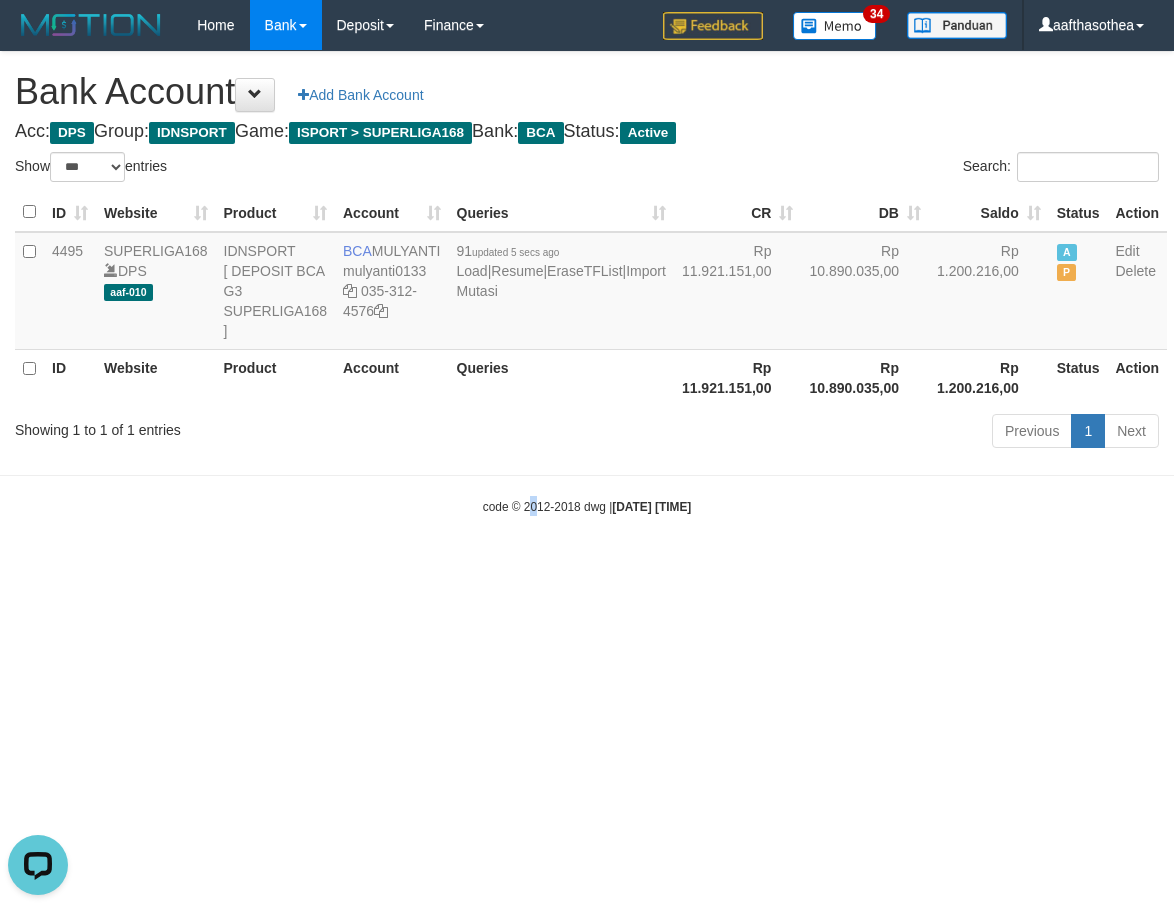 click on "Toggle navigation
Home
Bank
Account List
Load
By Website
Group
[ISPORT]													SUPERLIGA168
By Load Group (DPS)" at bounding box center [587, 283] 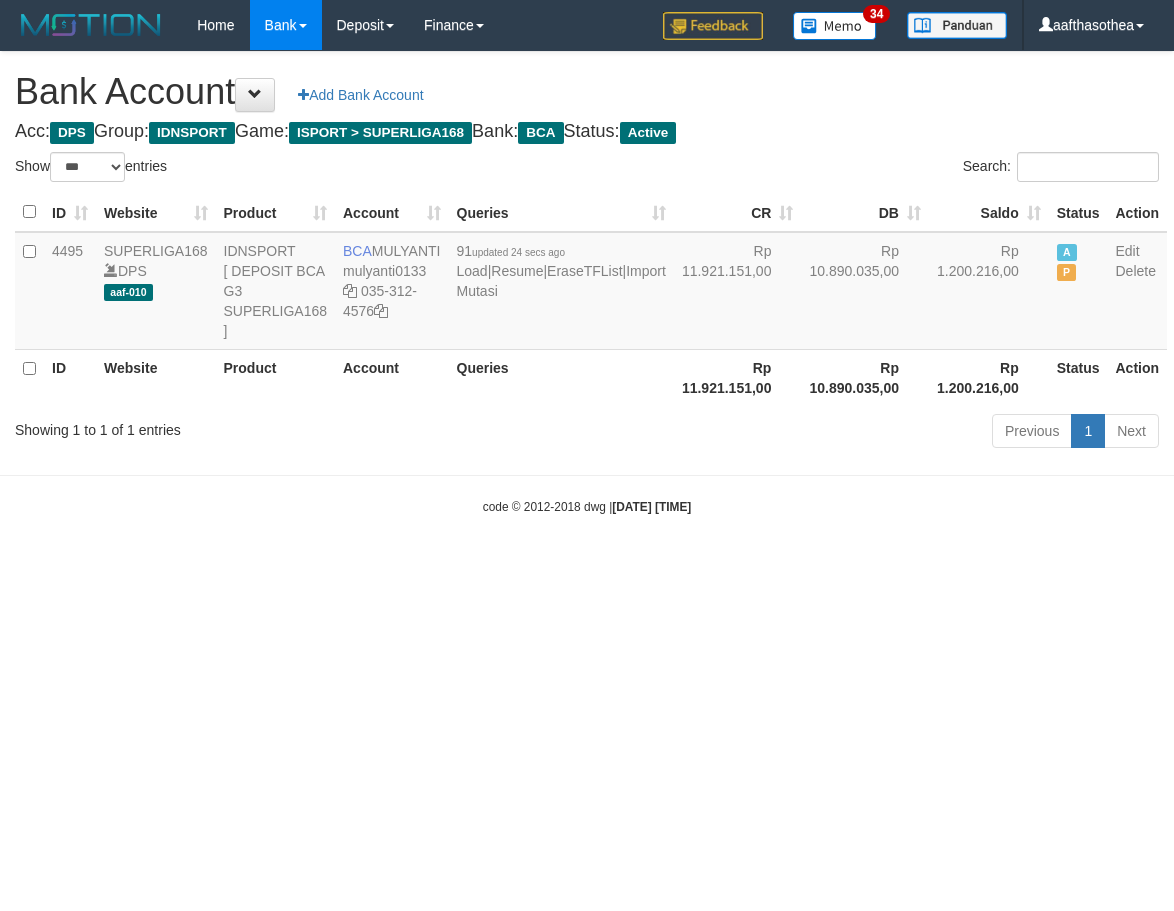 select on "***" 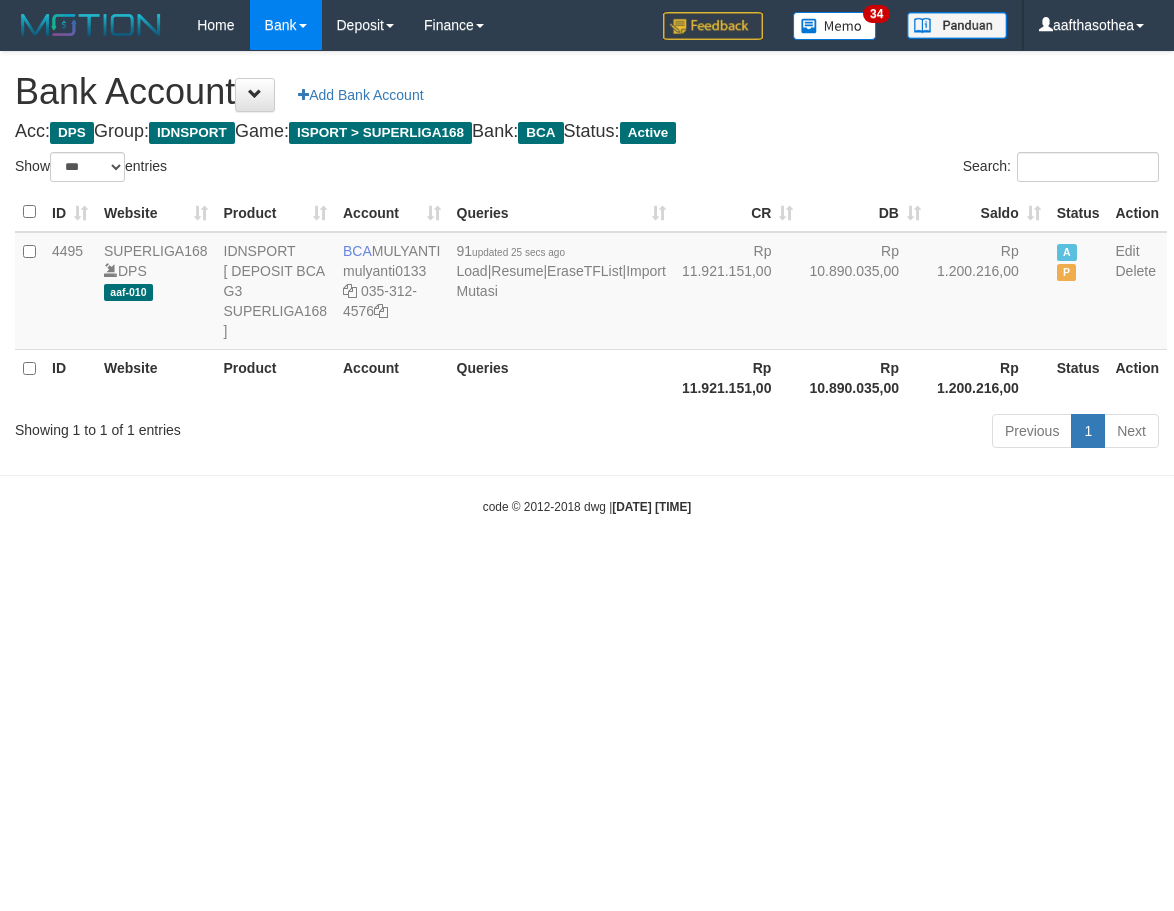 select on "***" 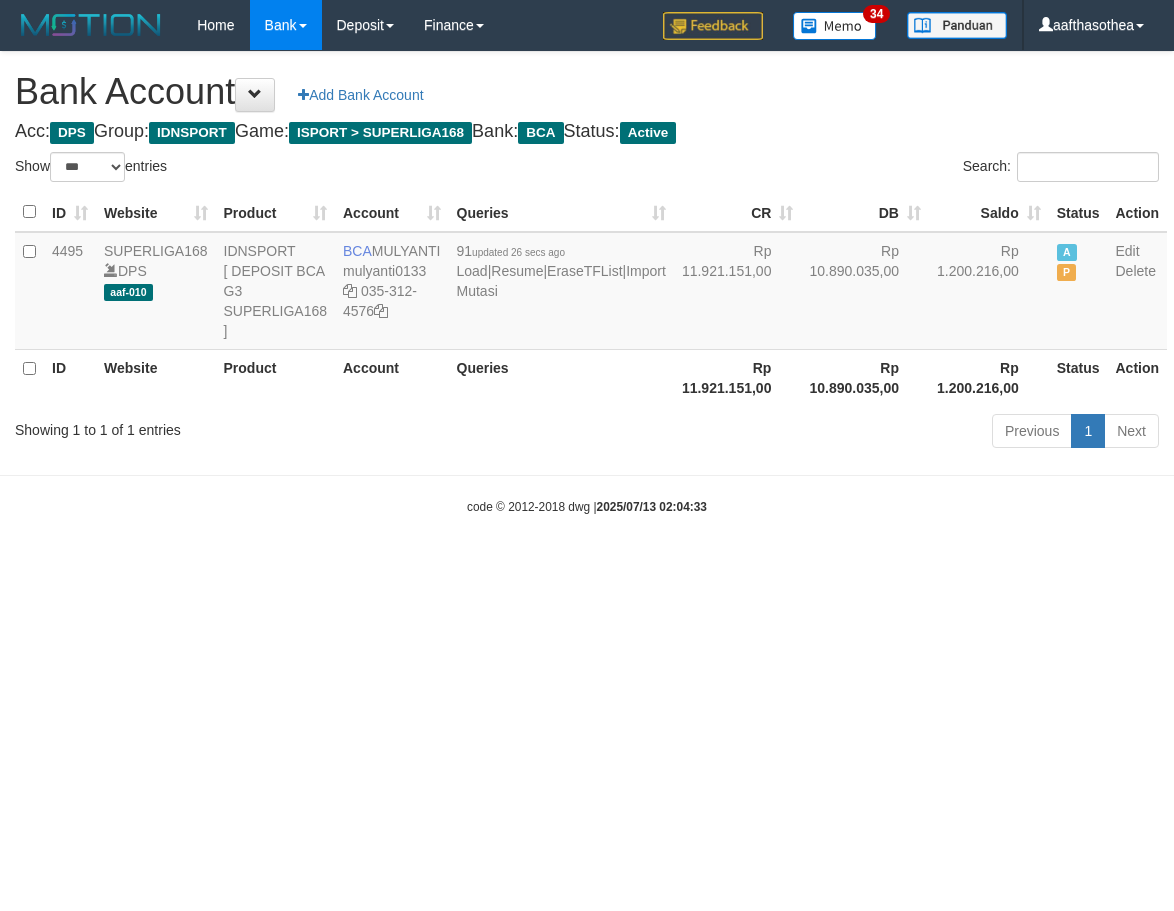 select on "***" 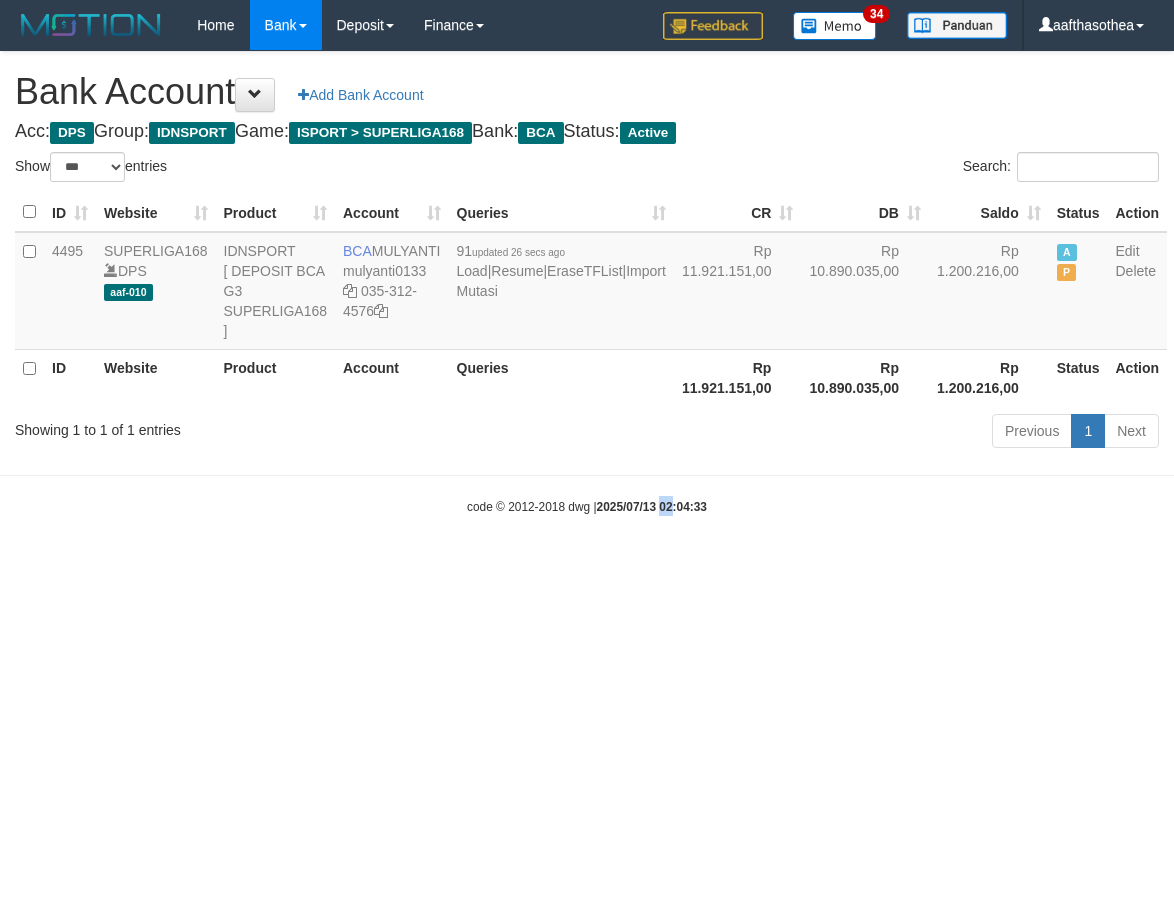 drag, startPoint x: 673, startPoint y: 712, endPoint x: 659, endPoint y: 710, distance: 14.142136 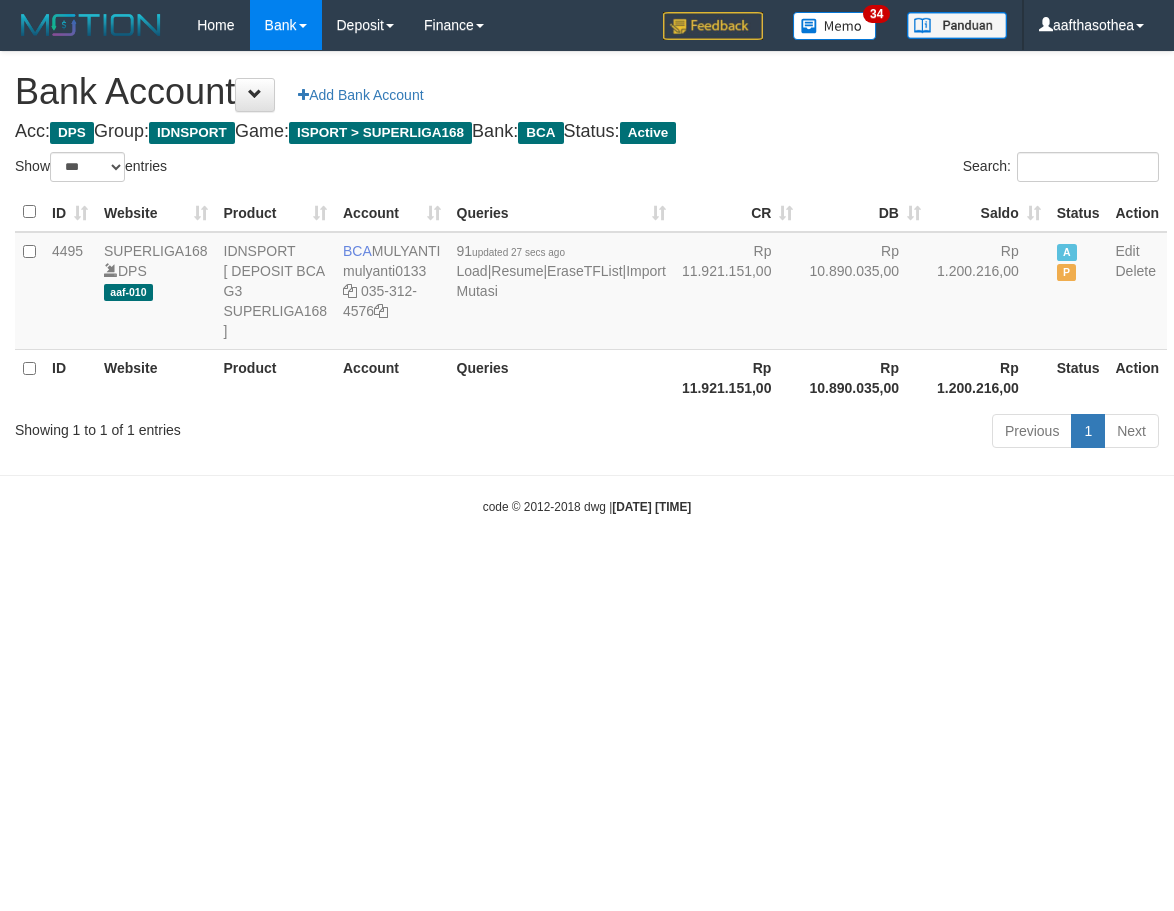 select on "***" 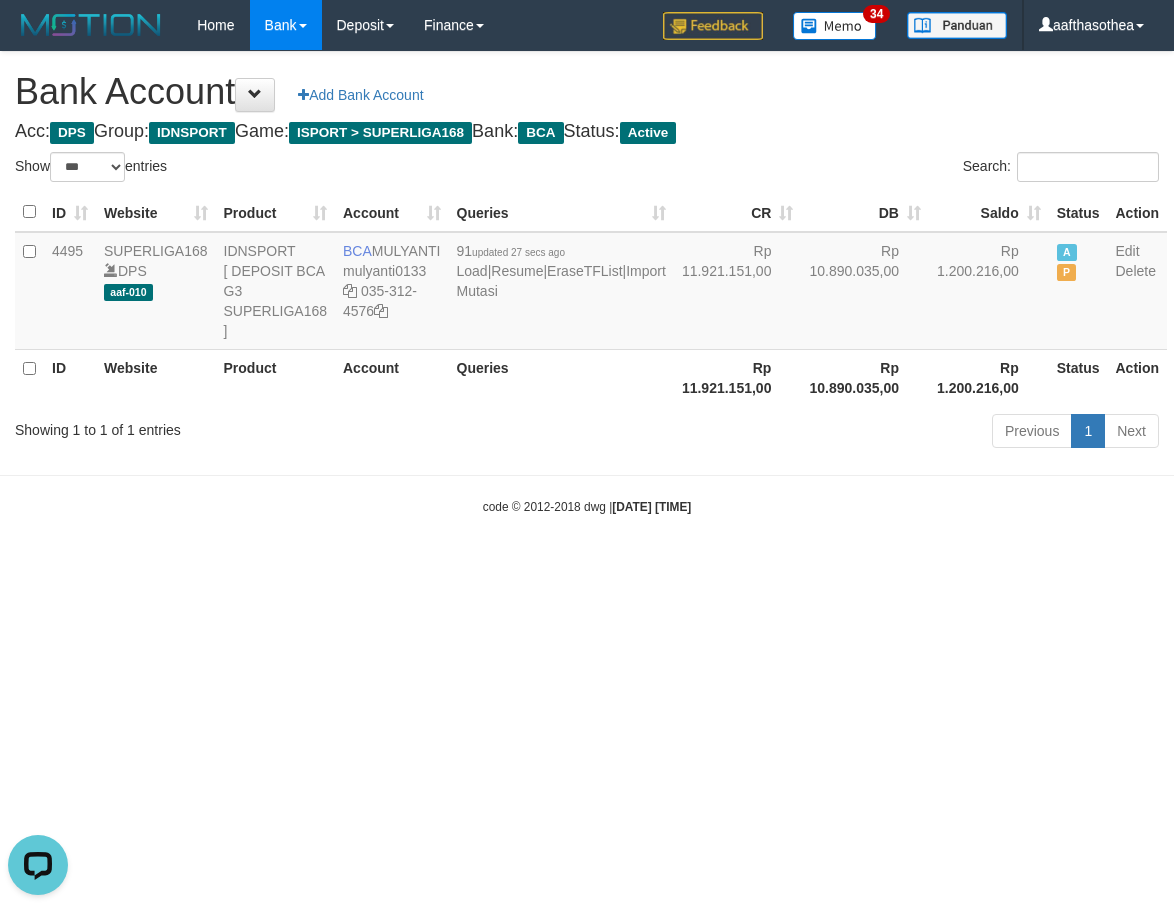 scroll, scrollTop: 0, scrollLeft: 0, axis: both 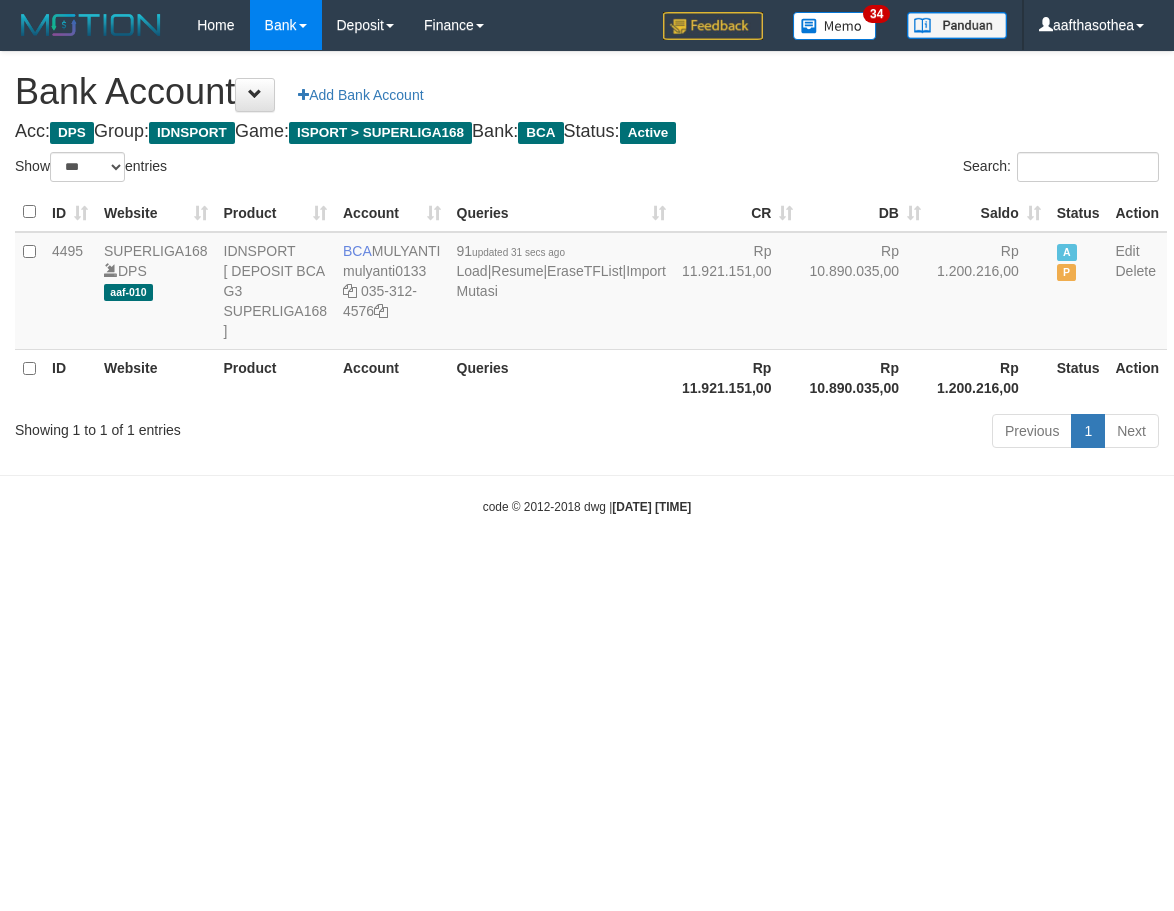 select on "***" 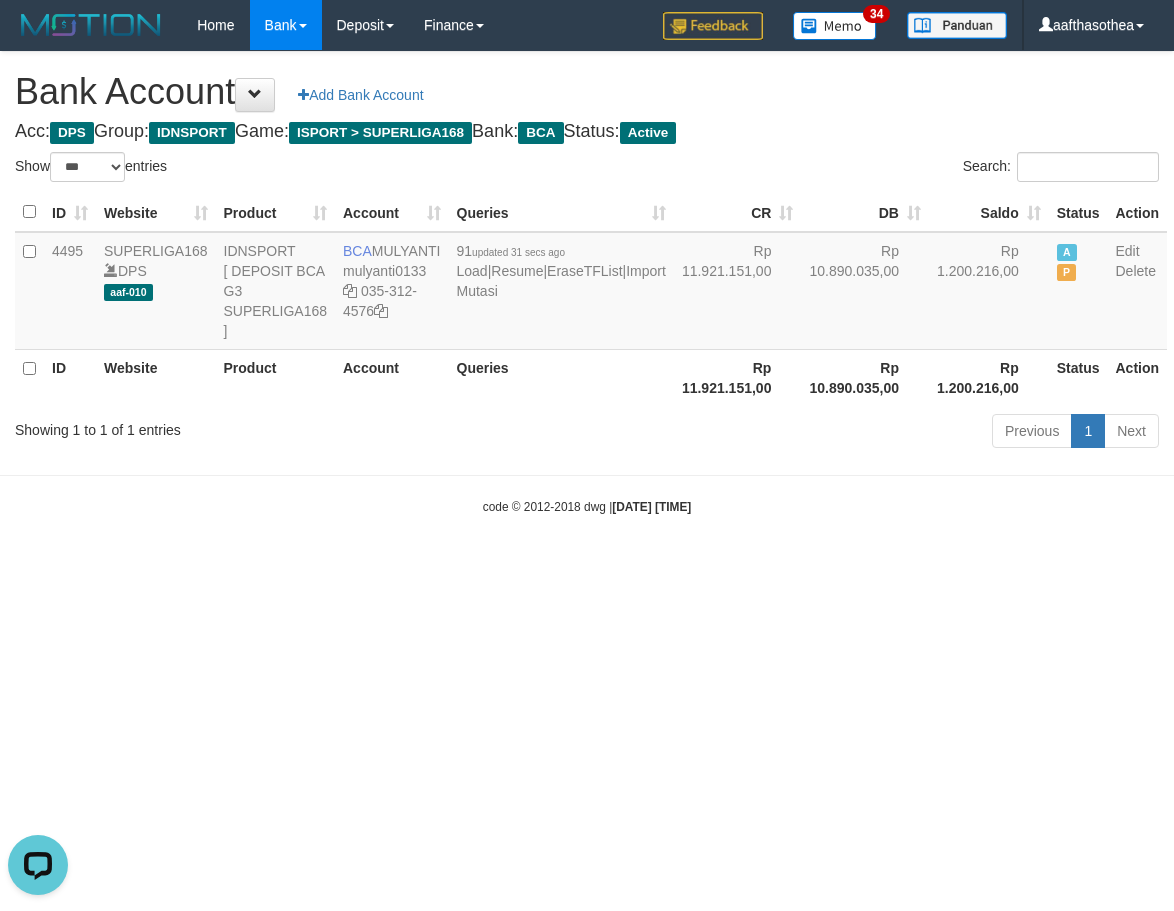 scroll, scrollTop: 0, scrollLeft: 0, axis: both 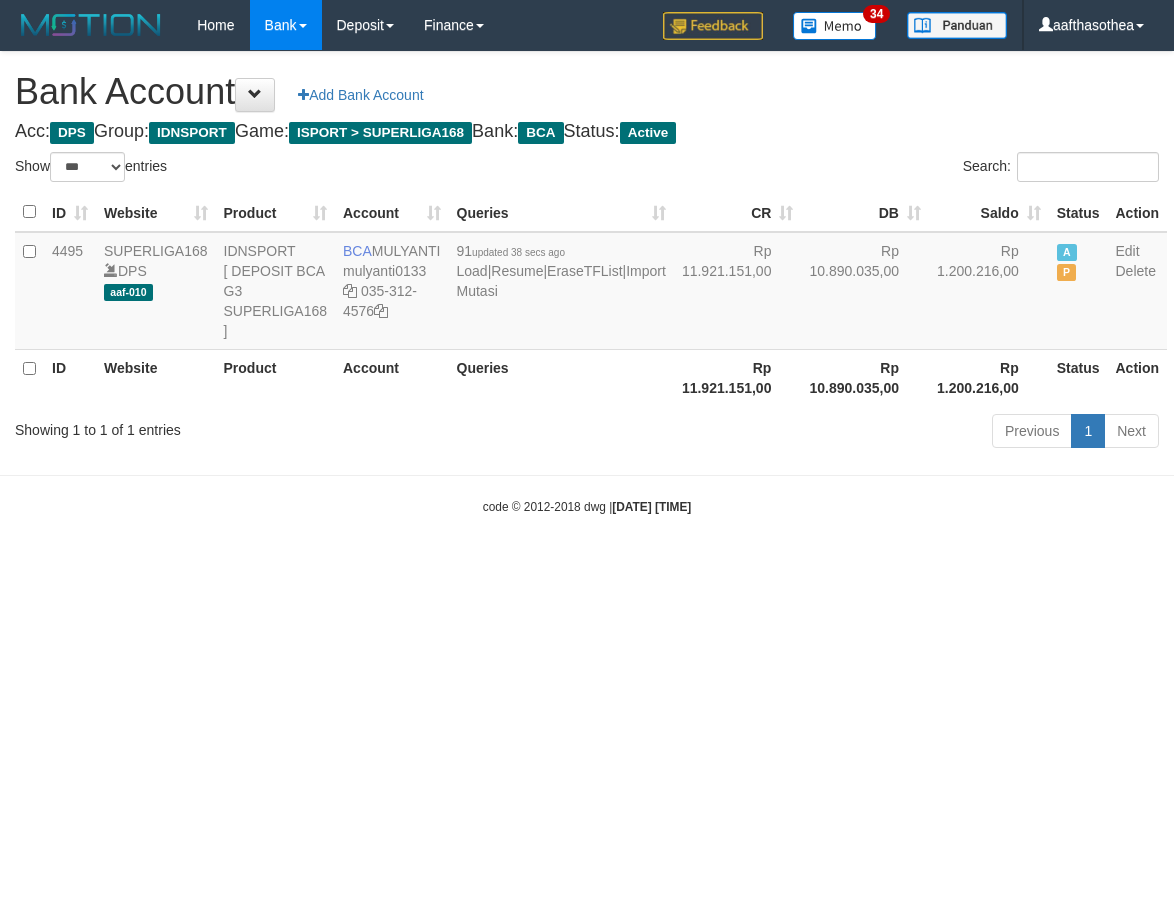 select on "***" 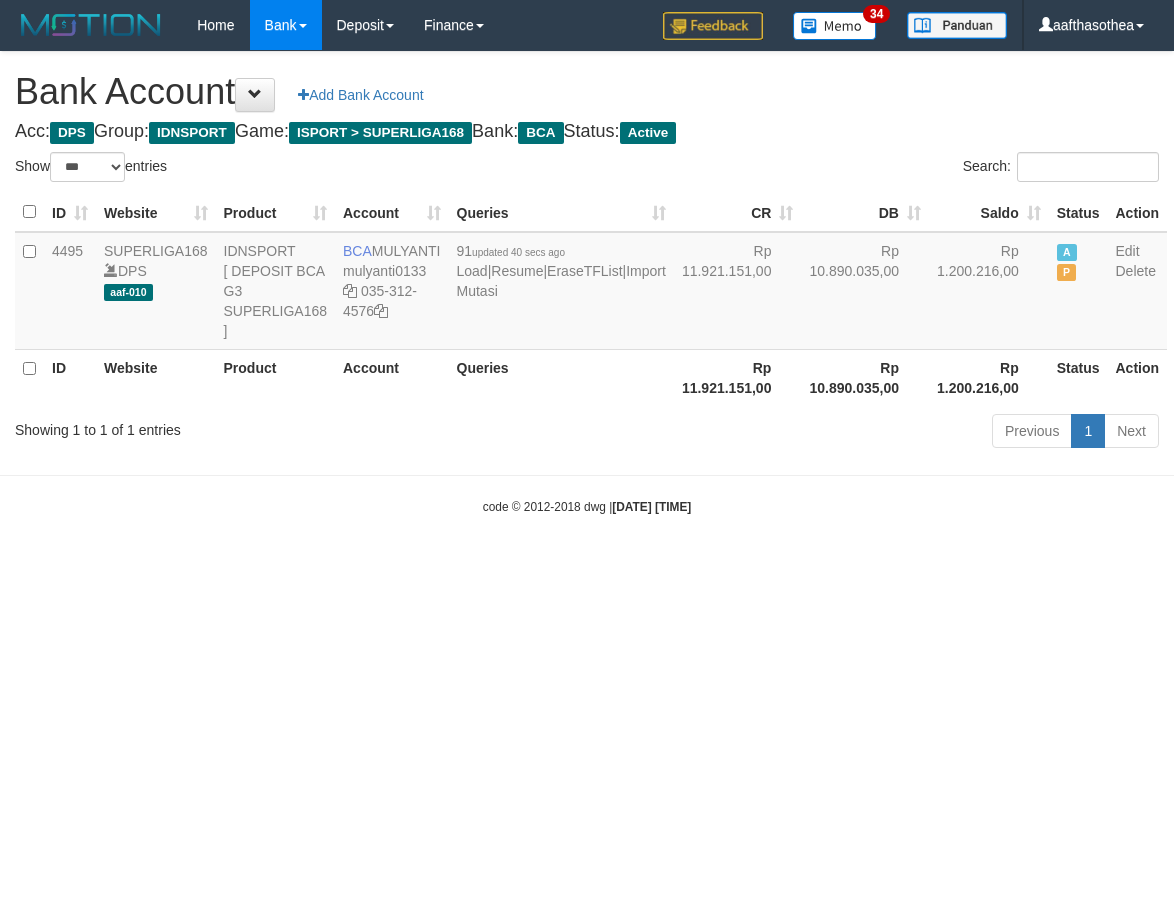 select on "***" 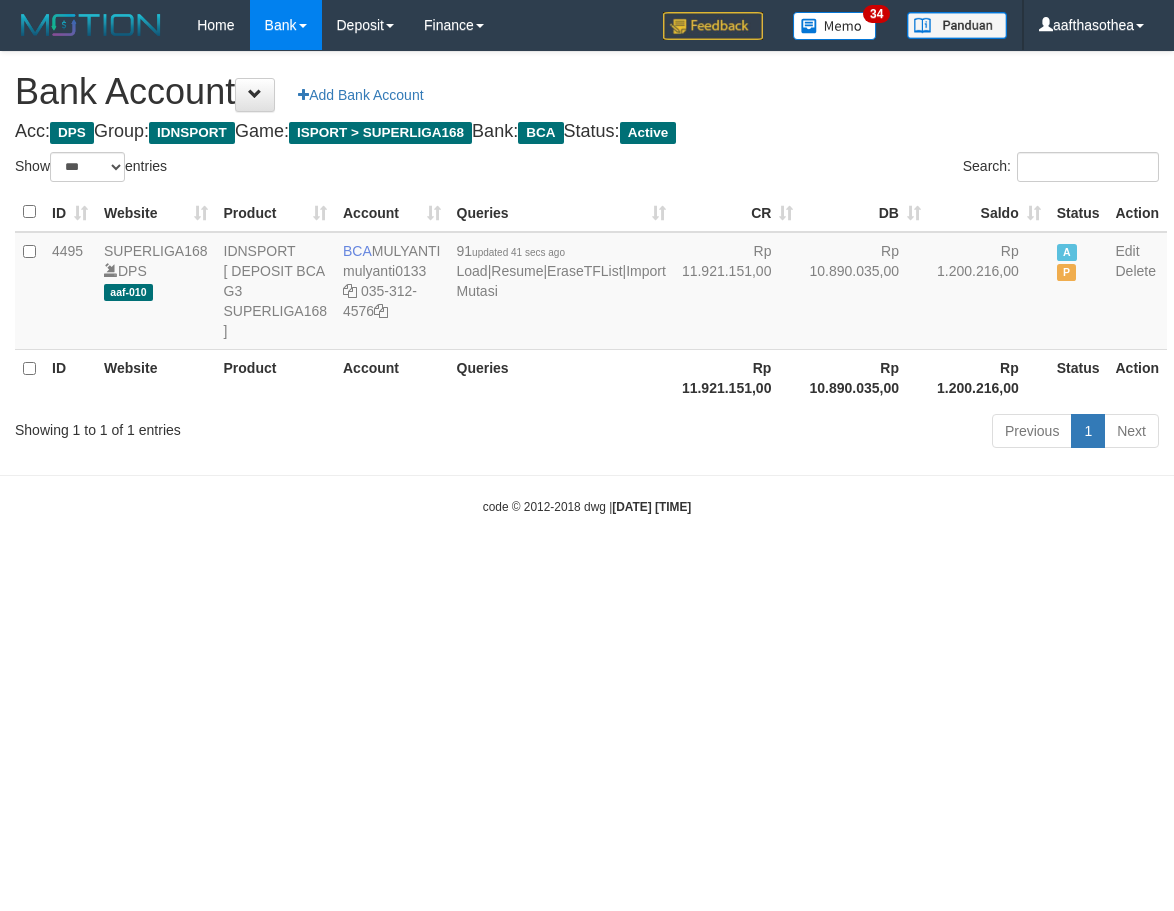 select on "***" 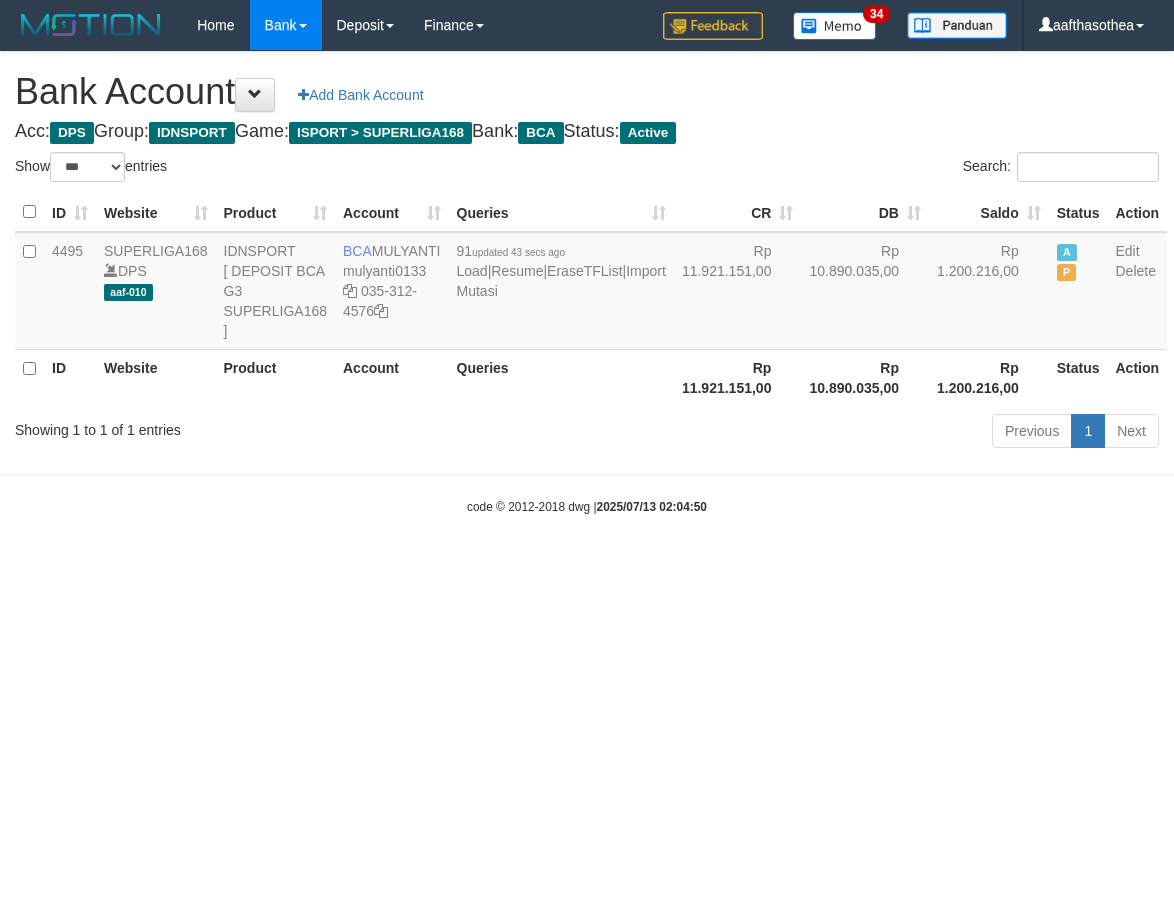 select on "***" 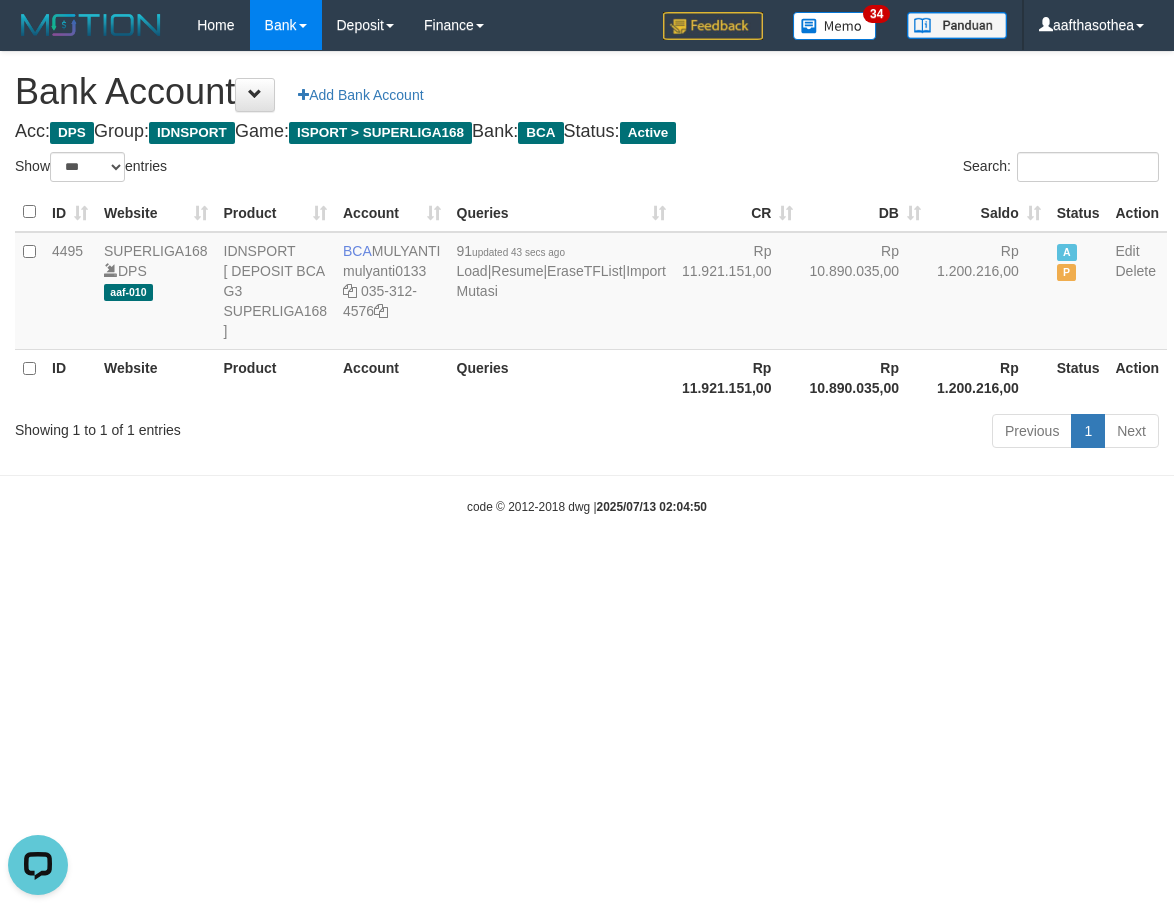 scroll, scrollTop: 0, scrollLeft: 0, axis: both 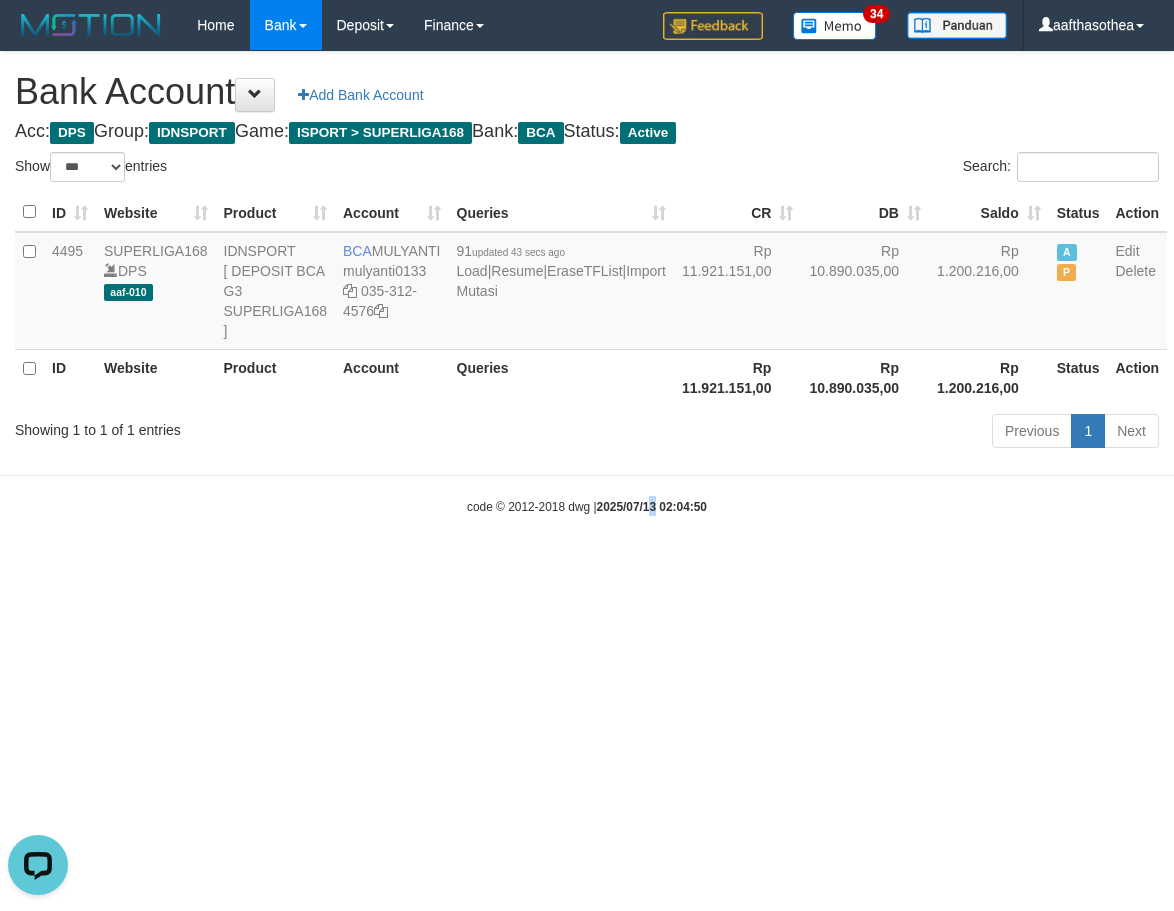 click on "Toggle navigation
Home
Bank
Account List
Load
By Website
Group
[ISPORT]													SUPERLIGA168
By Load Group (DPS)" at bounding box center [587, 283] 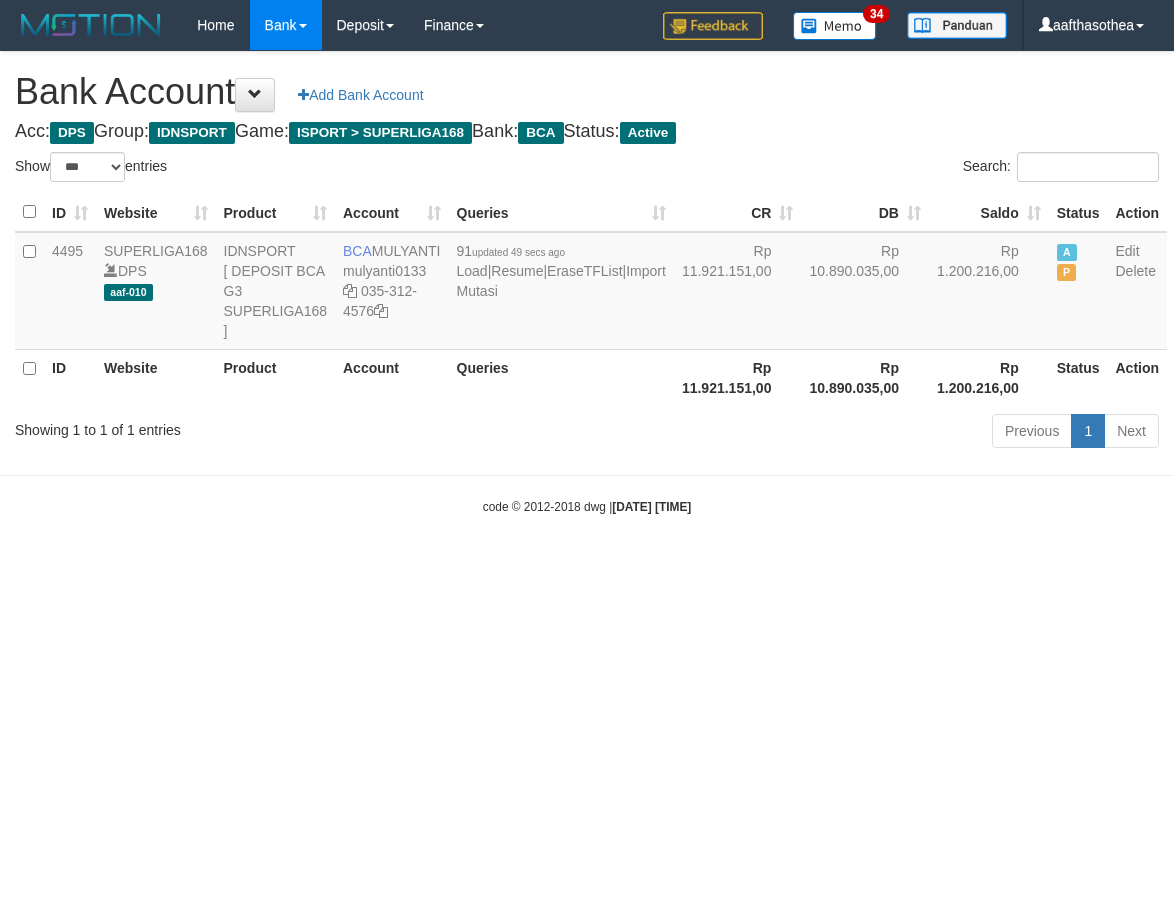 select on "***" 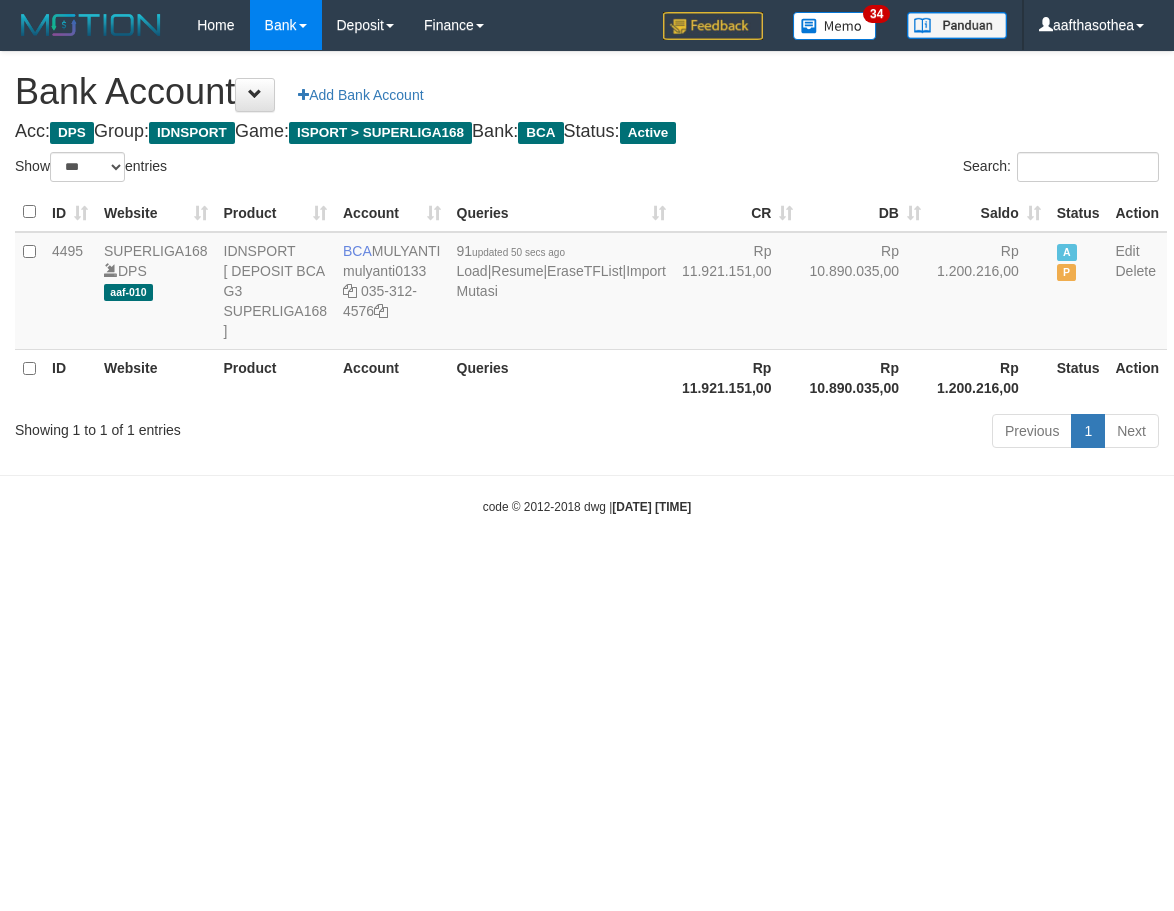 select on "***" 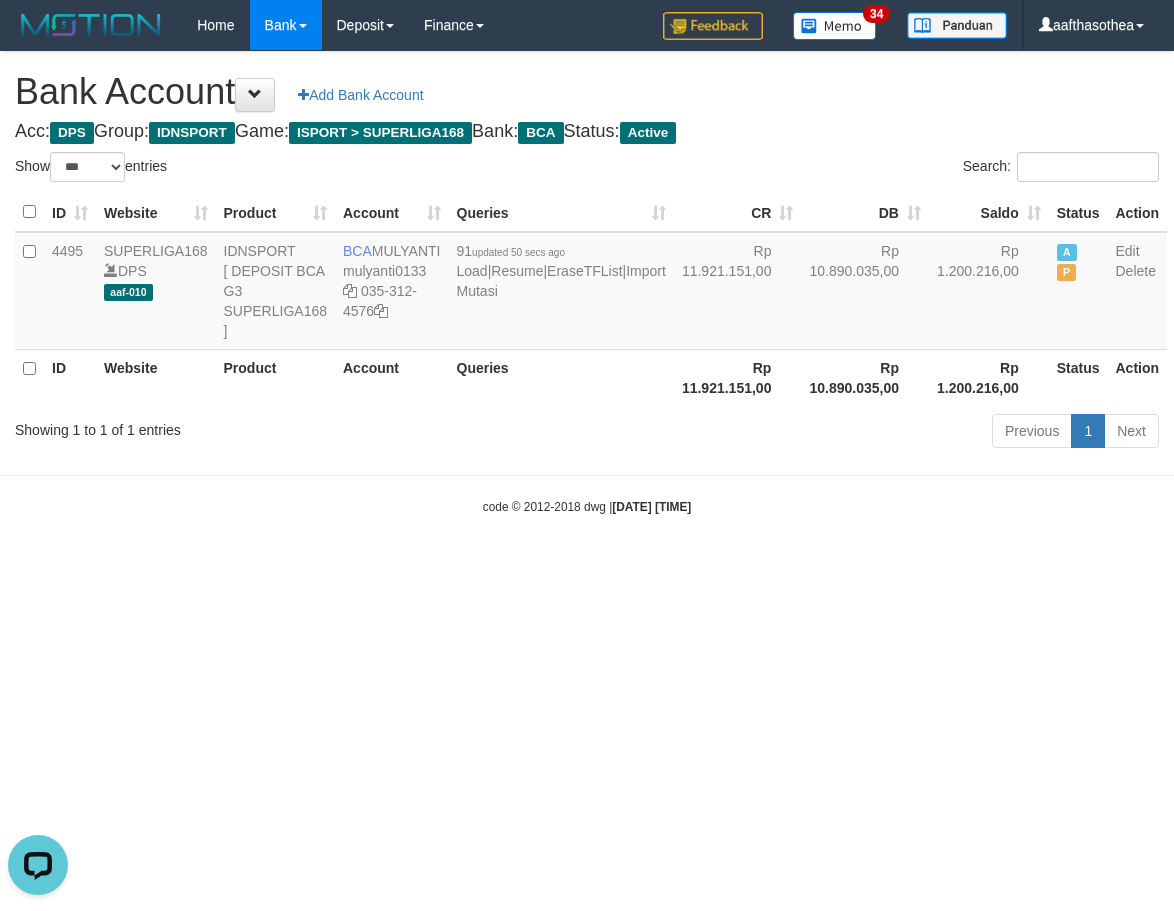 scroll, scrollTop: 0, scrollLeft: 0, axis: both 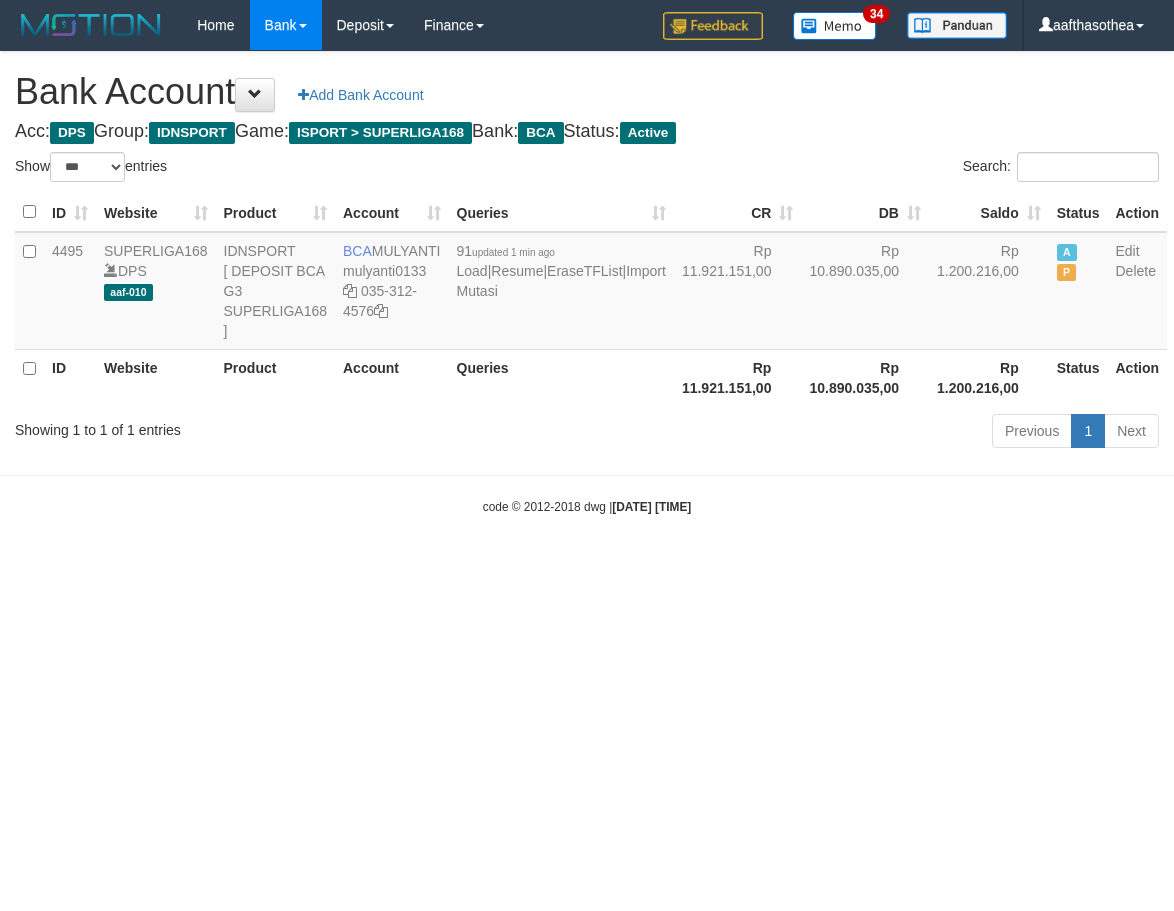 select on "***" 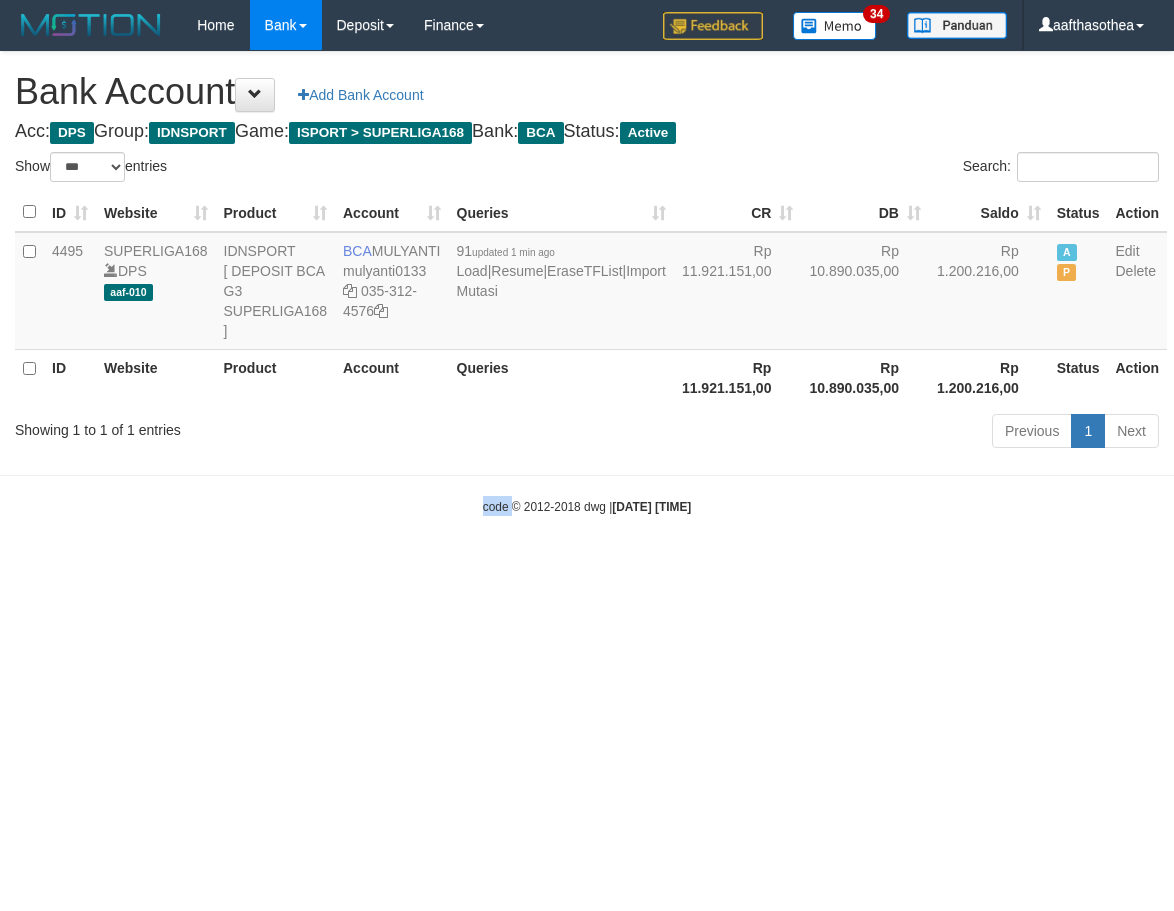 click on "Toggle navigation
Home
Bank
Account List
Load
By Website
Group
[ISPORT]													SUPERLIGA168
By Load Group (DPS)
34" at bounding box center (587, 283) 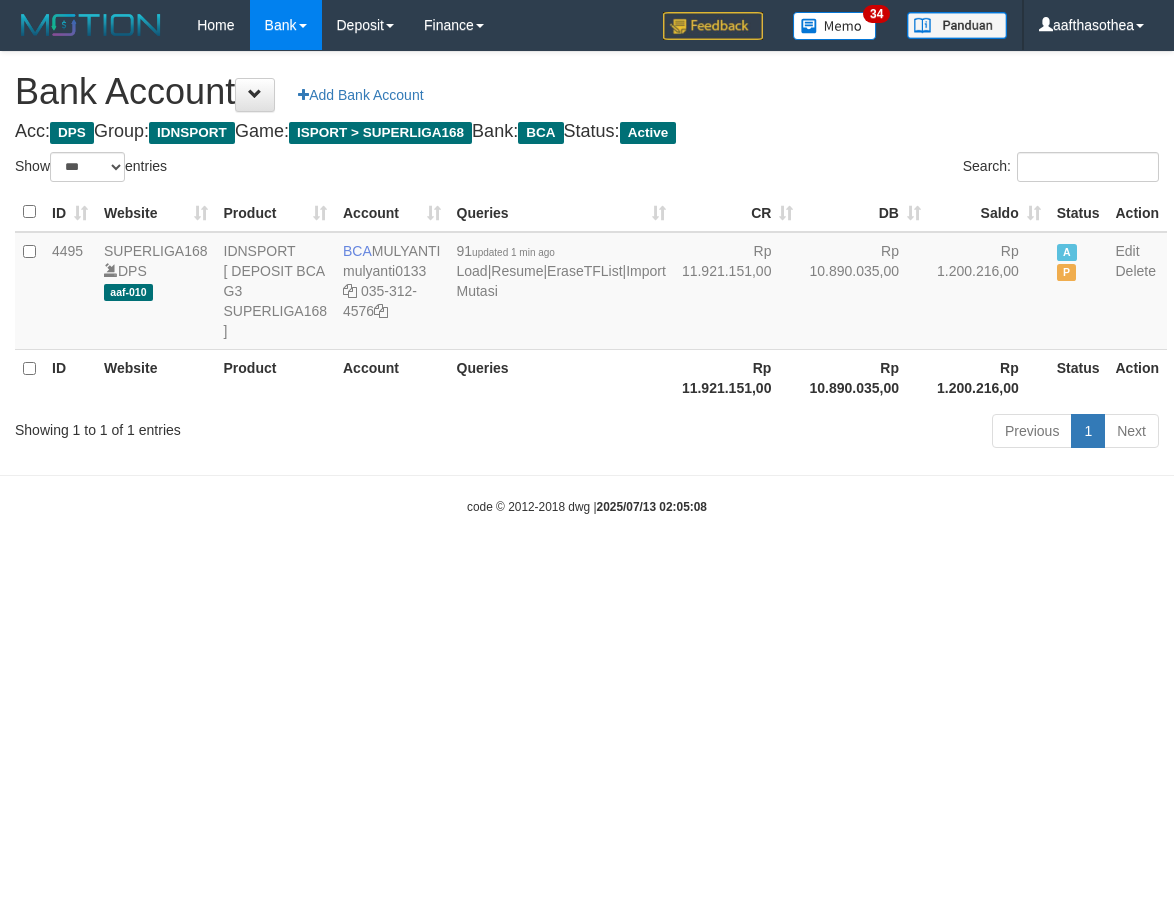 select on "***" 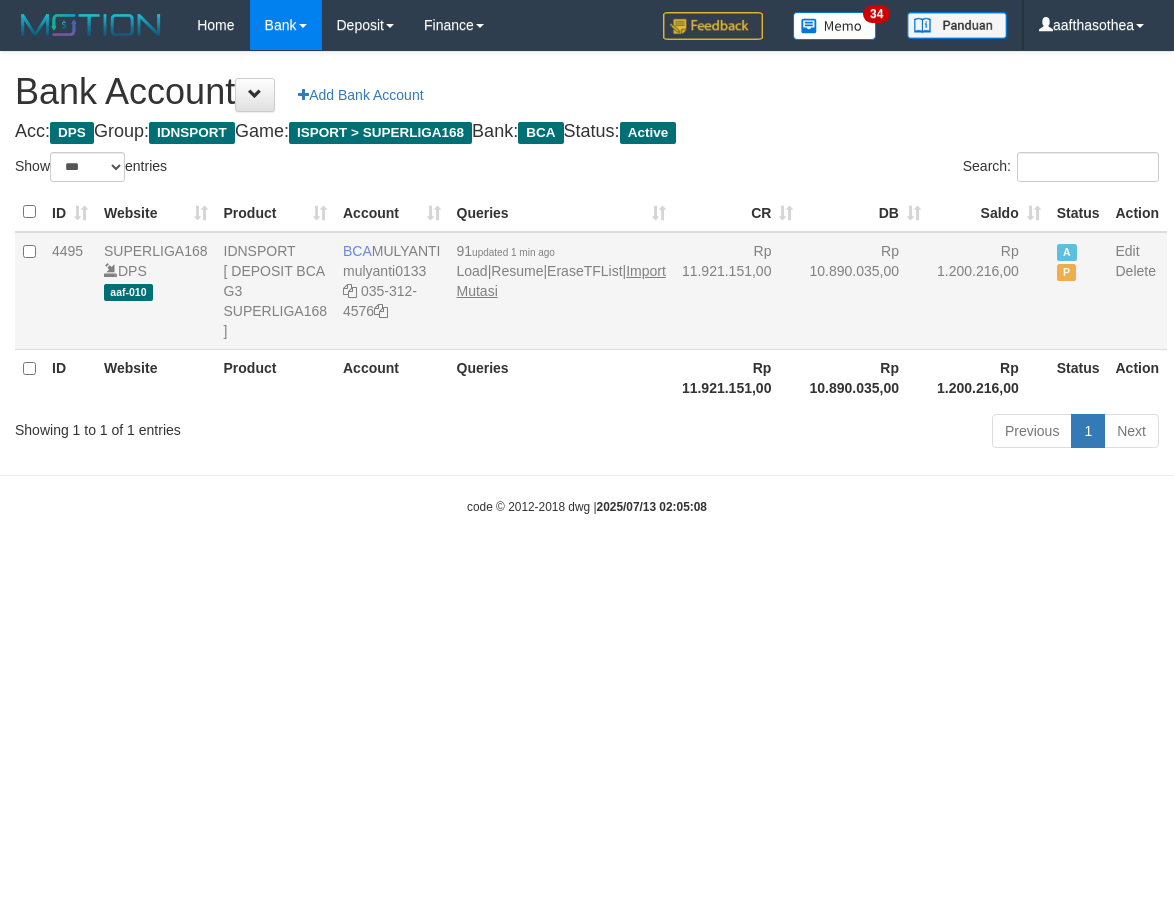 scroll, scrollTop: 0, scrollLeft: 0, axis: both 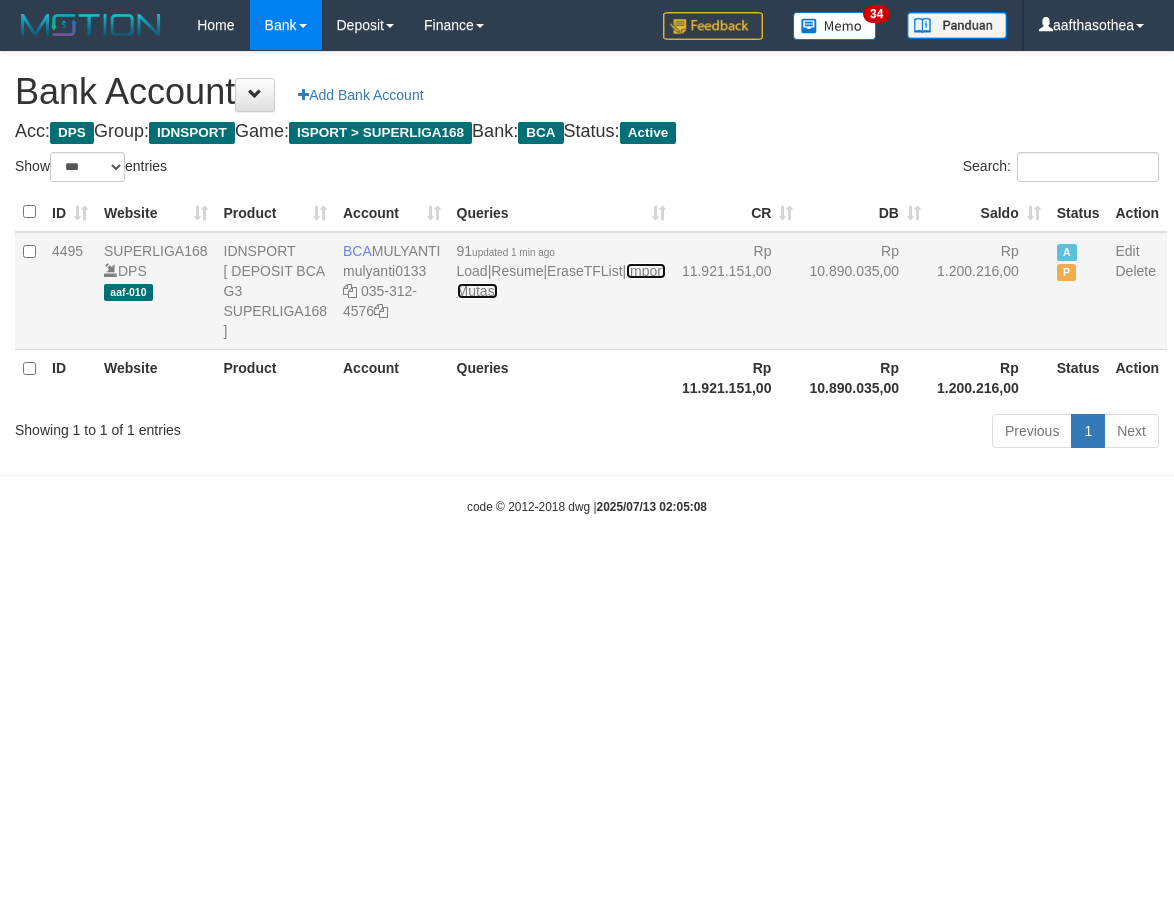 click on "Import Mutasi" at bounding box center [561, 281] 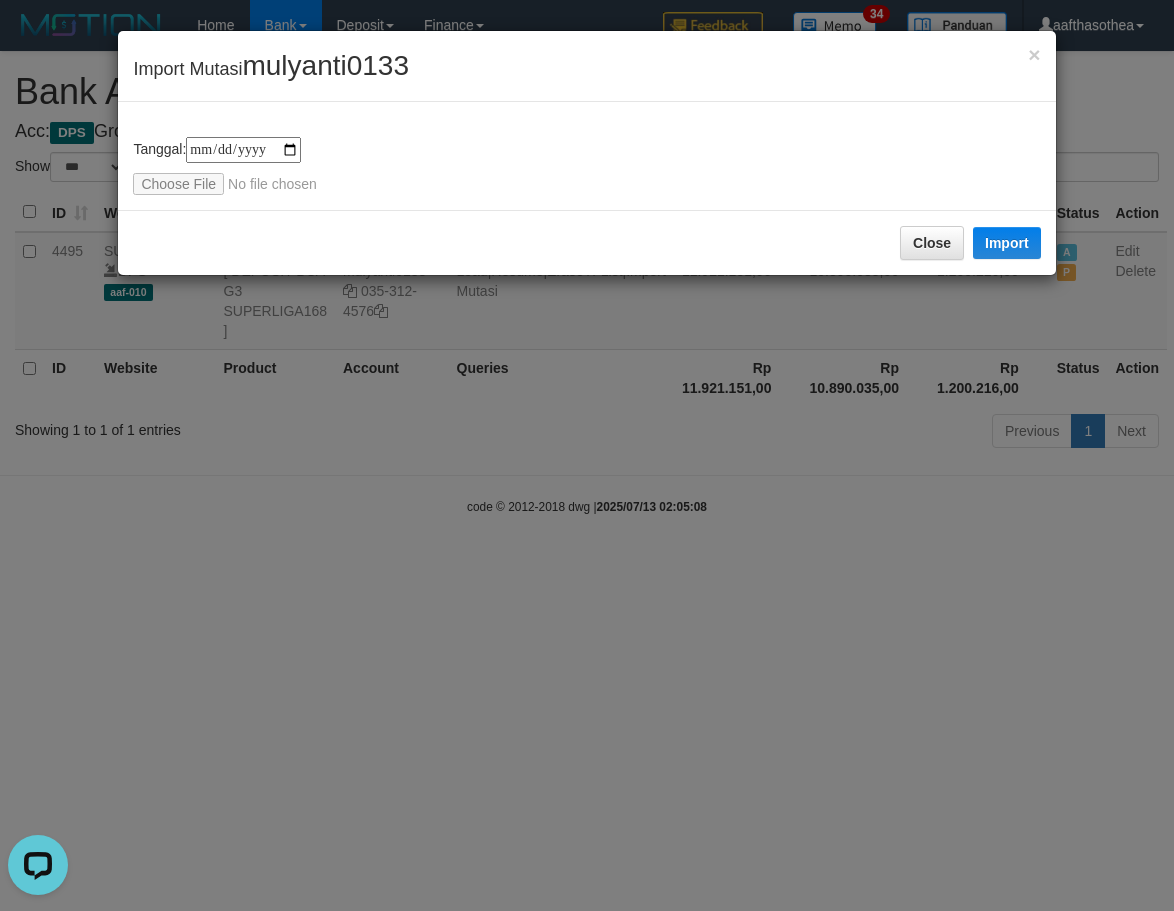 scroll, scrollTop: 0, scrollLeft: 0, axis: both 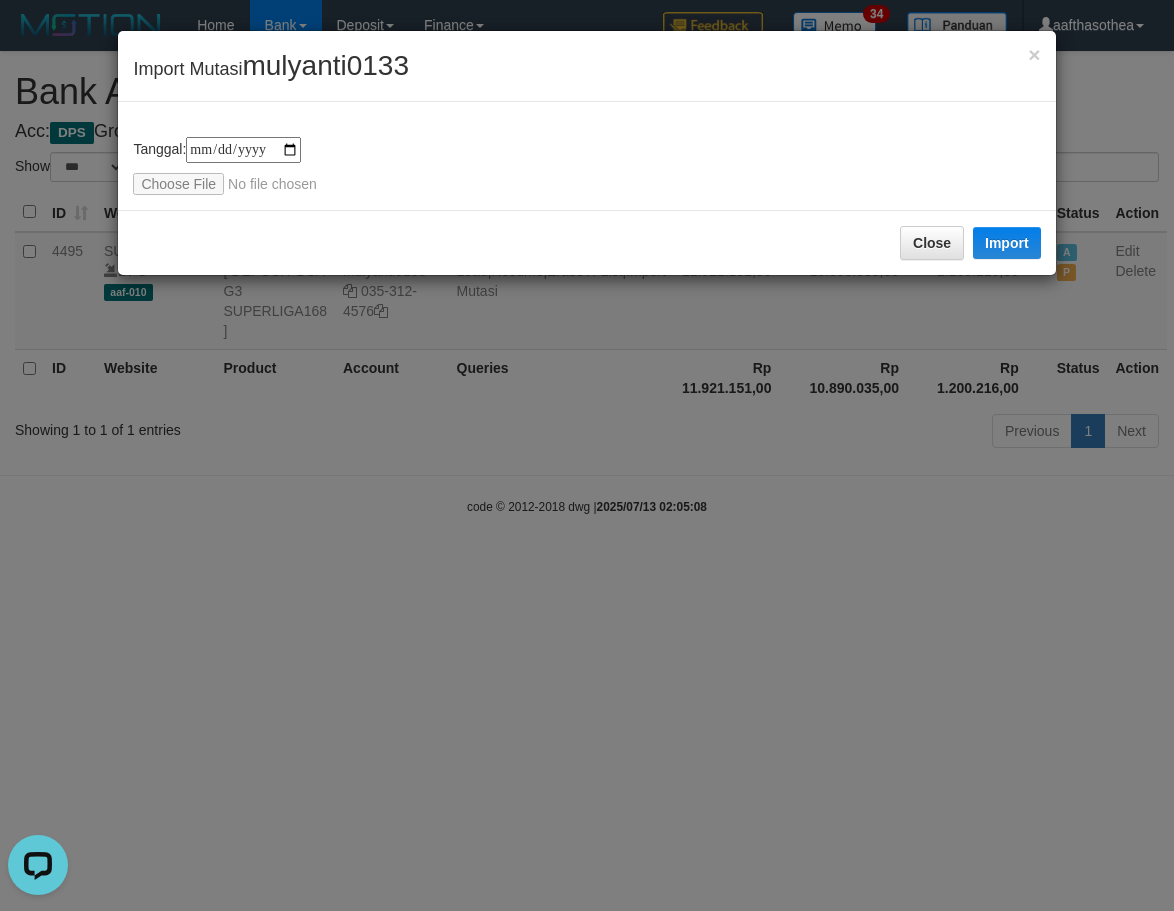 type on "**********" 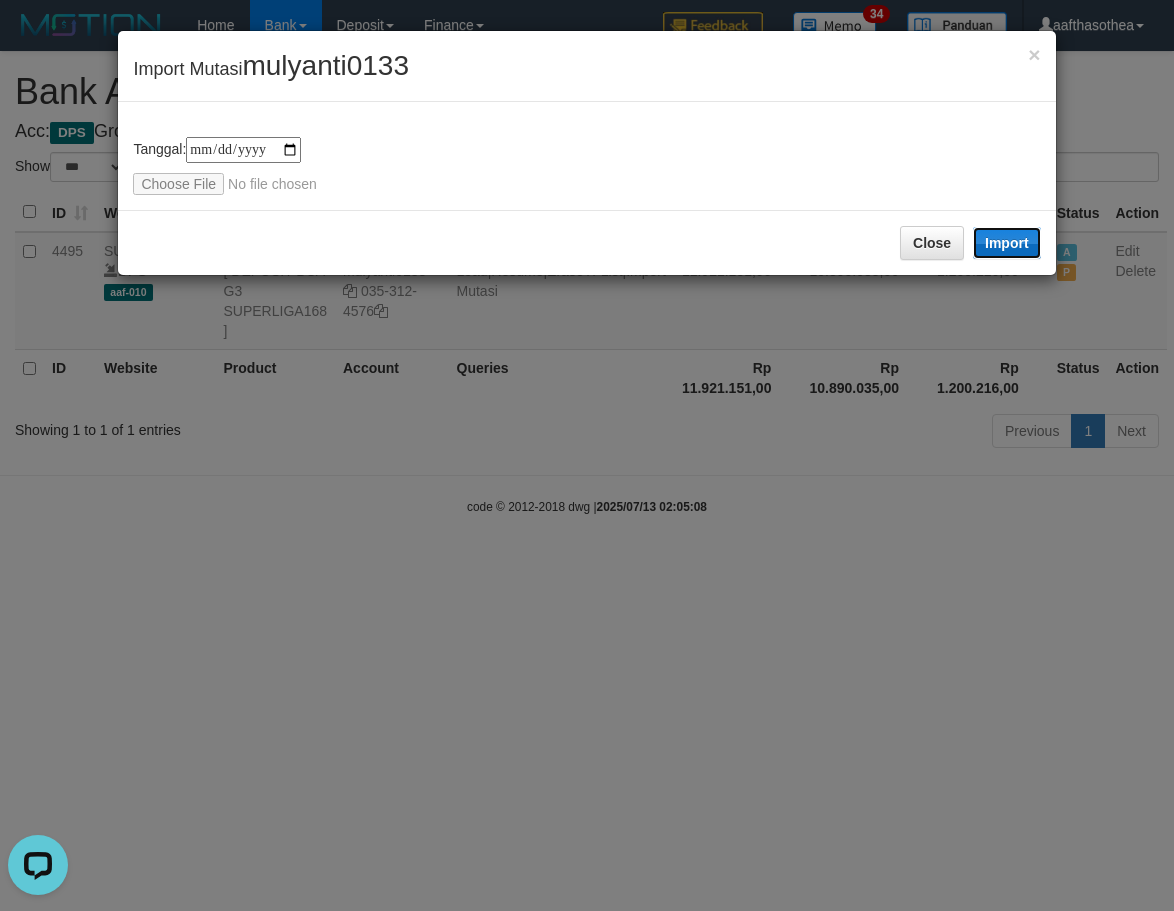 click on "Import" at bounding box center [1007, 243] 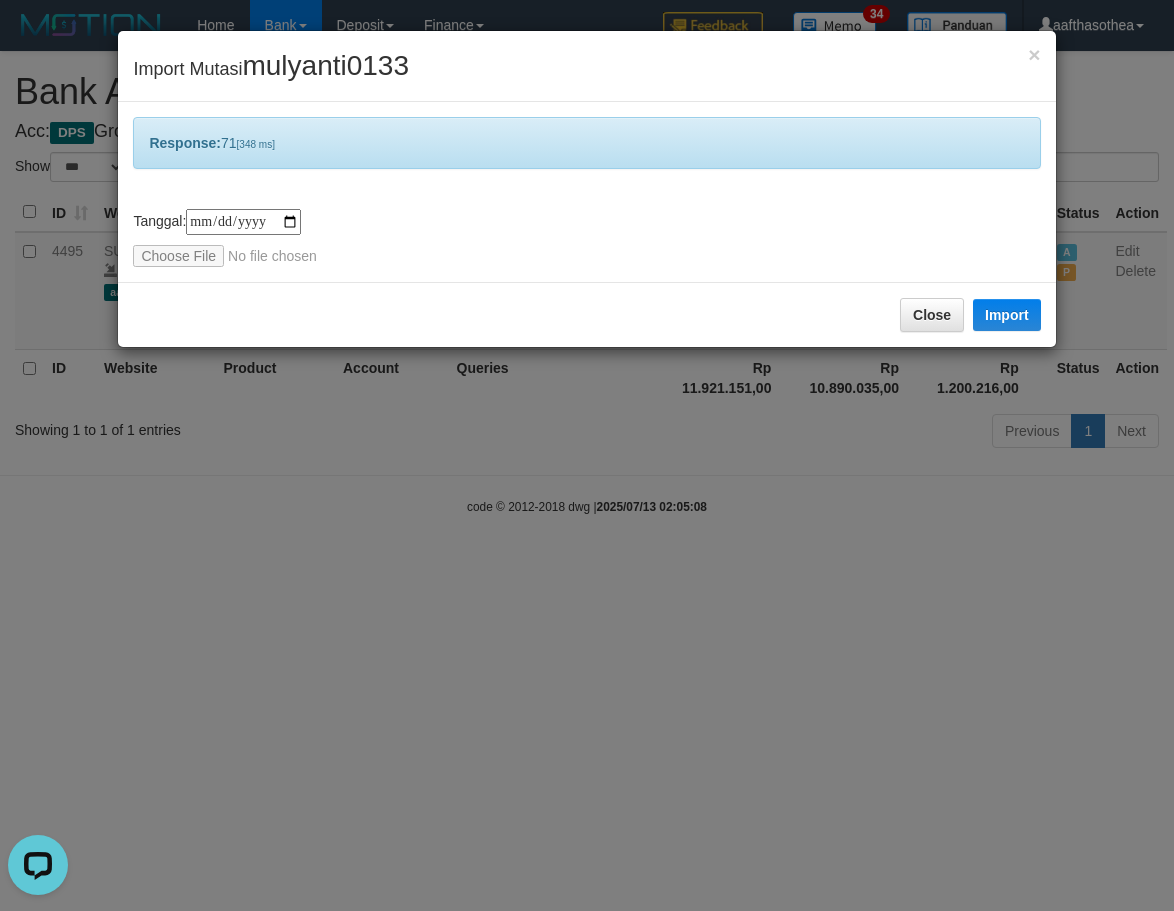 click on "**********" at bounding box center (587, 455) 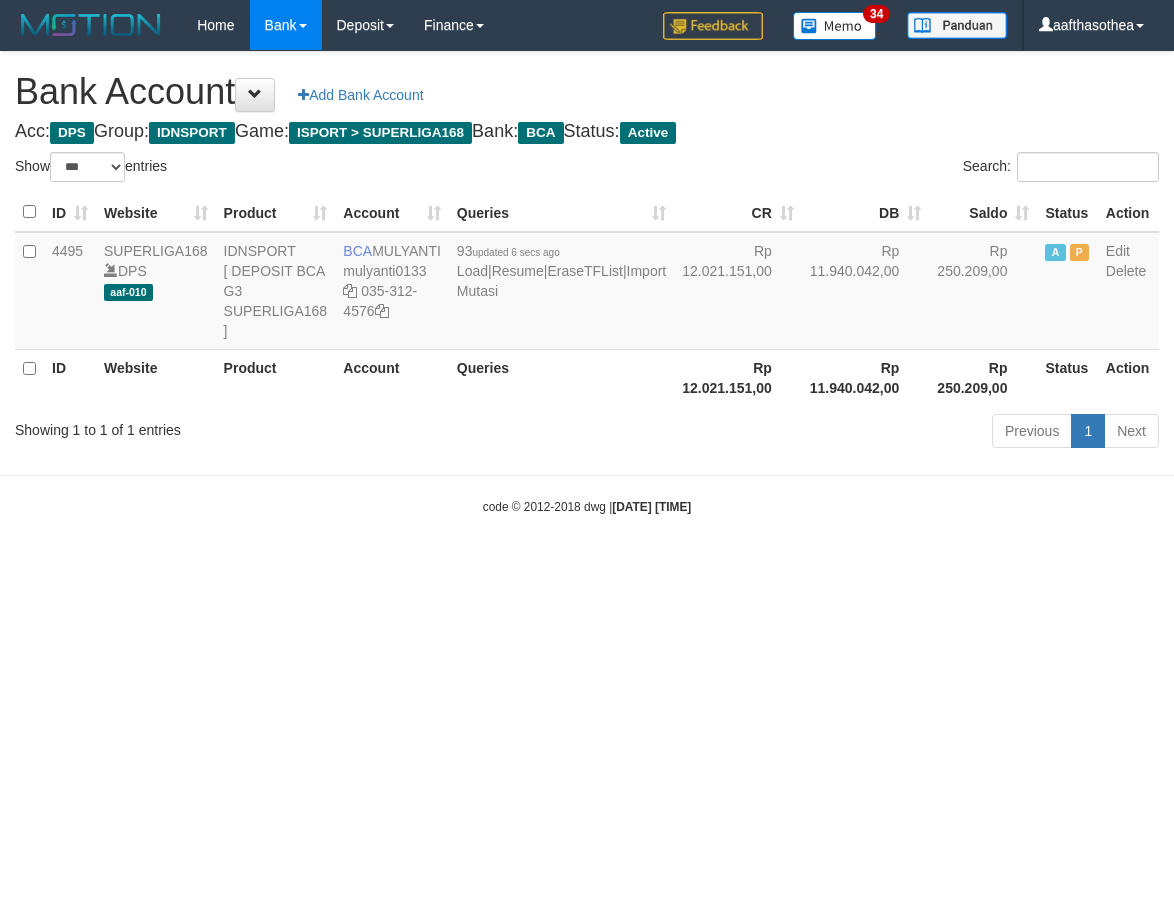 select on "***" 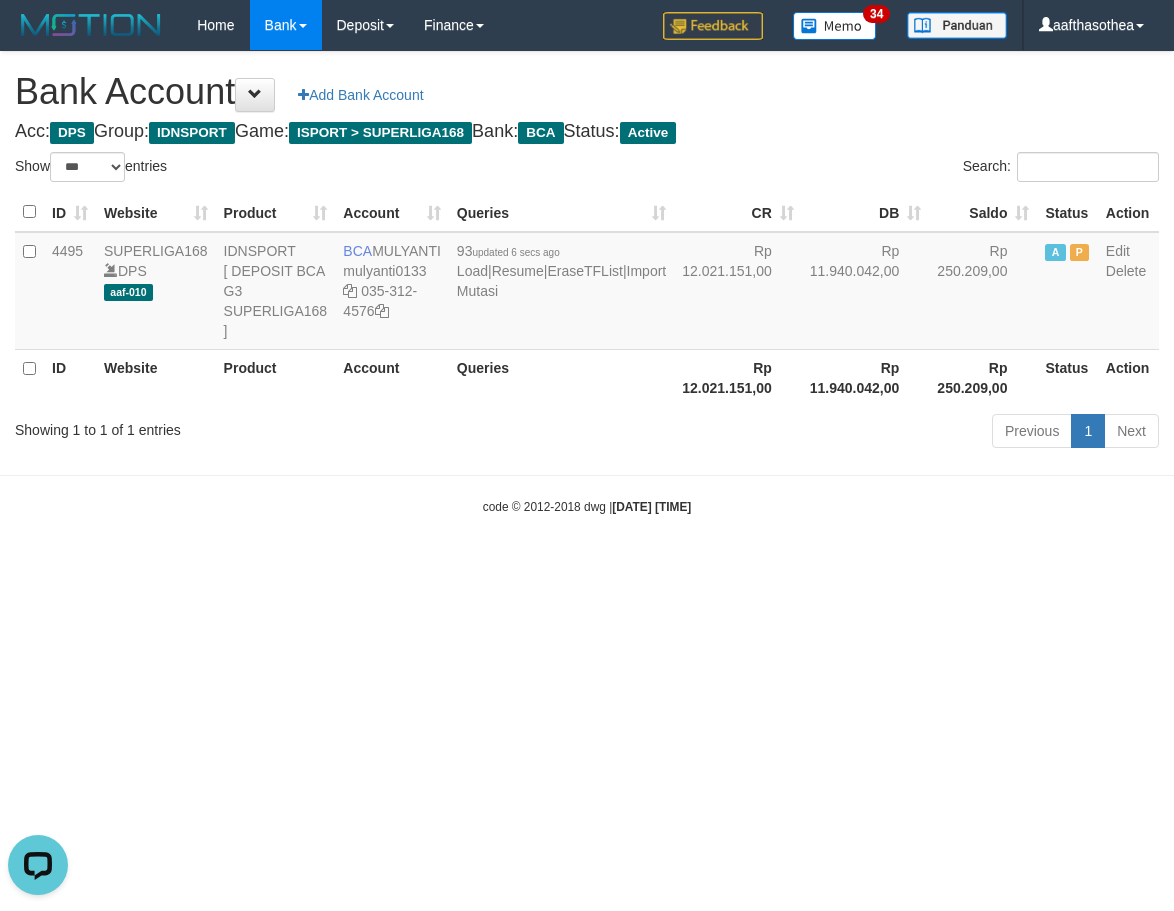 scroll, scrollTop: 0, scrollLeft: 0, axis: both 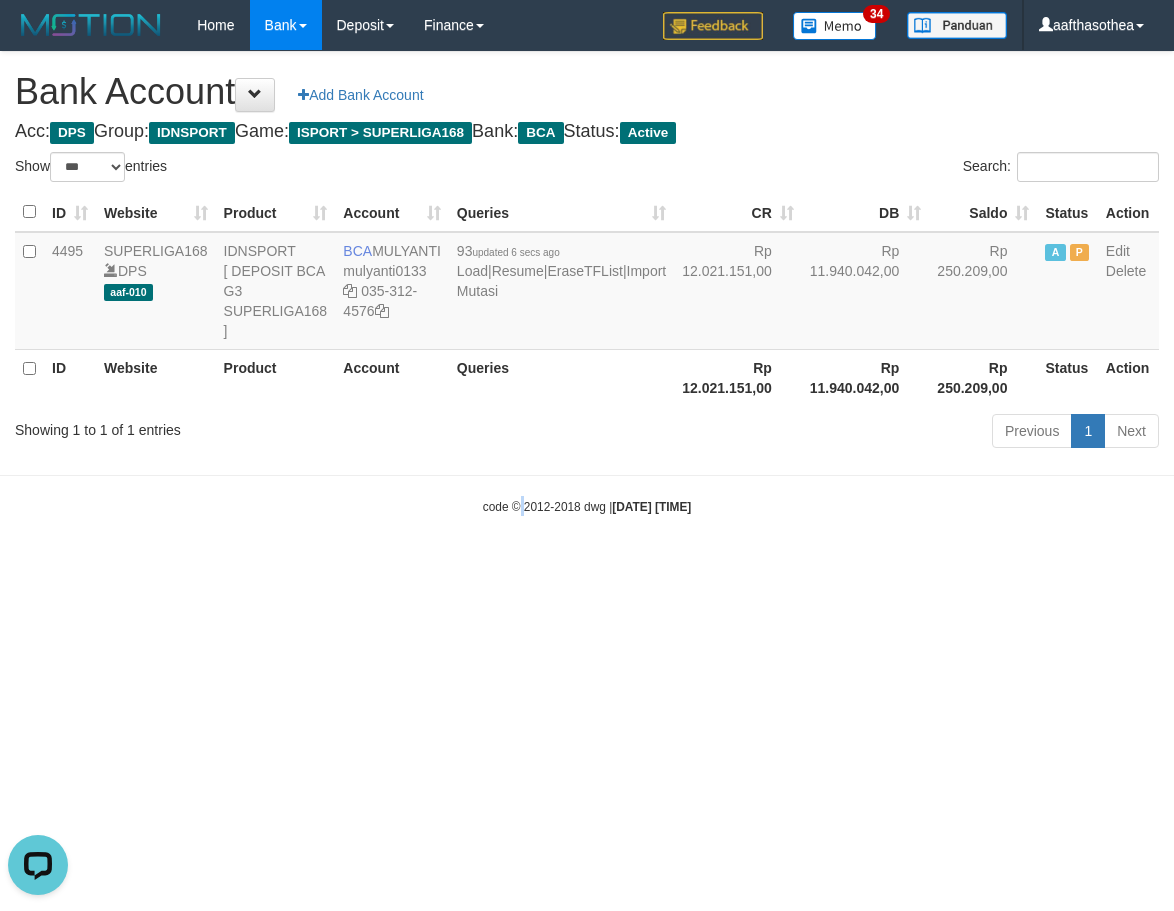 click on "Toggle navigation
Home
Bank
Account List
Load
By Website
Group
[ISPORT]													SUPERLIGA168
By Load Group (DPS)" at bounding box center (587, 283) 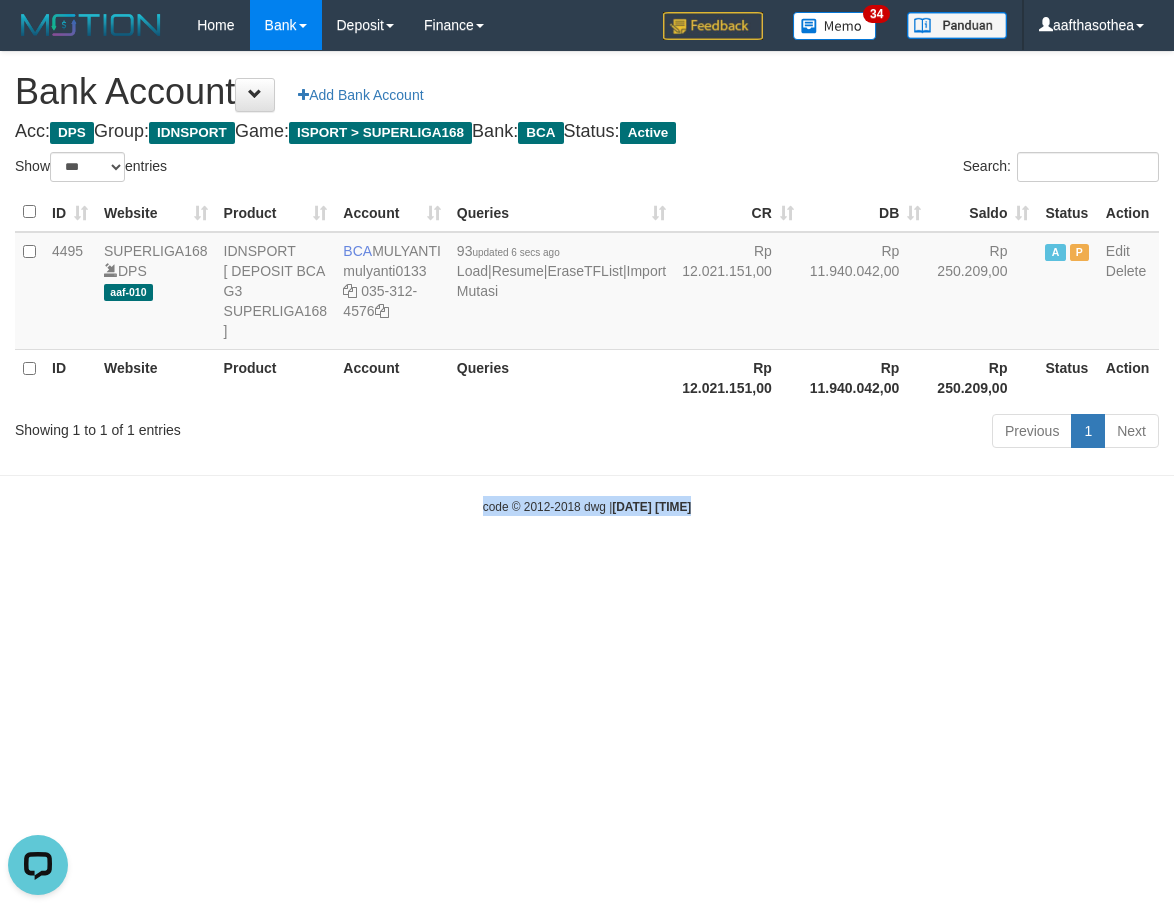 click on "Toggle navigation
Home
Bank
Account List
Load
By Website
Group
[ISPORT]													SUPERLIGA168
By Load Group (DPS)" at bounding box center [587, 283] 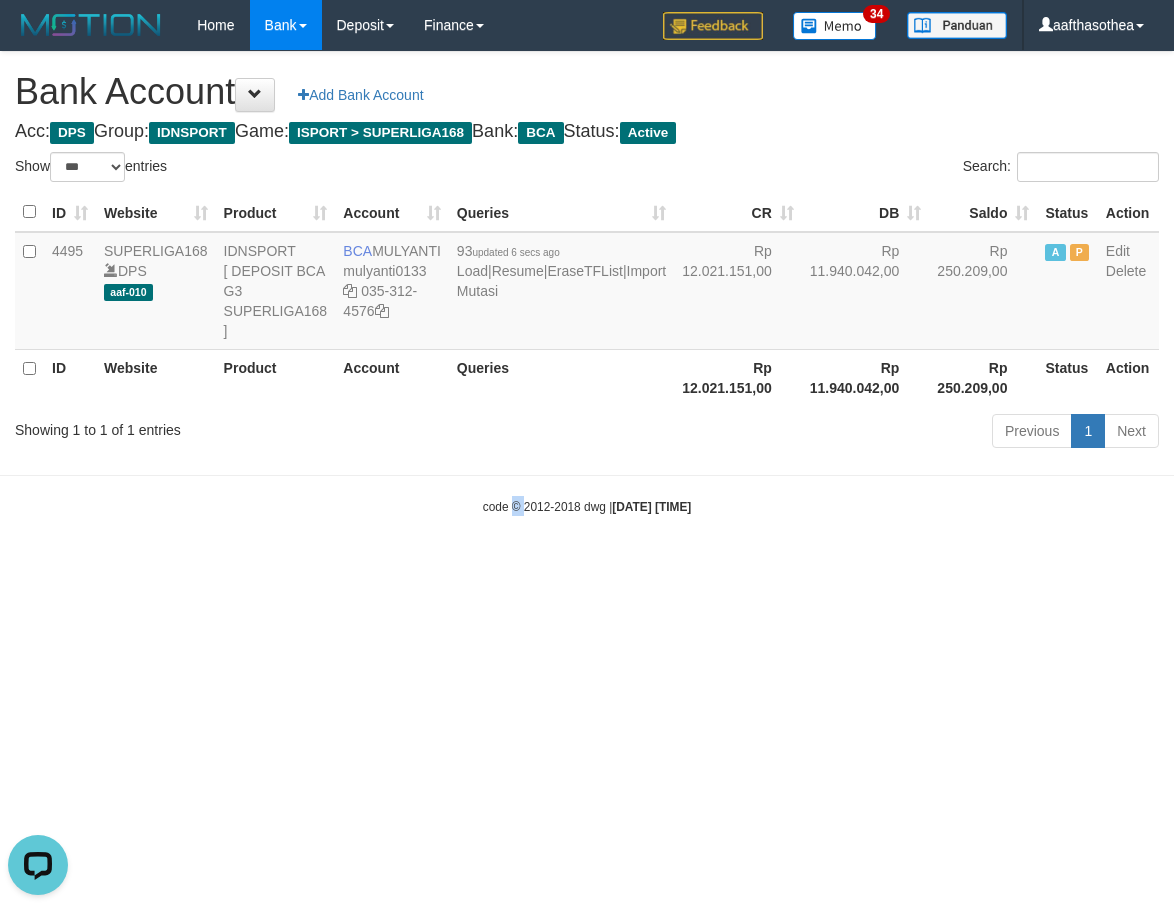click on "Toggle navigation
Home
Bank
Account List
Load
By Website
Group
[ISPORT]													SUPERLIGA168
By Load Group (DPS)" at bounding box center (587, 283) 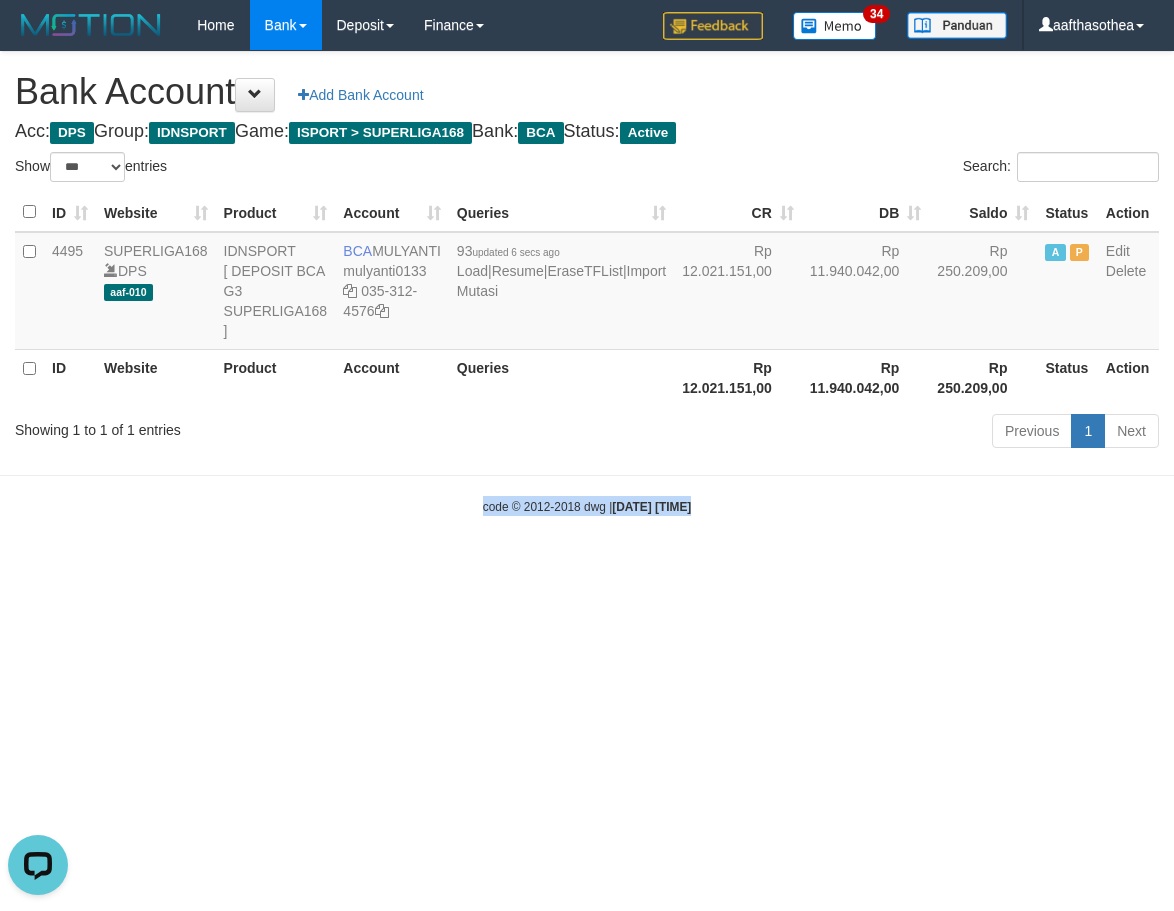 click on "Toggle navigation
Home
Bank
Account List
Load
By Website
Group
[ISPORT]													SUPERLIGA168
By Load Group (DPS)" at bounding box center (587, 283) 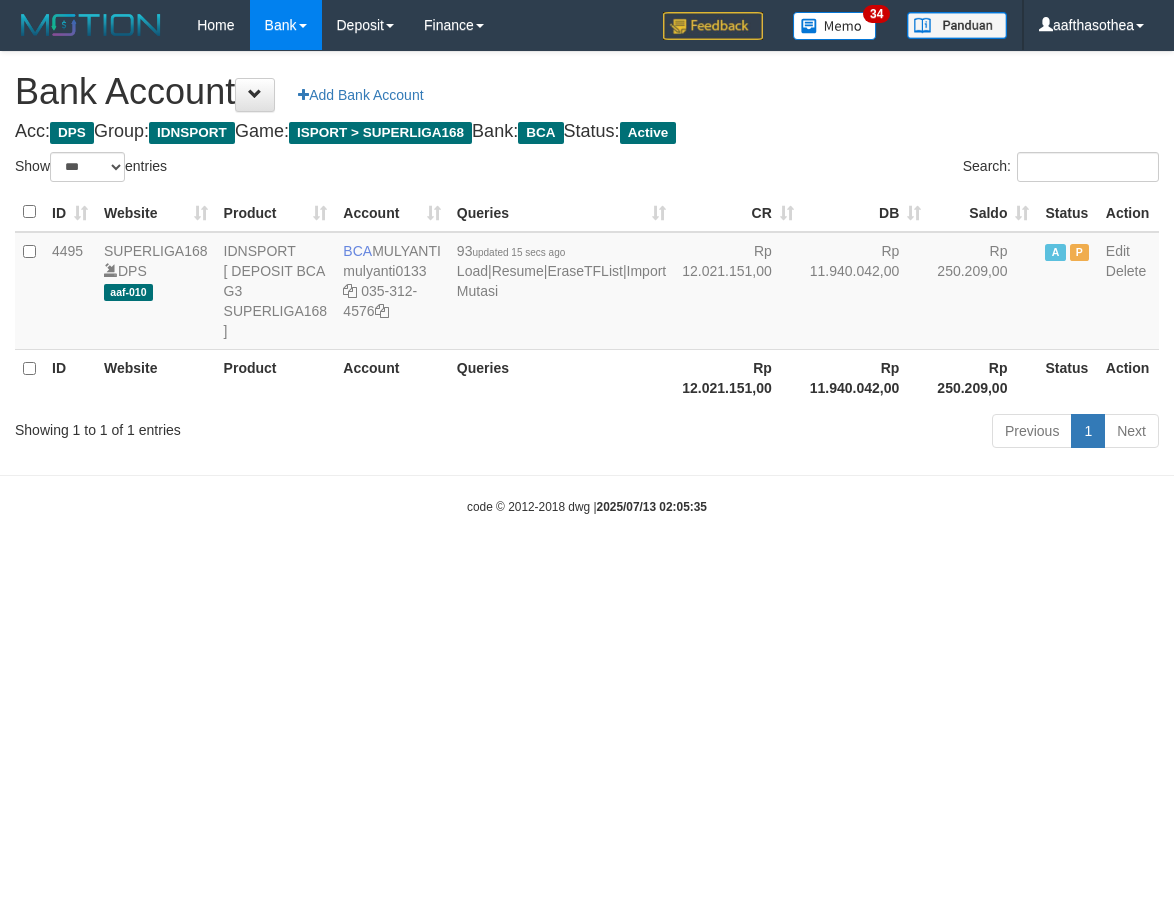 select on "***" 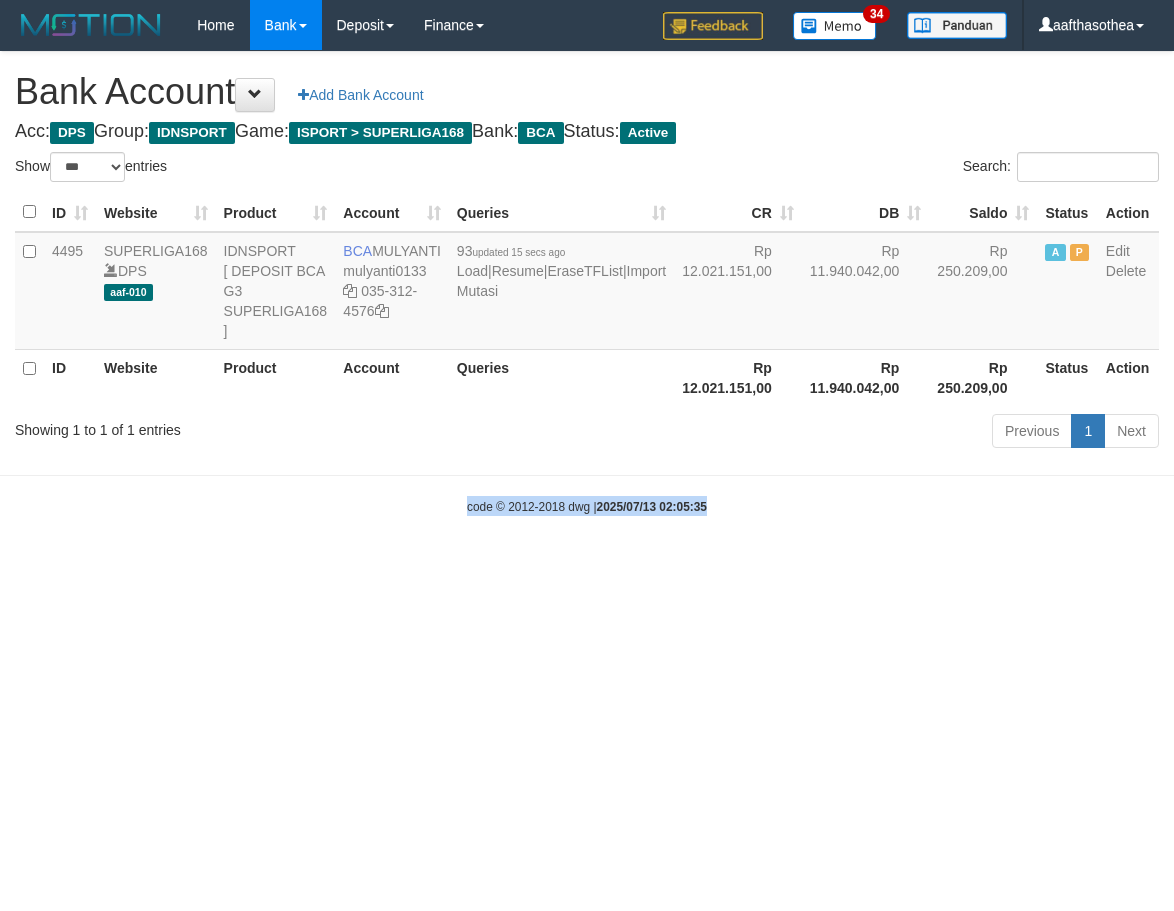 click on "Toggle navigation
Home
Bank
Account List
Load
By Website
Group
[ISPORT]													SUPERLIGA168
By Load Group (DPS)" at bounding box center (587, 283) 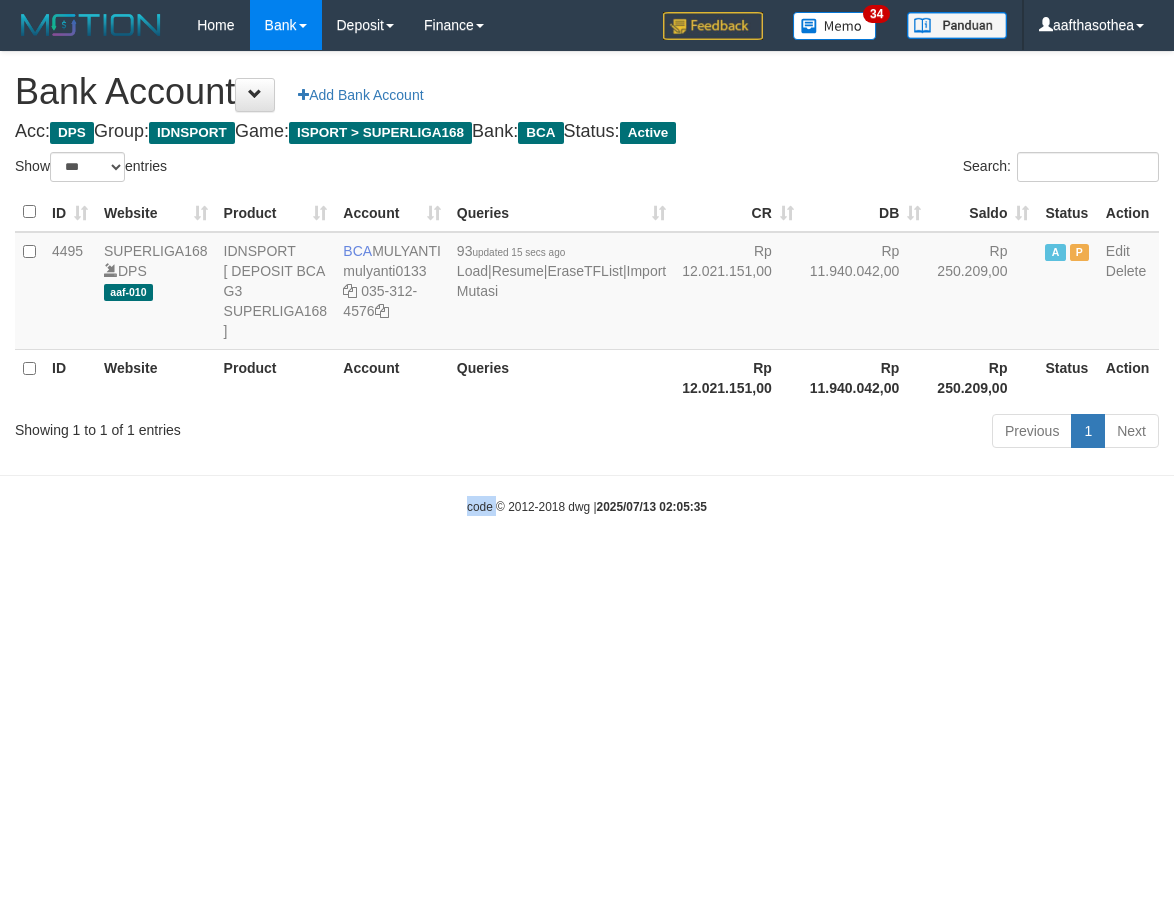 click on "Toggle navigation
Home
Bank
Account List
Load
By Website
Group
[ISPORT]													SUPERLIGA168
By Load Group (DPS)" at bounding box center [587, 283] 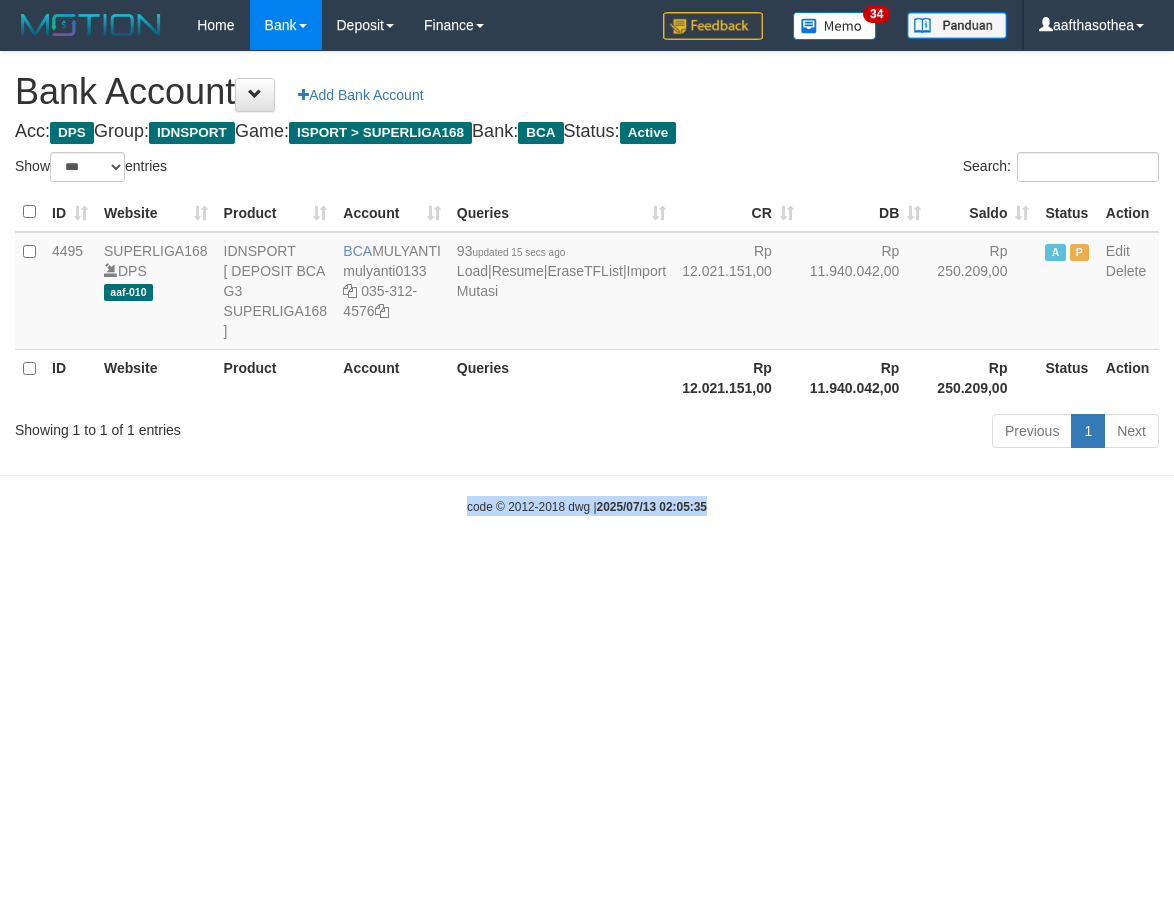 click on "Toggle navigation
Home
Bank
Account List
Load
By Website
Group
[ISPORT]													SUPERLIGA168
By Load Group (DPS)" at bounding box center [587, 283] 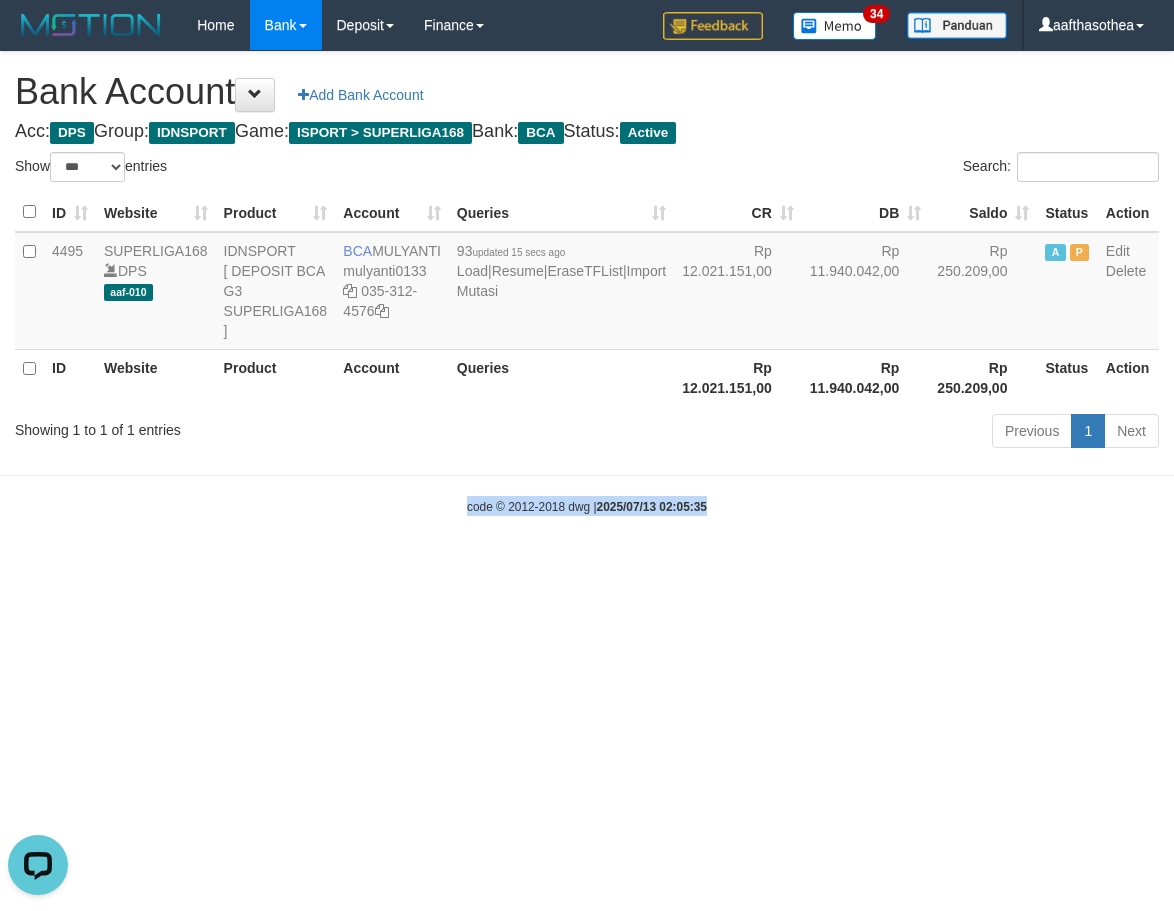 scroll, scrollTop: 0, scrollLeft: 0, axis: both 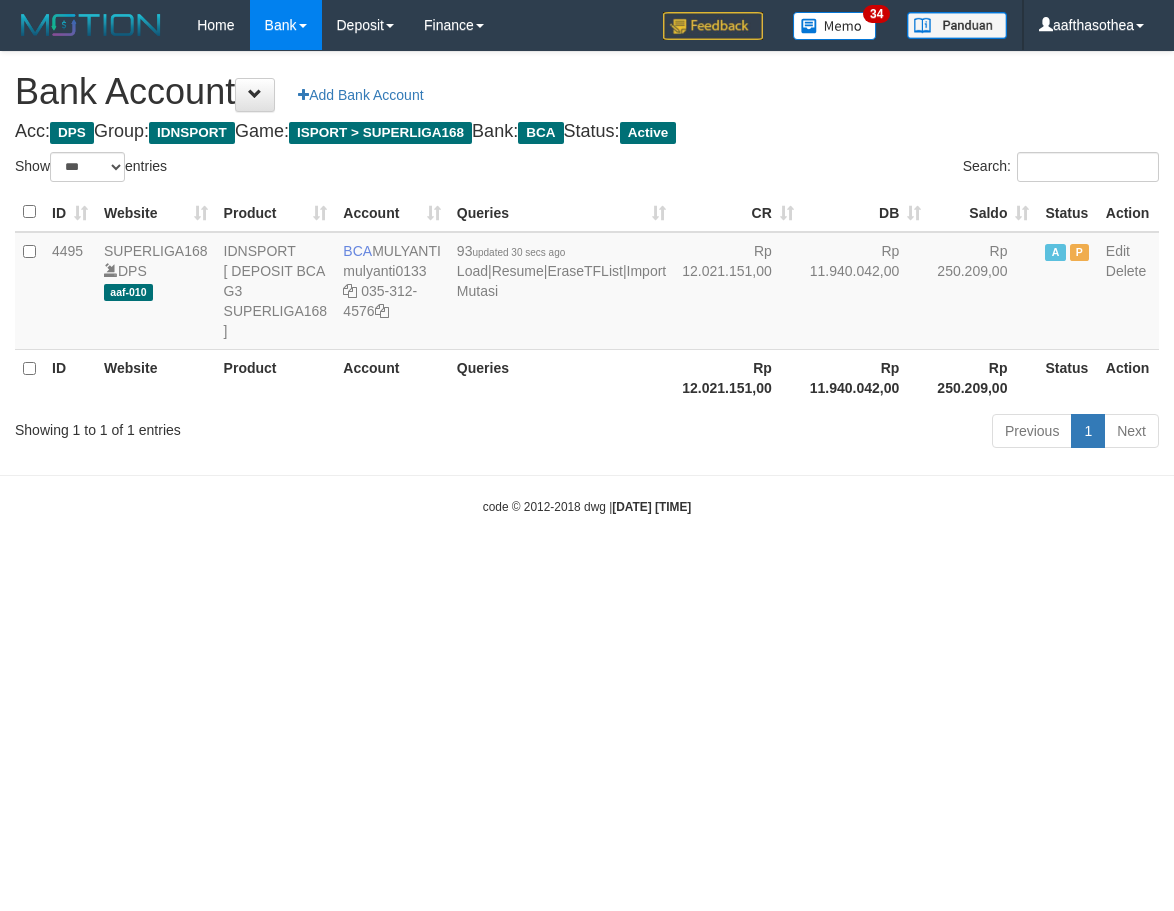 select on "***" 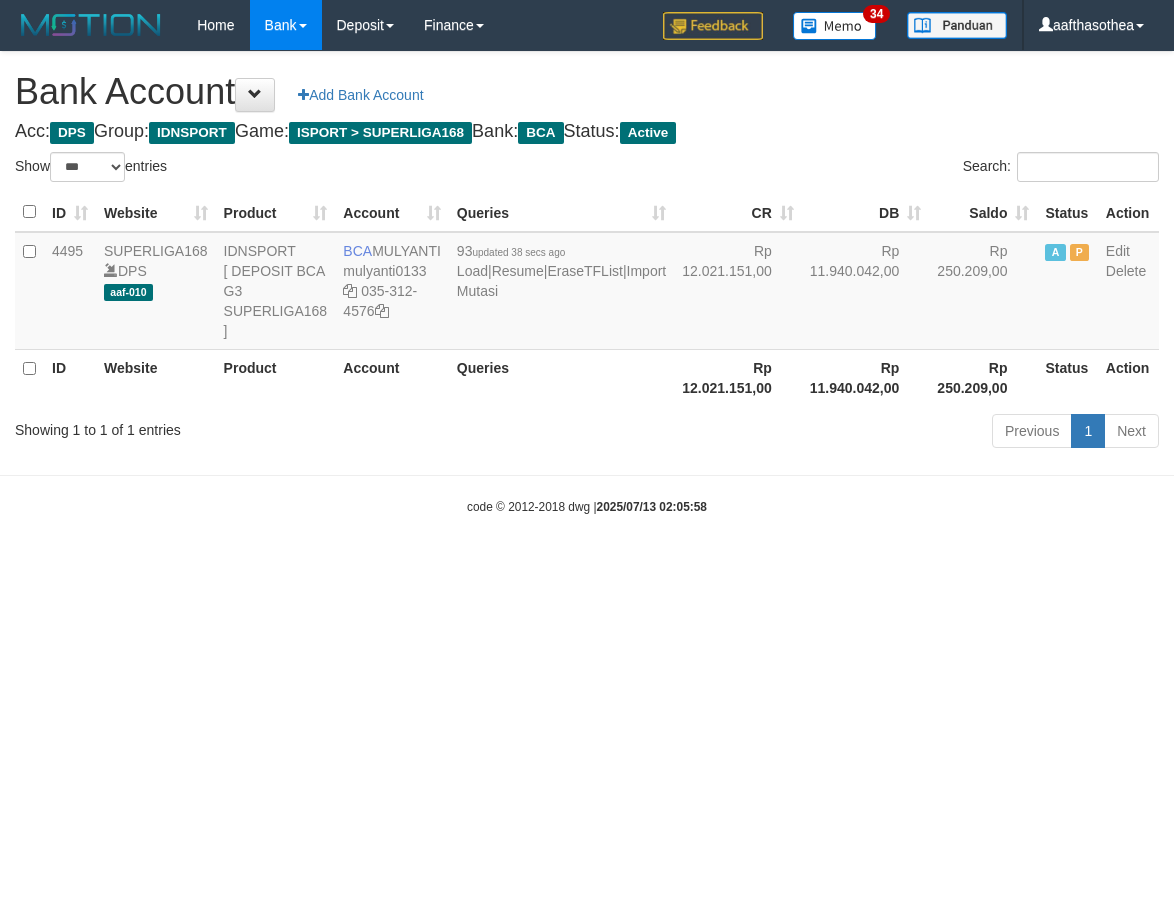 select on "***" 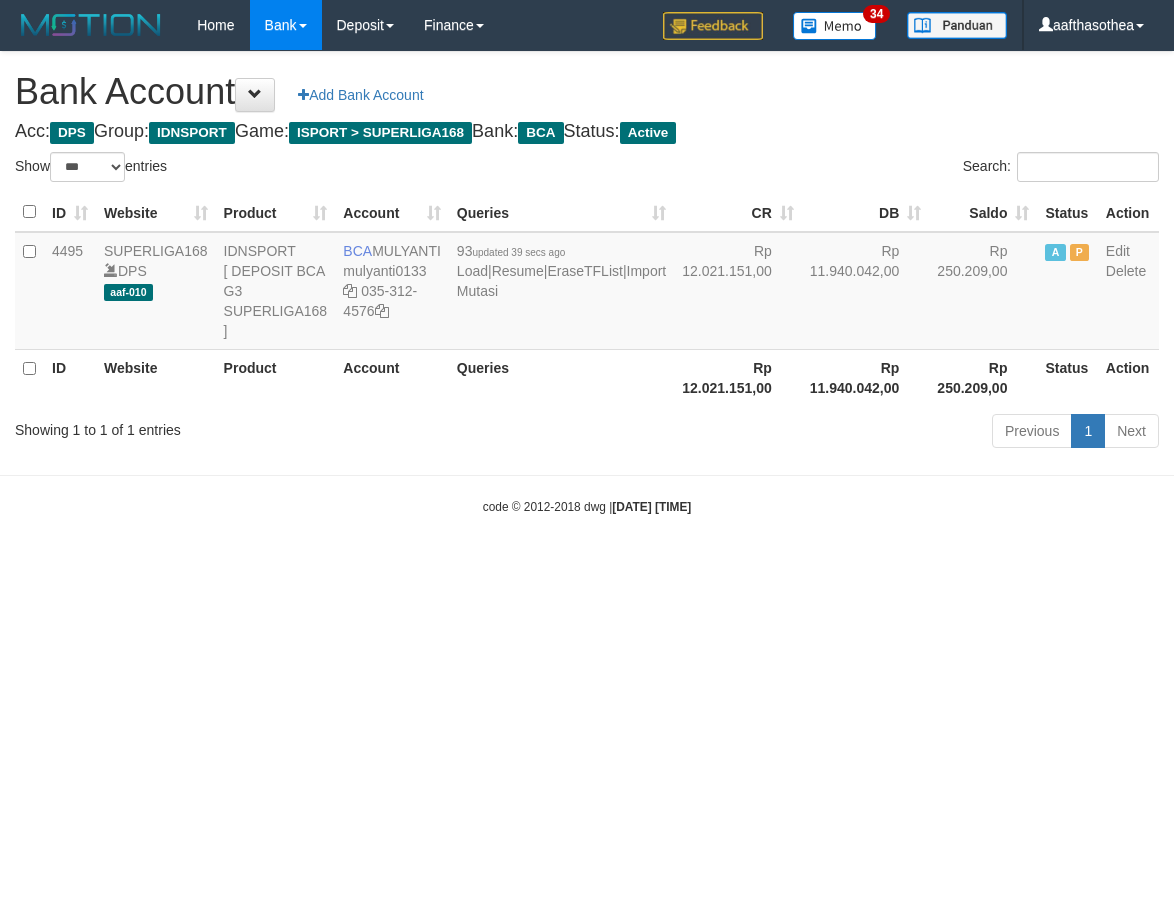 select on "***" 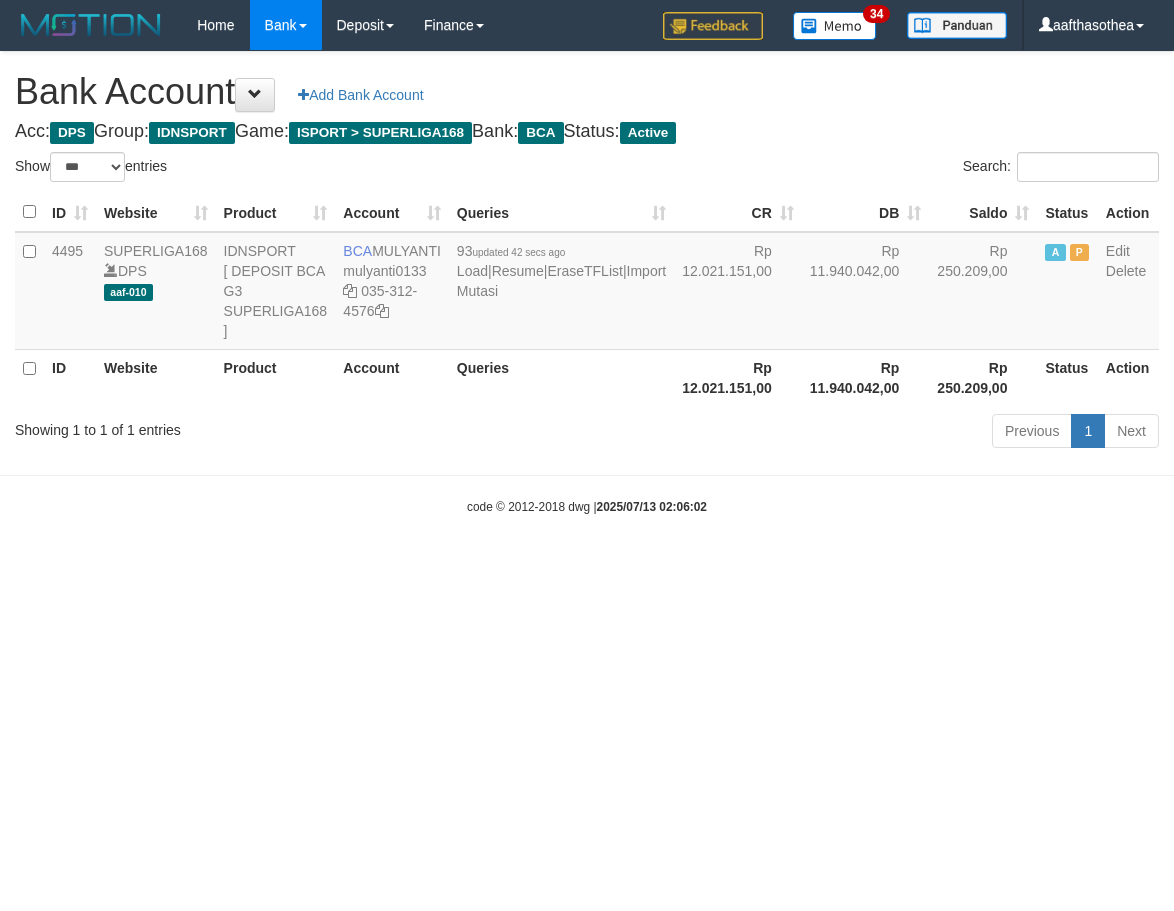 select on "***" 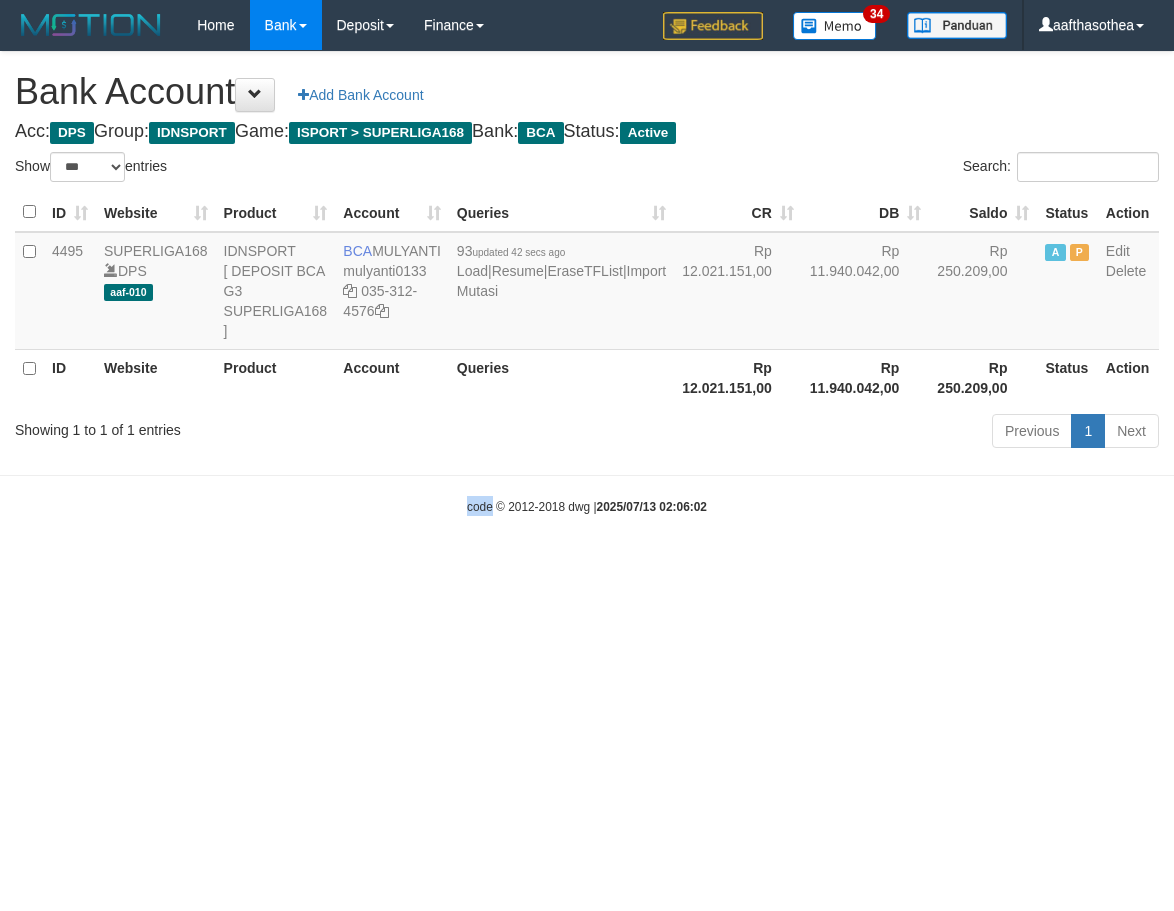 drag, startPoint x: 0, startPoint y: 0, endPoint x: 359, endPoint y: 628, distance: 723.3706 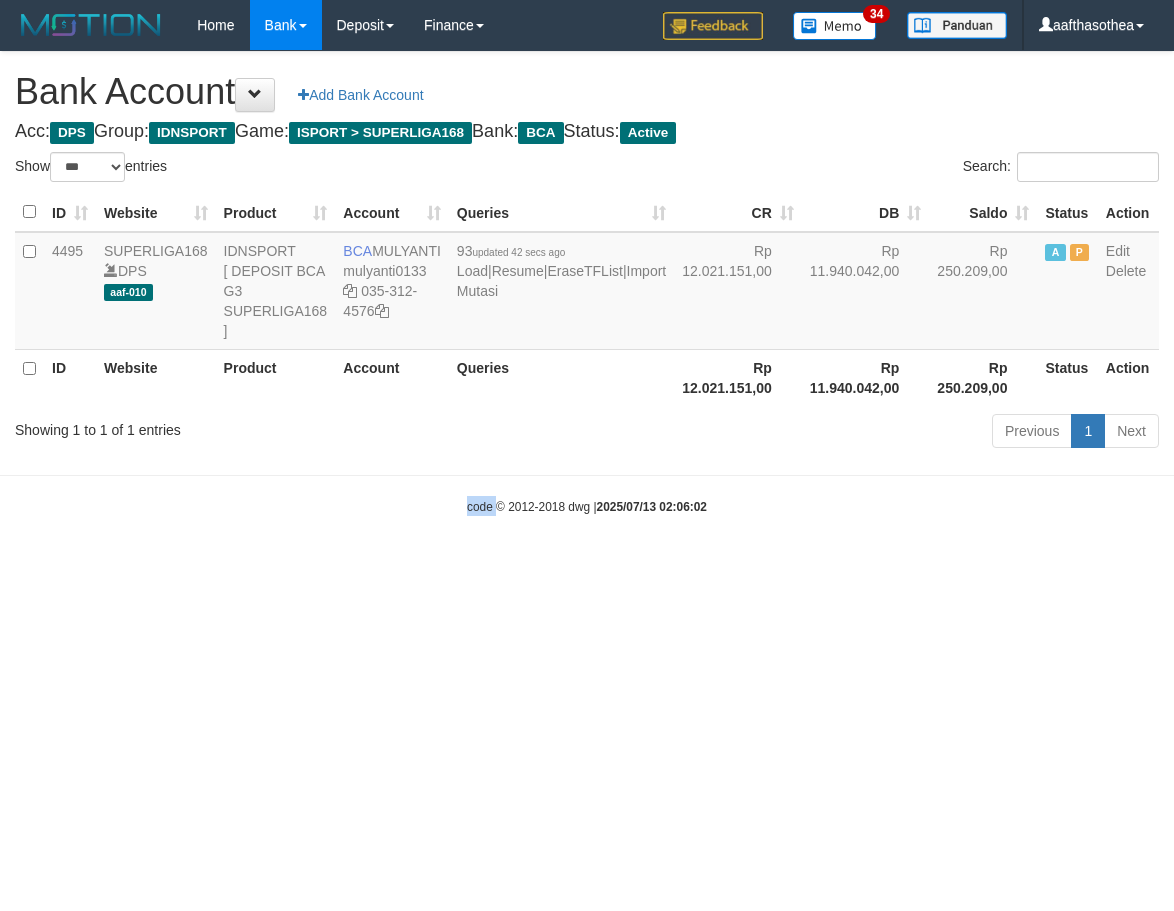 click on "Toggle navigation
Home
Bank
Account List
Load
By Website
Group
[ISPORT]													SUPERLIGA168
By Load Group (DPS)" at bounding box center [587, 283] 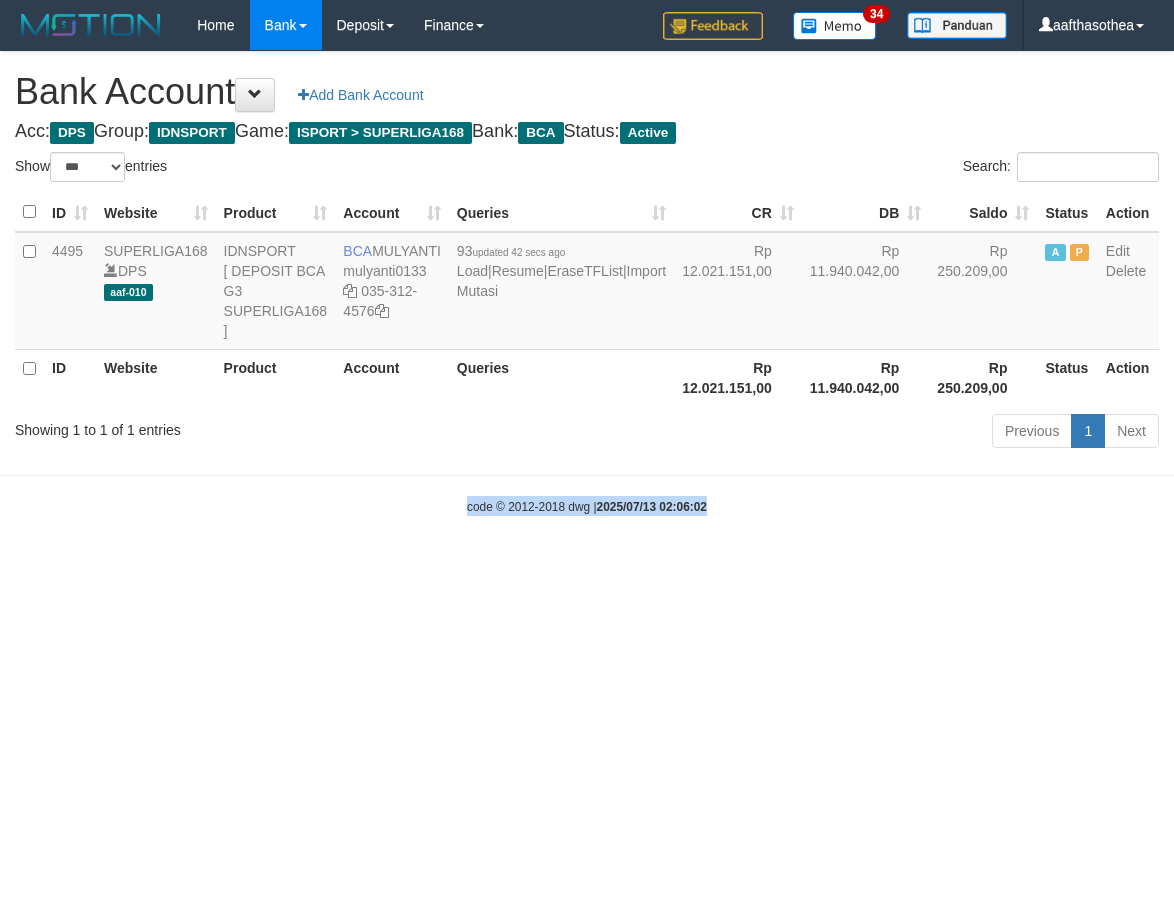 click on "Toggle navigation
Home
Bank
Account List
Load
By Website
Group
[ISPORT]													SUPERLIGA168
By Load Group (DPS)" at bounding box center (587, 283) 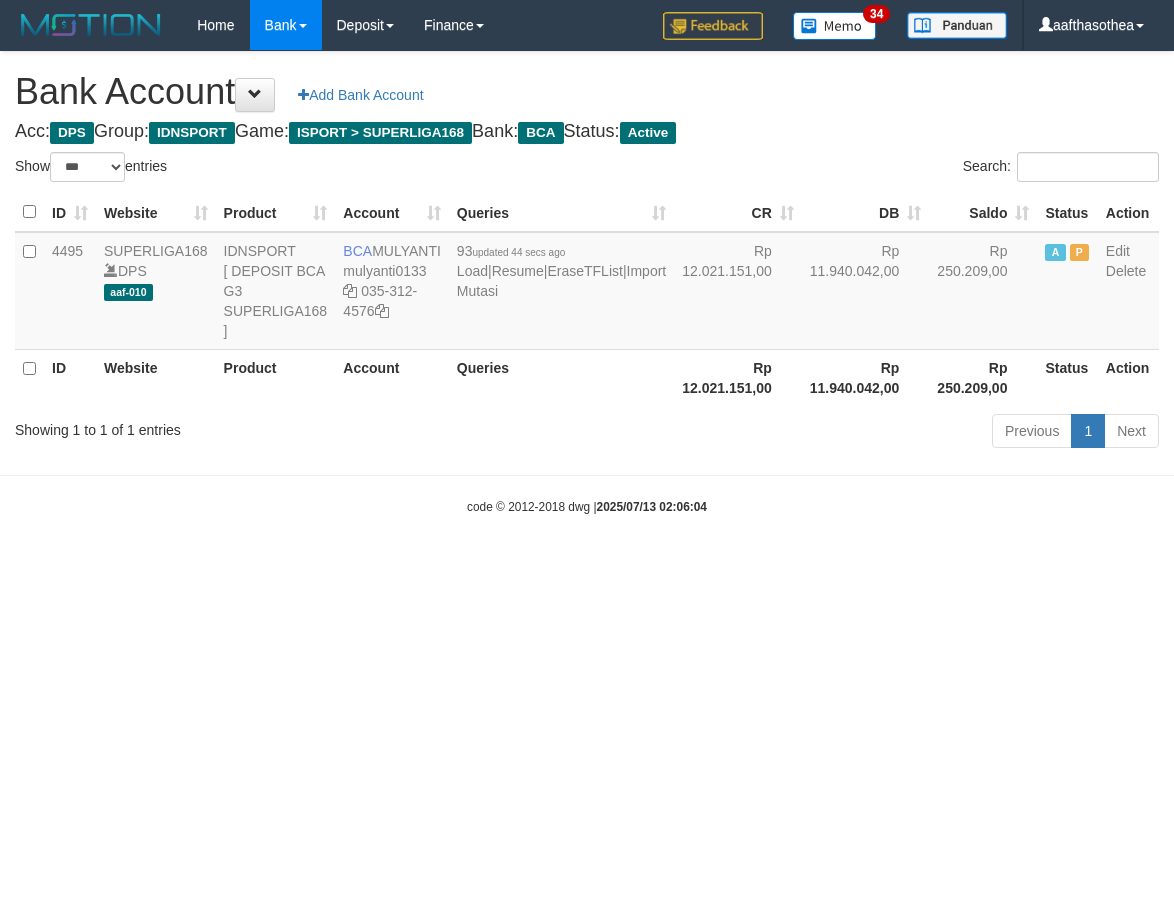 select on "***" 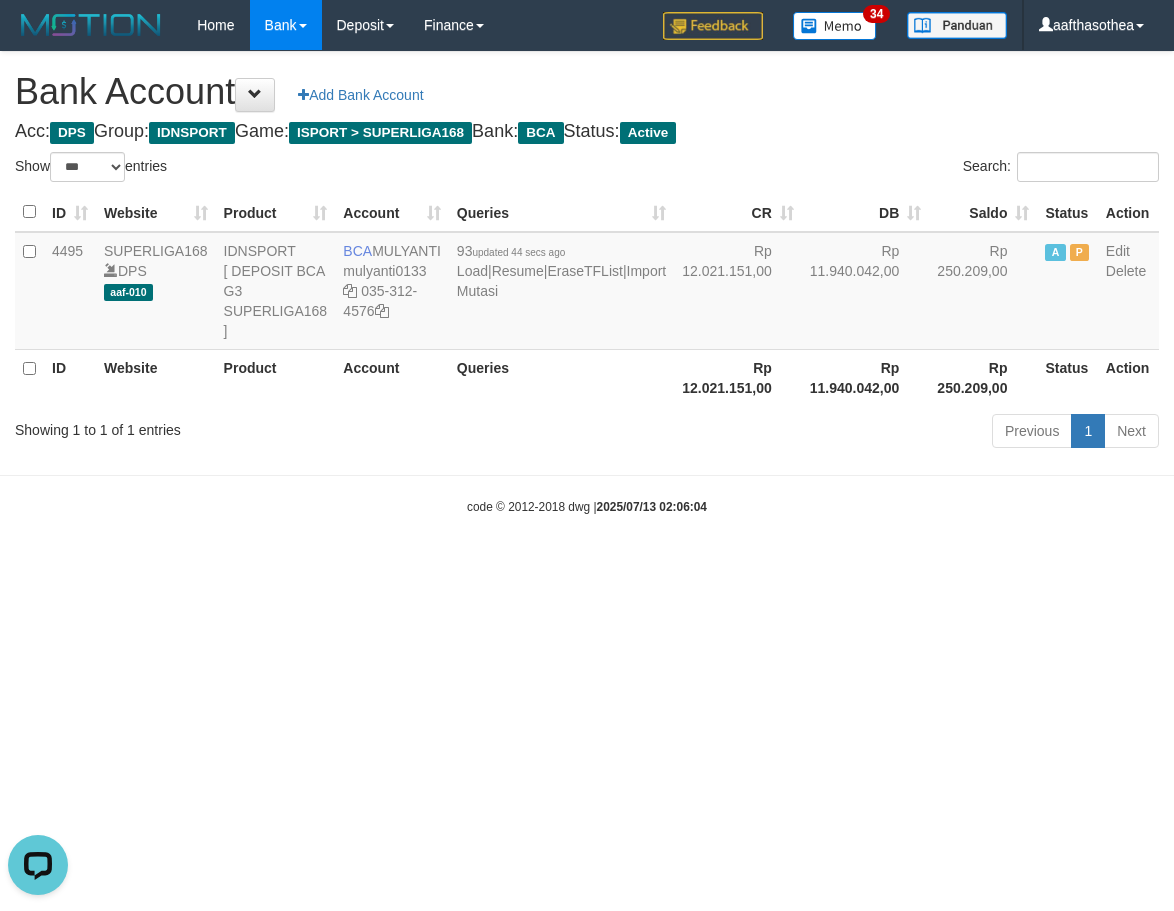 scroll, scrollTop: 0, scrollLeft: 0, axis: both 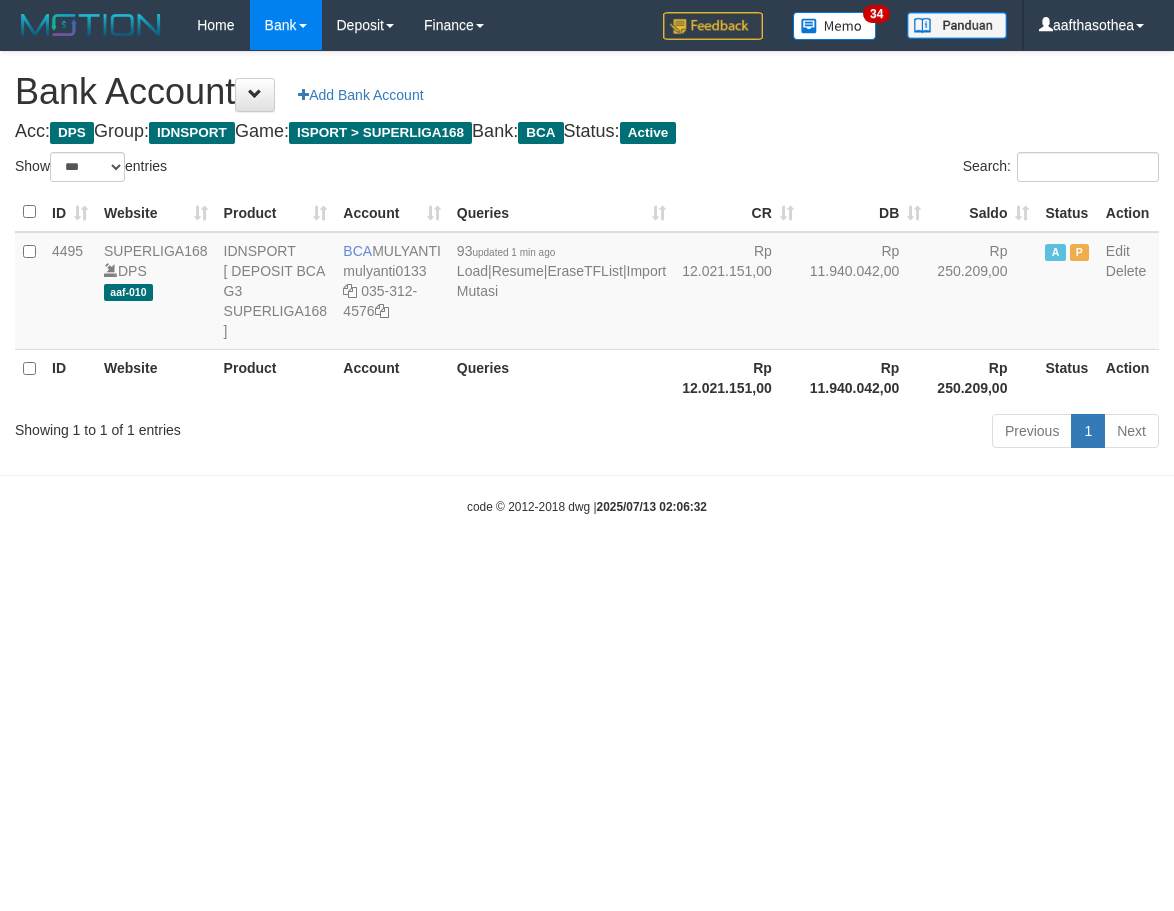 select on "***" 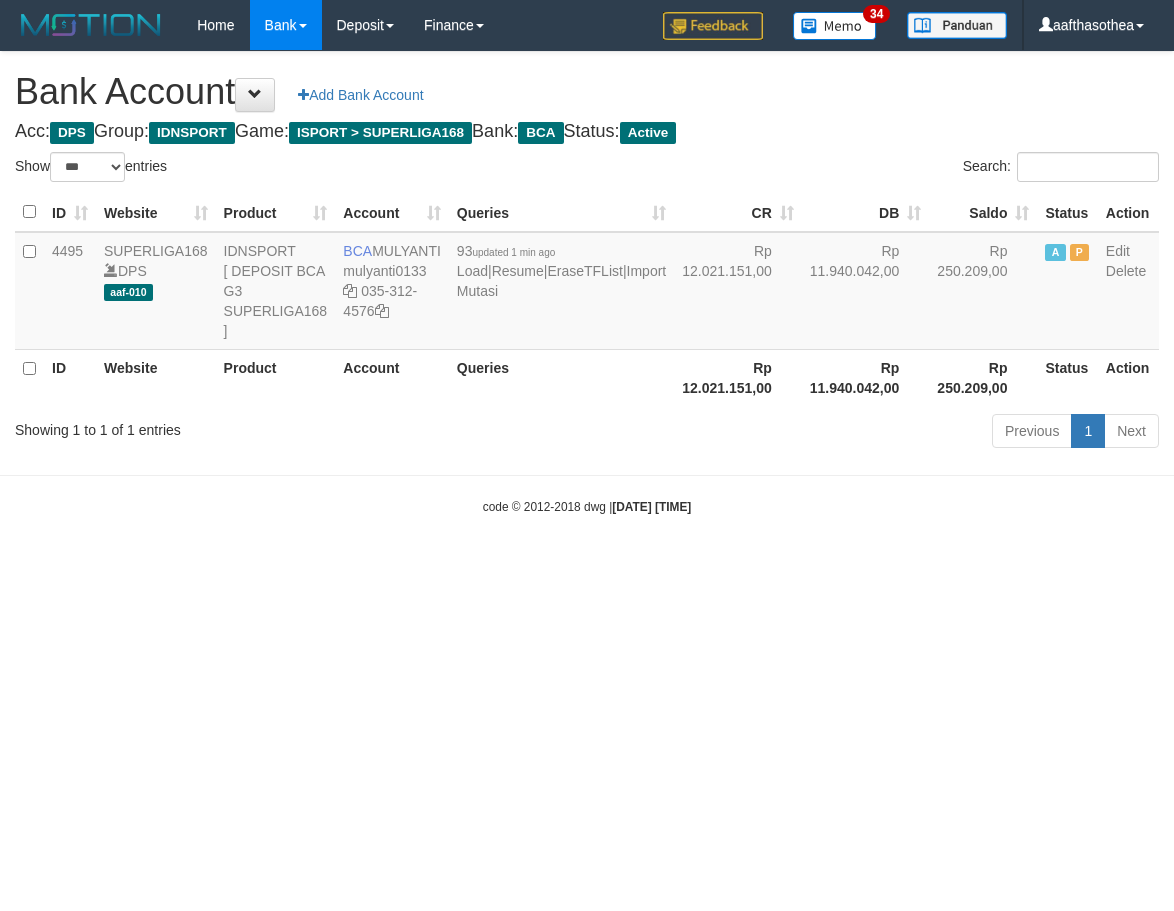 select on "***" 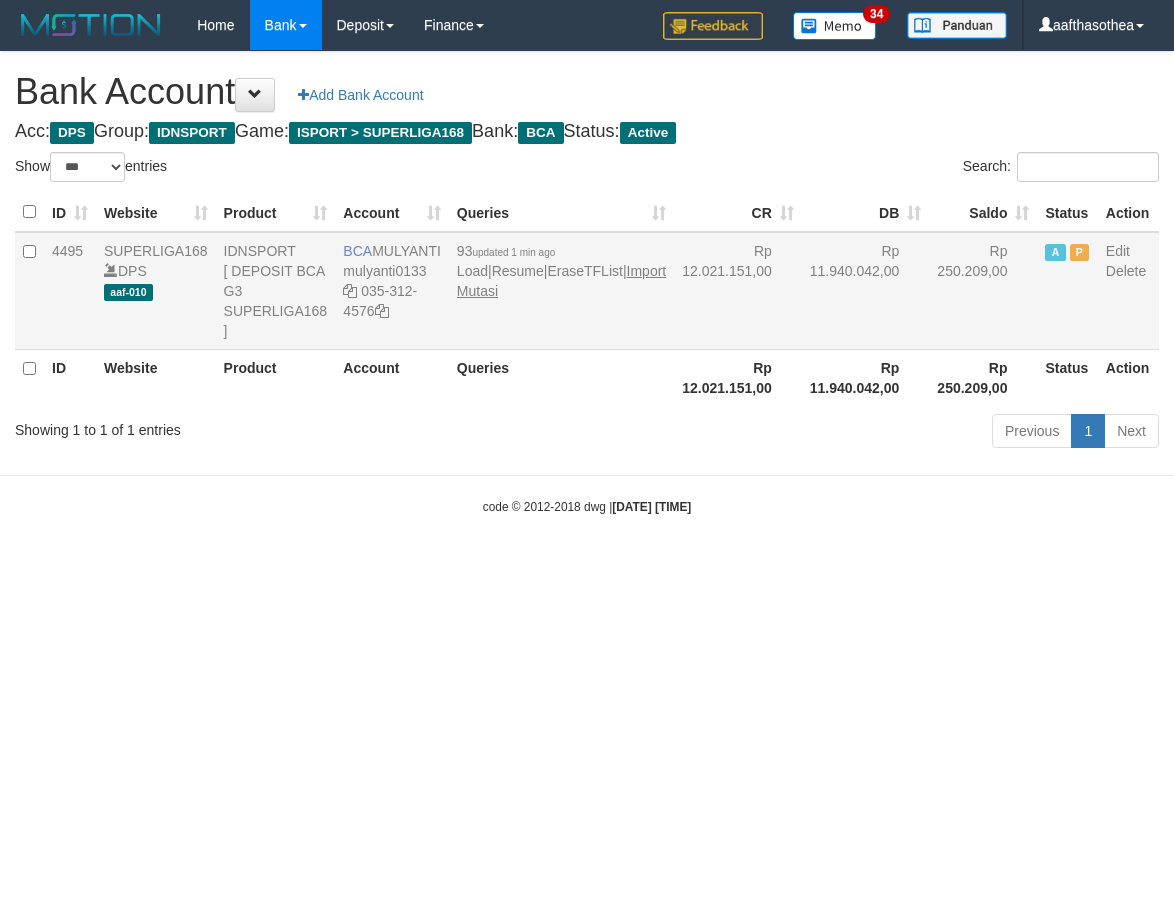 scroll, scrollTop: 0, scrollLeft: 0, axis: both 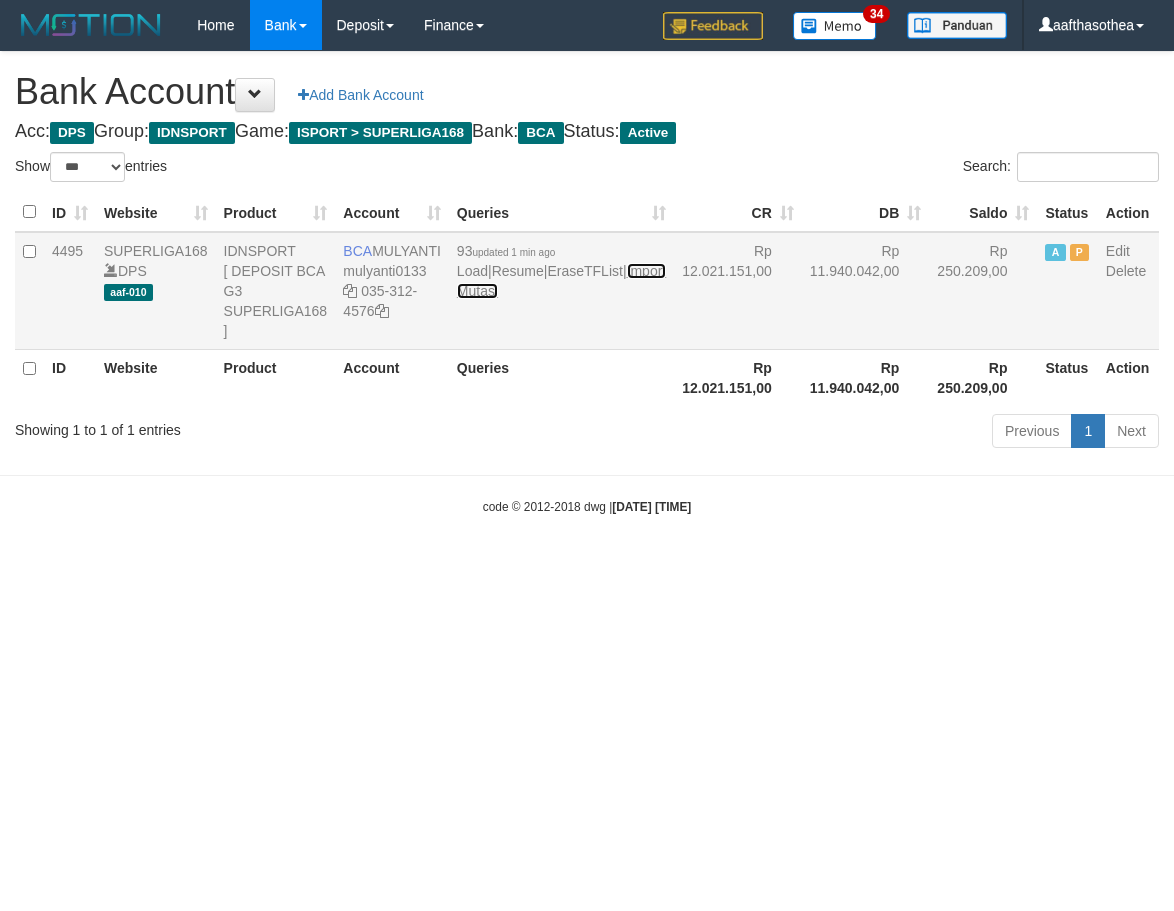 click on "Import Mutasi" at bounding box center [561, 281] 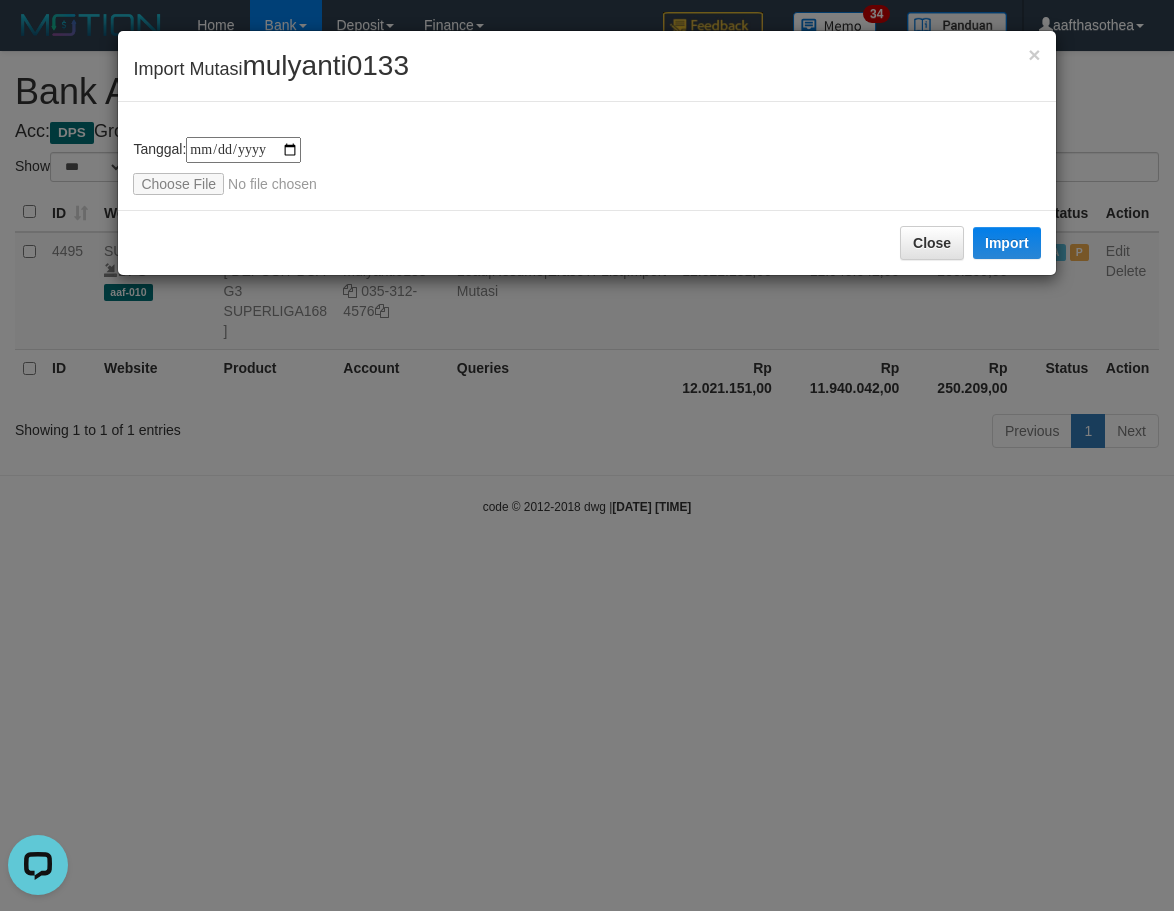 scroll, scrollTop: 0, scrollLeft: 0, axis: both 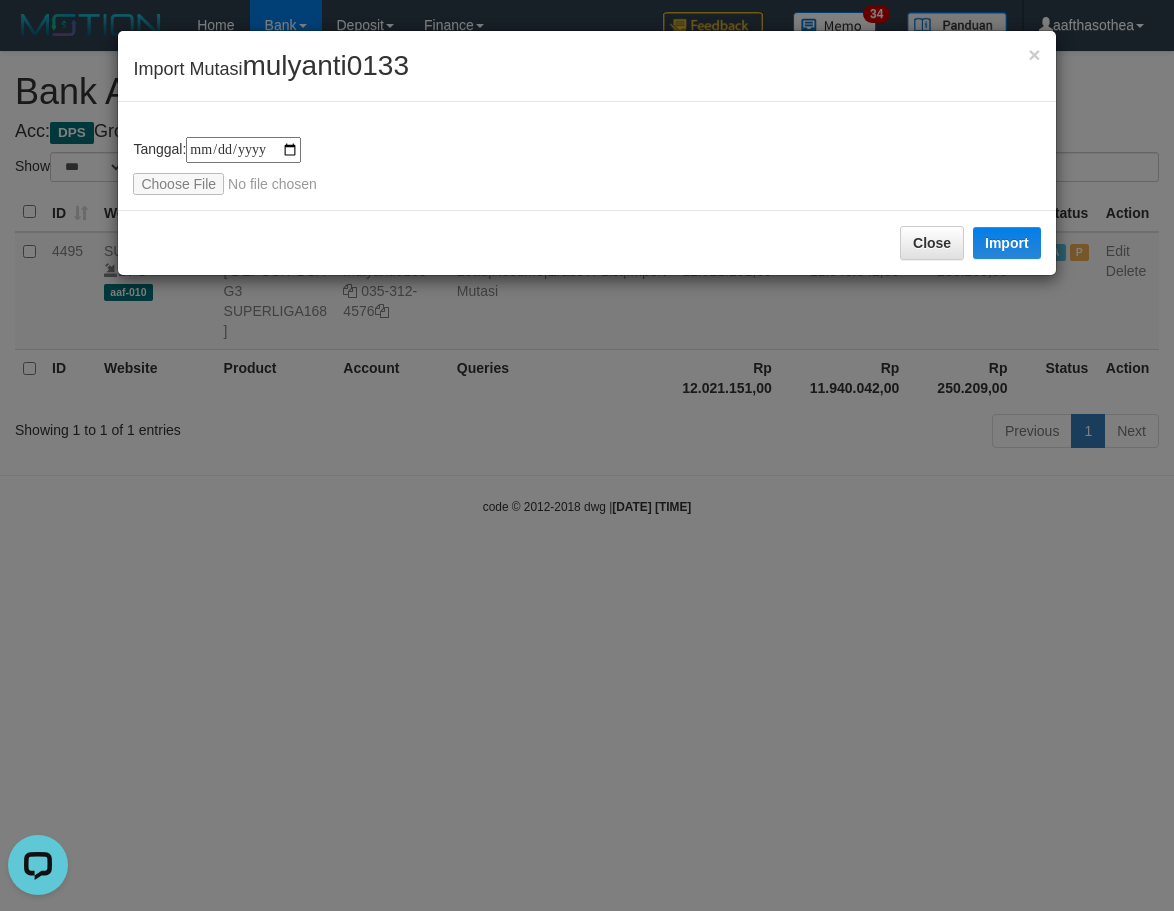 type on "**********" 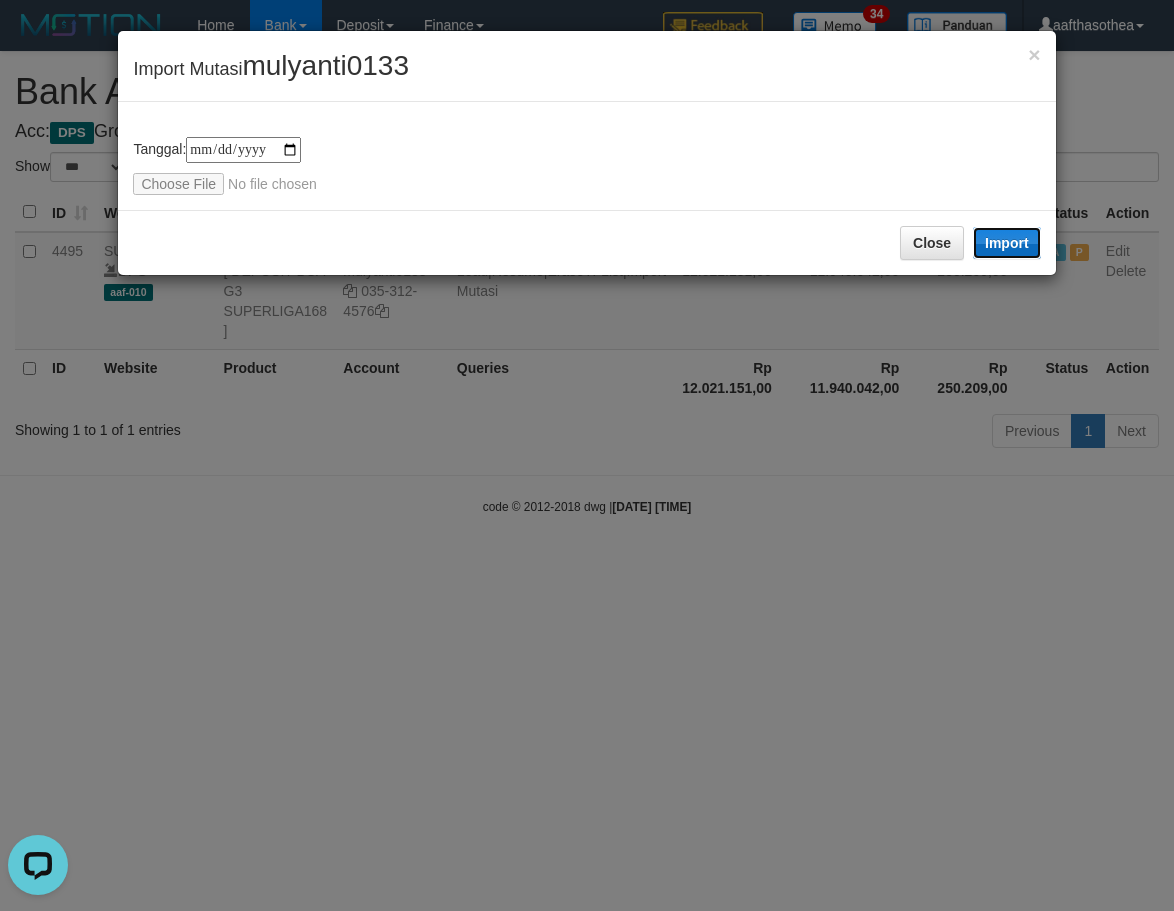 click on "Import" at bounding box center [1007, 243] 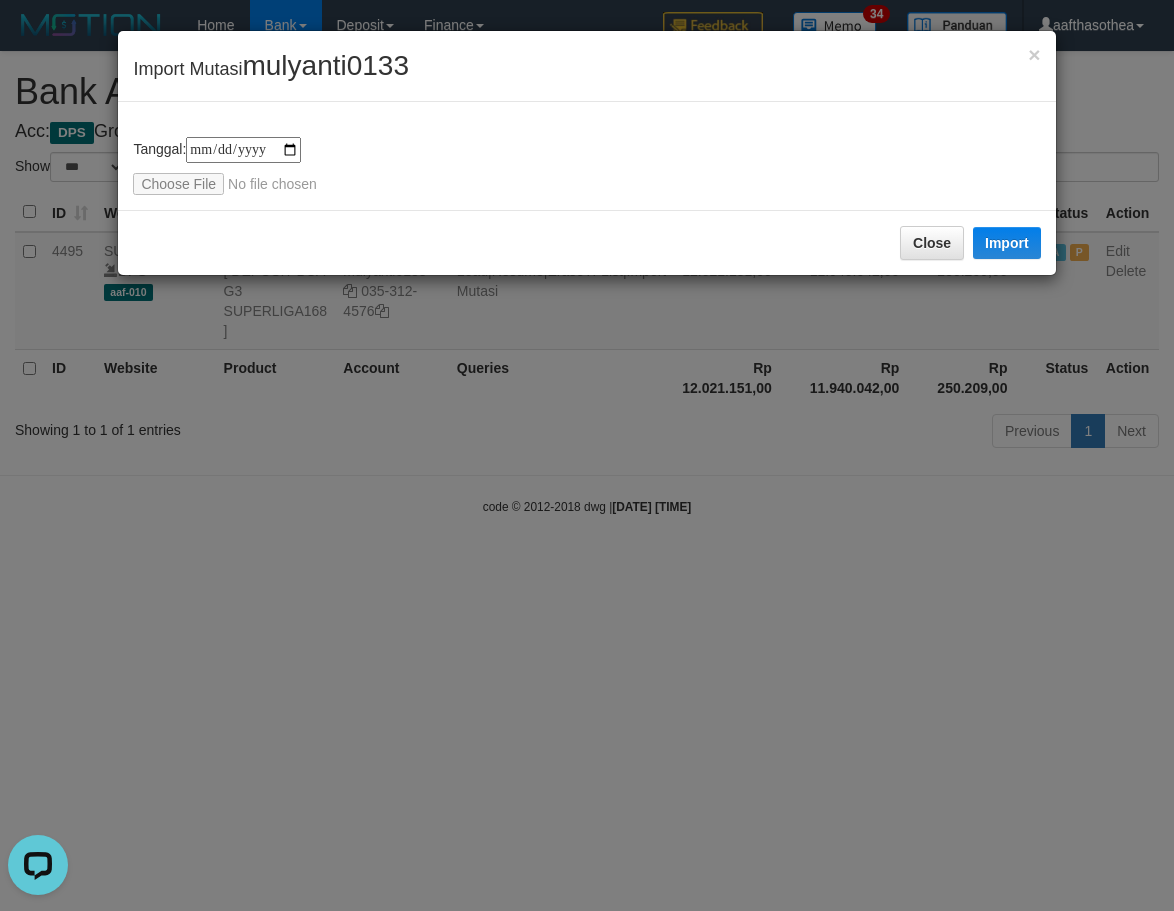 click on "**********" at bounding box center [587, 455] 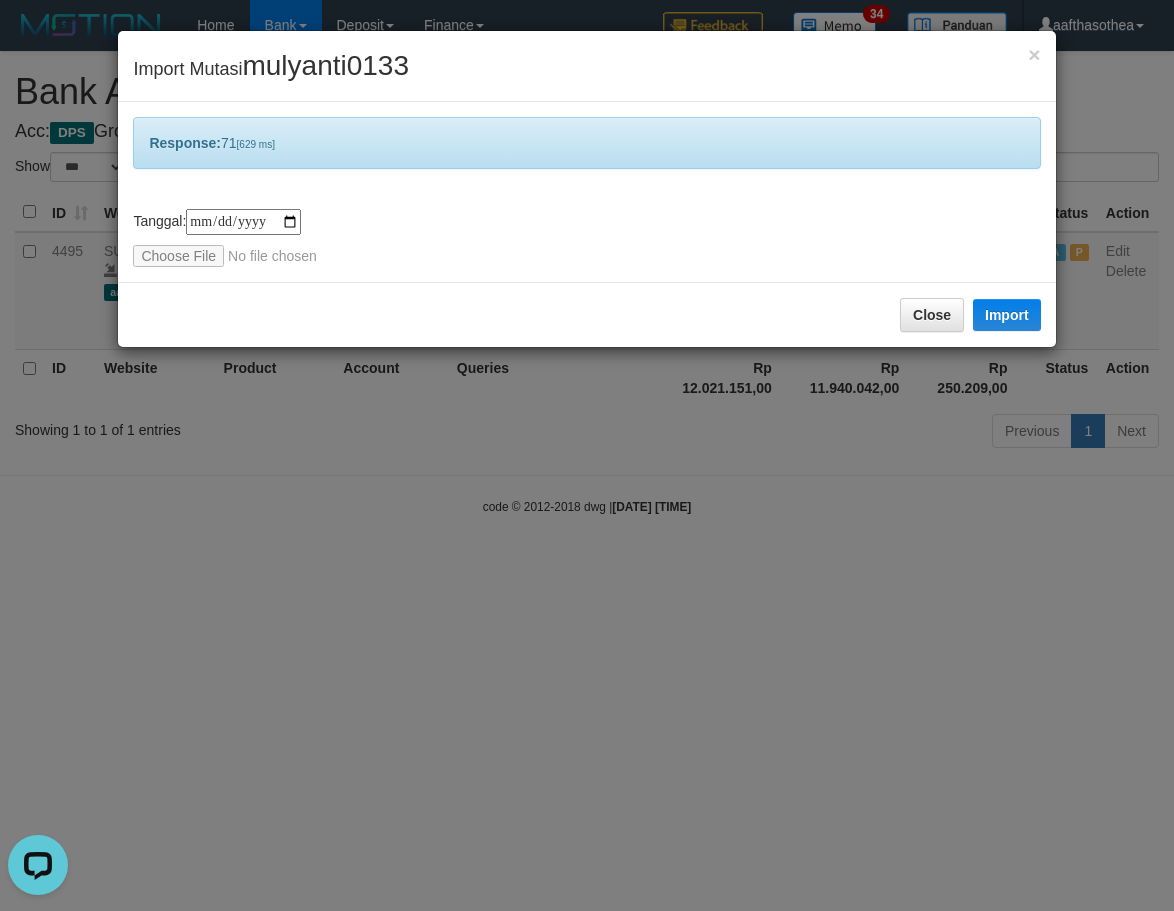 click on "**********" at bounding box center [587, 455] 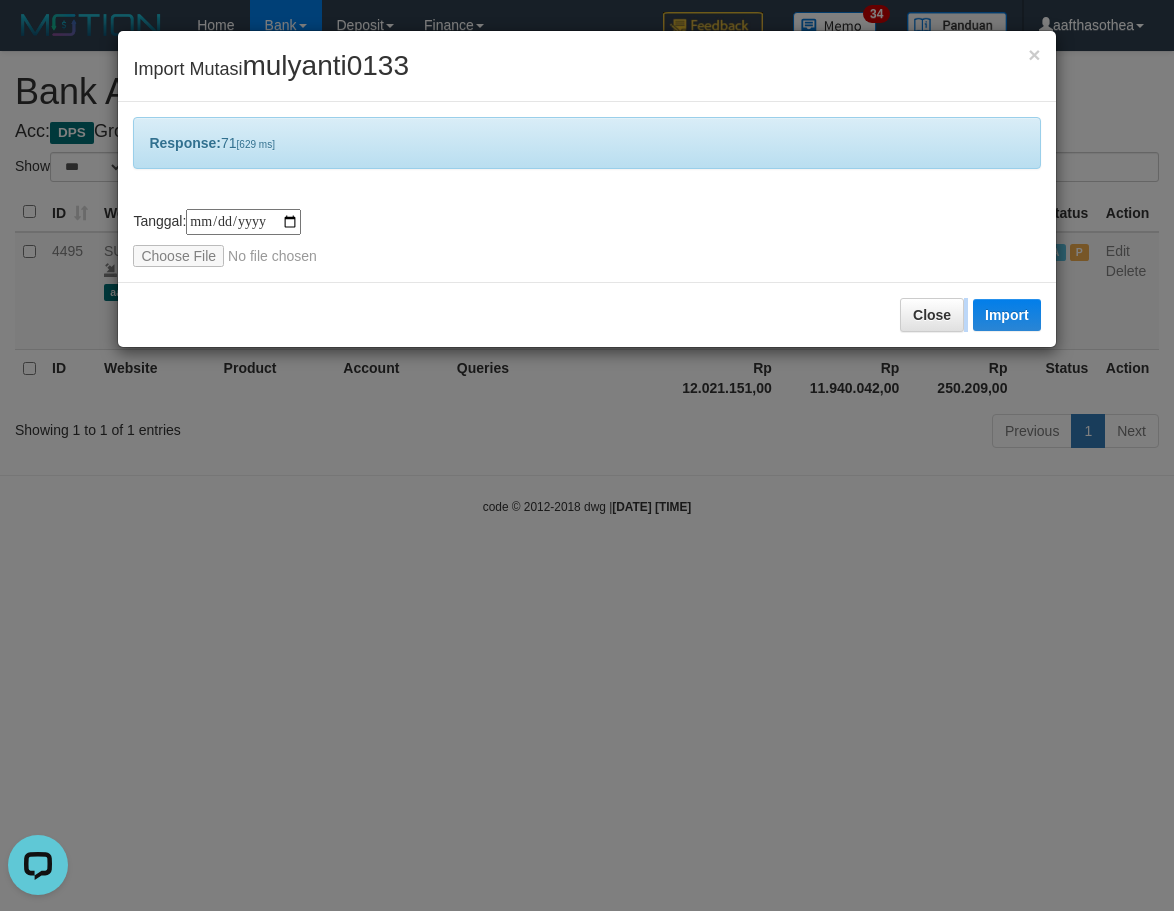 click on "**********" at bounding box center [587, 455] 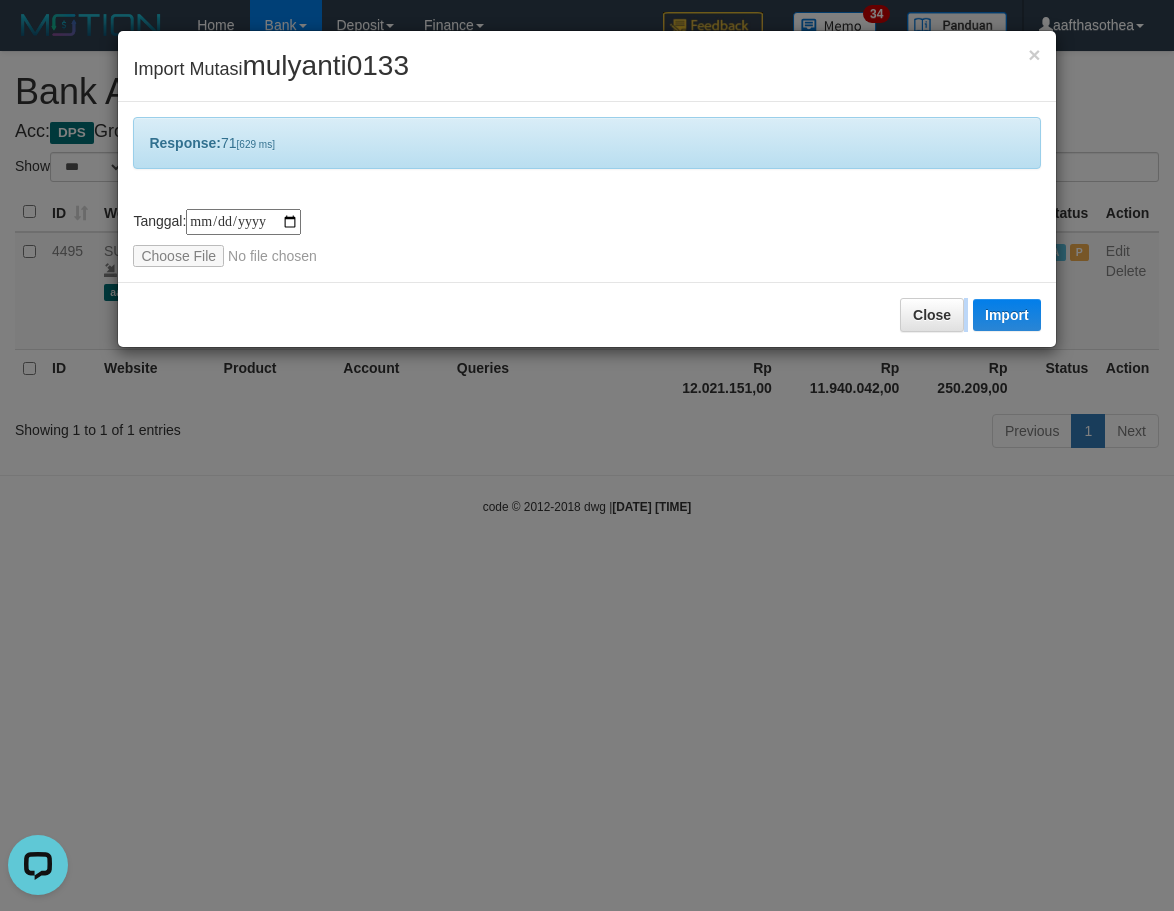 click on "**********" at bounding box center [587, 455] 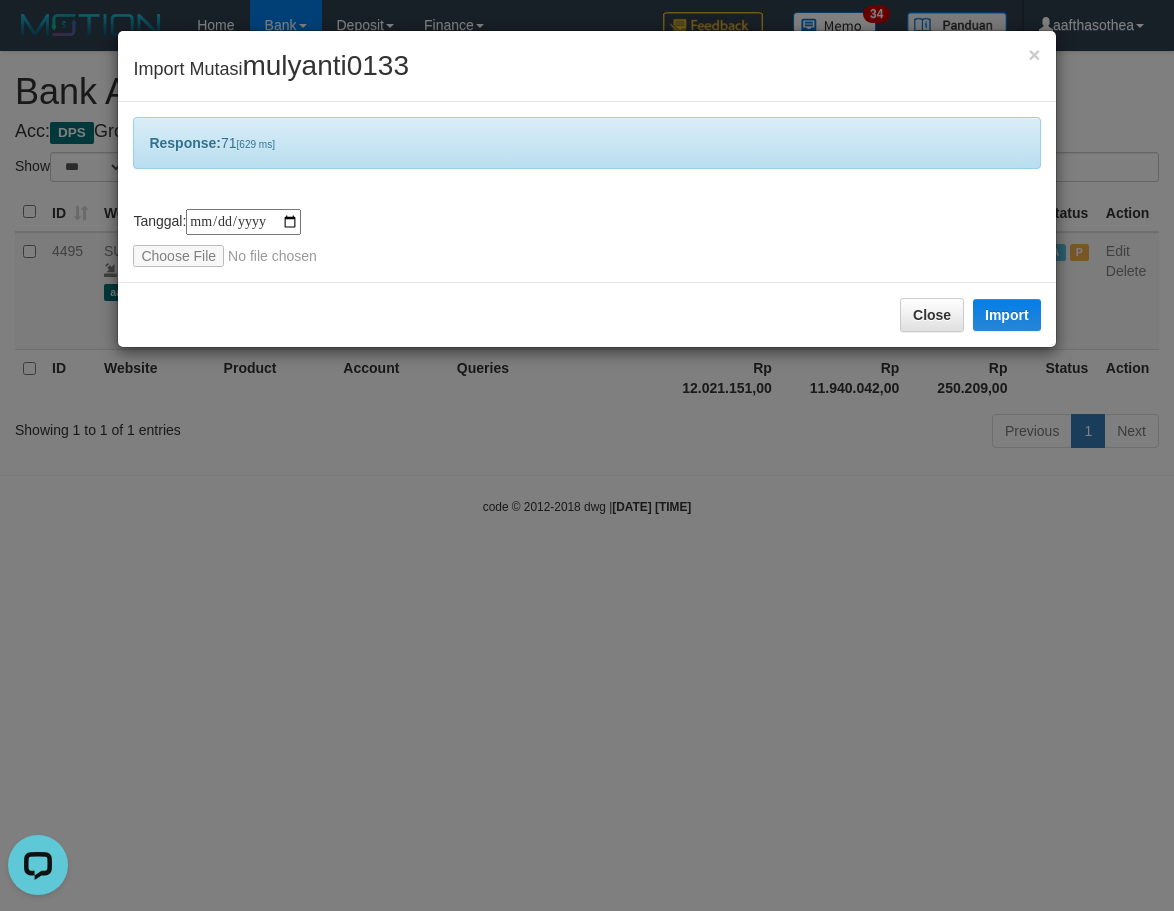 click on "**********" at bounding box center [587, 455] 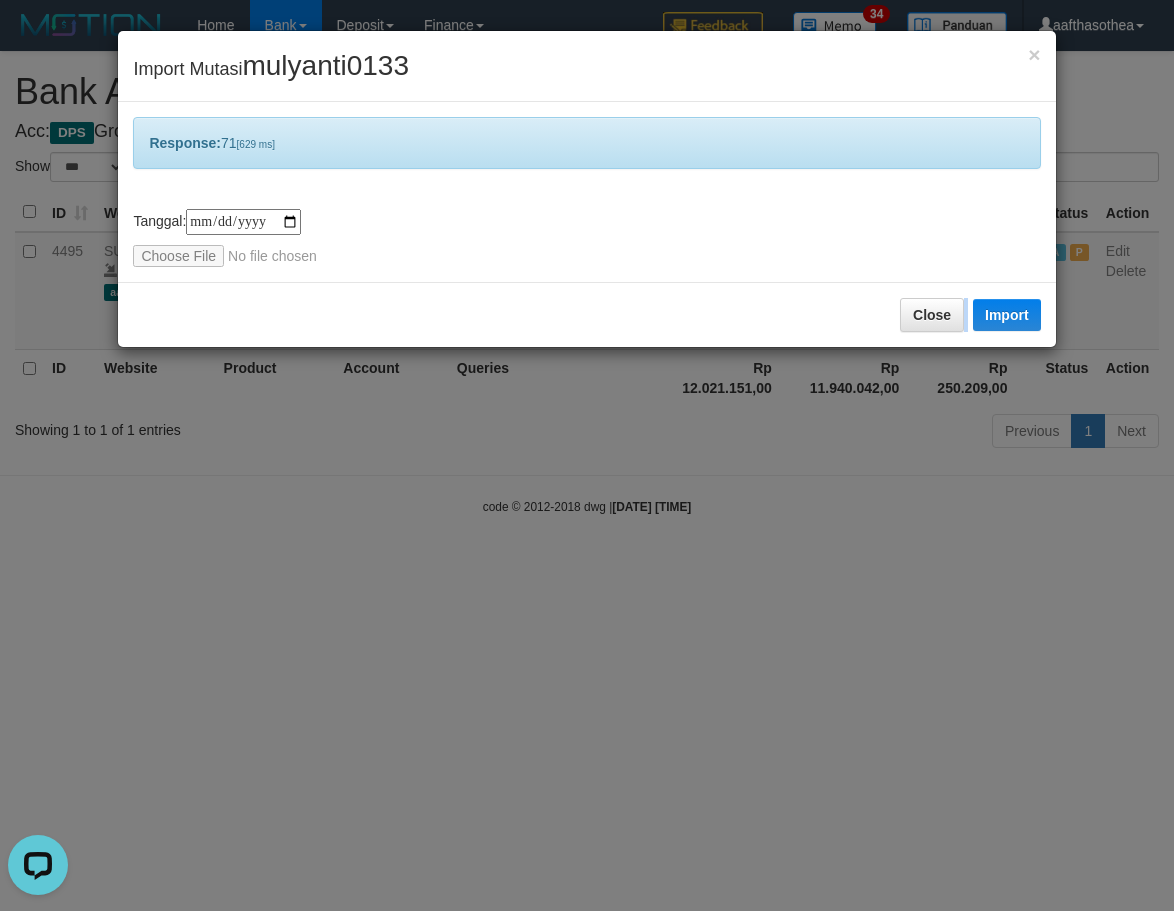click on "**********" at bounding box center [587, 455] 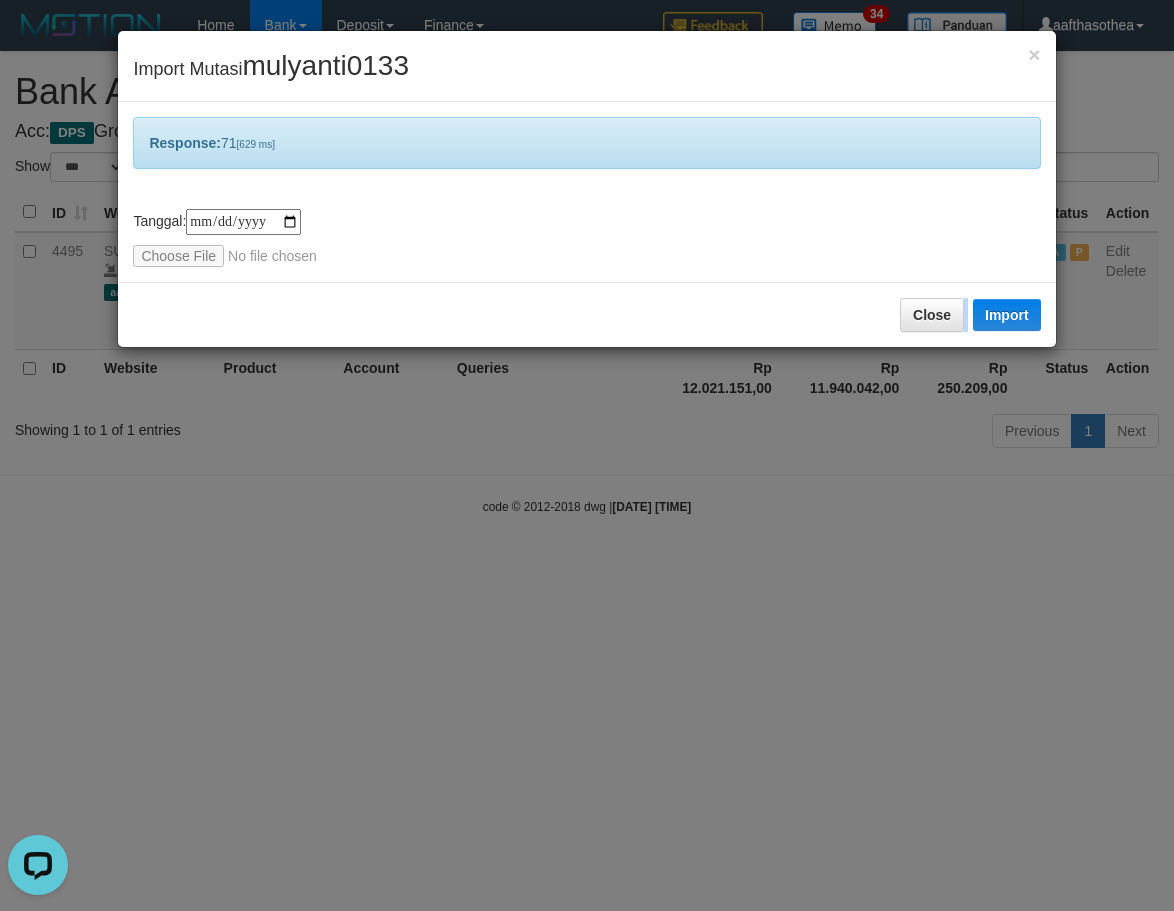 click on "**********" at bounding box center (587, 455) 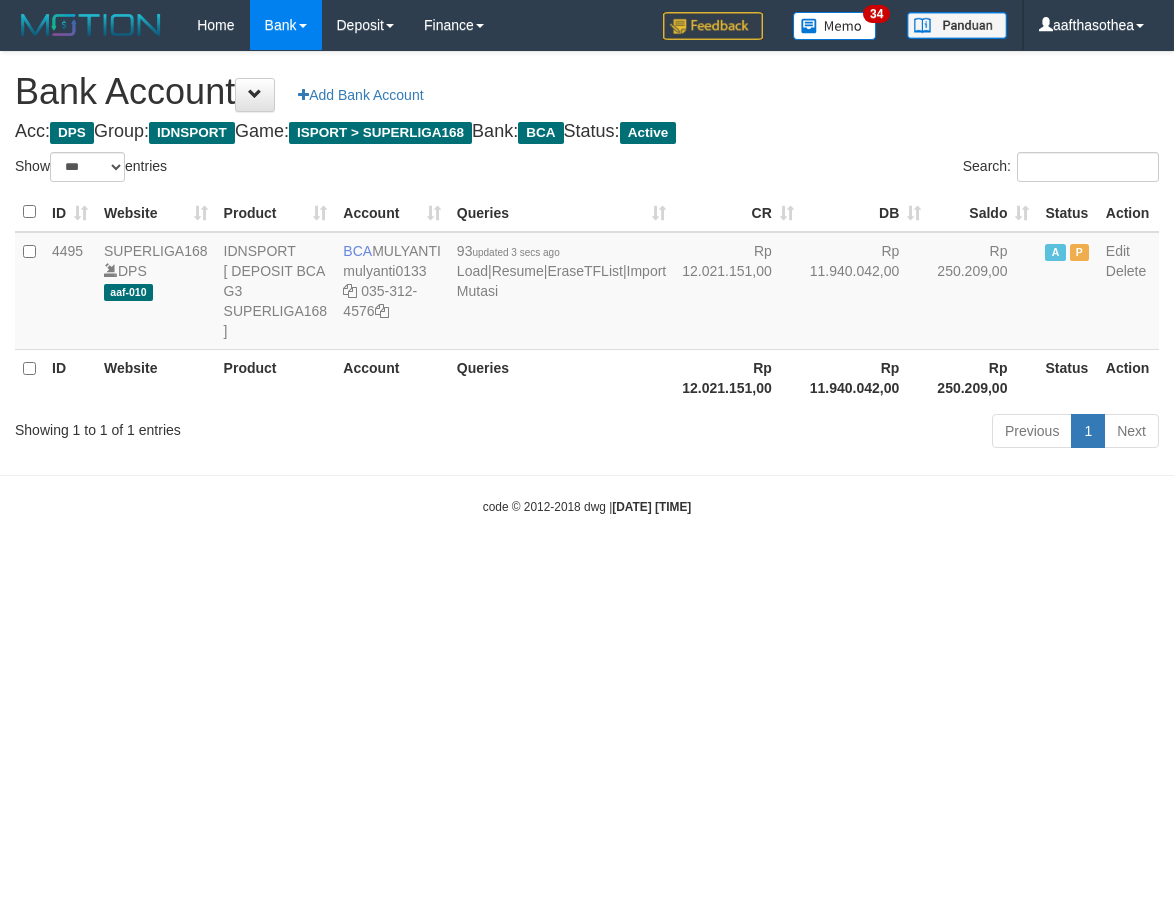 select on "***" 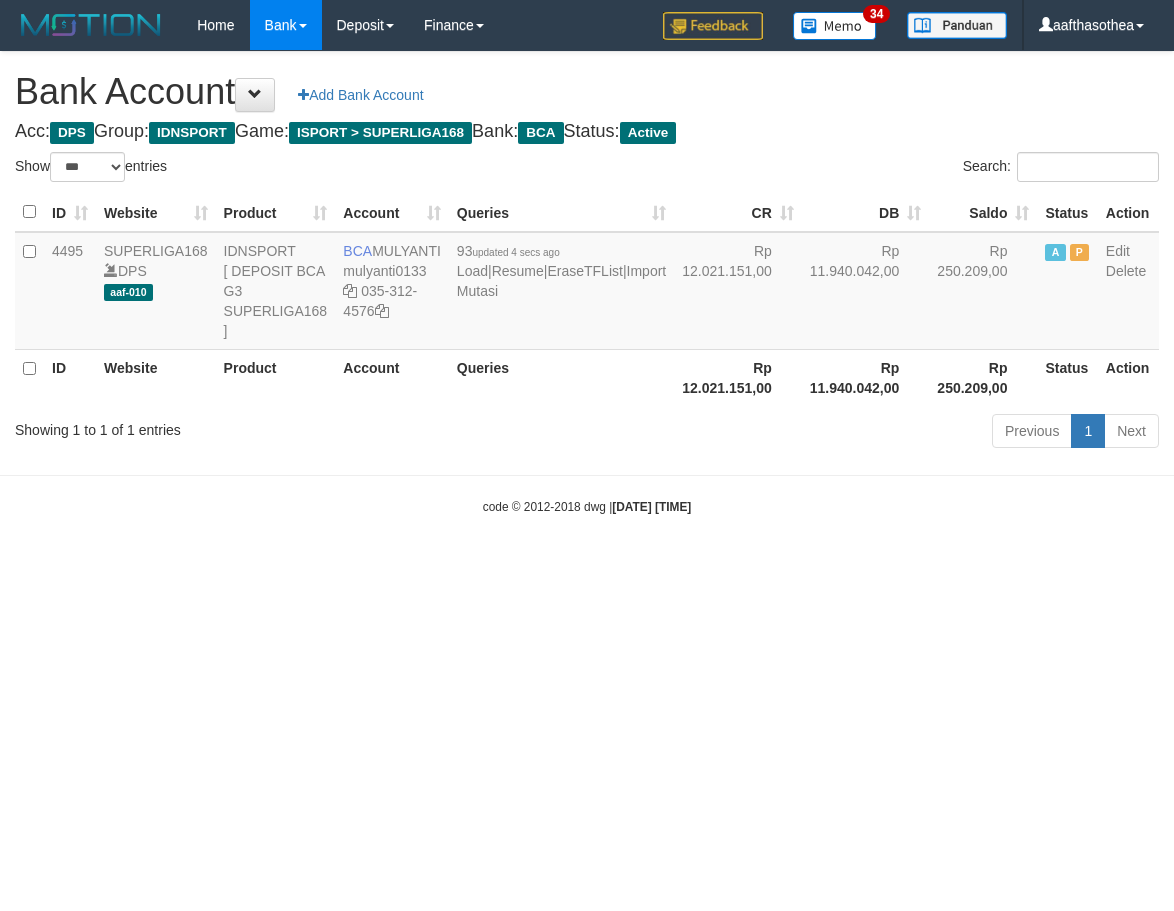 select on "***" 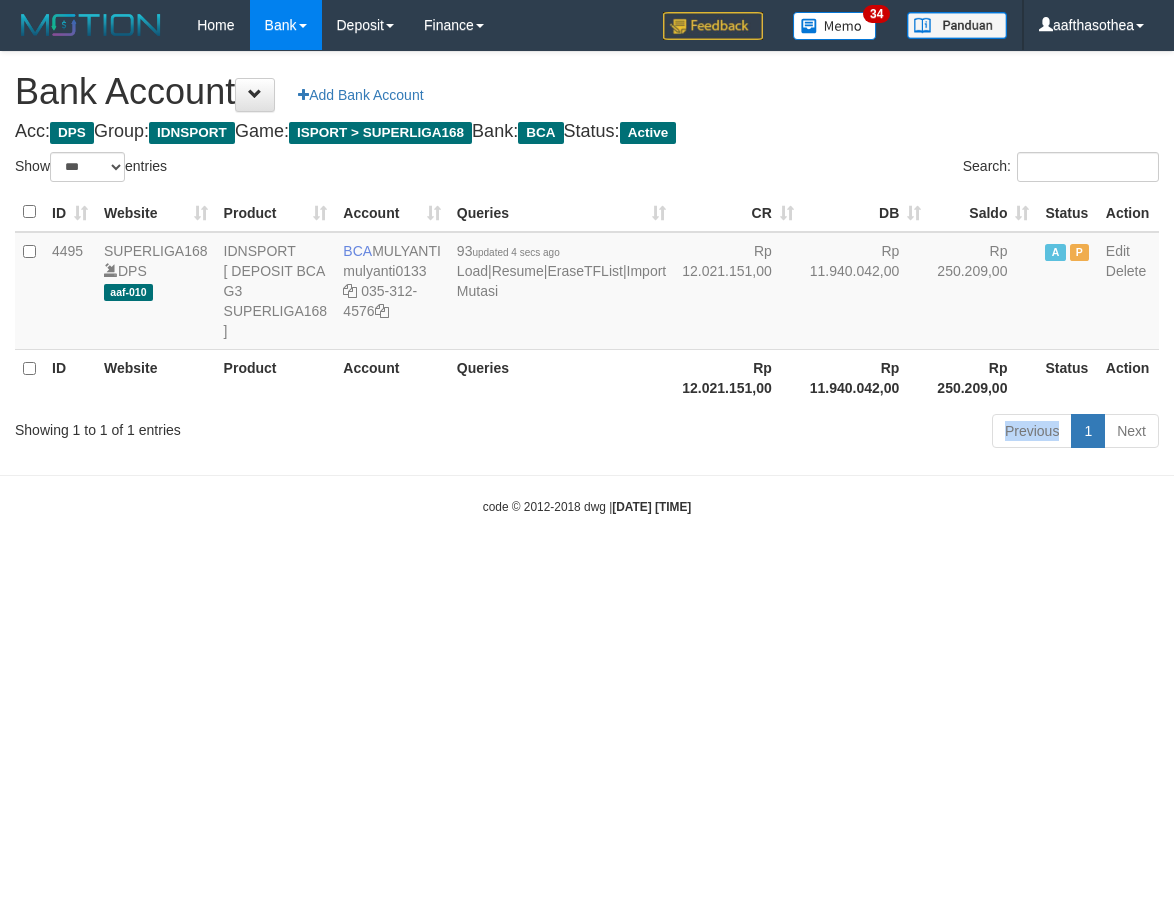 click on "Previous 1 Next" at bounding box center (831, 433) 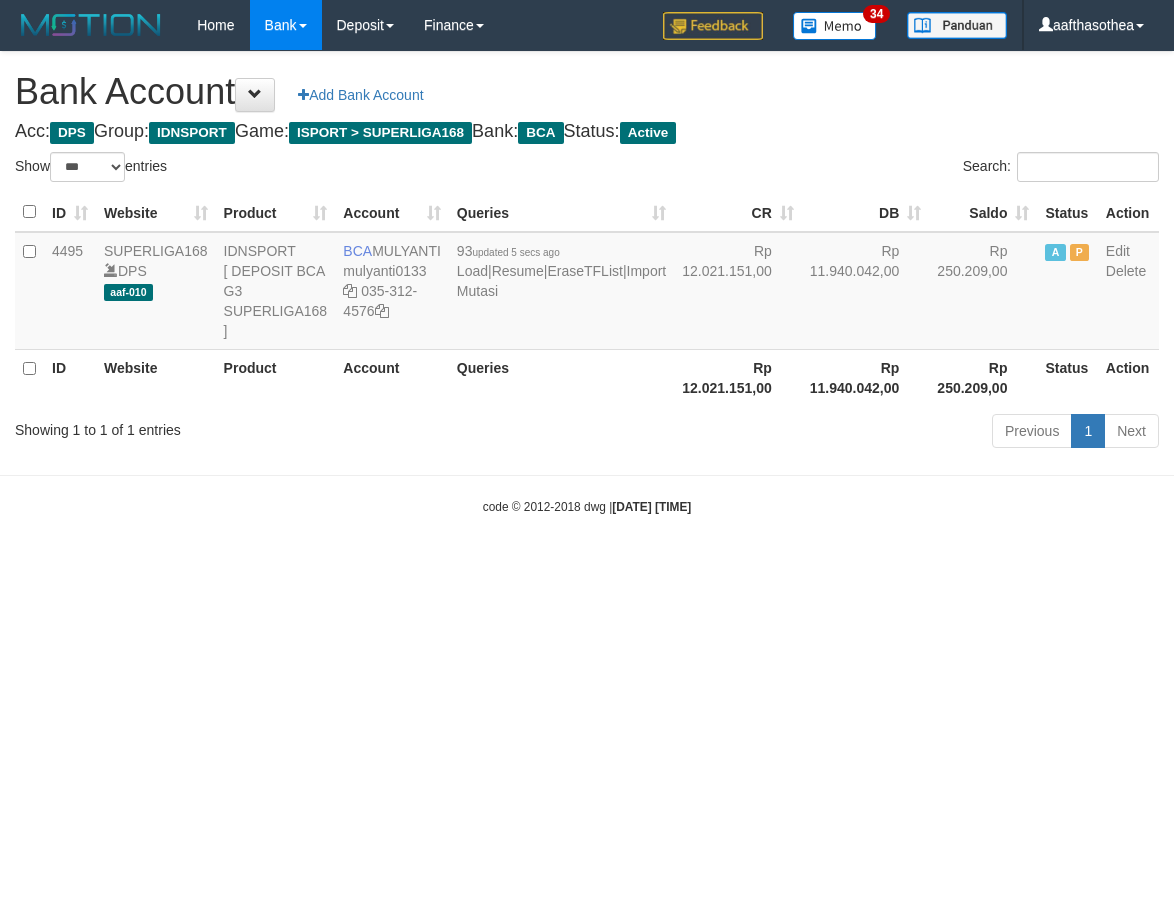 select on "***" 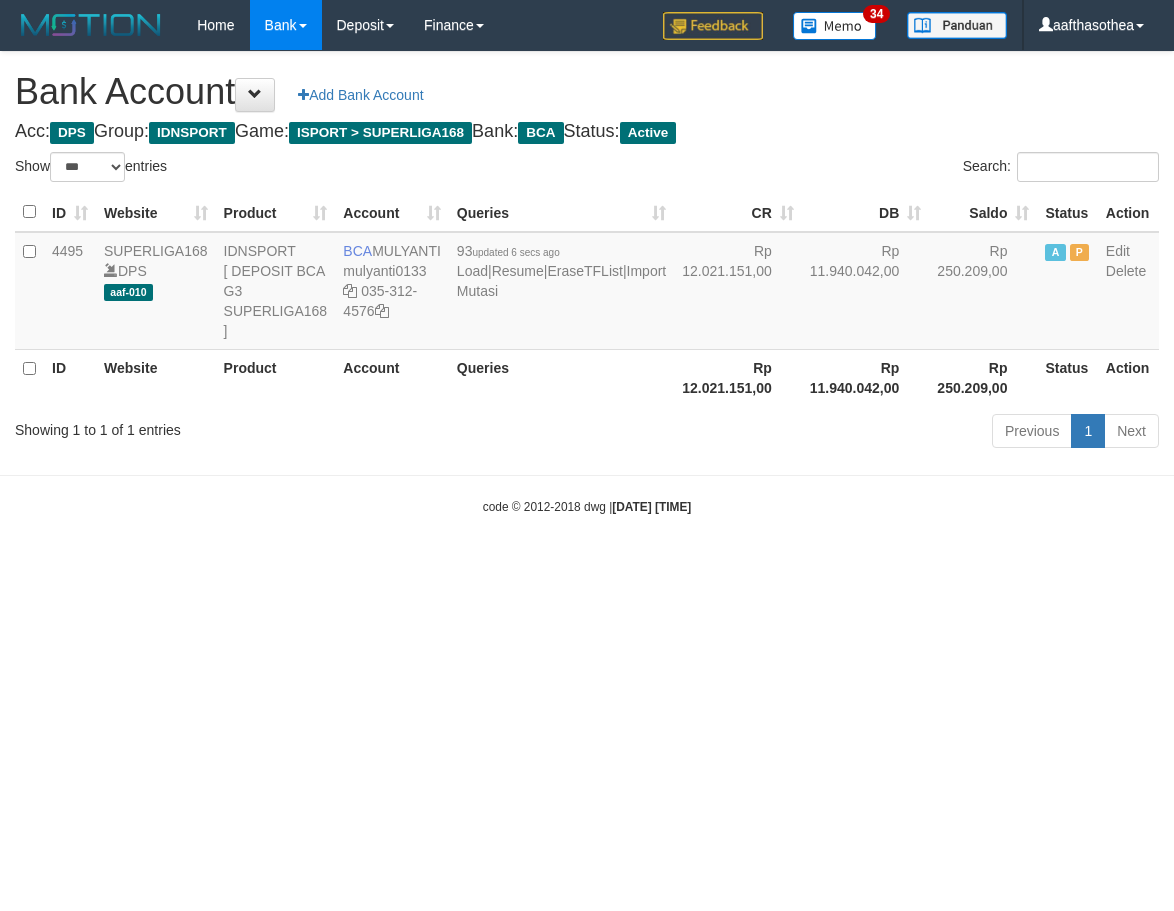 select on "***" 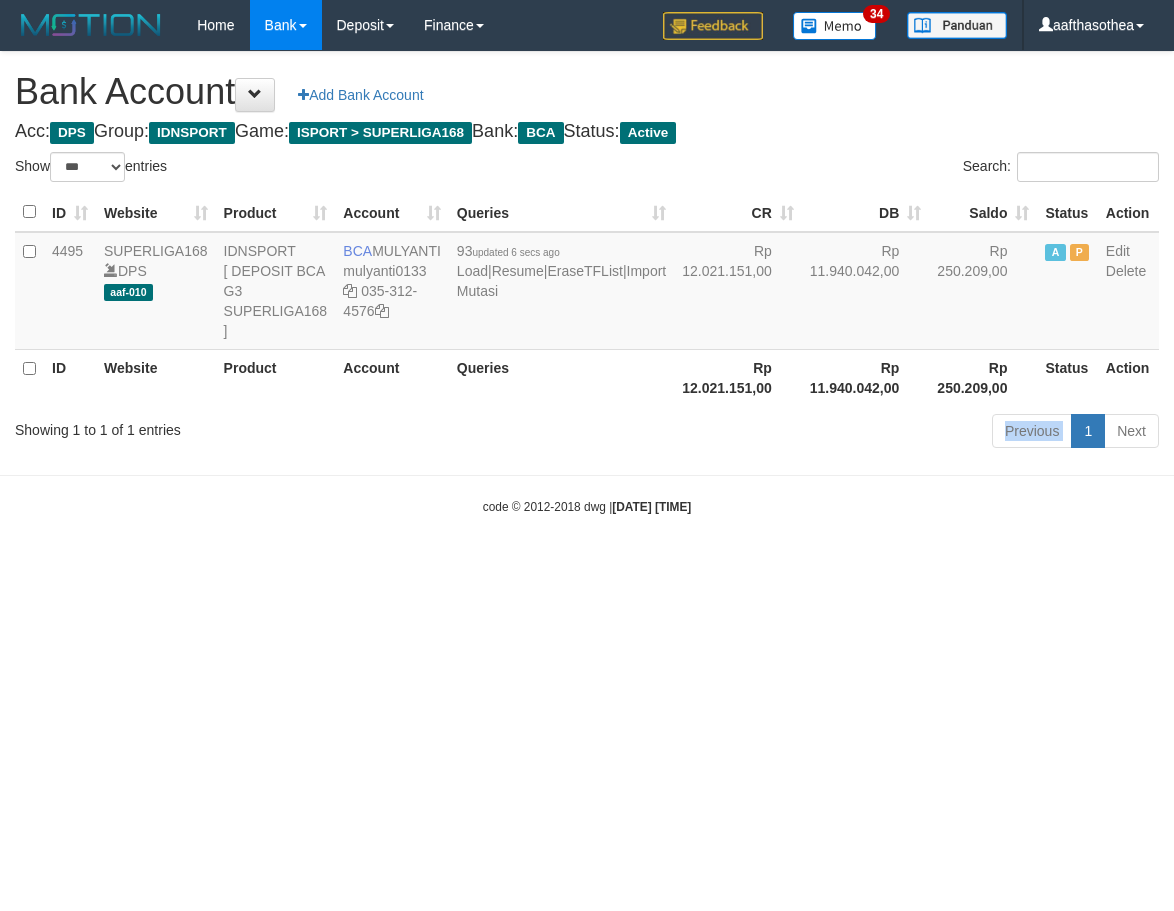 click on "Previous 1 Next" at bounding box center (831, 433) 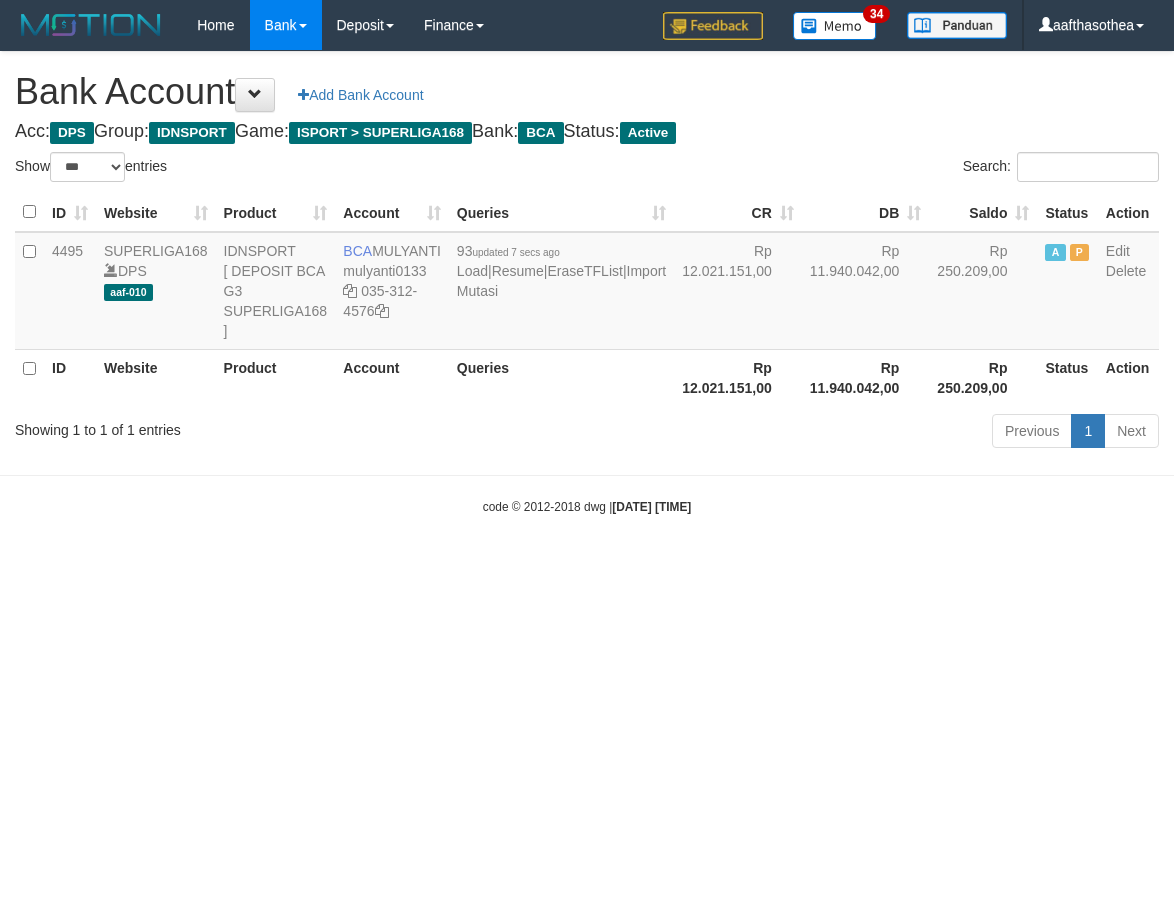 select on "***" 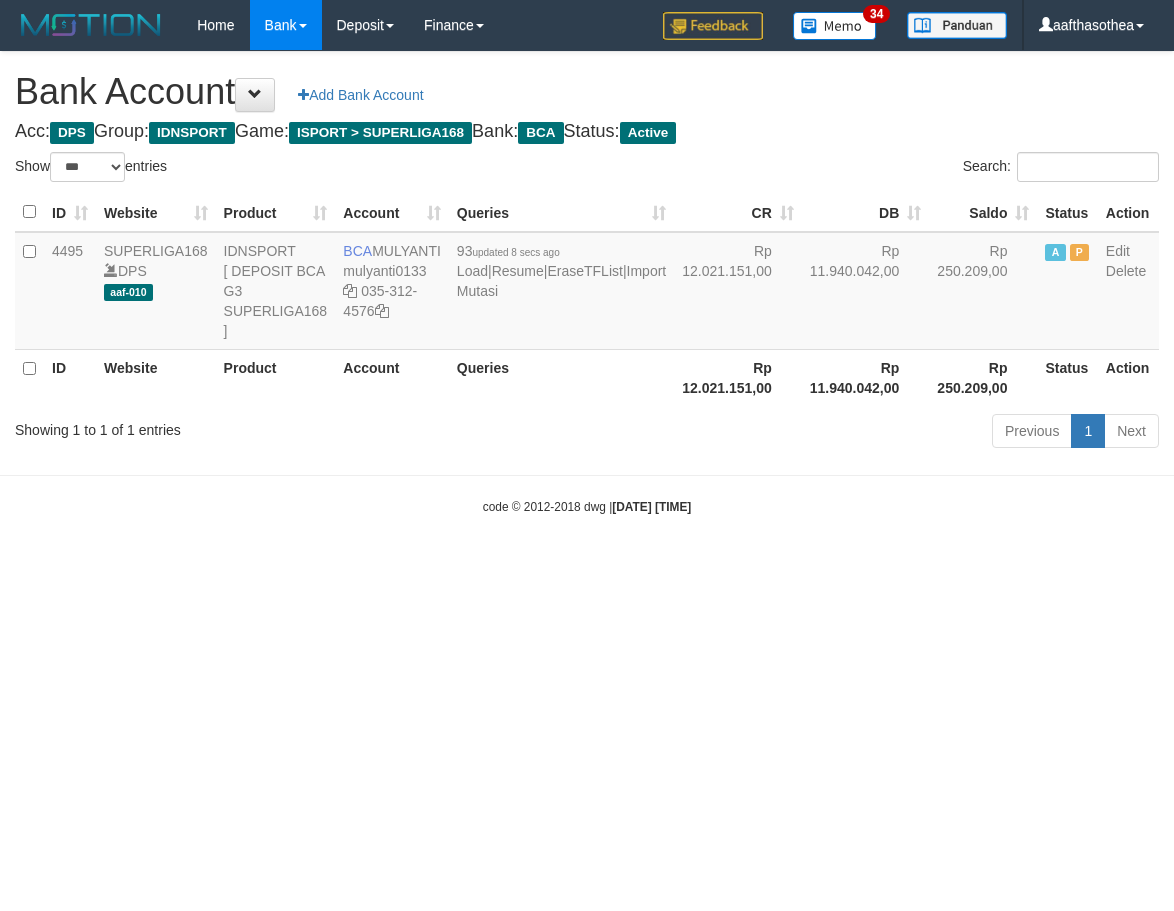 select on "***" 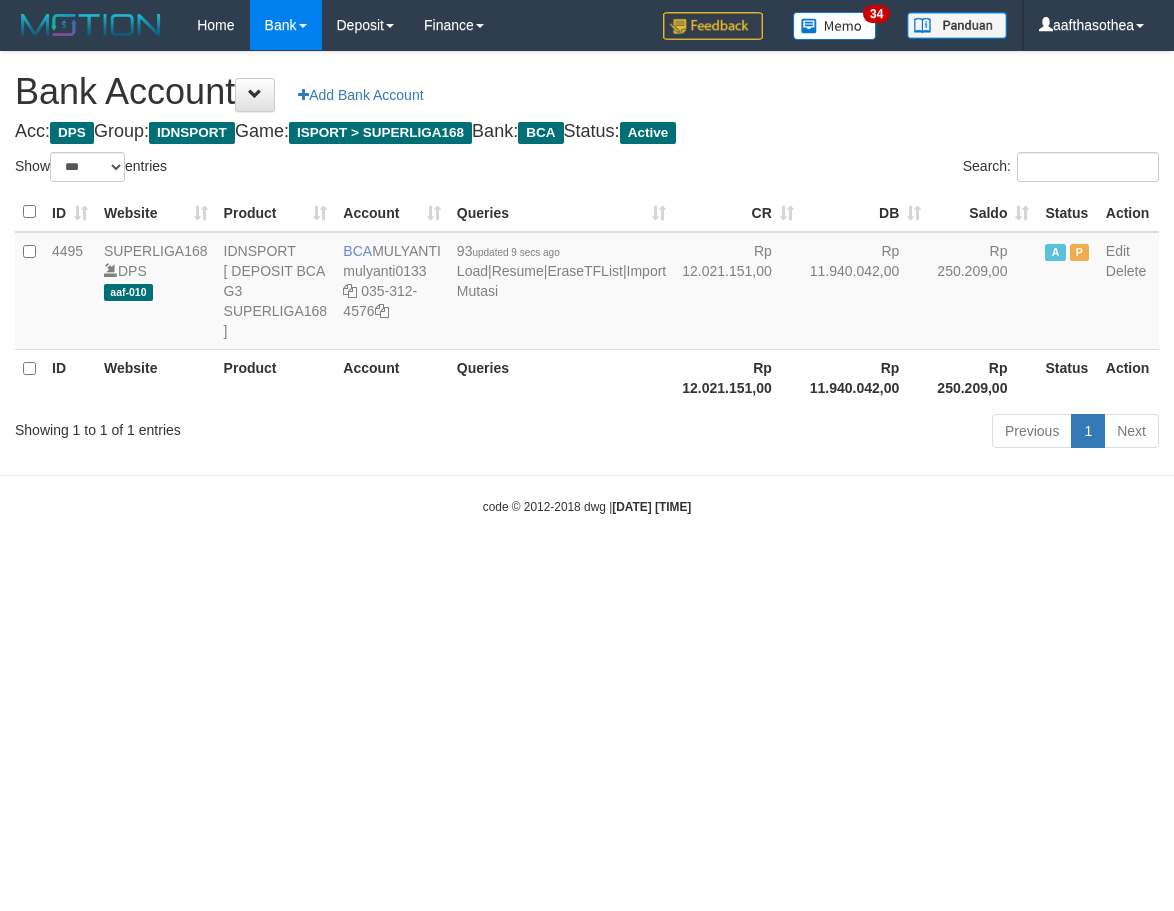 select on "***" 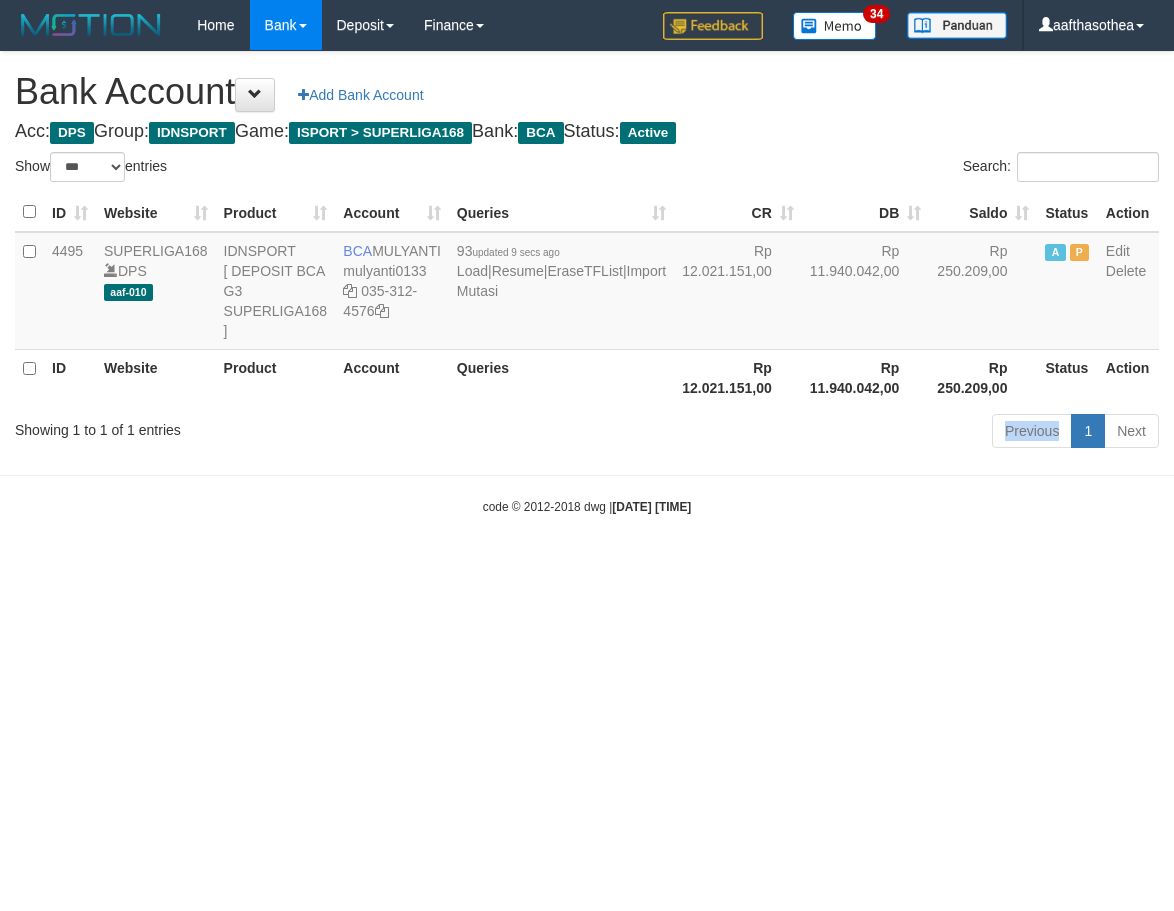 click on "Previous 1 Next" at bounding box center [831, 433] 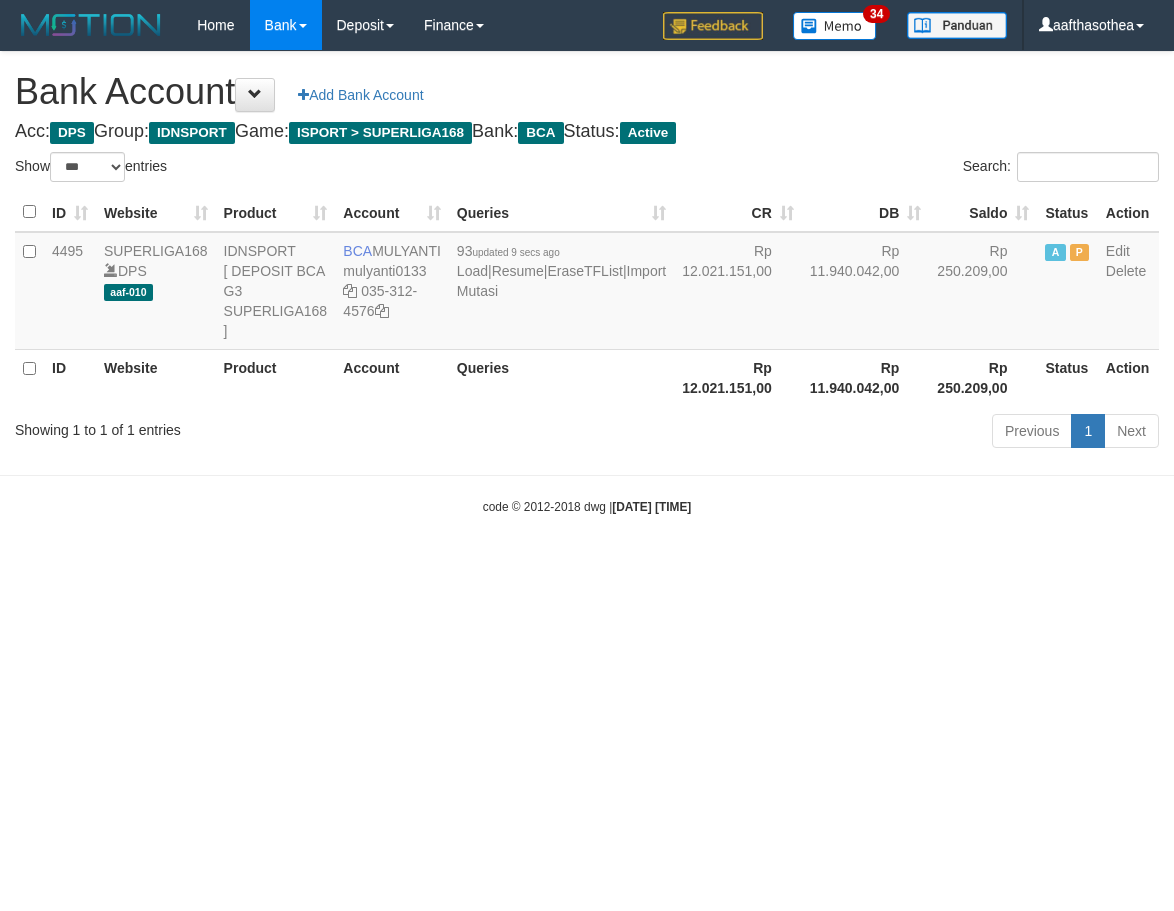select on "***" 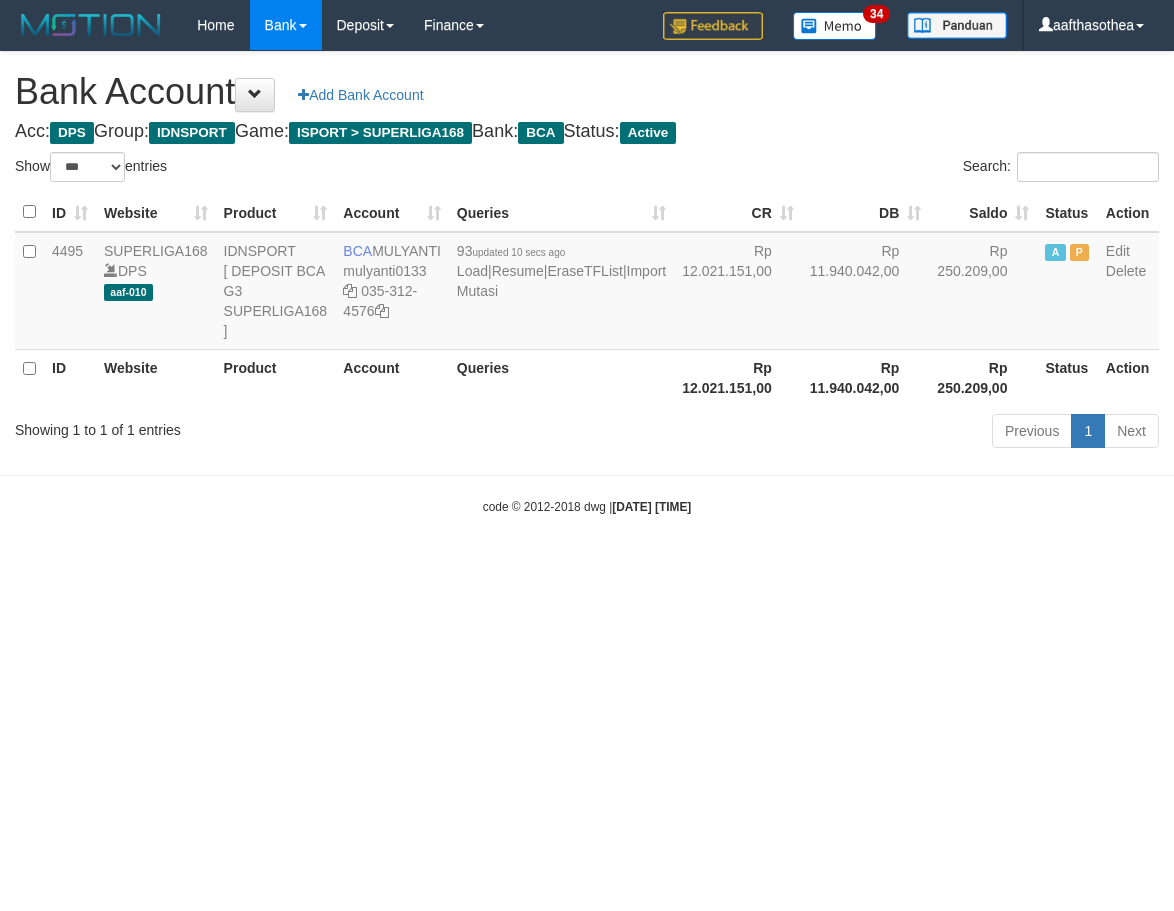 select on "***" 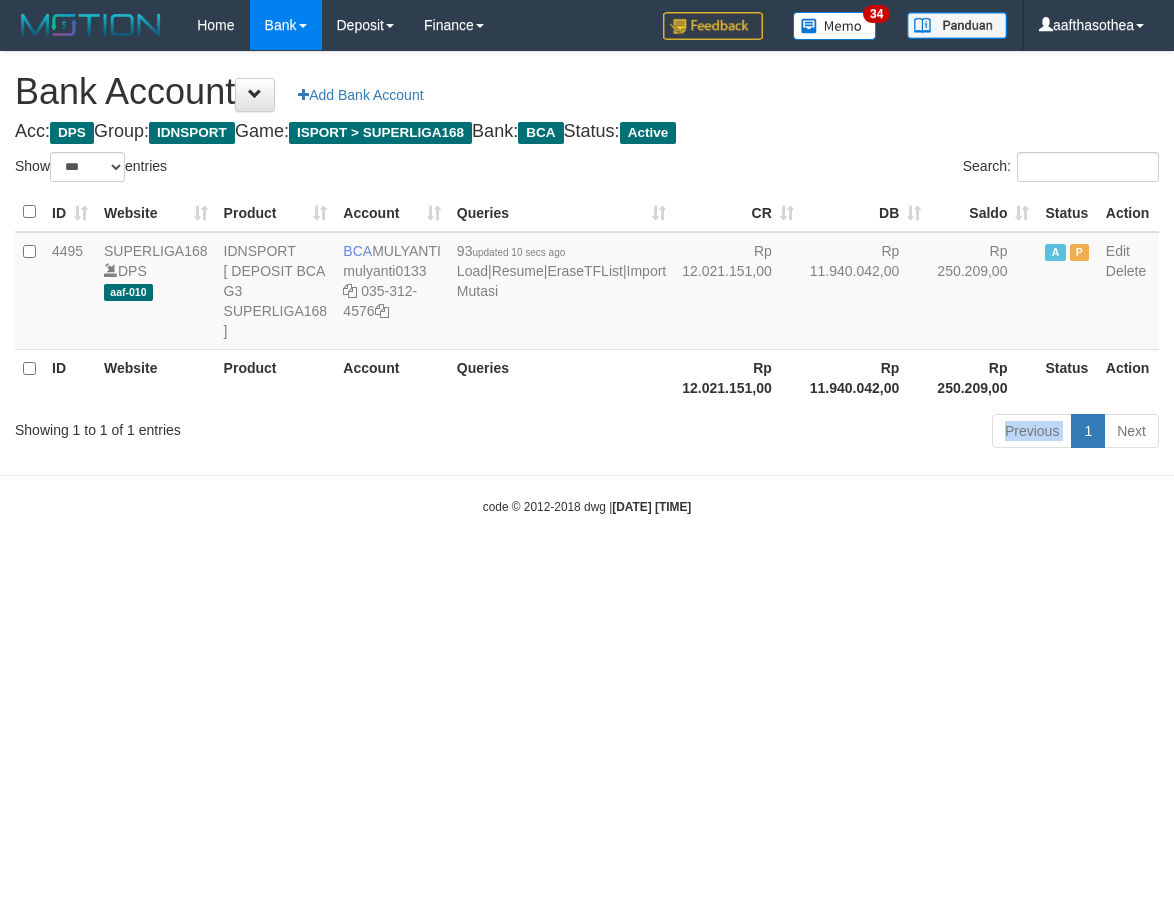 click on "Previous 1 Next" at bounding box center (831, 433) 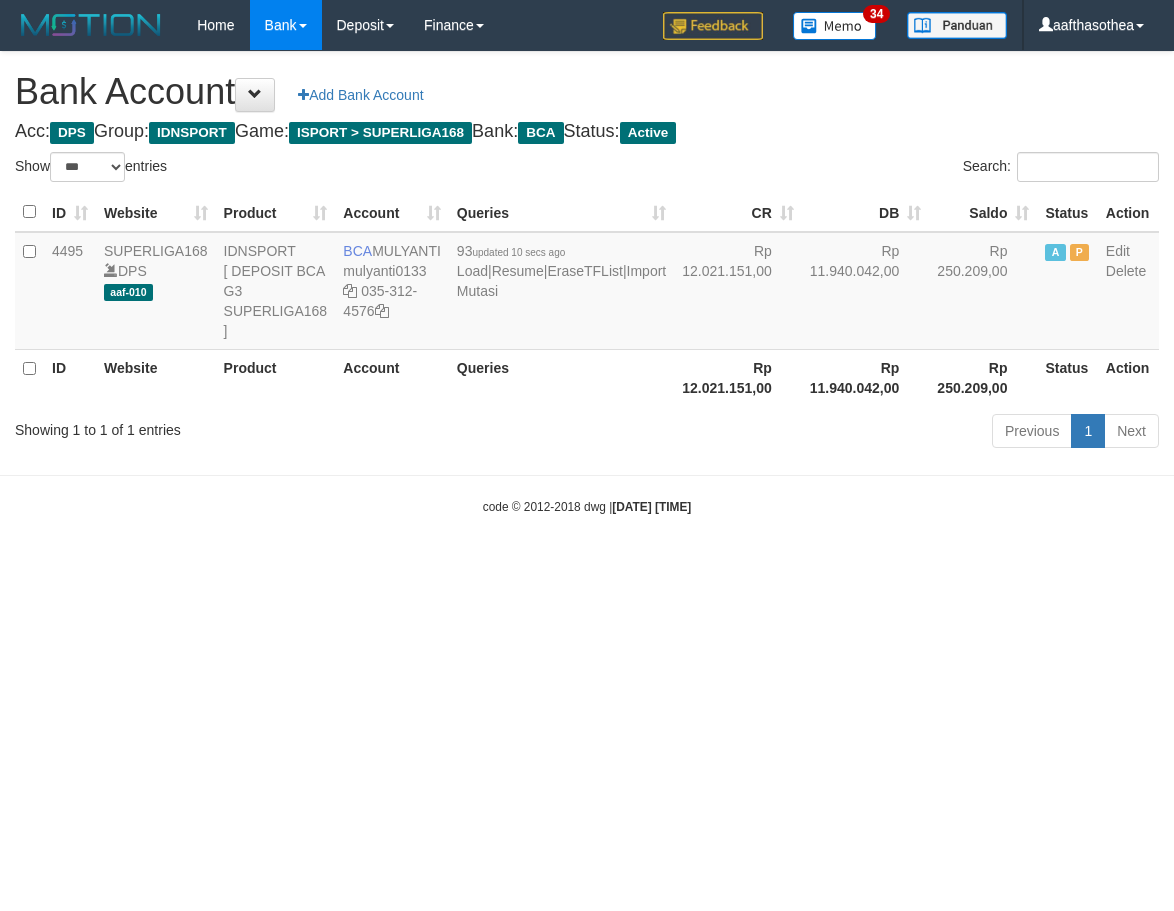 select on "***" 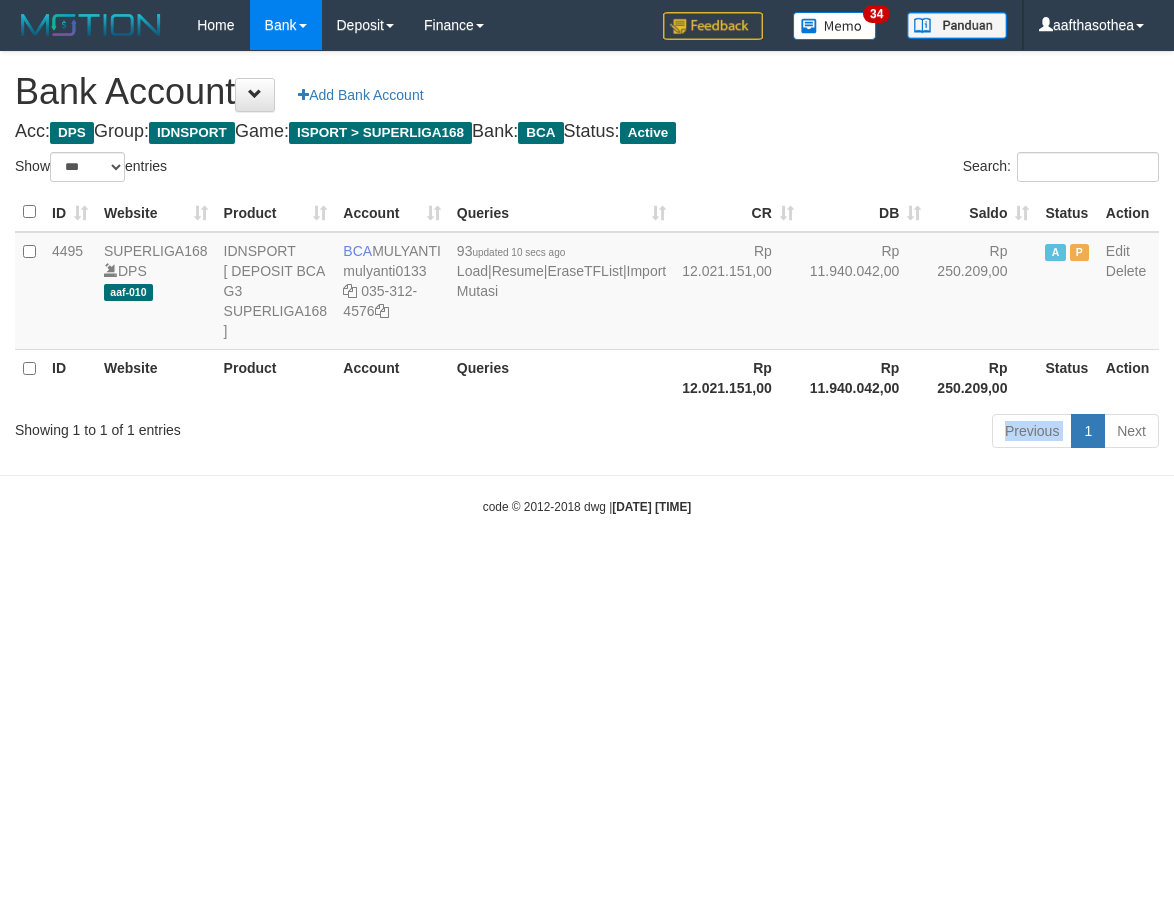 click on "Previous 1 Next" at bounding box center (831, 433) 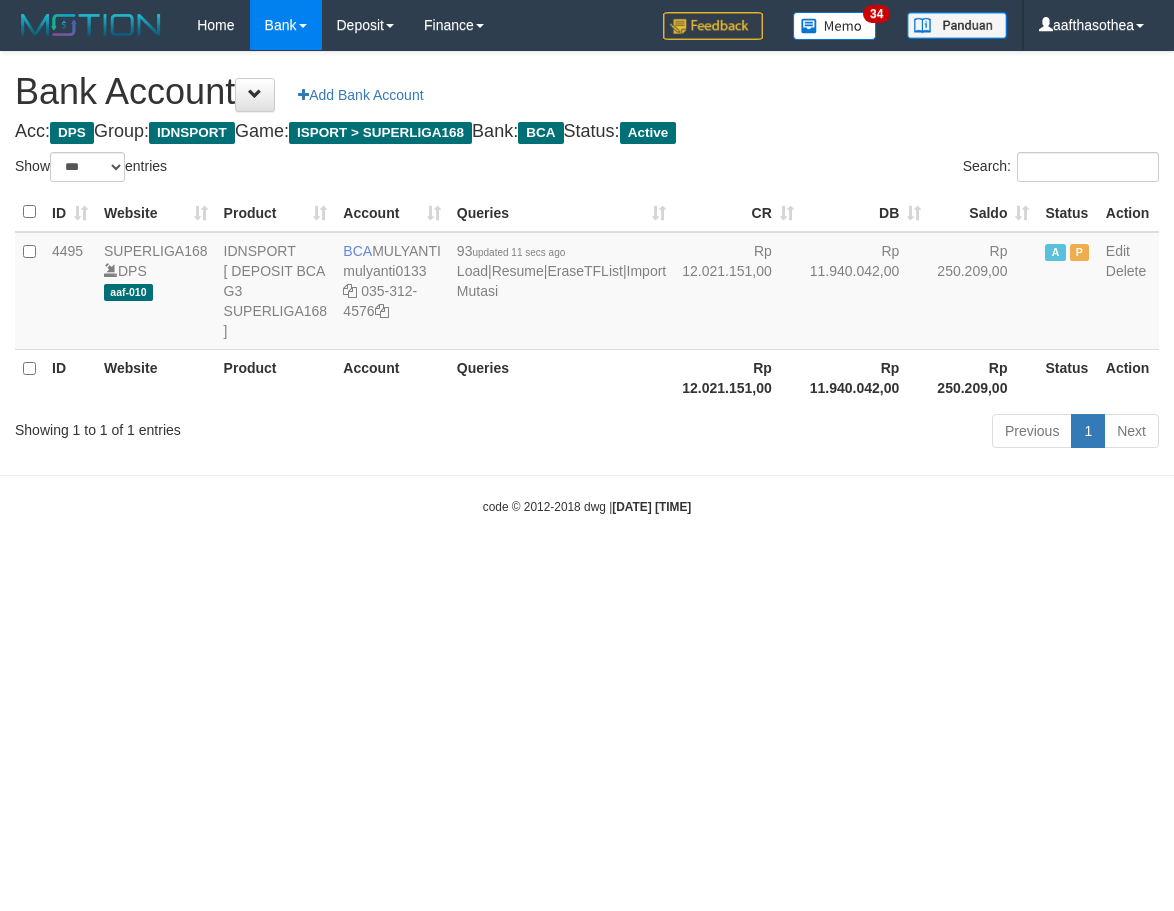 select on "***" 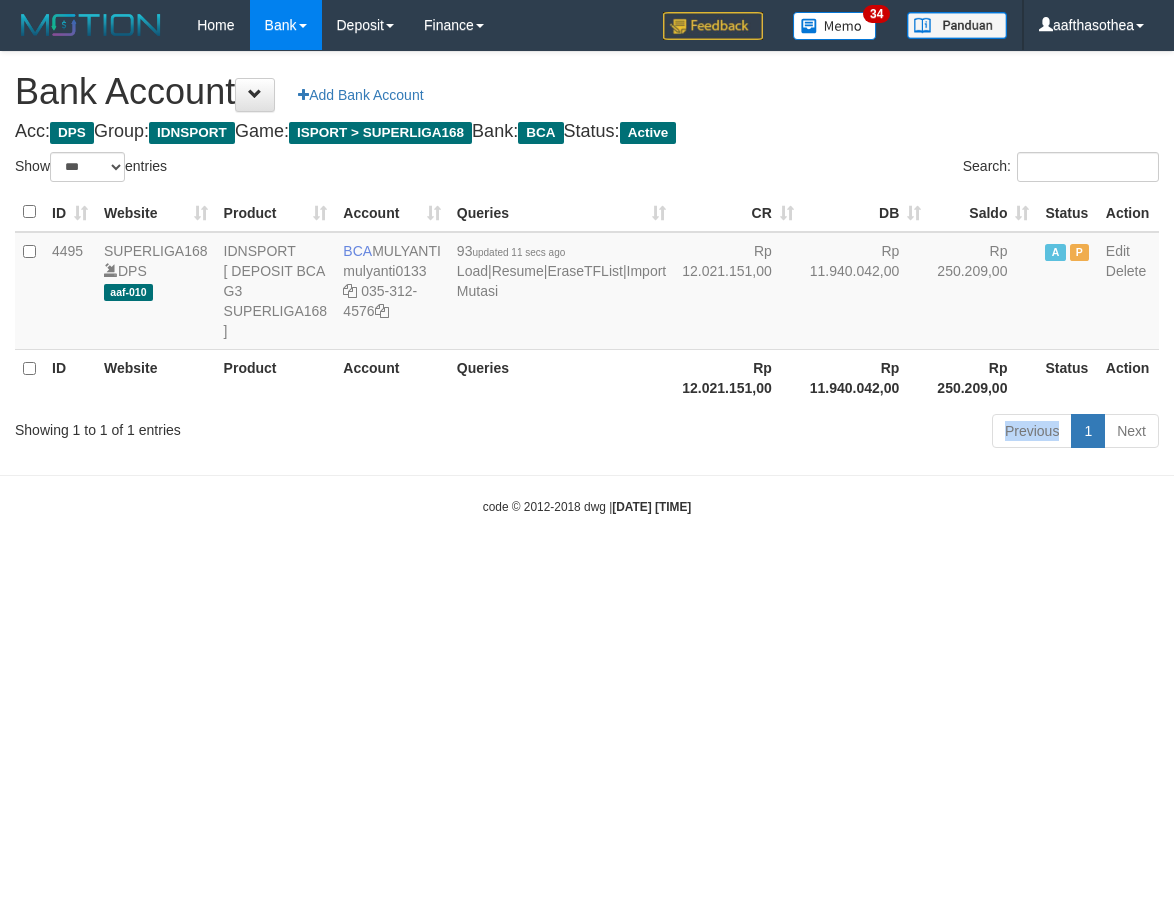 click on "Previous 1 Next" at bounding box center [831, 433] 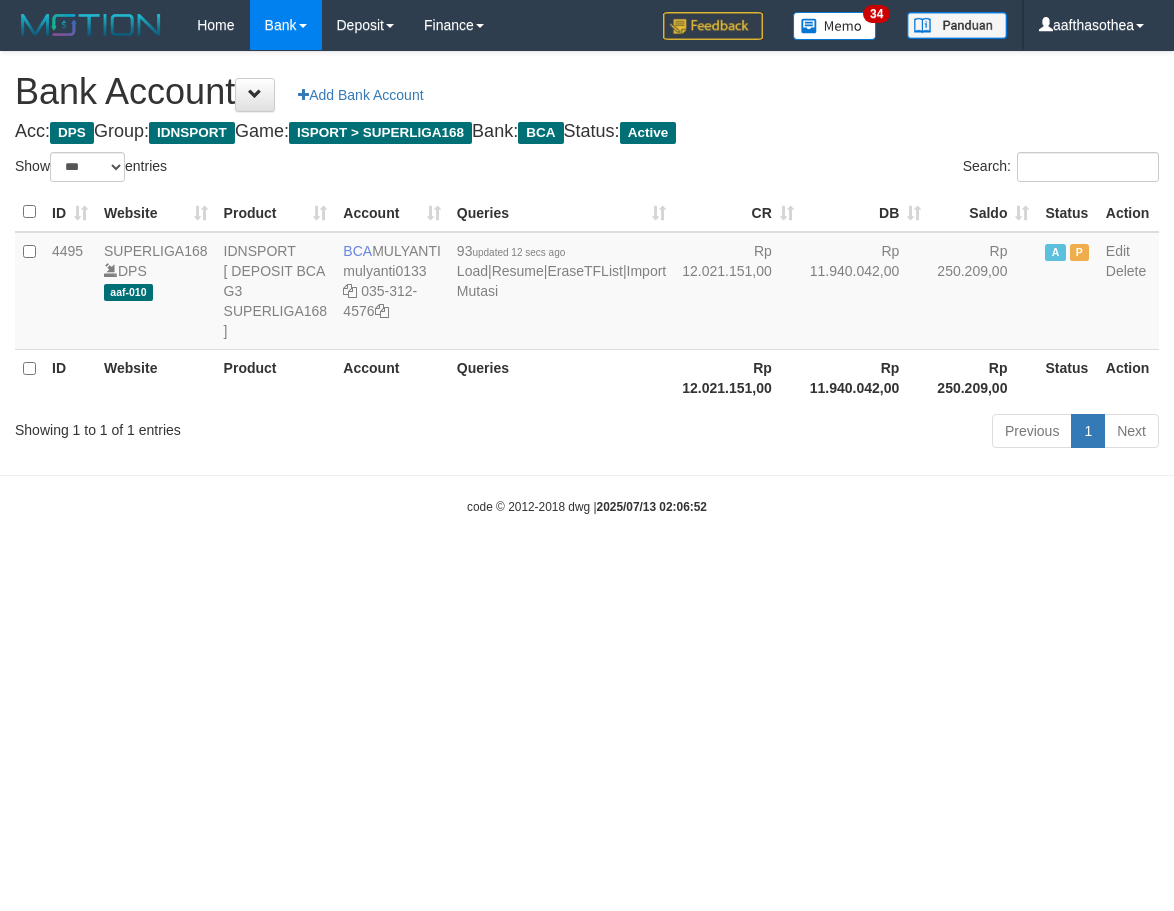 select on "***" 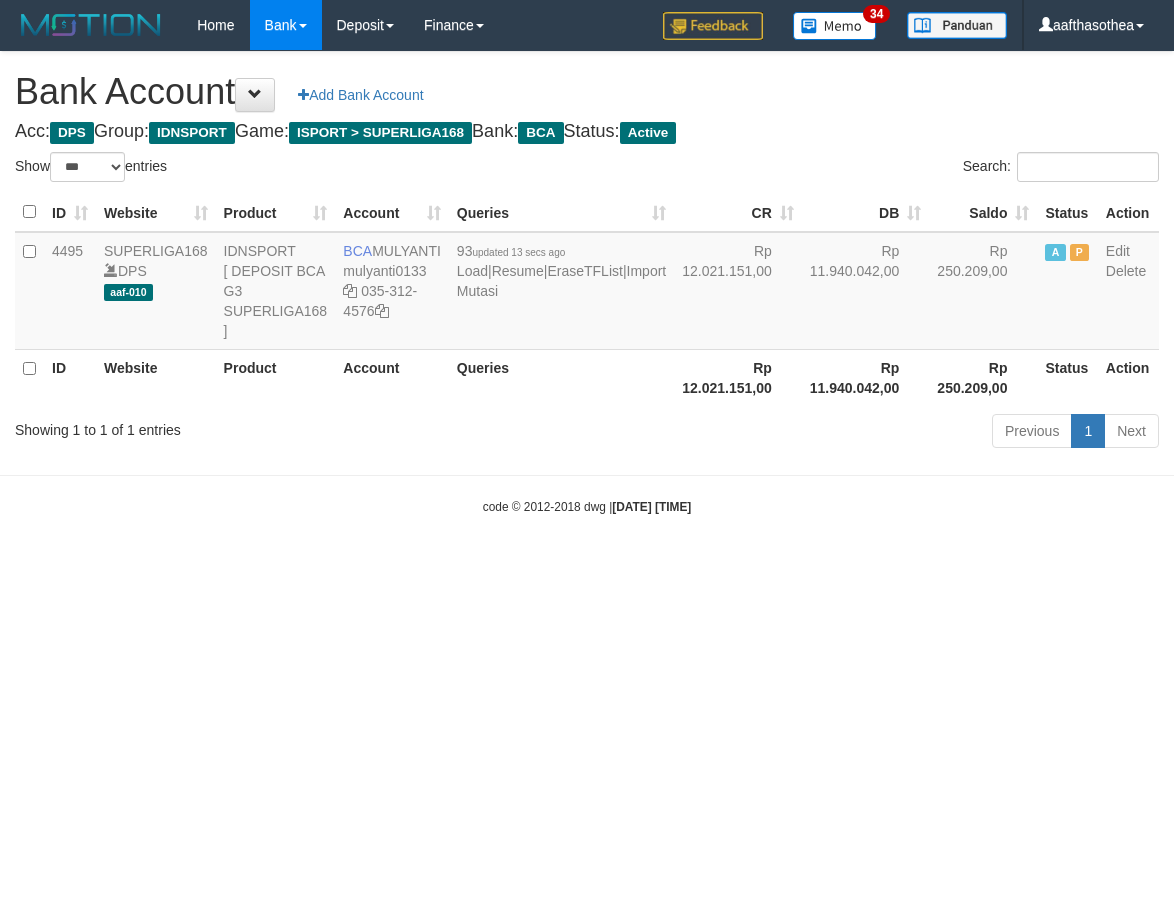 select on "***" 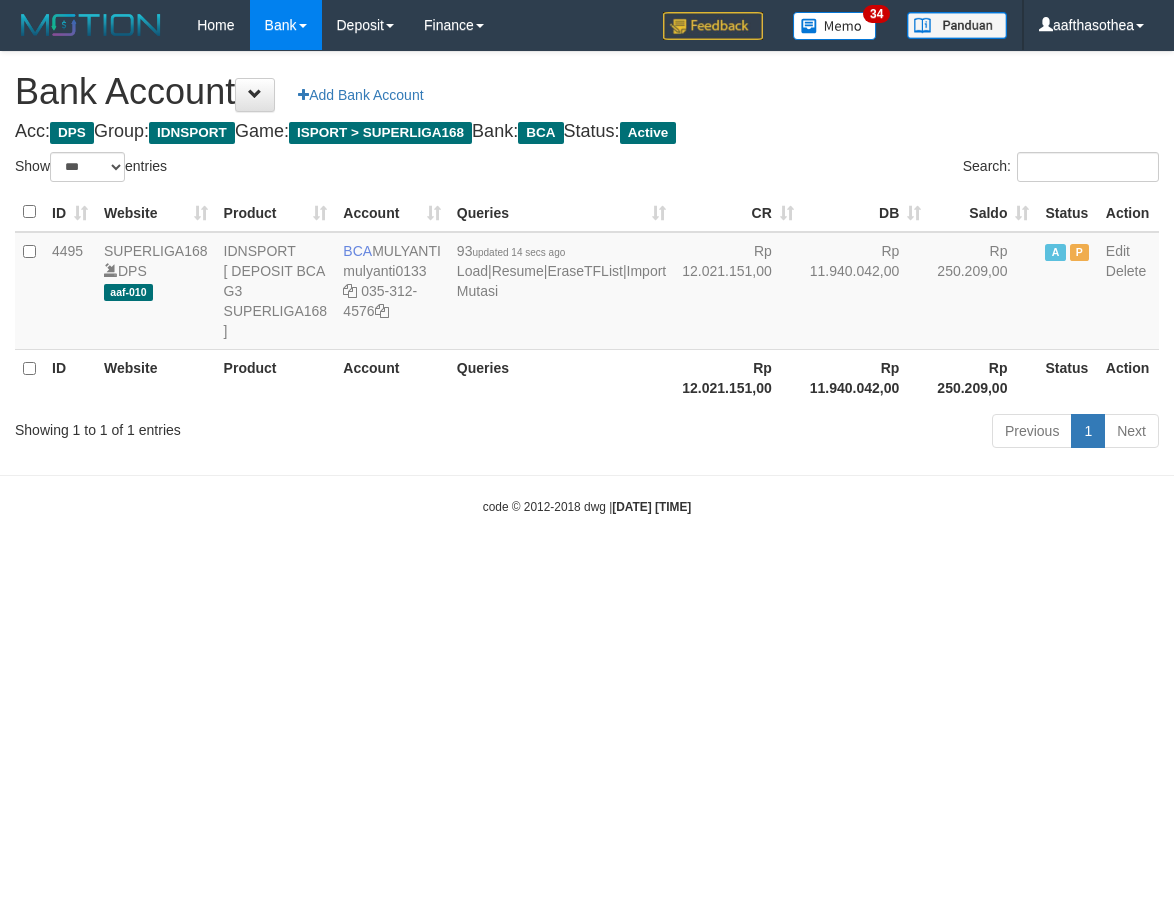 select on "***" 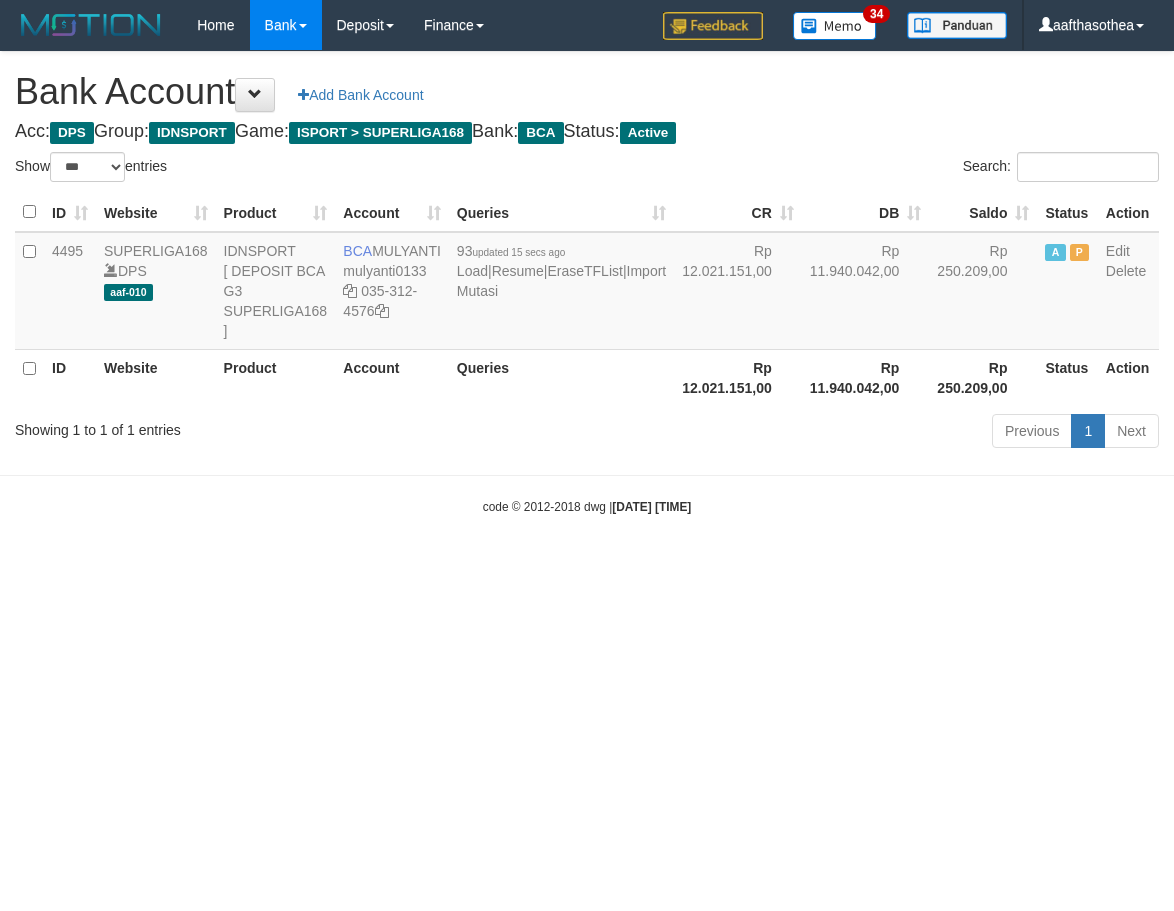 select on "***" 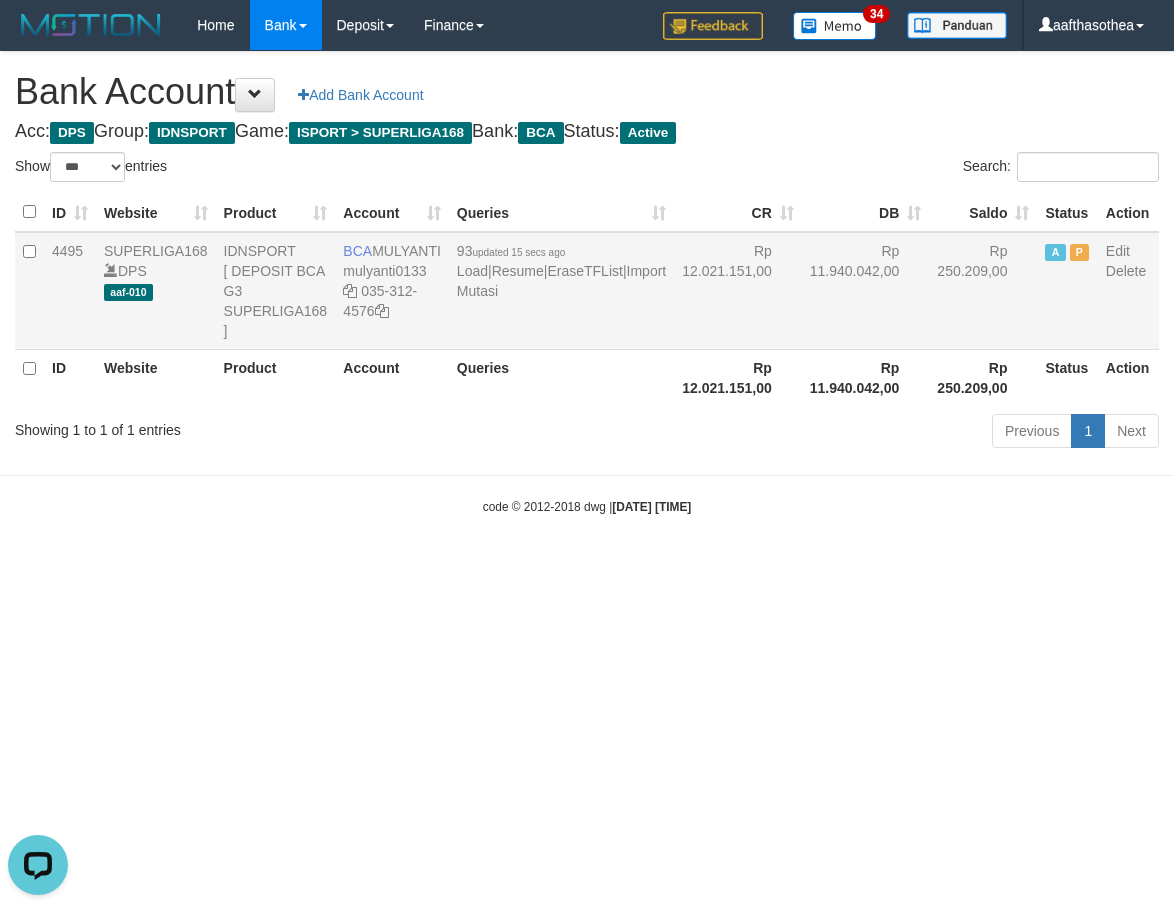 scroll, scrollTop: 0, scrollLeft: 0, axis: both 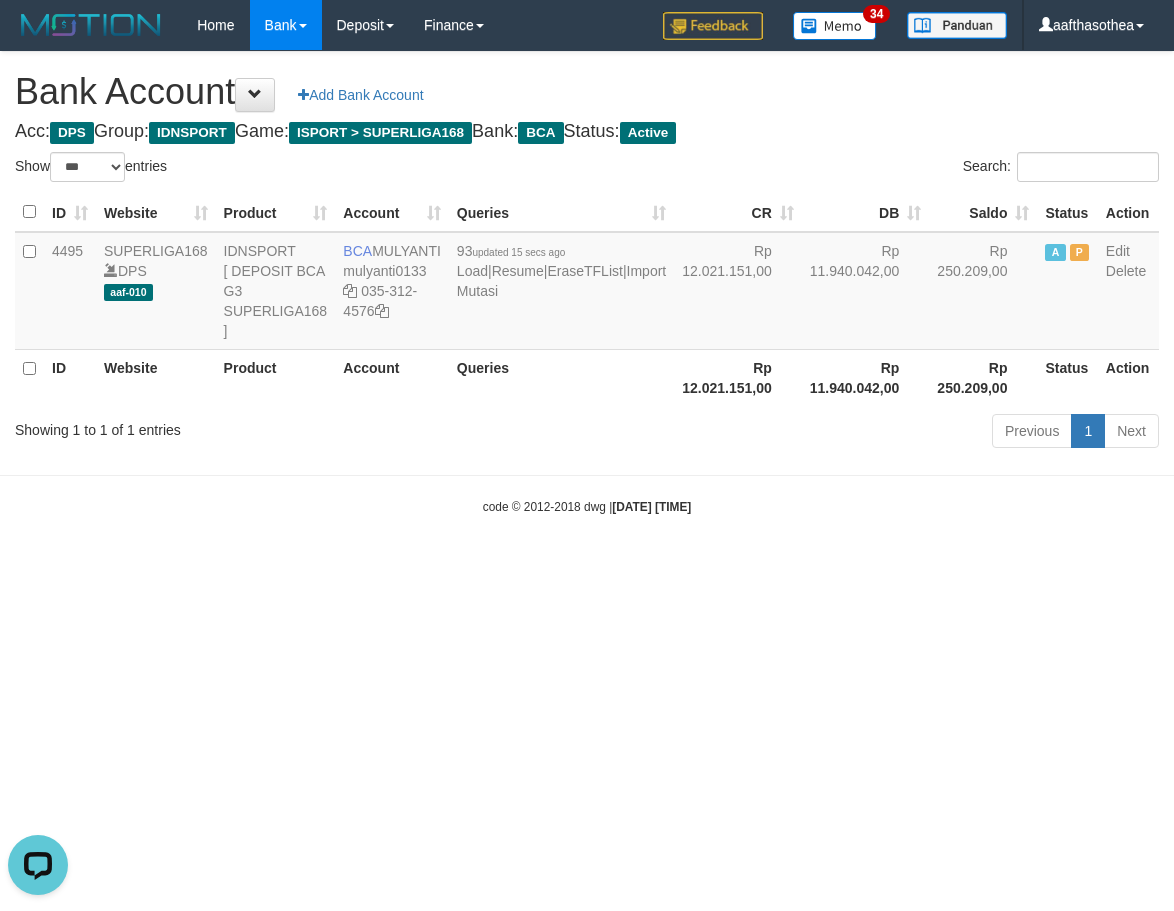 click on "Toggle navigation
Home
Bank
Account List
Load
By Website
Group
[ISPORT]													SUPERLIGA168
By Load Group (DPS)" at bounding box center [587, 283] 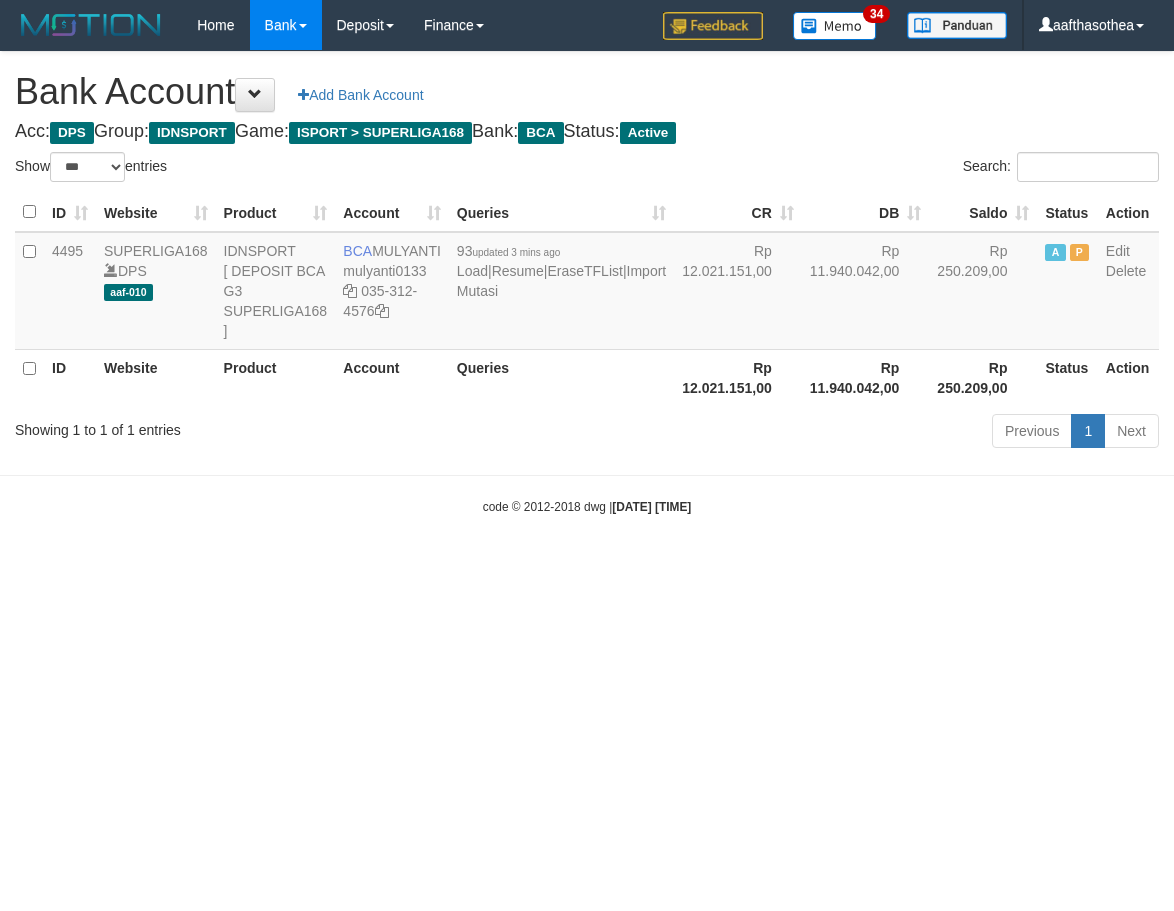 select on "***" 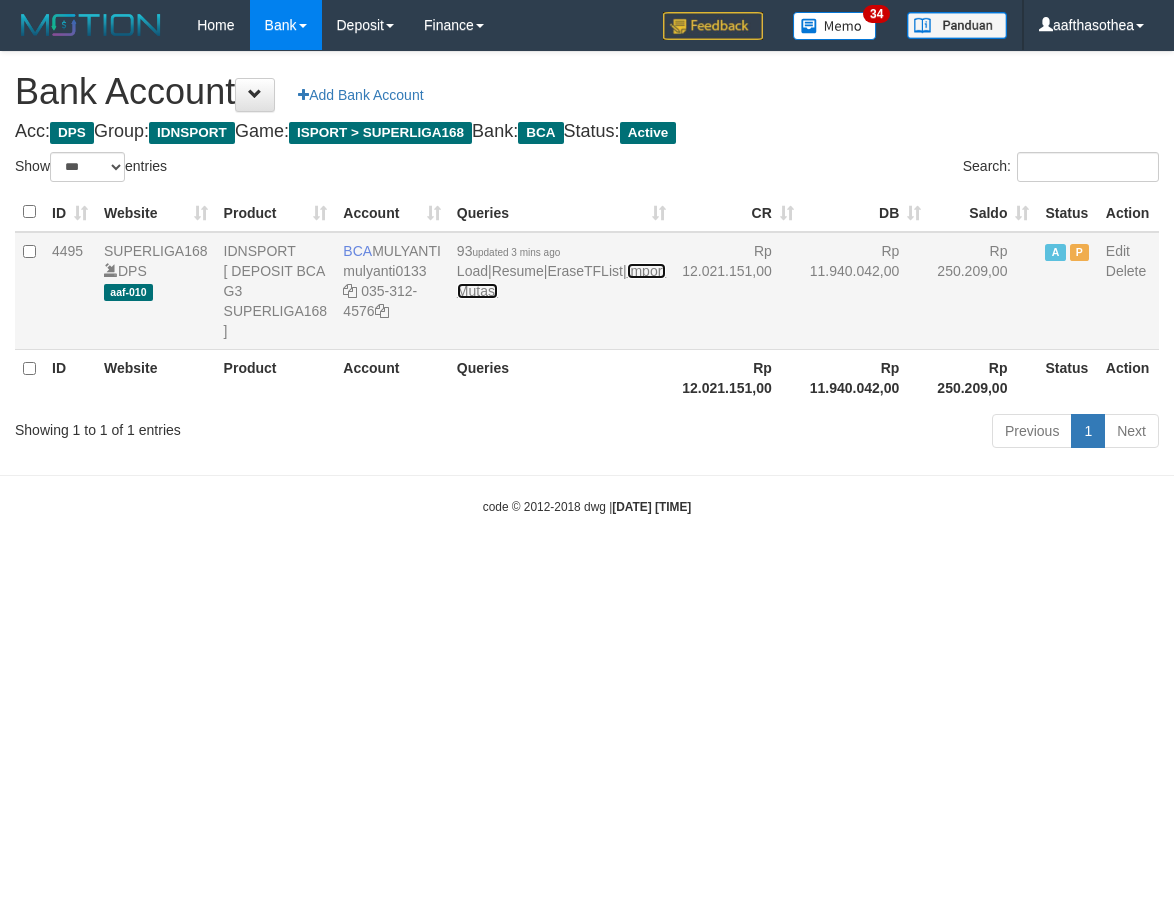 click on "Import Mutasi" at bounding box center [561, 281] 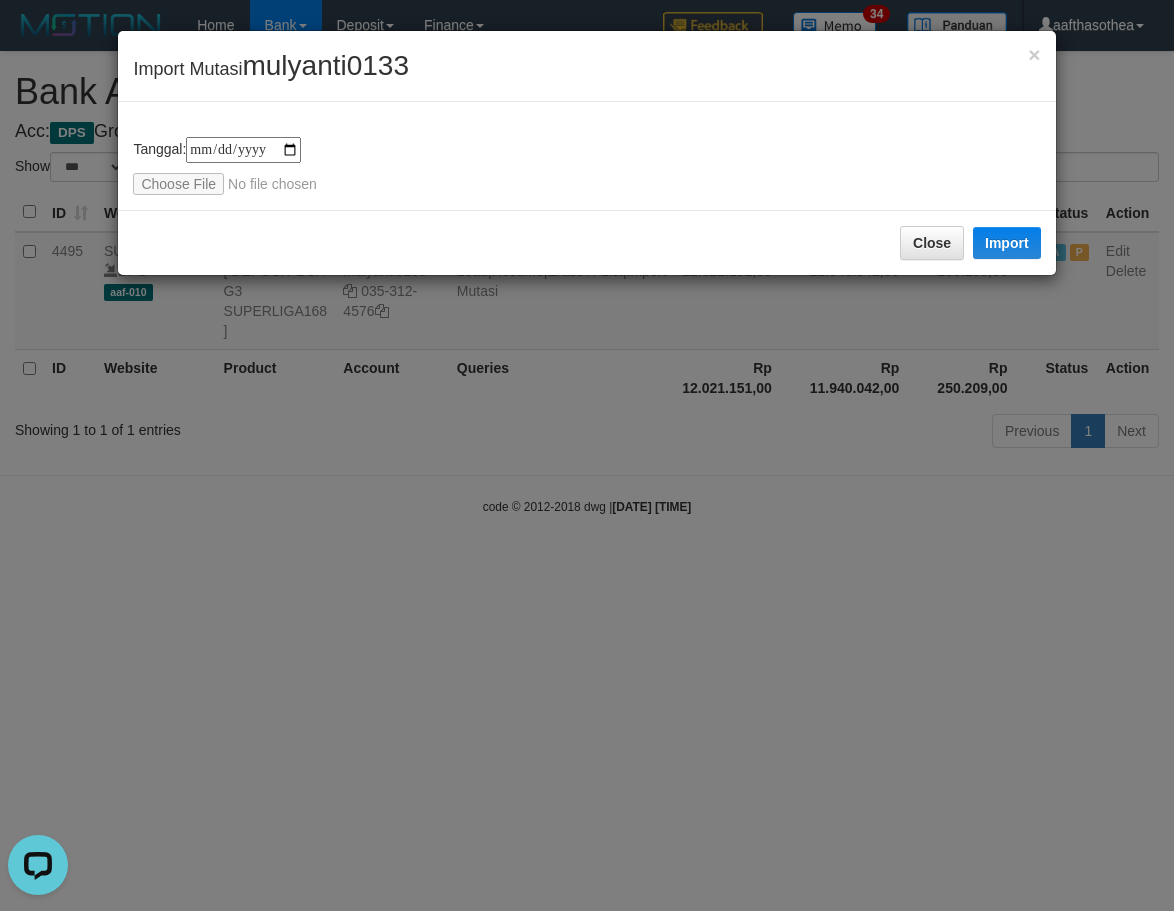 scroll, scrollTop: 0, scrollLeft: 0, axis: both 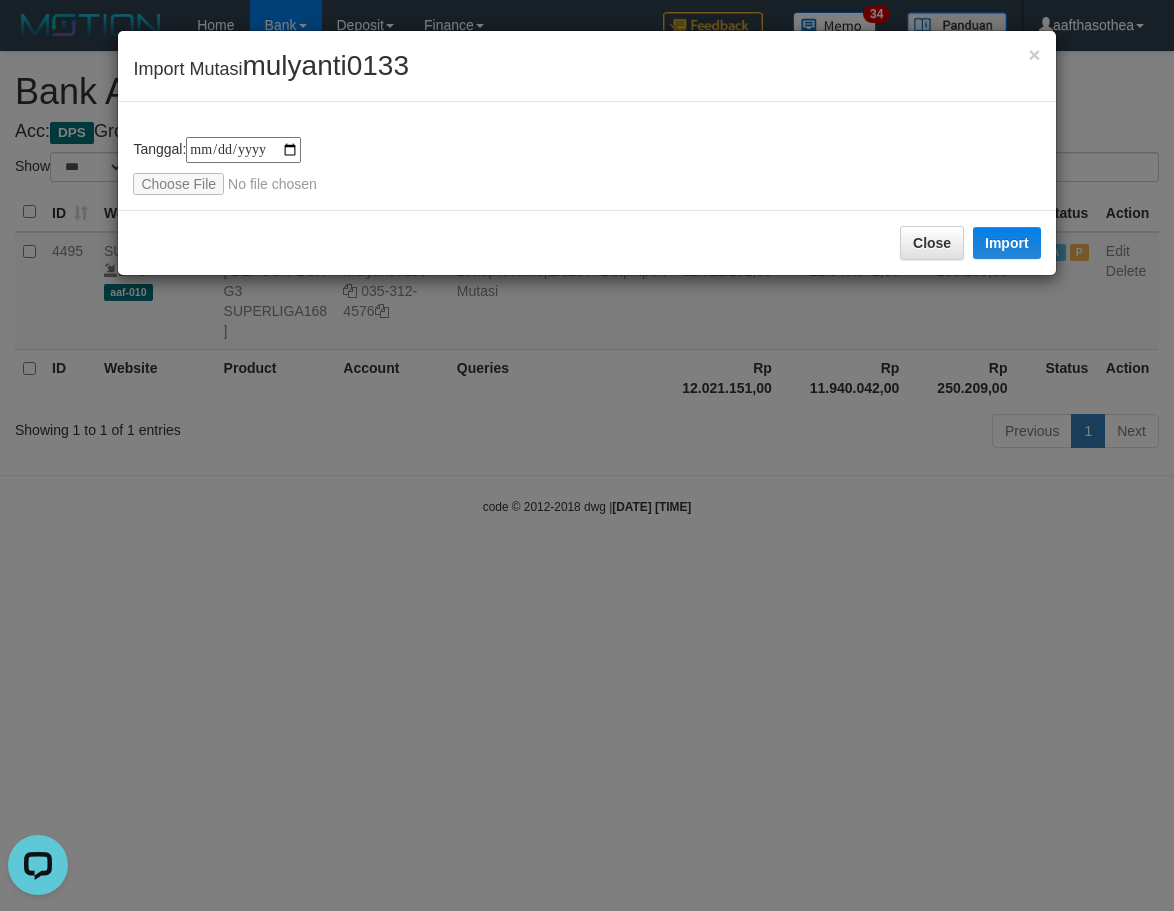 type on "**********" 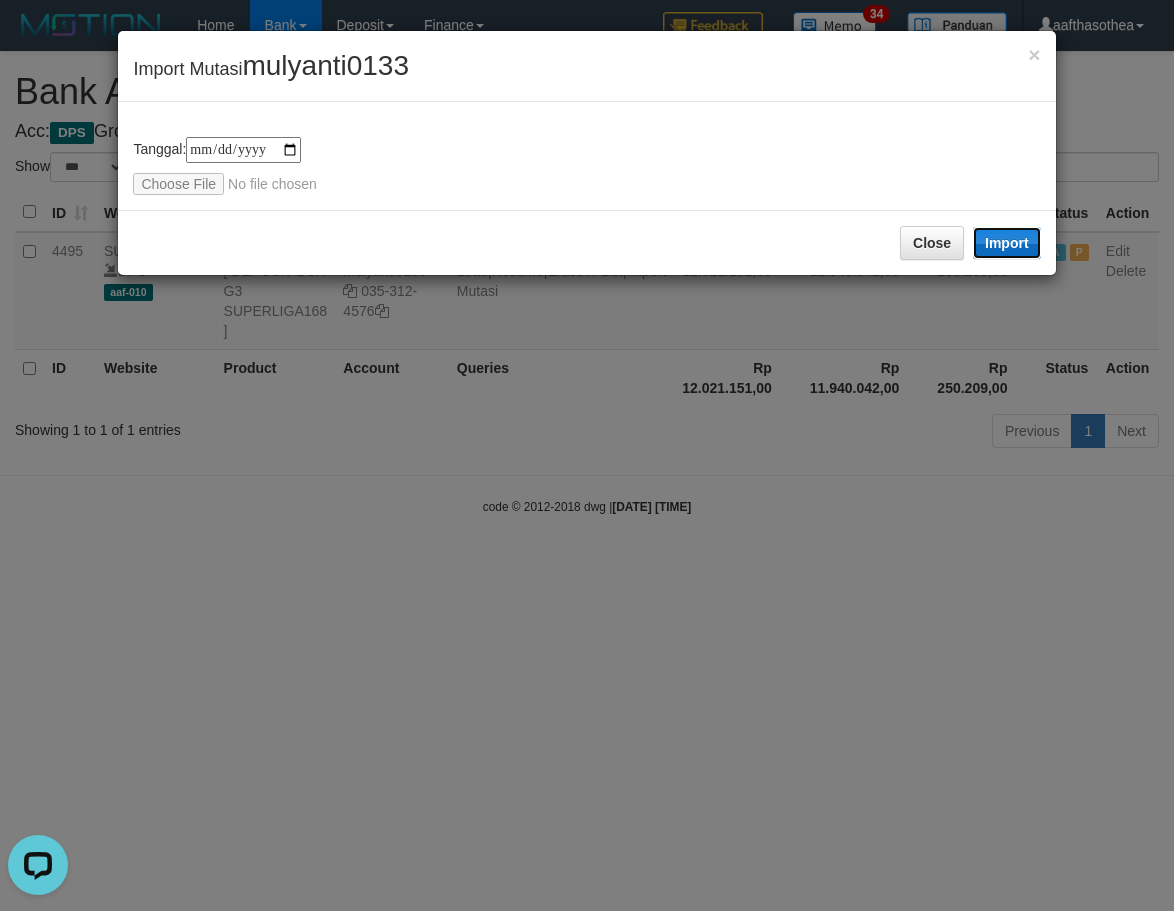 click on "Import" at bounding box center (1007, 243) 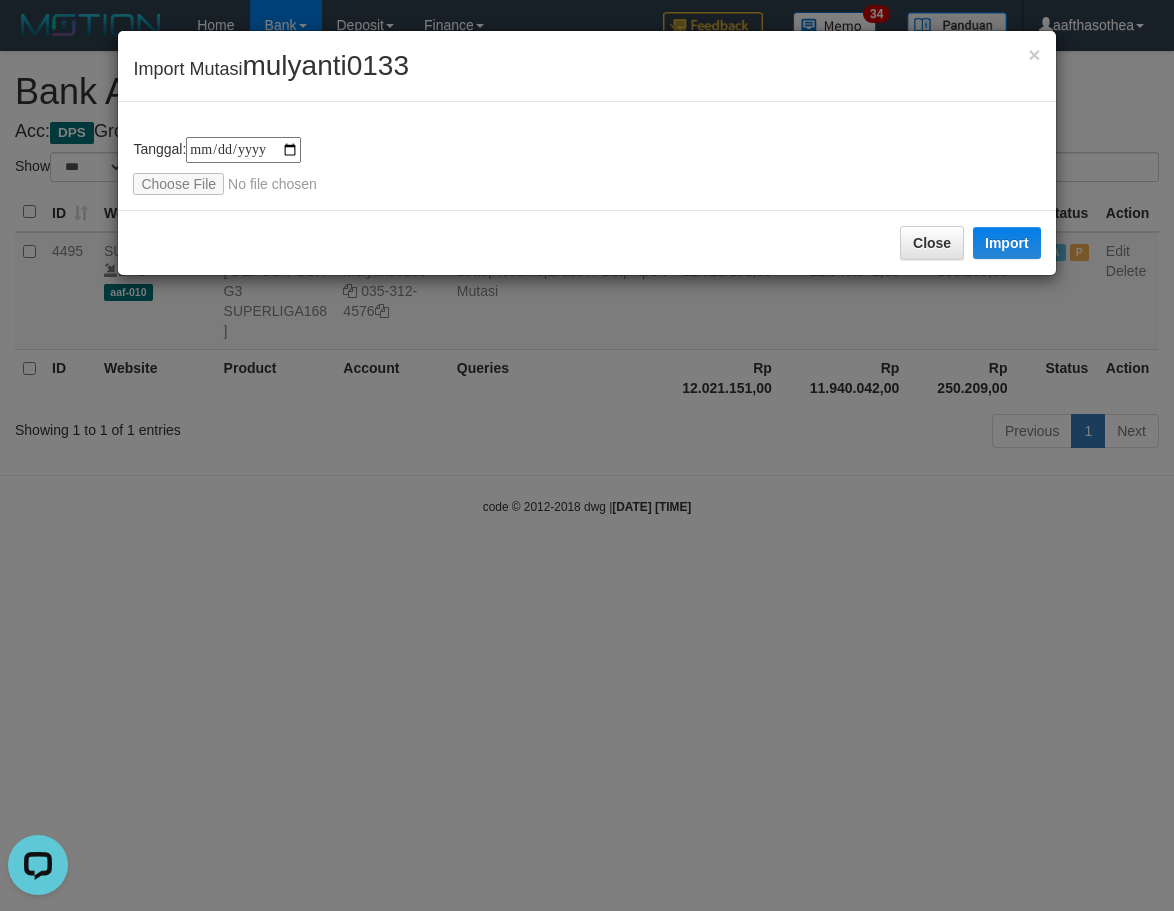 click on "**********" at bounding box center (587, 455) 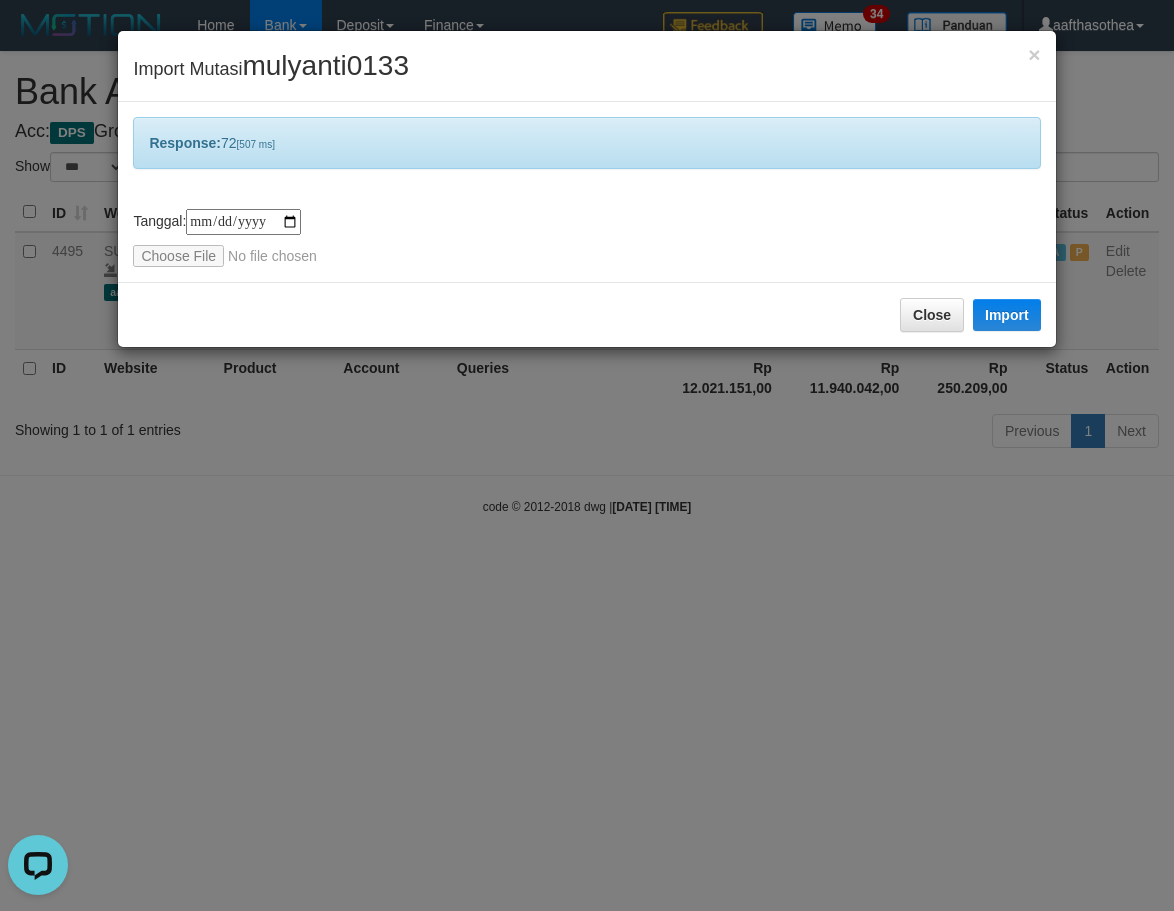 click on "**********" at bounding box center (587, 455) 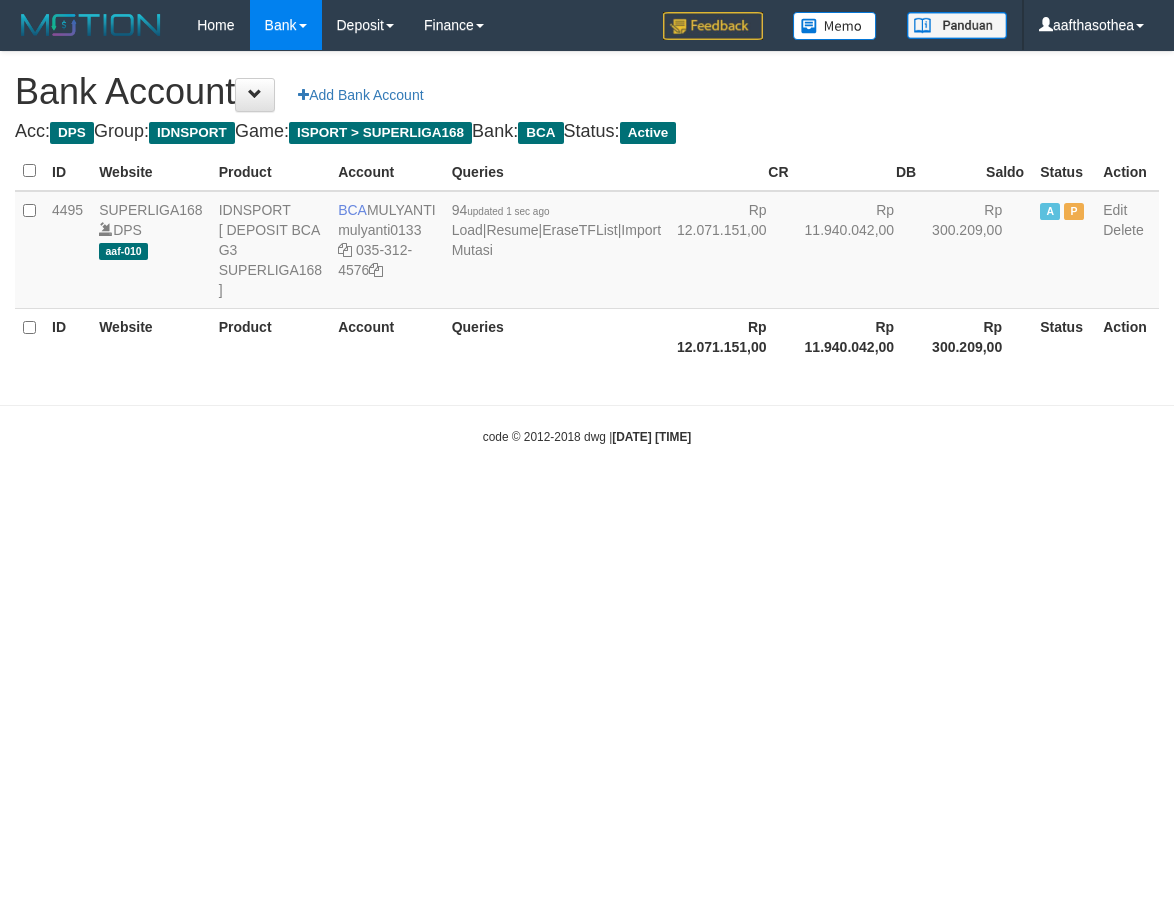 scroll, scrollTop: 0, scrollLeft: 0, axis: both 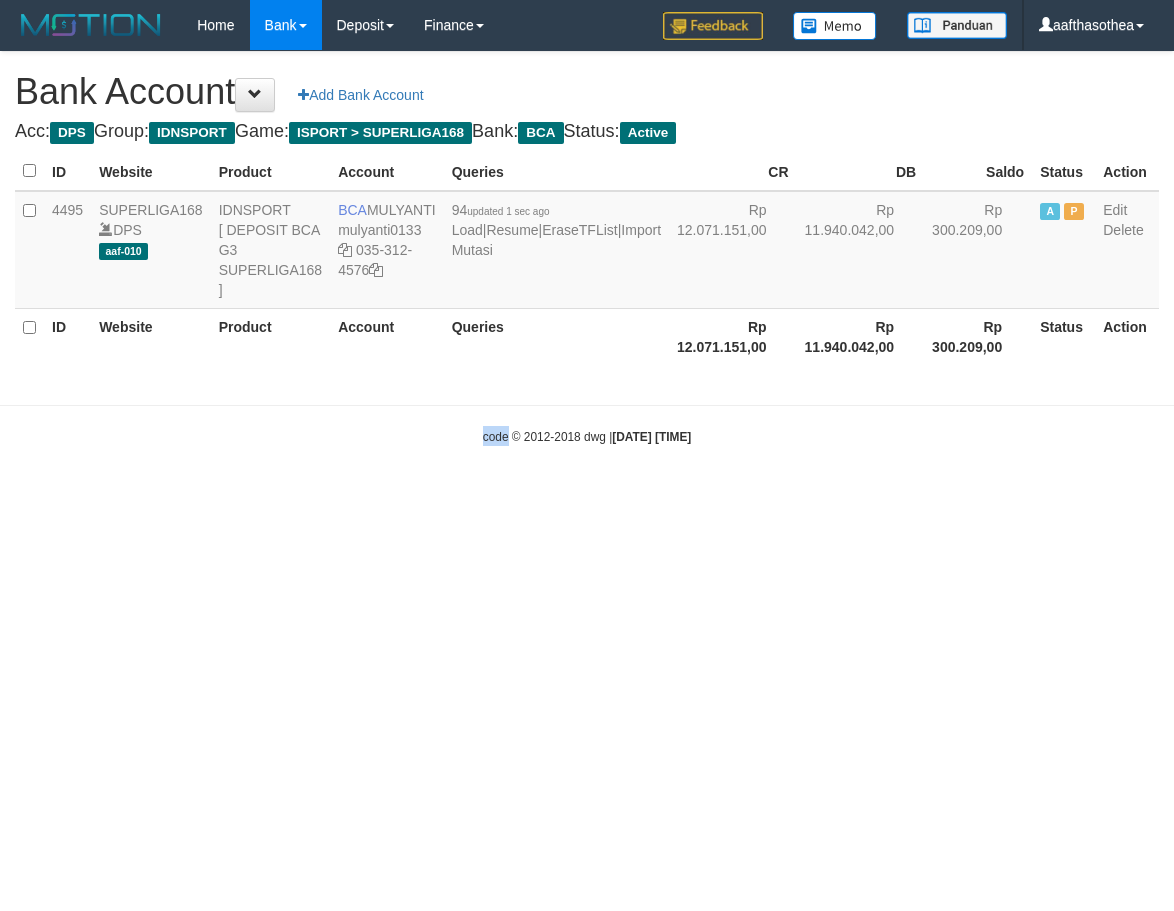 click on "Toggle navigation
Home
Bank
Account List
Load
By Website
Group
[ISPORT]													SUPERLIGA168
By Load Group (DPS)
Group aaf-001
Group aaf-002
Group aaf-003
Group aaf-004
Group aaf-005												 -" at bounding box center [587, 248] 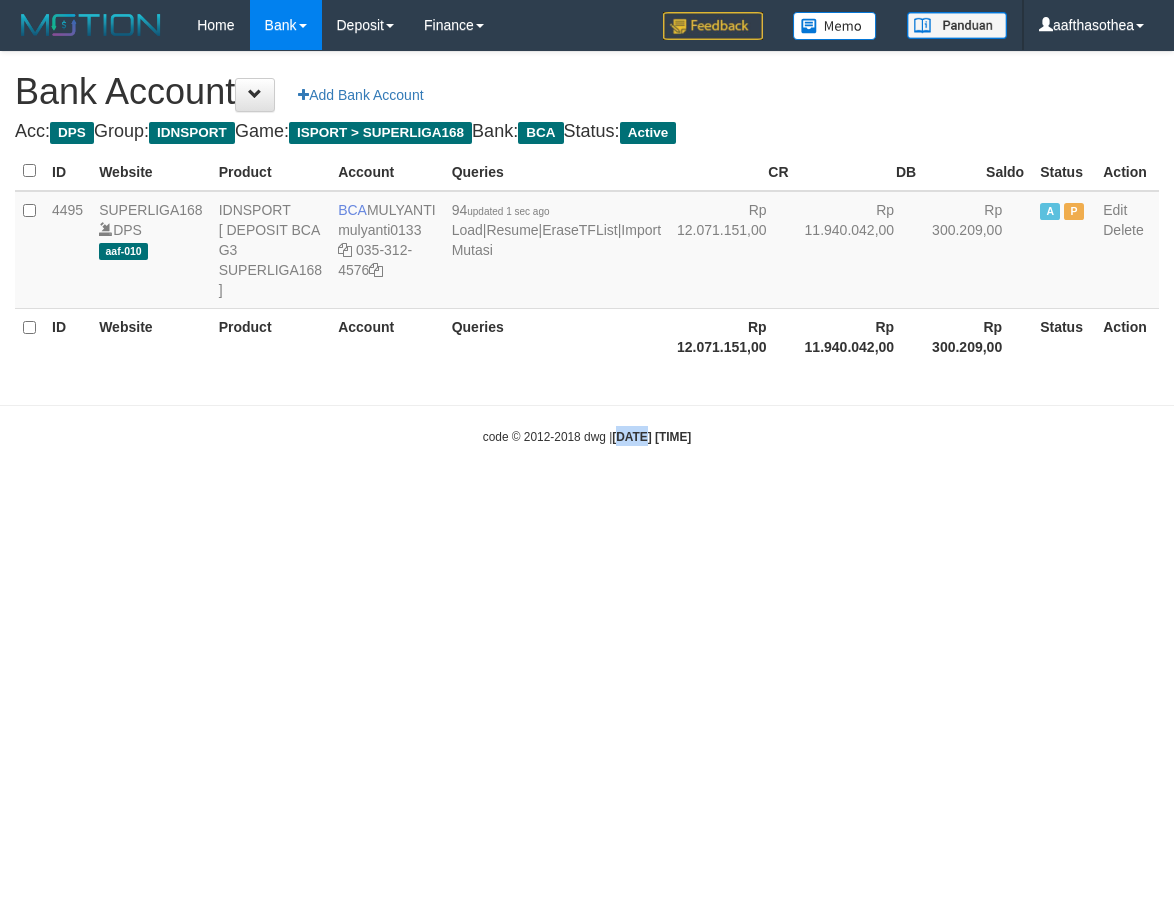 click on "Toggle navigation
Home
Bank
Account List
Load
By Website
Group
[ISPORT]													SUPERLIGA168
By Load Group (DPS)
Group aaf-001
Group aaf-002
Group aaf-003
Group aaf-004
Group aaf-005												 -" at bounding box center (587, 248) 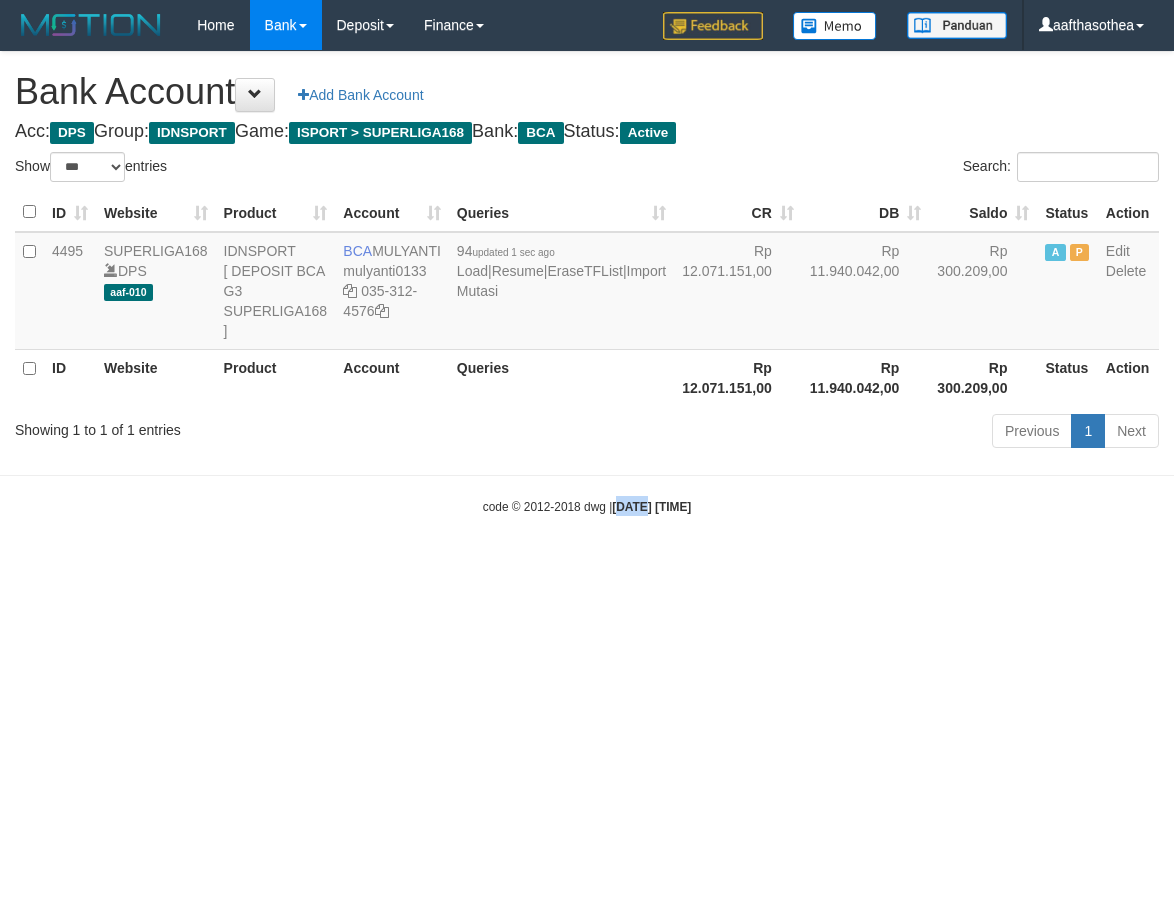 click on "Toggle navigation
Home
Bank
Account List
Load
By Website
Group
[ISPORT]													SUPERLIGA168
By Load Group (DPS)" at bounding box center (587, 283) 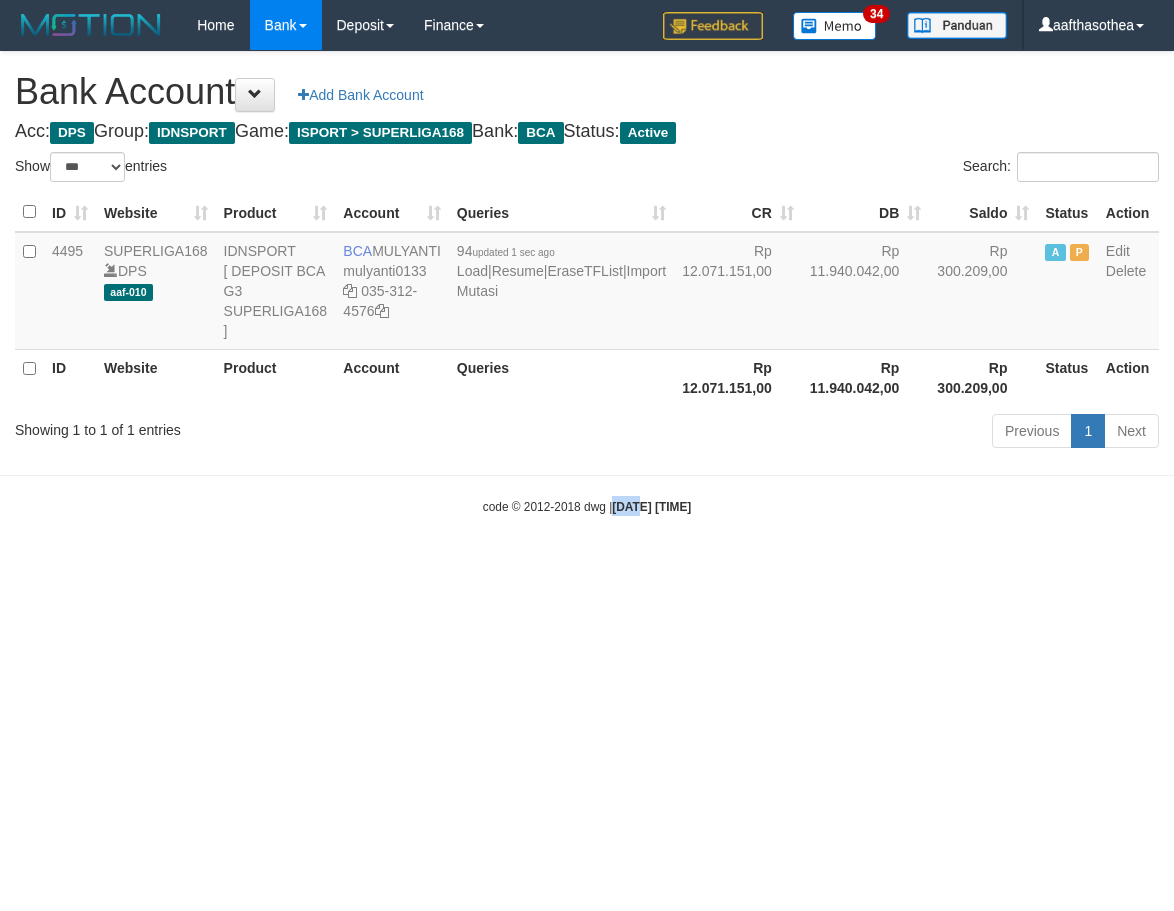 click on "Toggle navigation
Home
Bank
Account List
Load
By Website
Group
[ISPORT]													SUPERLIGA168
By Load Group (DPS)" at bounding box center [587, 283] 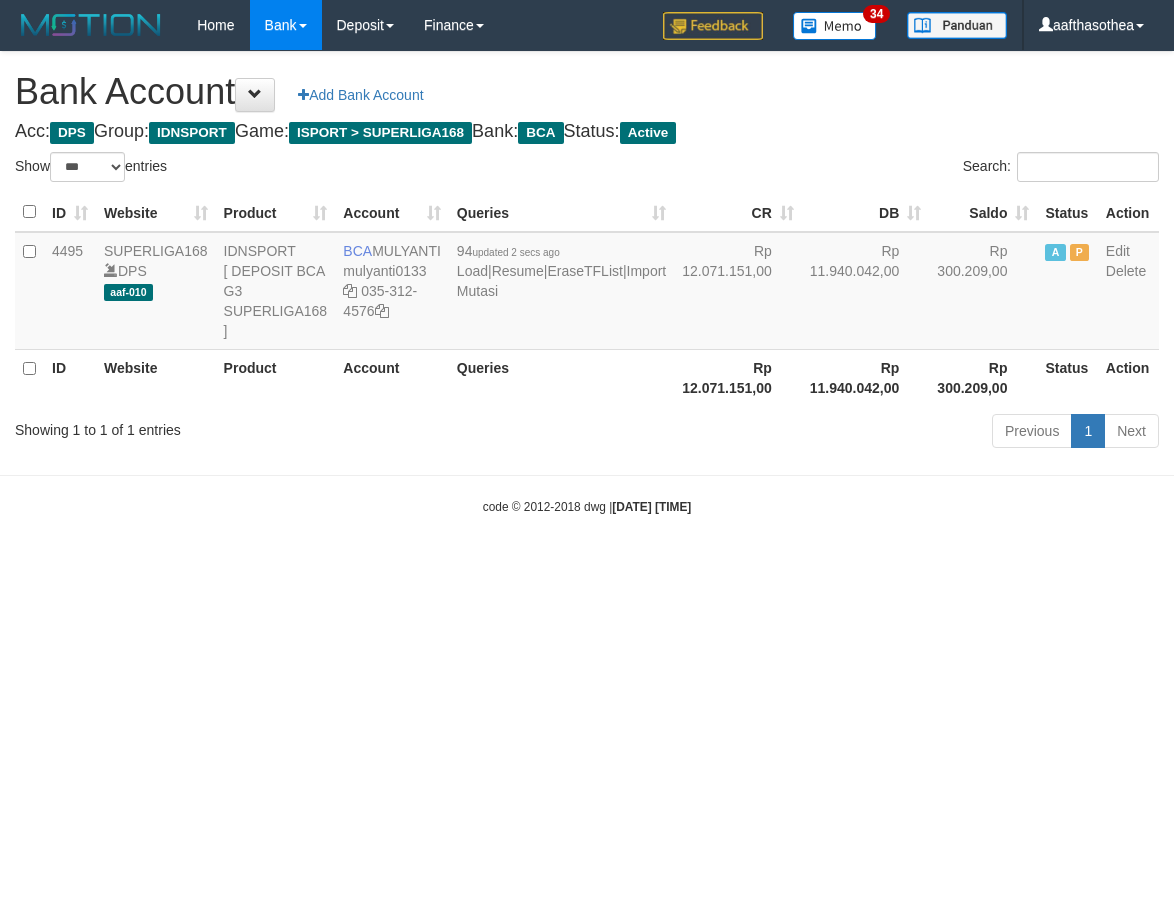 select on "***" 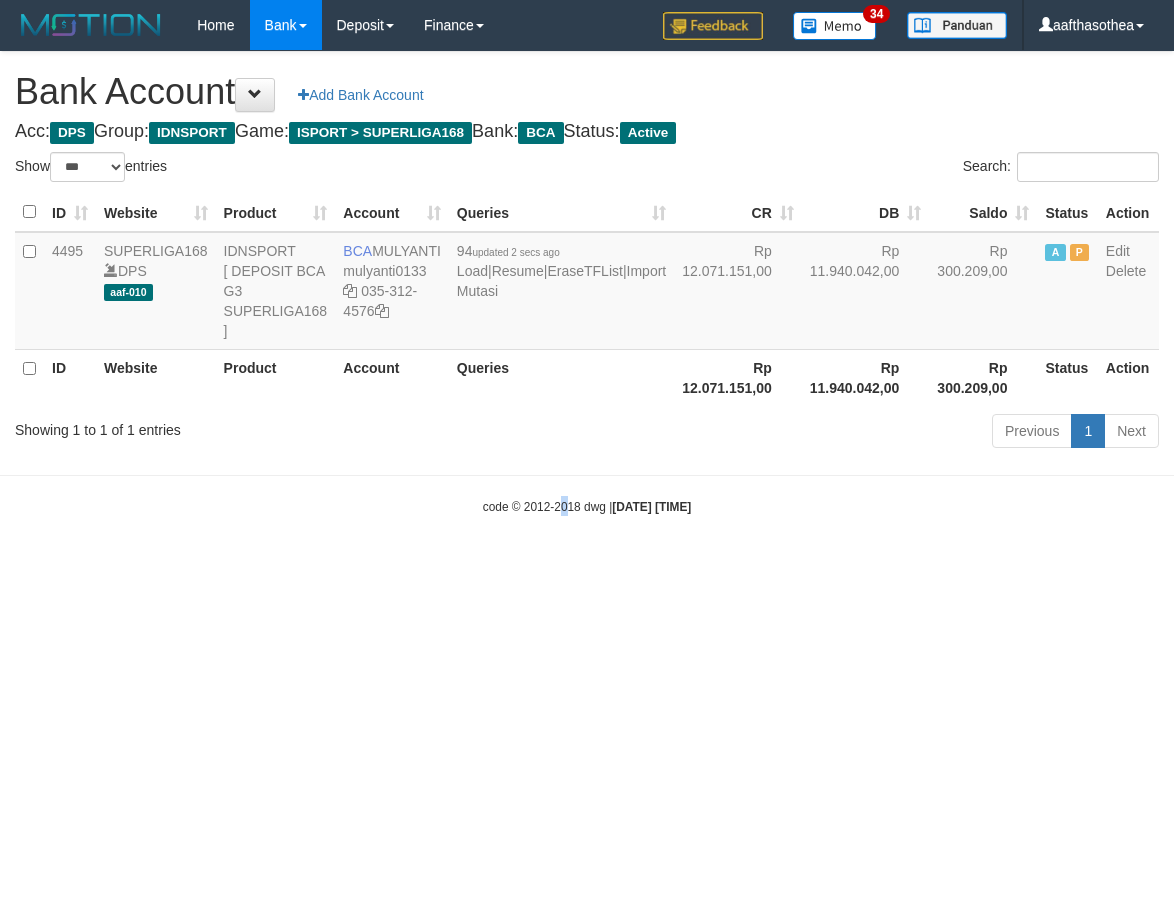 click on "Toggle navigation
Home
Bank
Account List
Load
By Website
Group
[ISPORT]													SUPERLIGA168
By Load Group (DPS)" at bounding box center (587, 283) 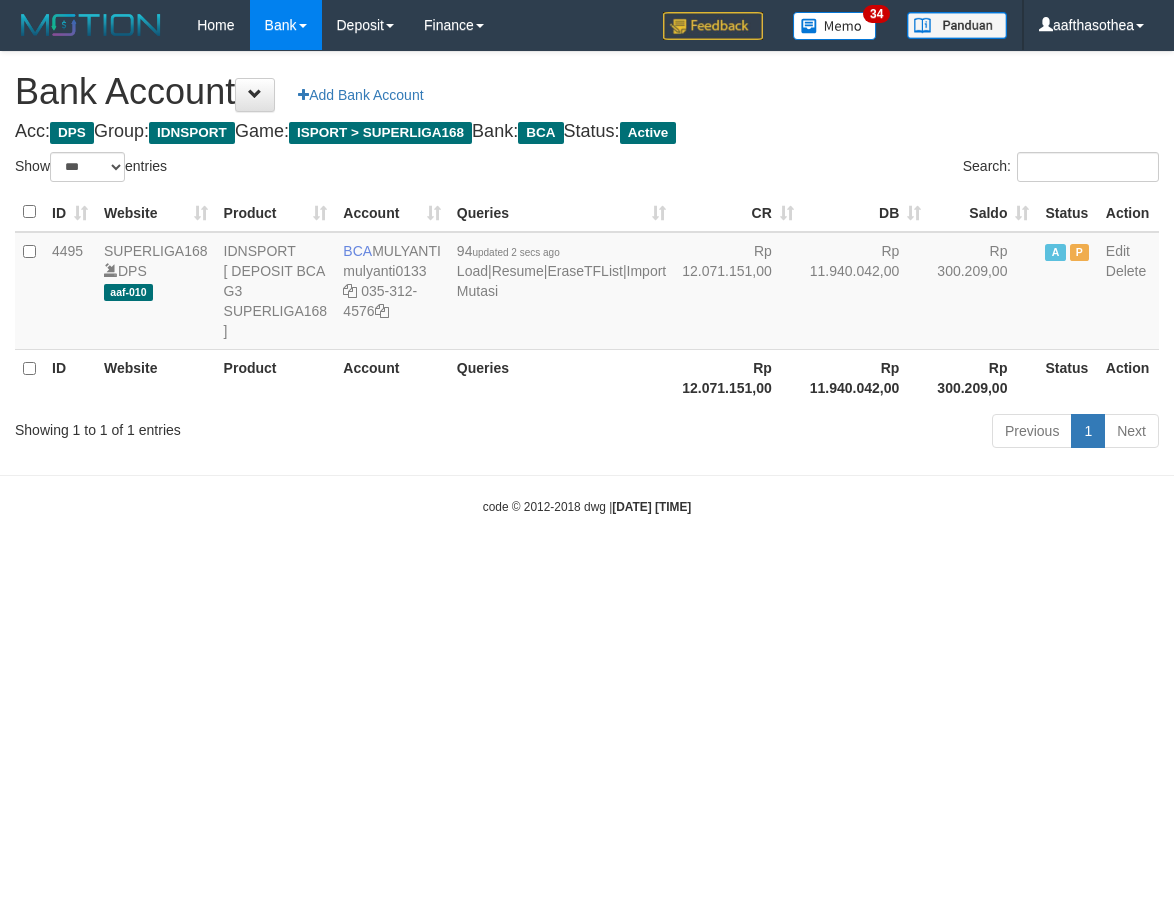 click on "Toggle navigation
Home
Bank
Account List
Load
By Website
Group
[ISPORT]													SUPERLIGA168
By Load Group (DPS)" at bounding box center (587, 283) 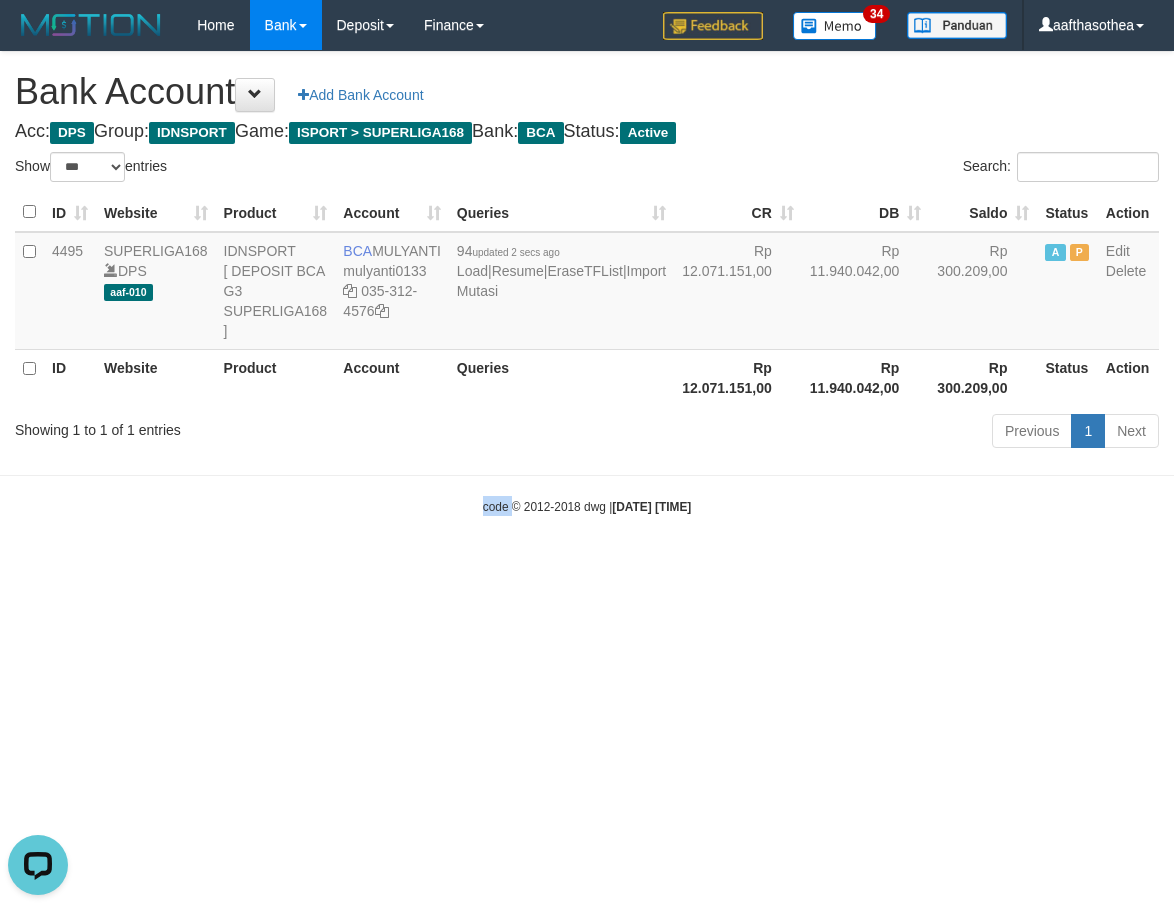 scroll, scrollTop: 0, scrollLeft: 0, axis: both 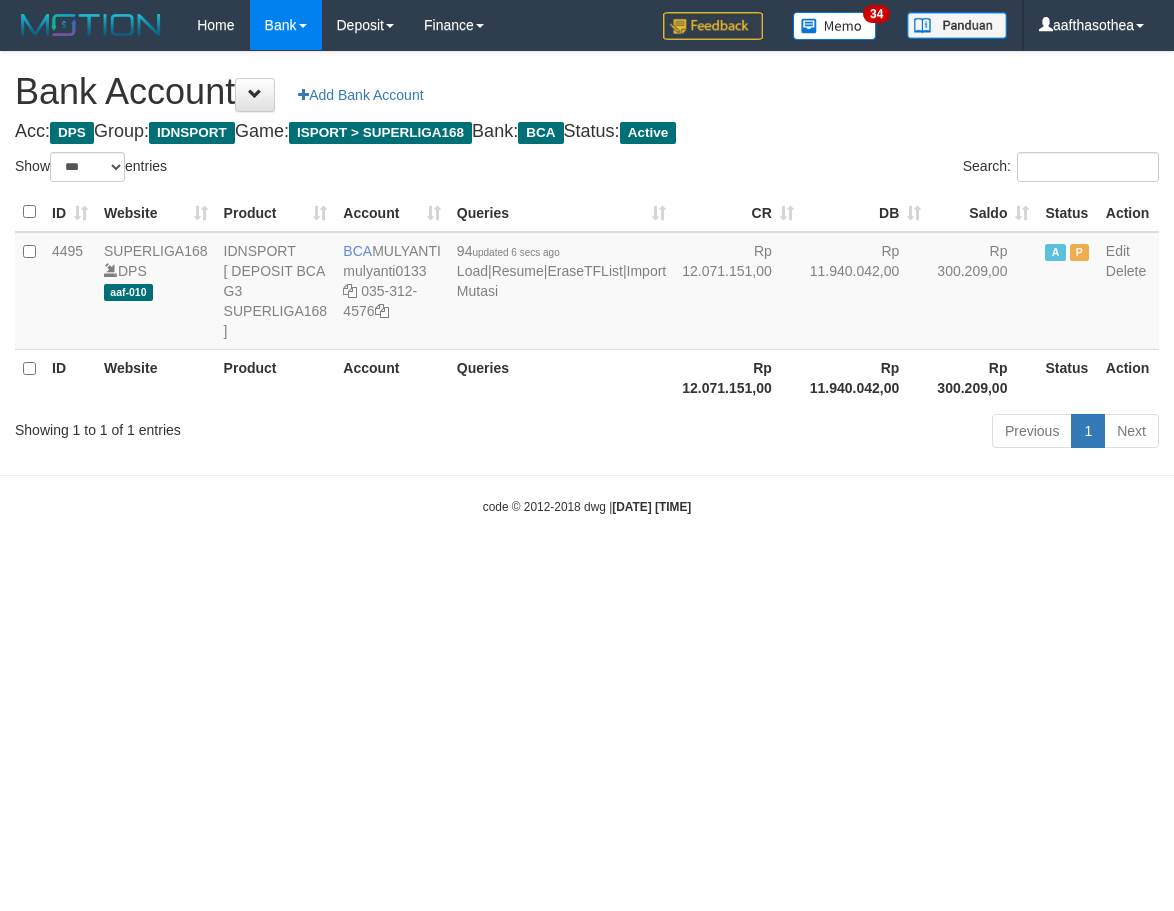 select on "***" 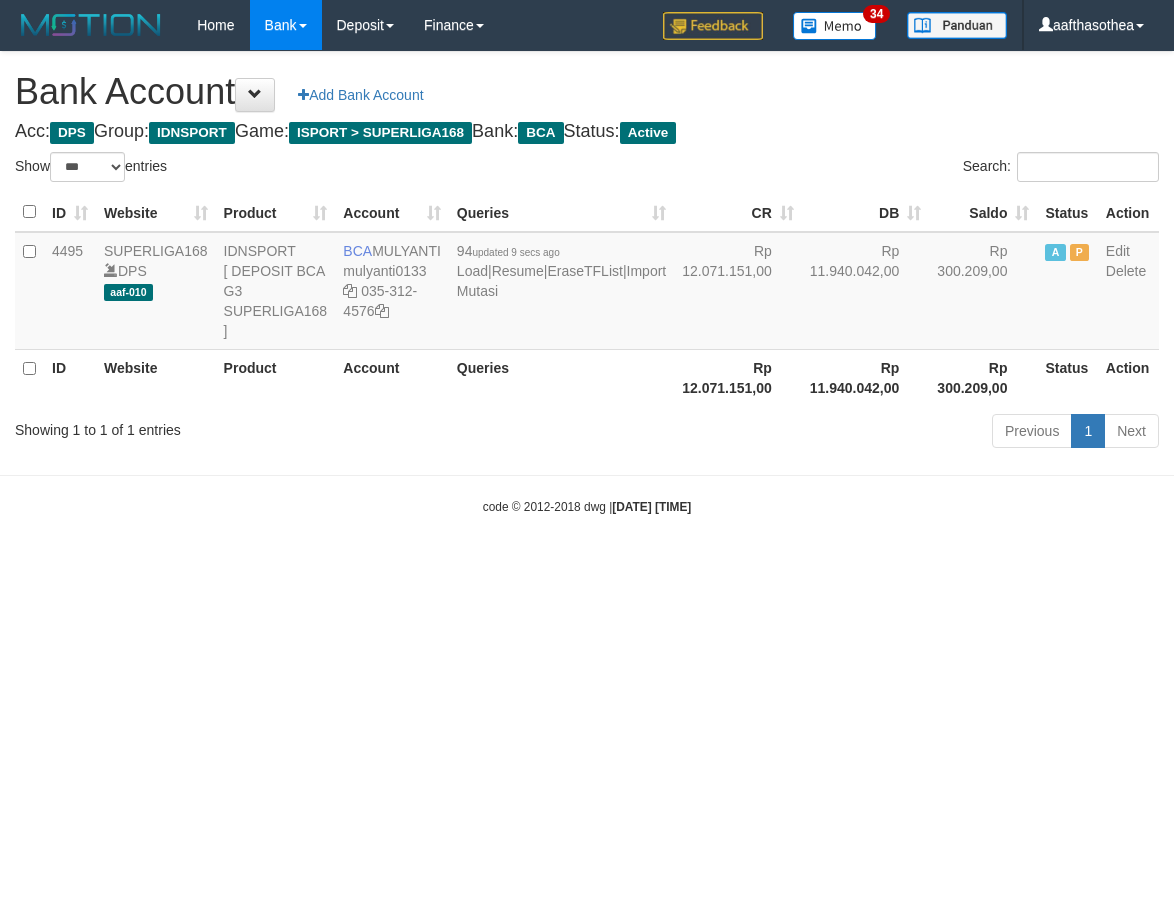 select on "***" 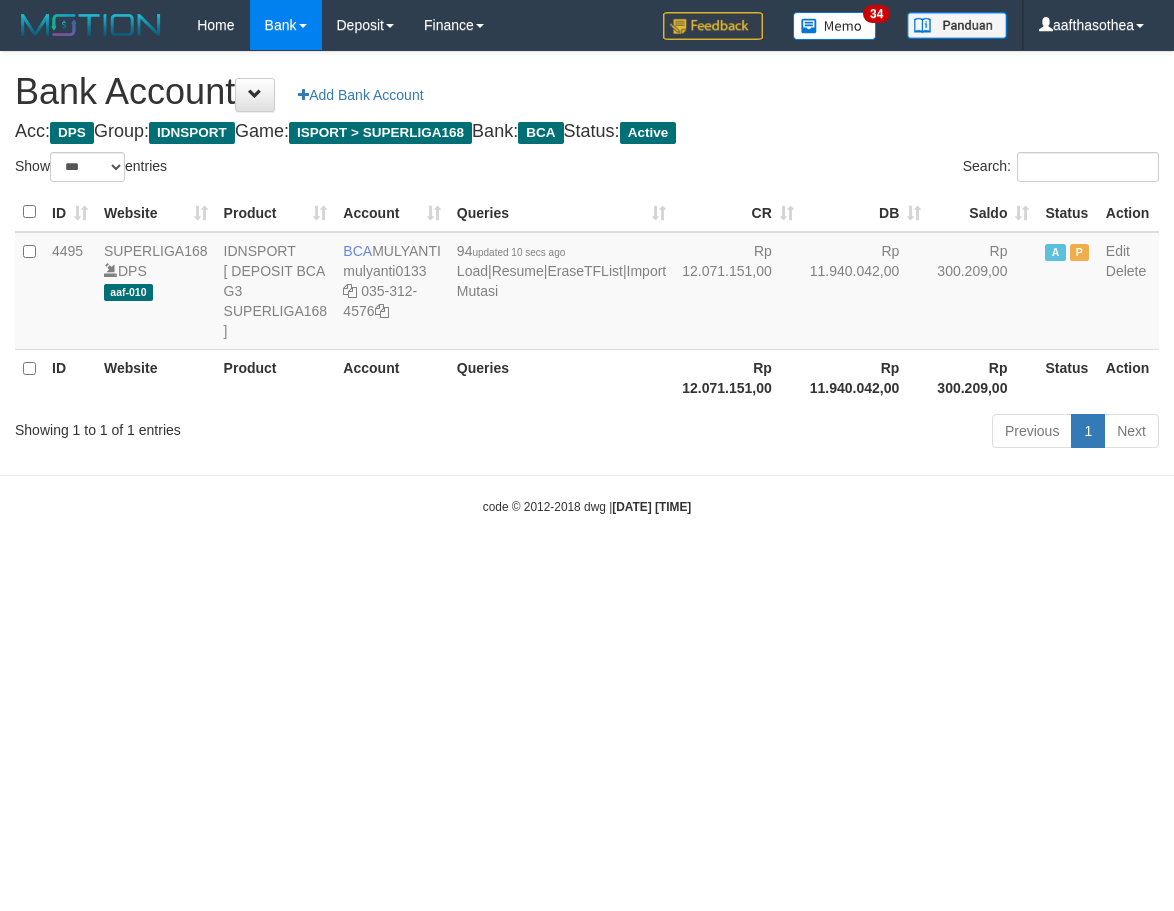 select on "***" 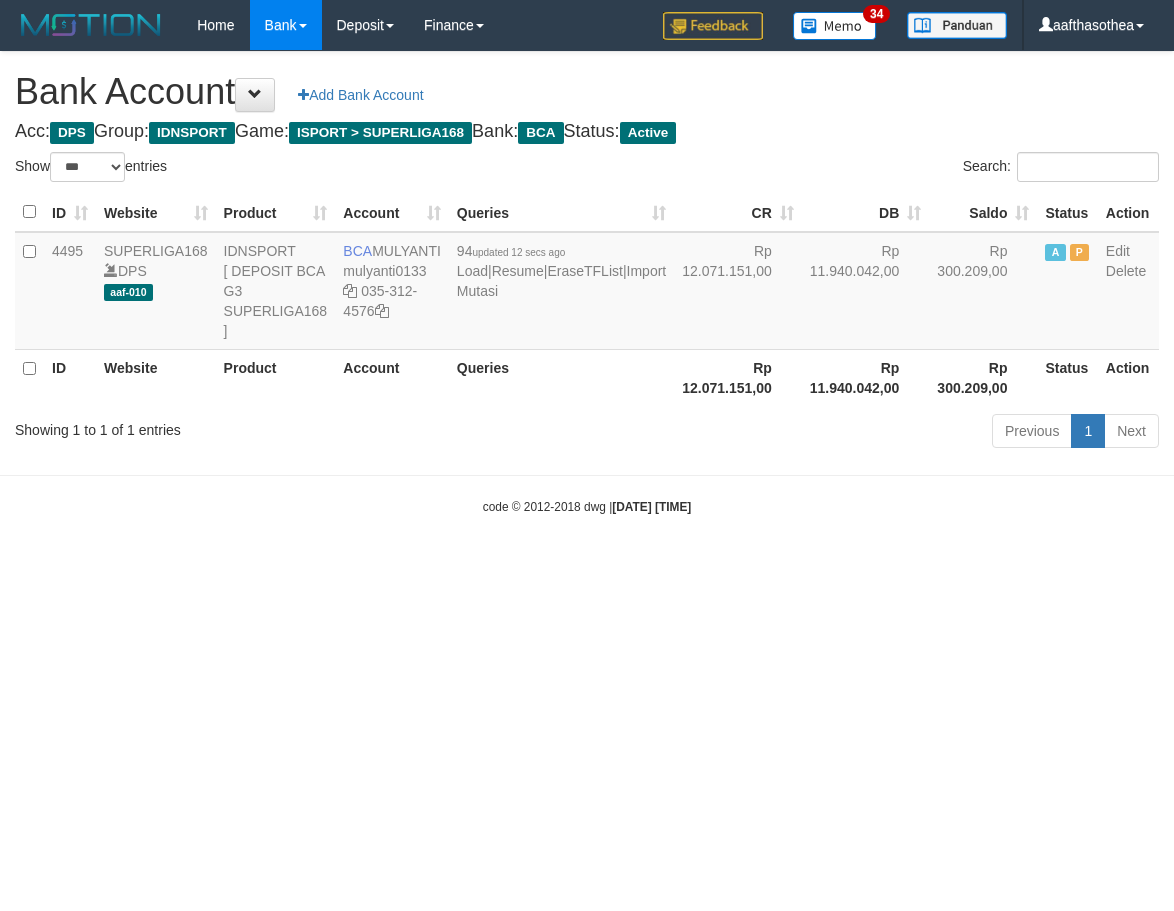 select on "***" 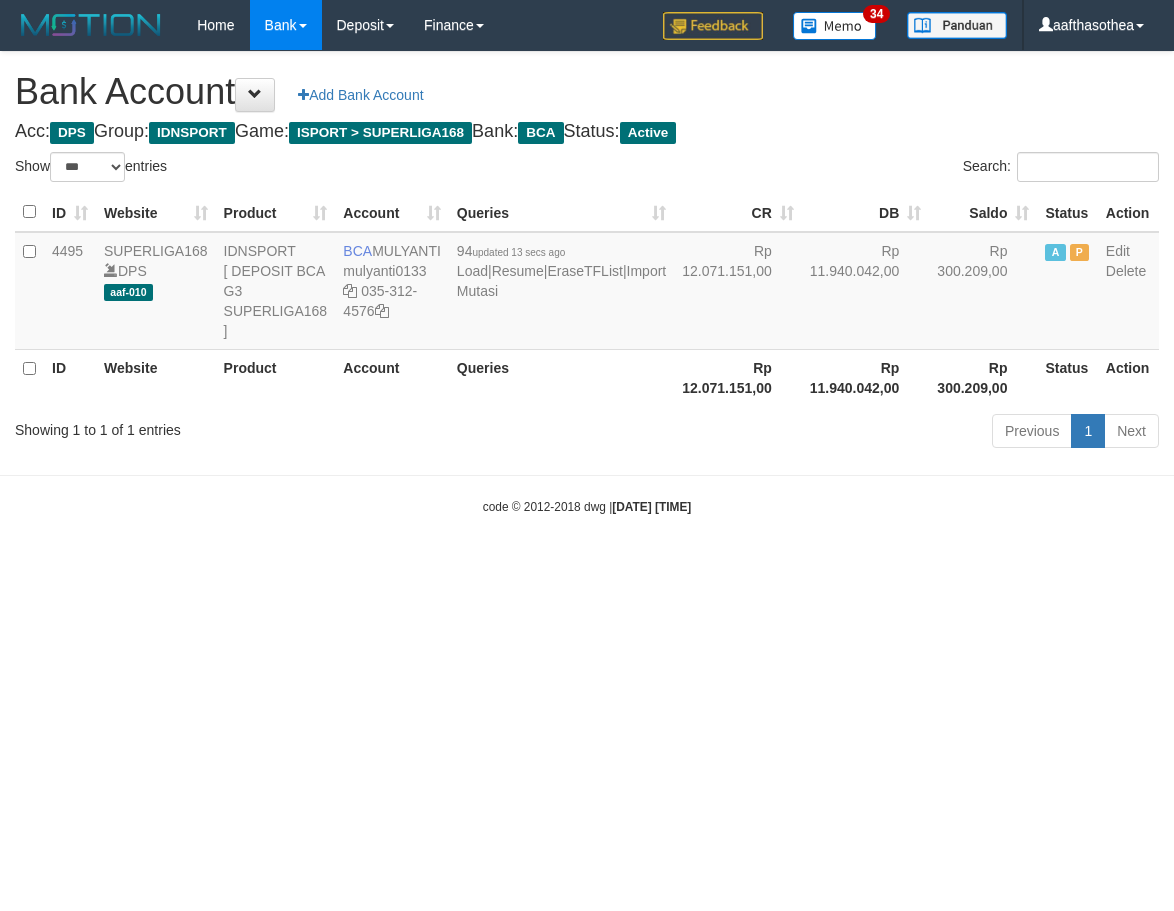 select on "***" 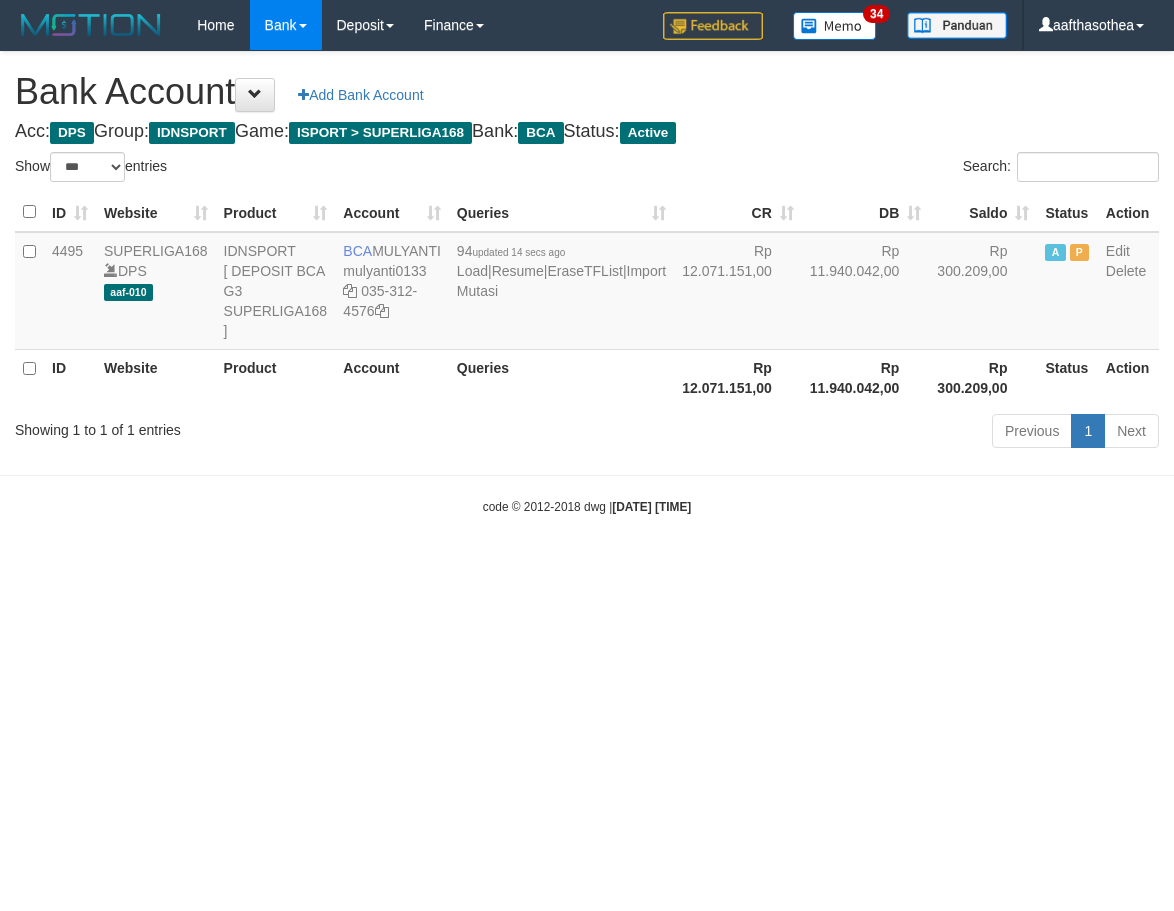 select on "***" 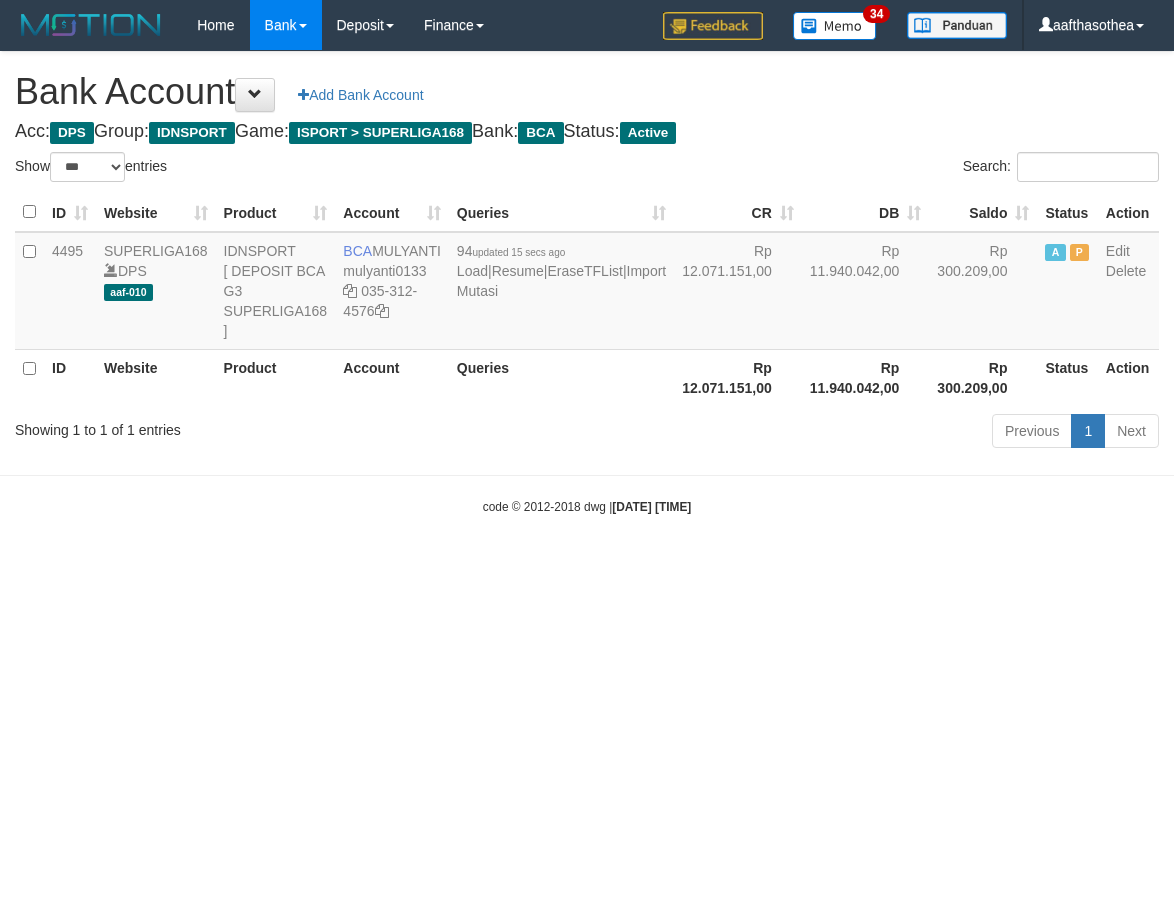 select on "***" 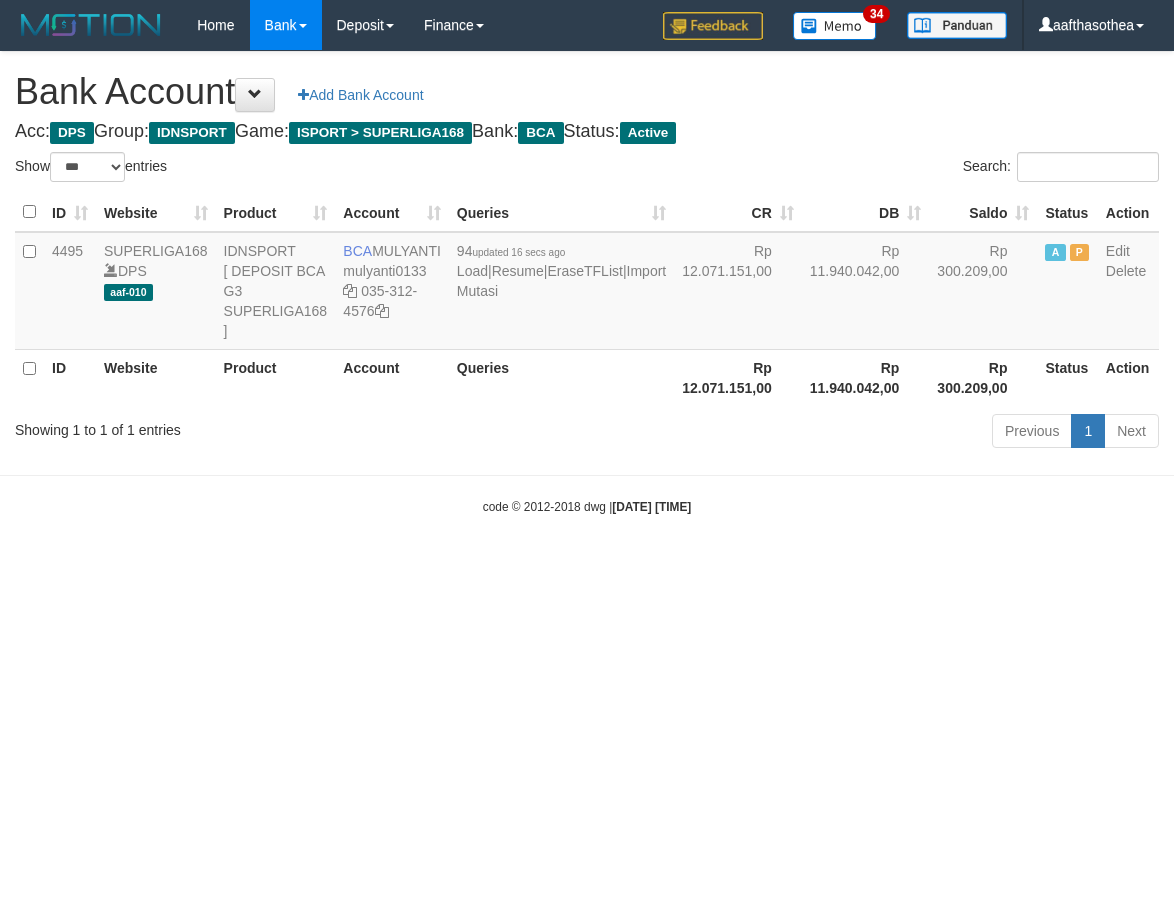 select on "***" 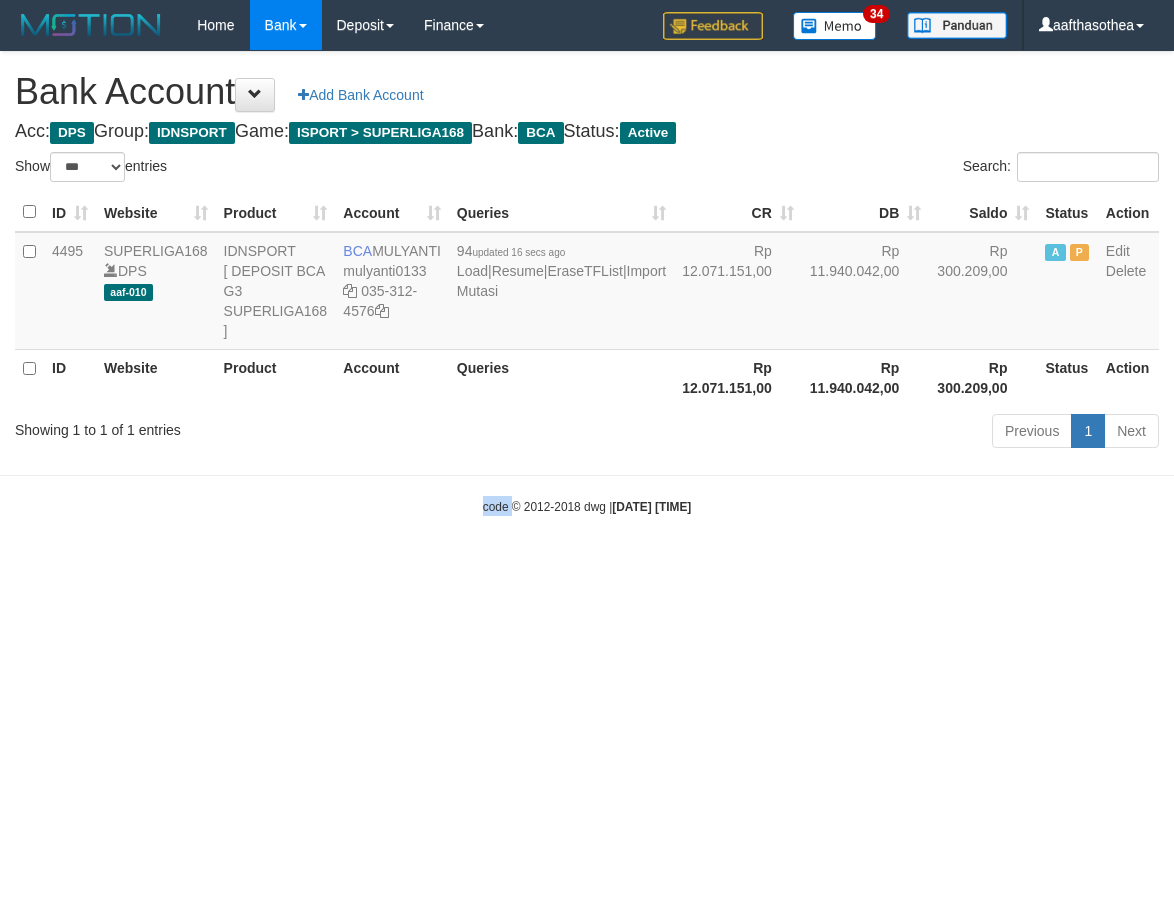 click on "Toggle navigation
Home
Bank
Account List
Load
By Website
Group
[ISPORT]													SUPERLIGA168
By Load Group (DPS)" at bounding box center (587, 283) 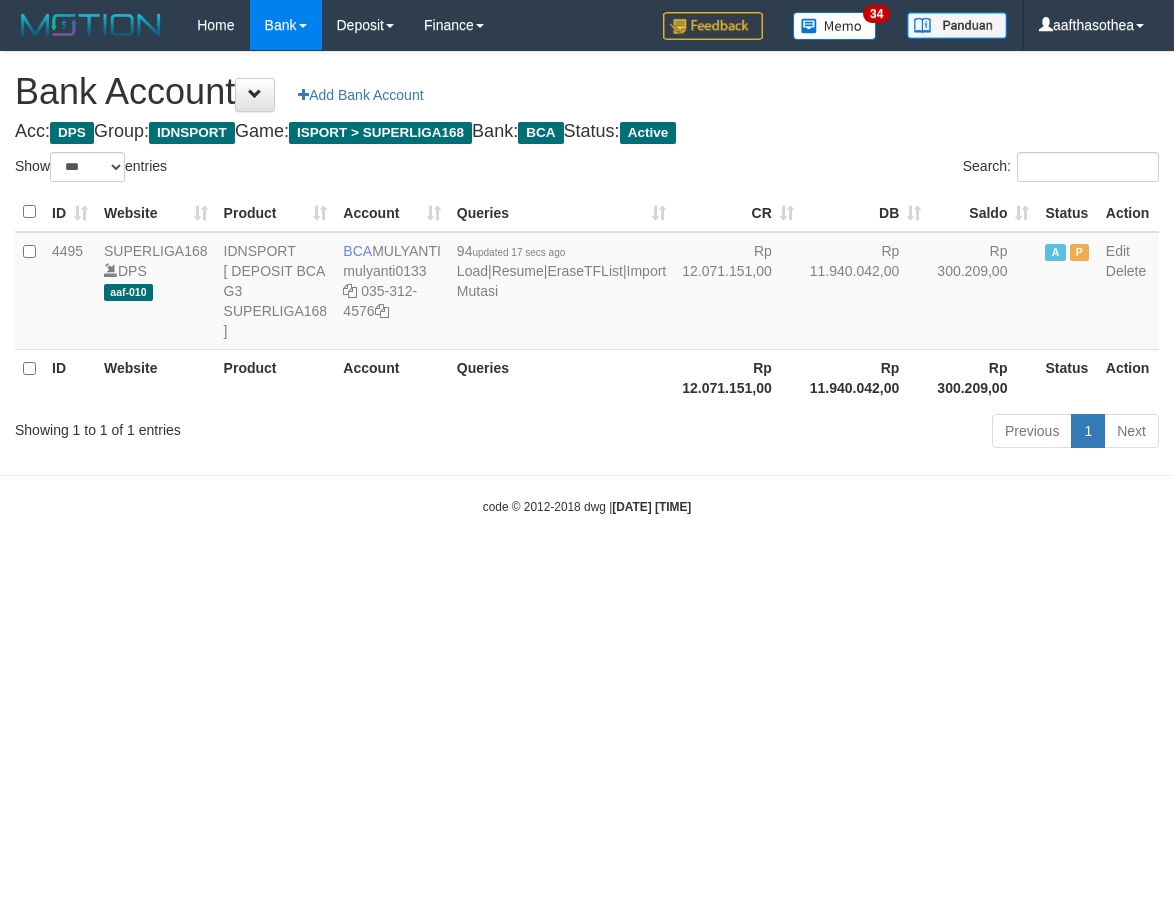 select on "***" 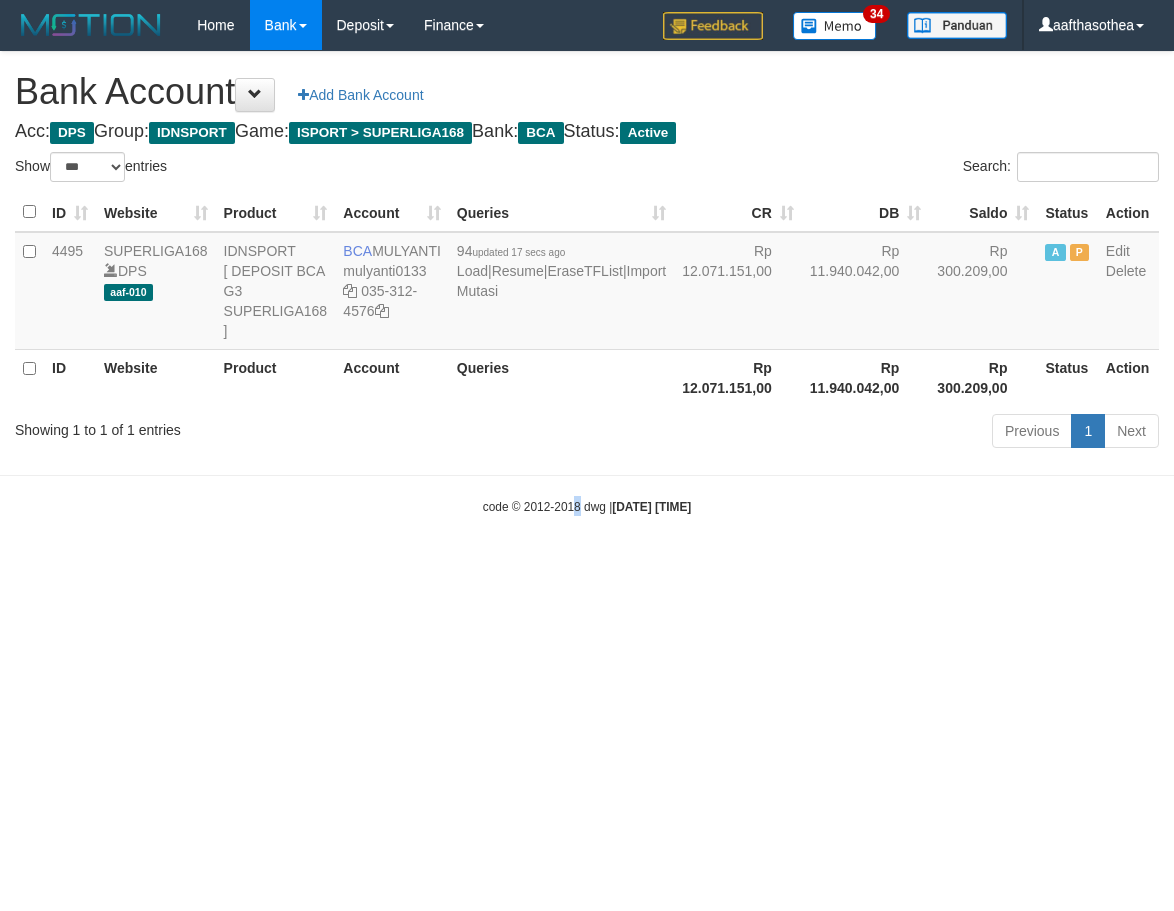 drag, startPoint x: 0, startPoint y: 0, endPoint x: 567, endPoint y: 632, distance: 849.066 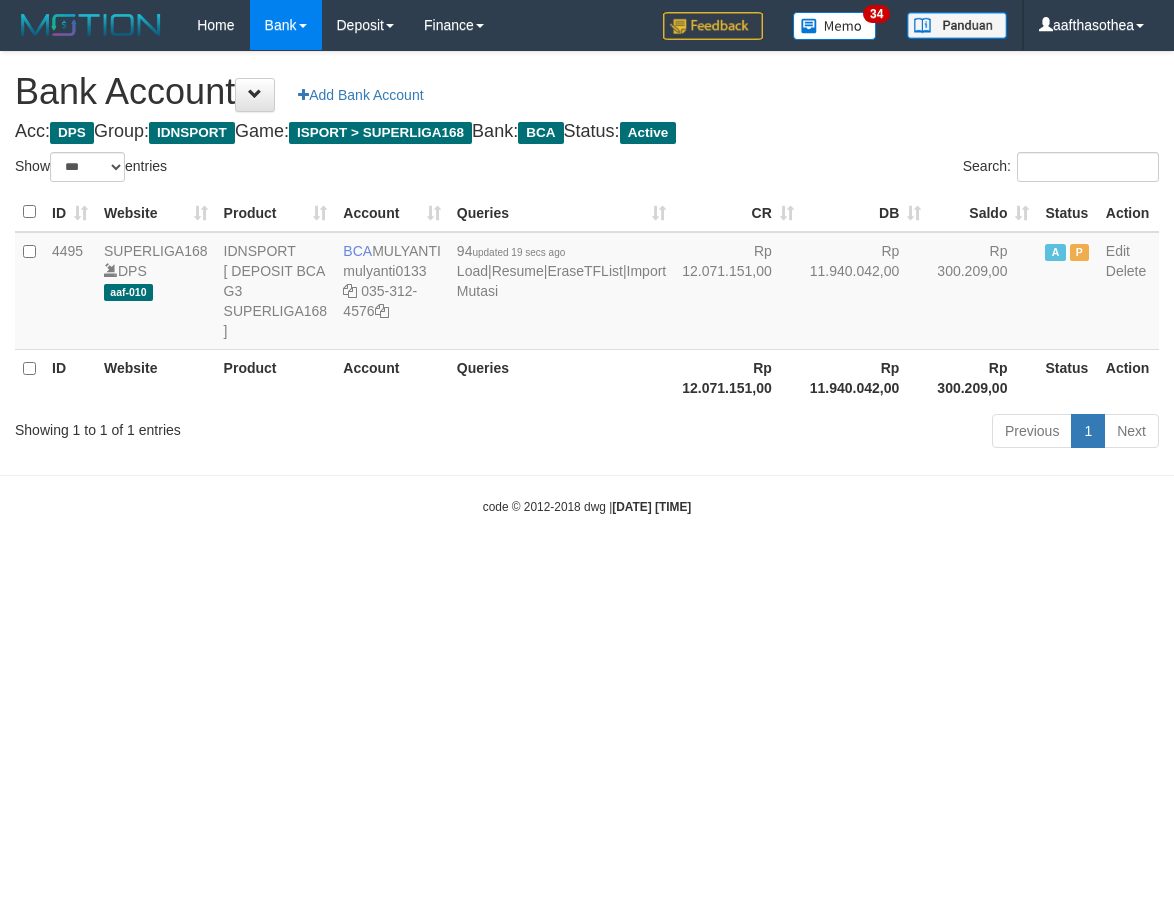 select on "***" 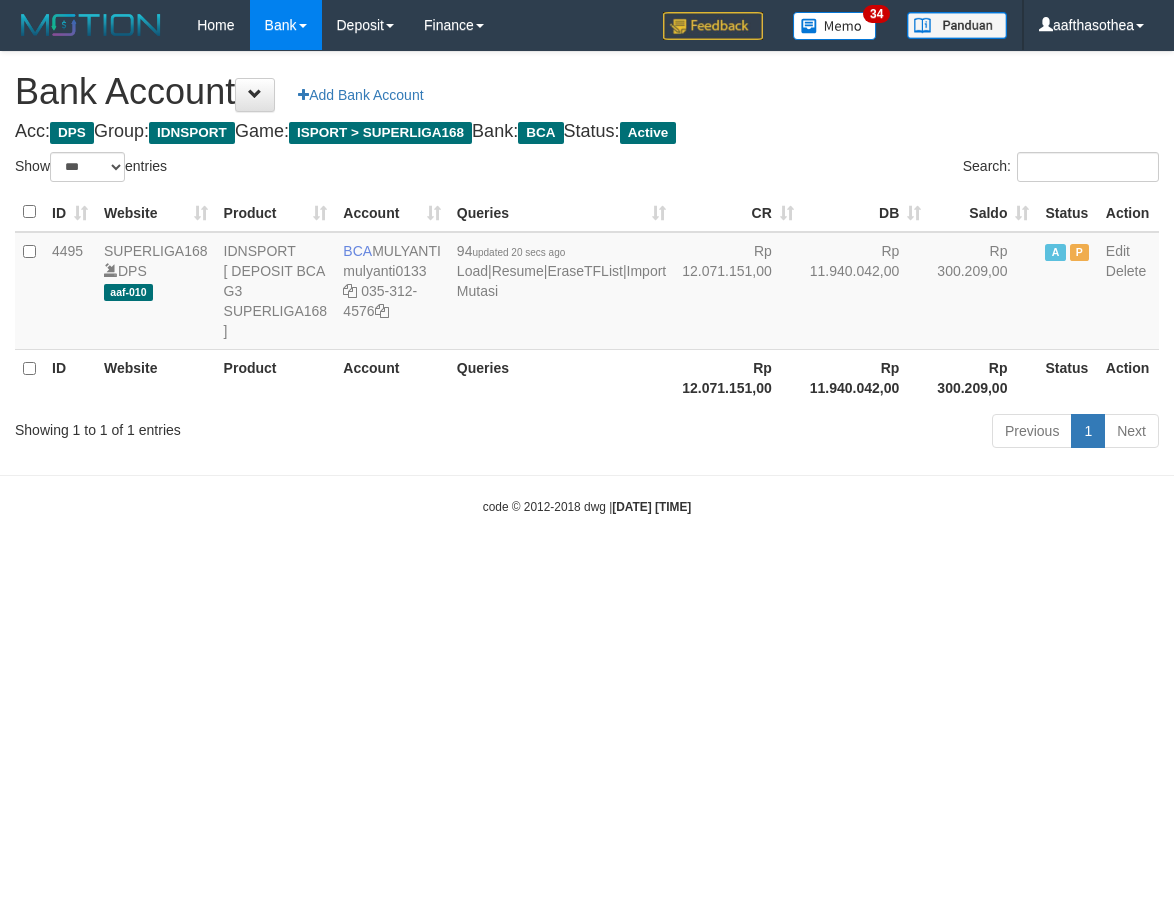 select on "***" 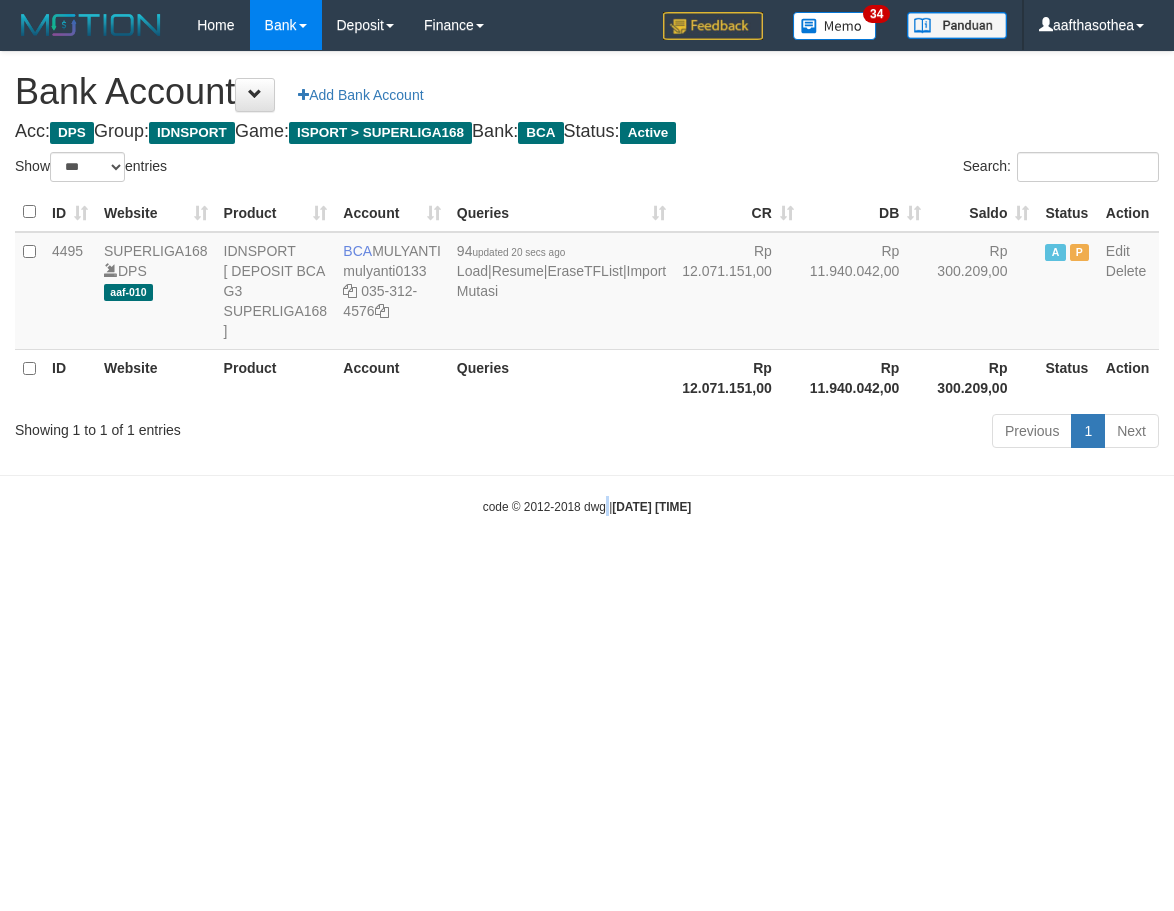 click on "Toggle navigation
Home
Bank
Account List
Load
By Website
Group
[ISPORT]													SUPERLIGA168
By Load Group (DPS)" at bounding box center [587, 283] 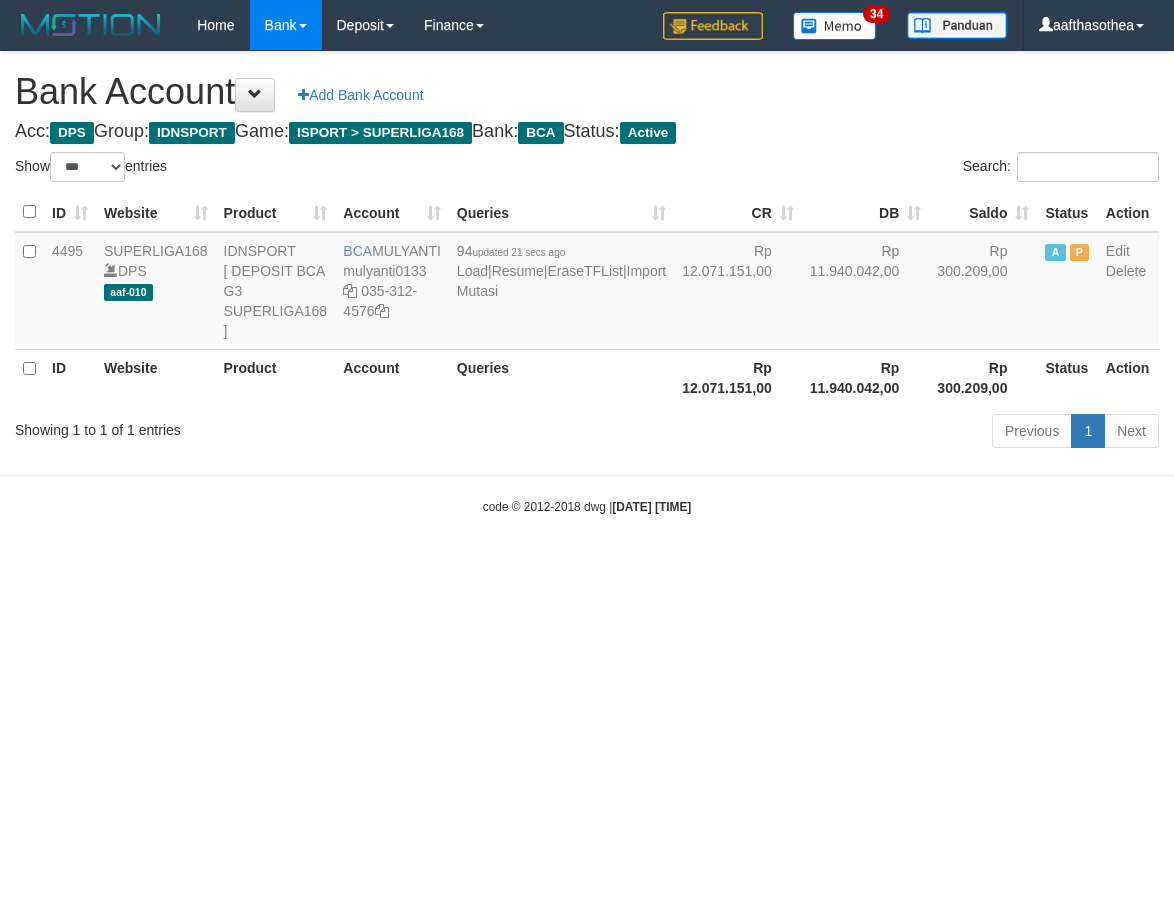 select on "***" 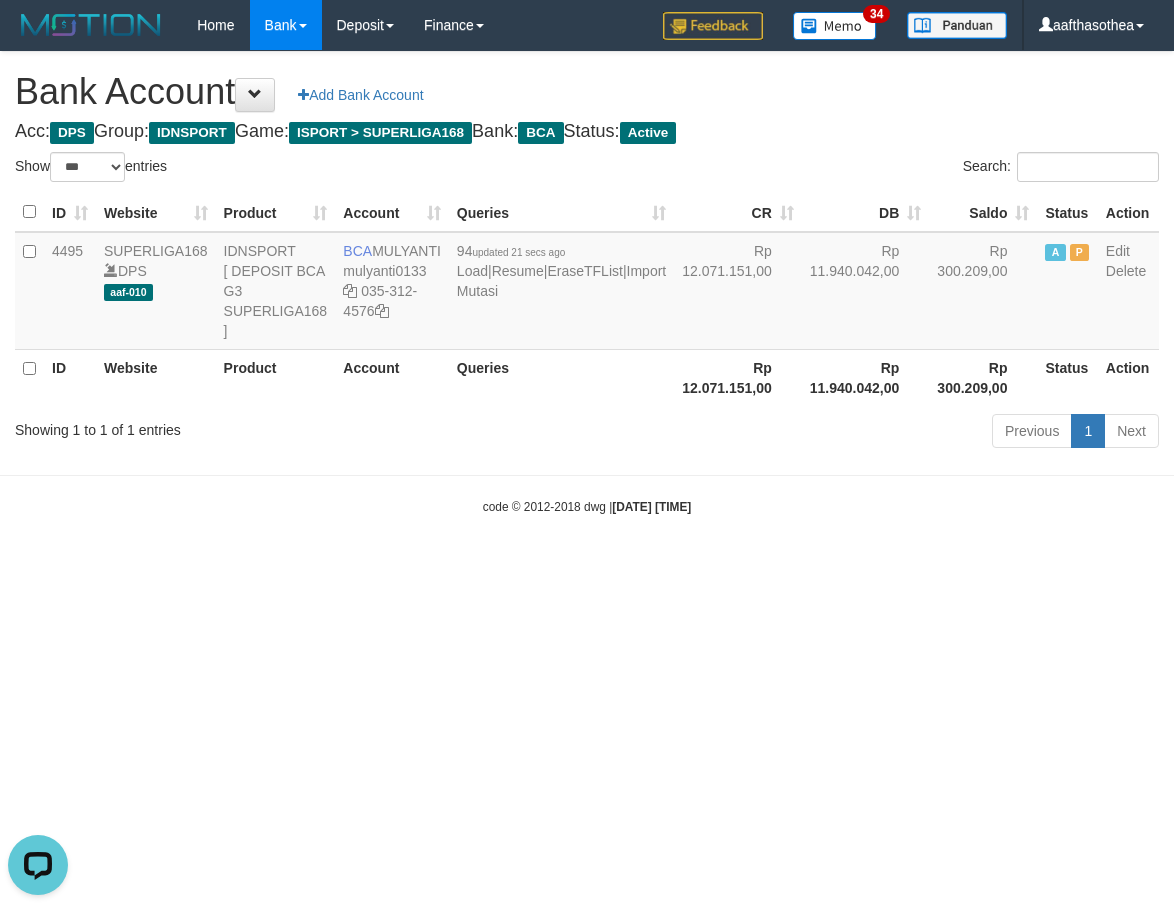 scroll, scrollTop: 0, scrollLeft: 0, axis: both 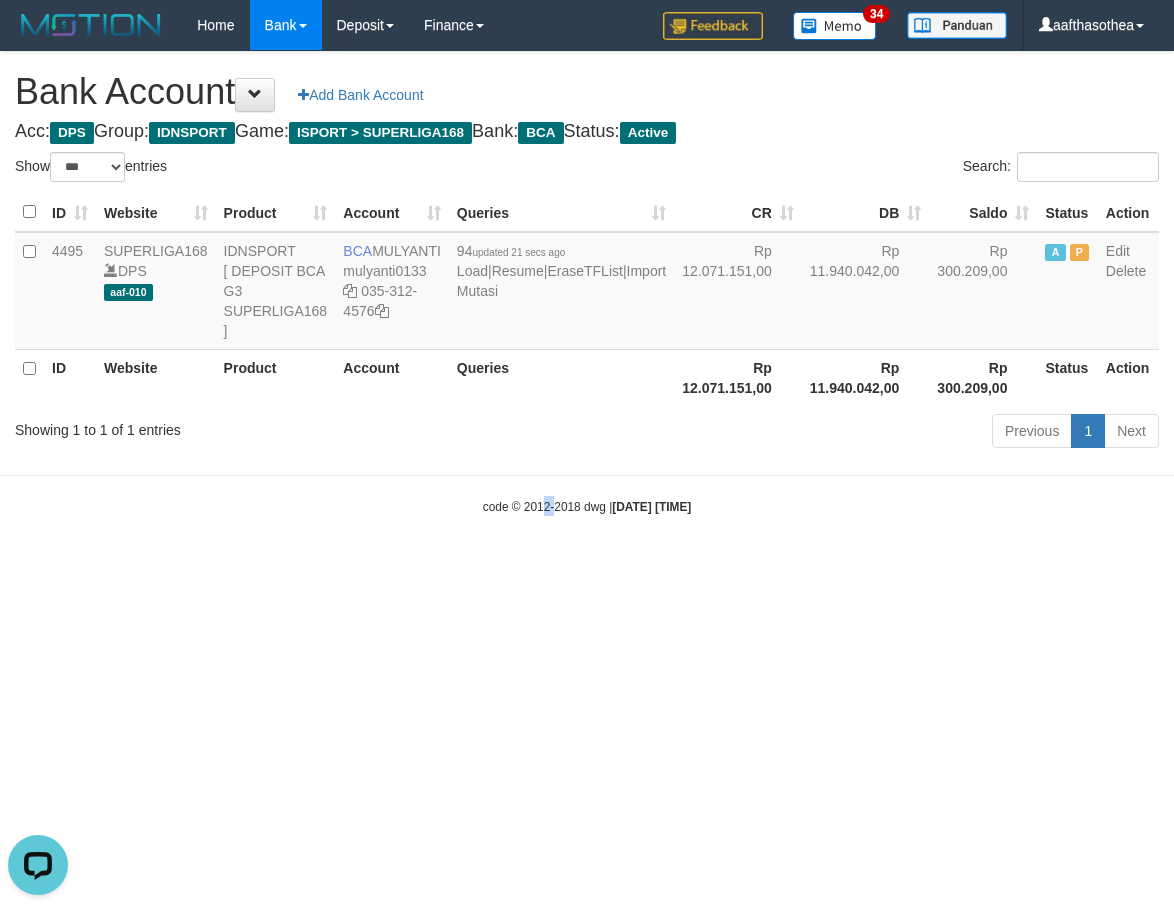 click on "Toggle navigation
Home
Bank
Account List
Load
By Website
Group
[ISPORT]													SUPERLIGA168
By Load Group (DPS)" at bounding box center (587, 283) 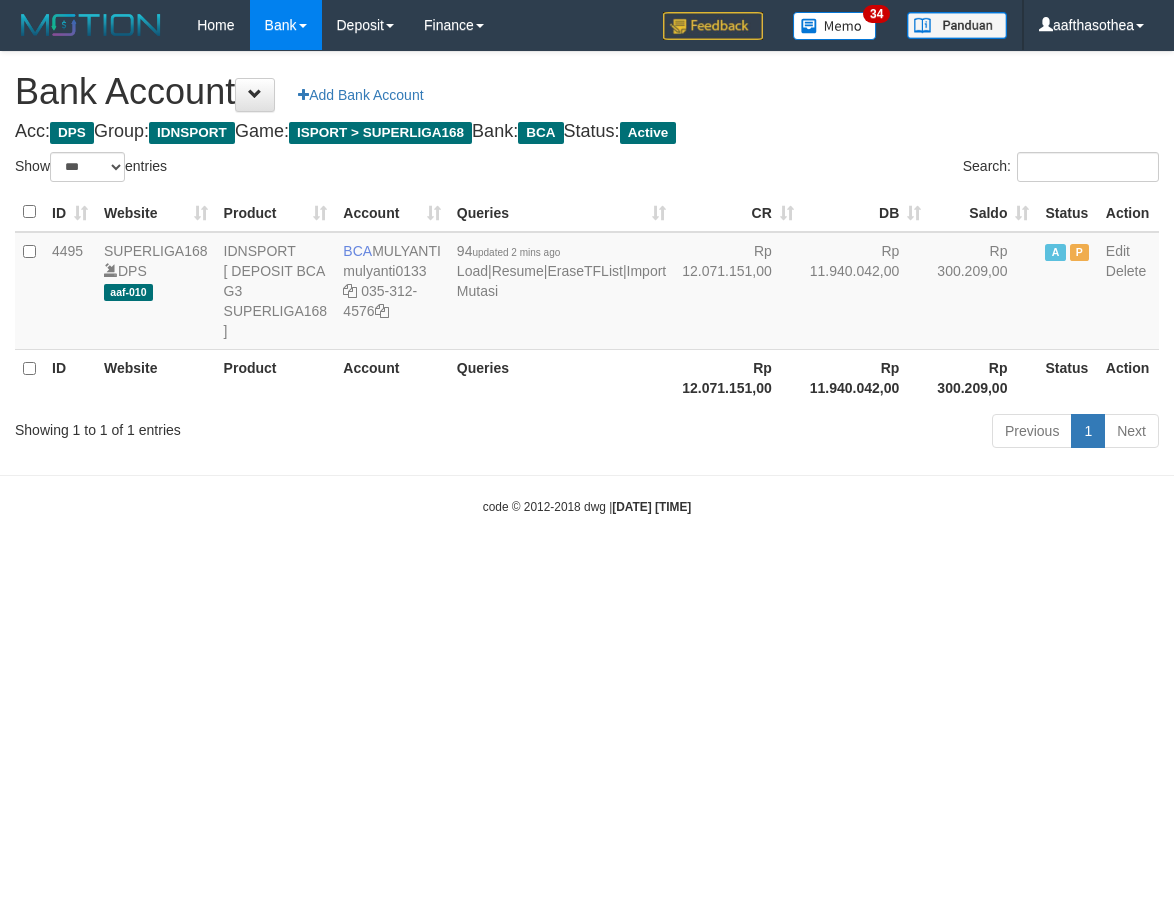 select on "***" 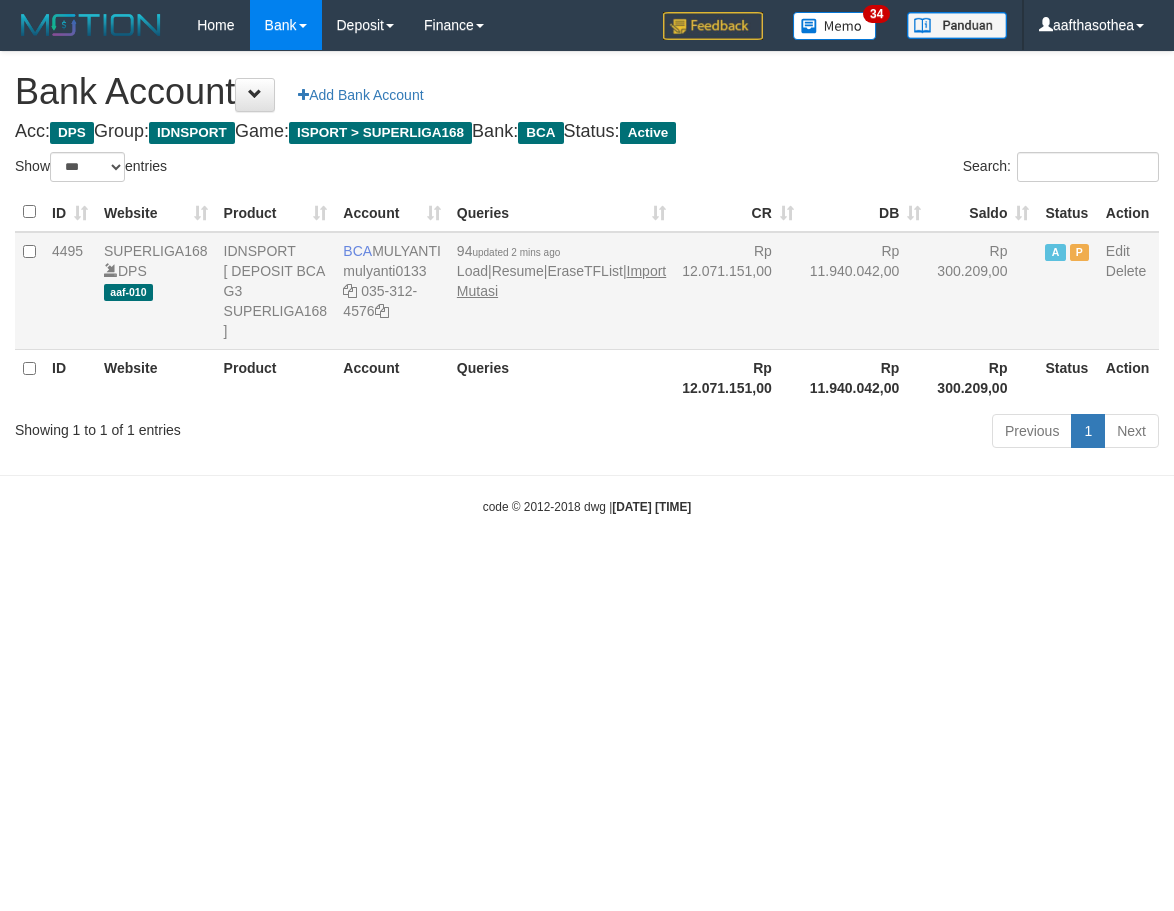 scroll, scrollTop: 0, scrollLeft: 0, axis: both 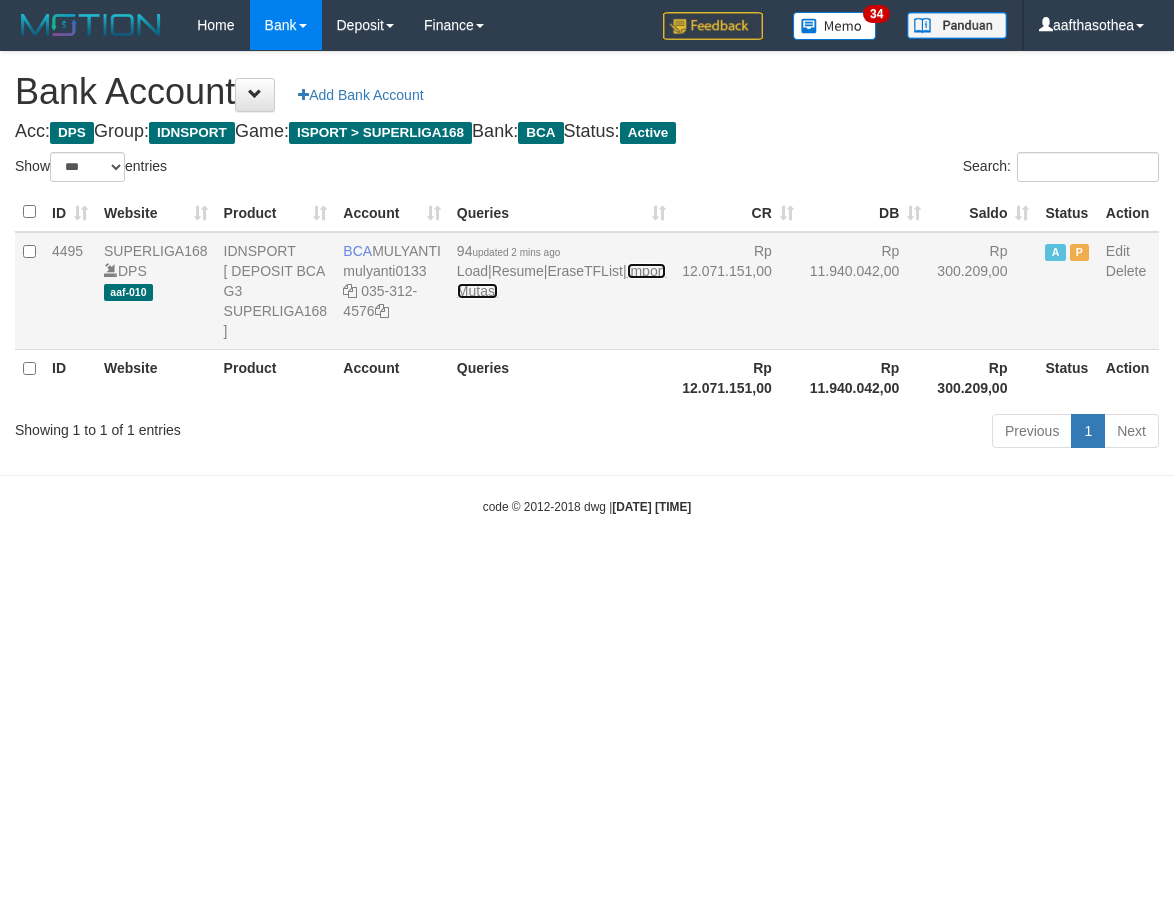 click on "Import Mutasi" at bounding box center (561, 281) 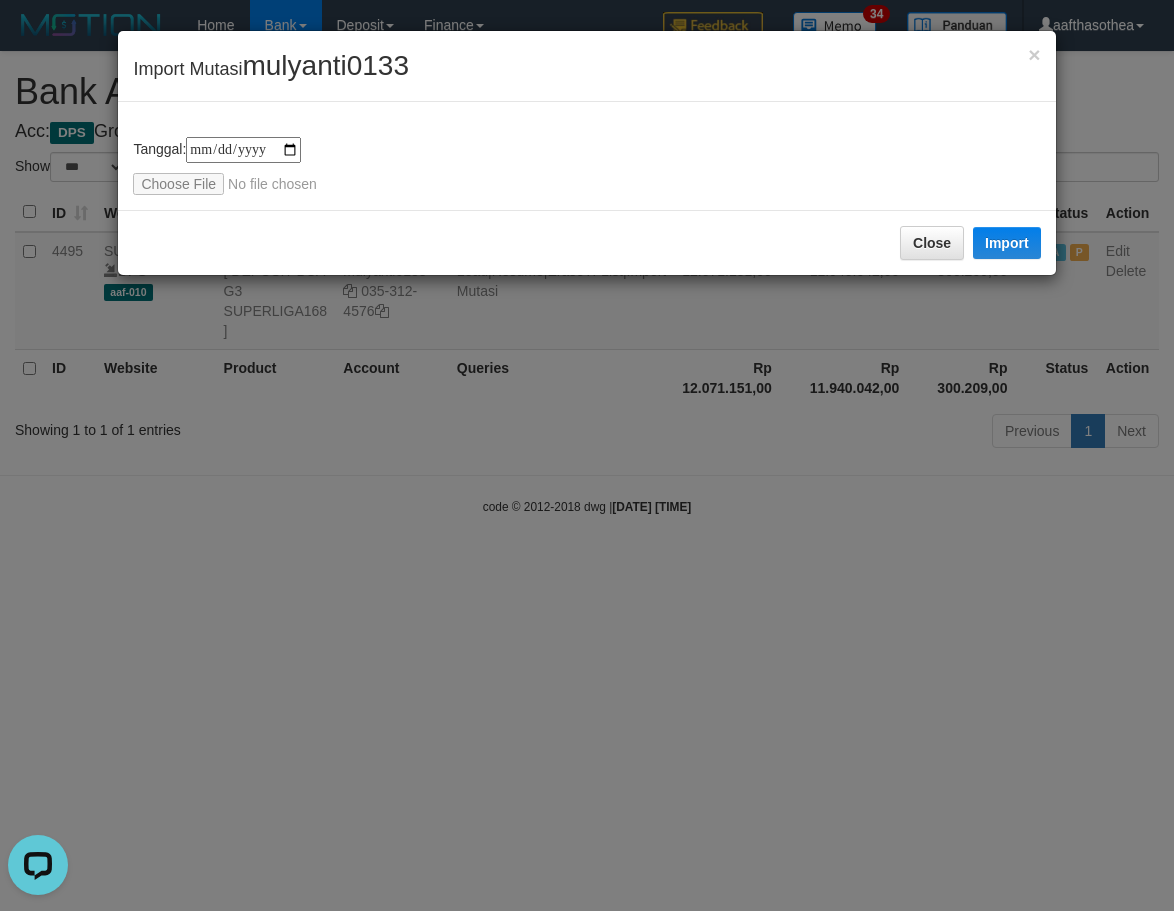 scroll, scrollTop: 0, scrollLeft: 0, axis: both 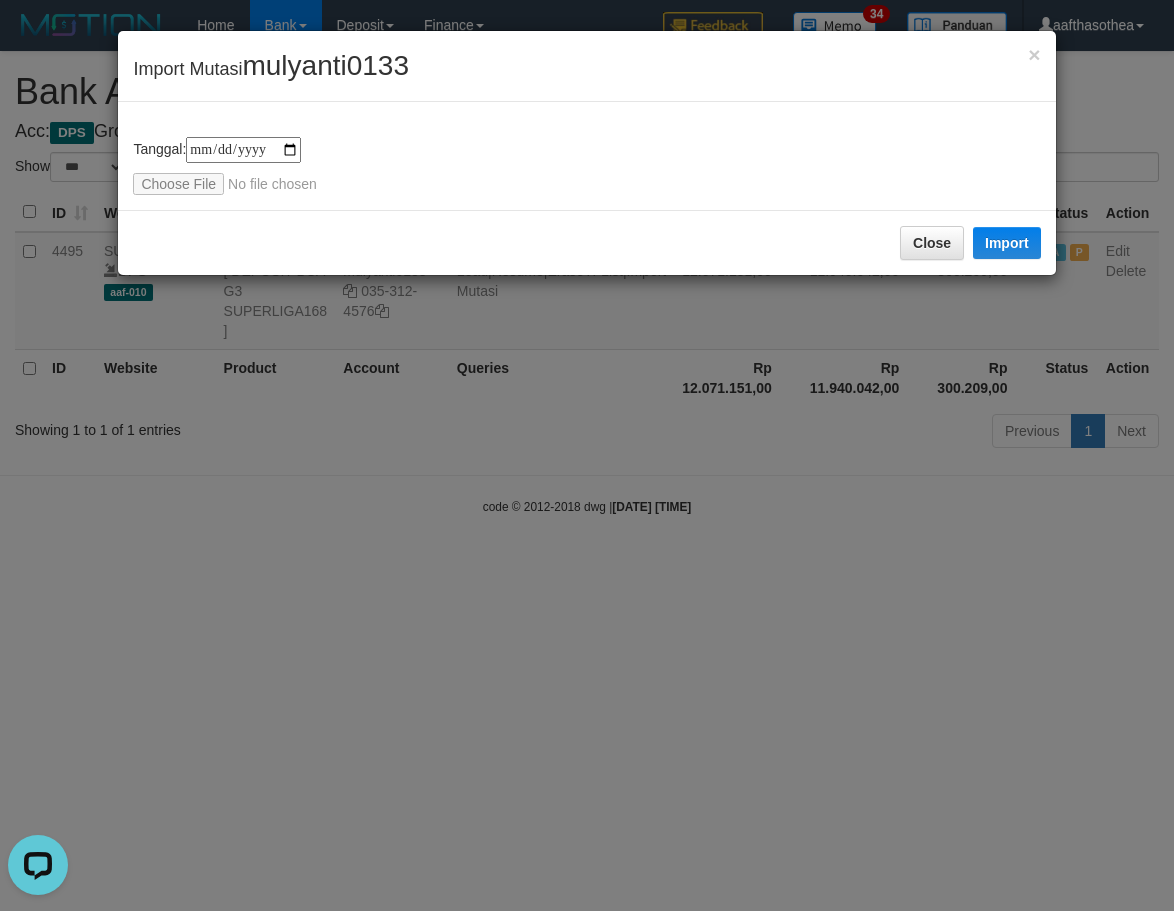 type on "**********" 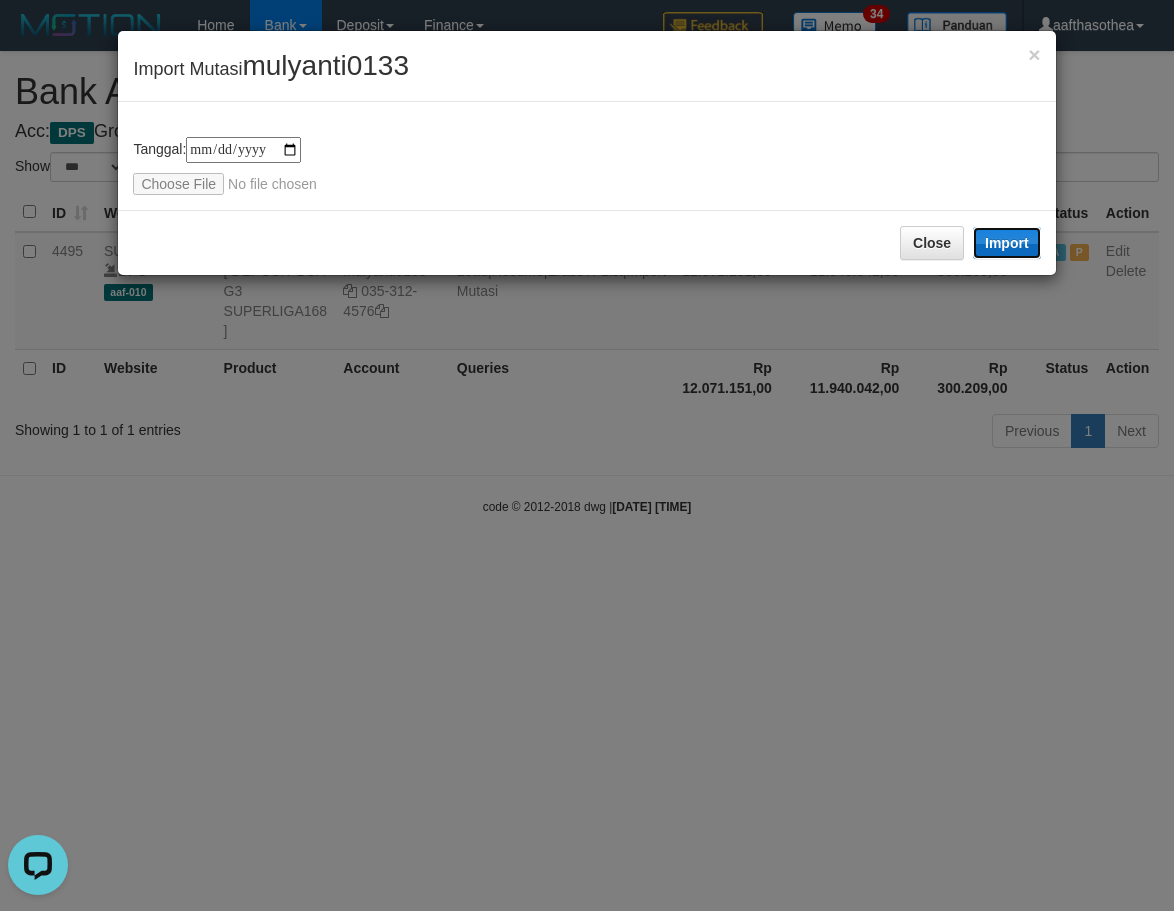 click on "Import" at bounding box center [1007, 243] 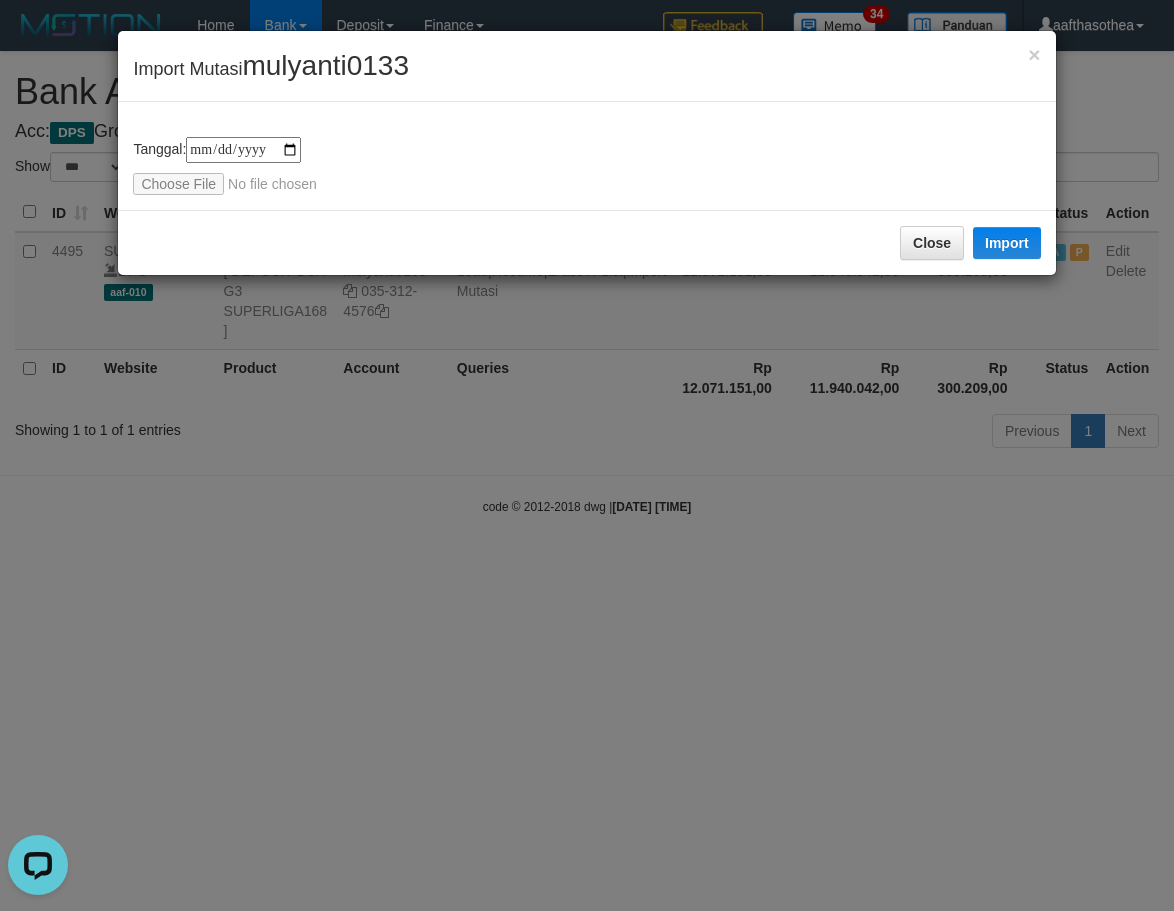 click on "**********" at bounding box center [587, 455] 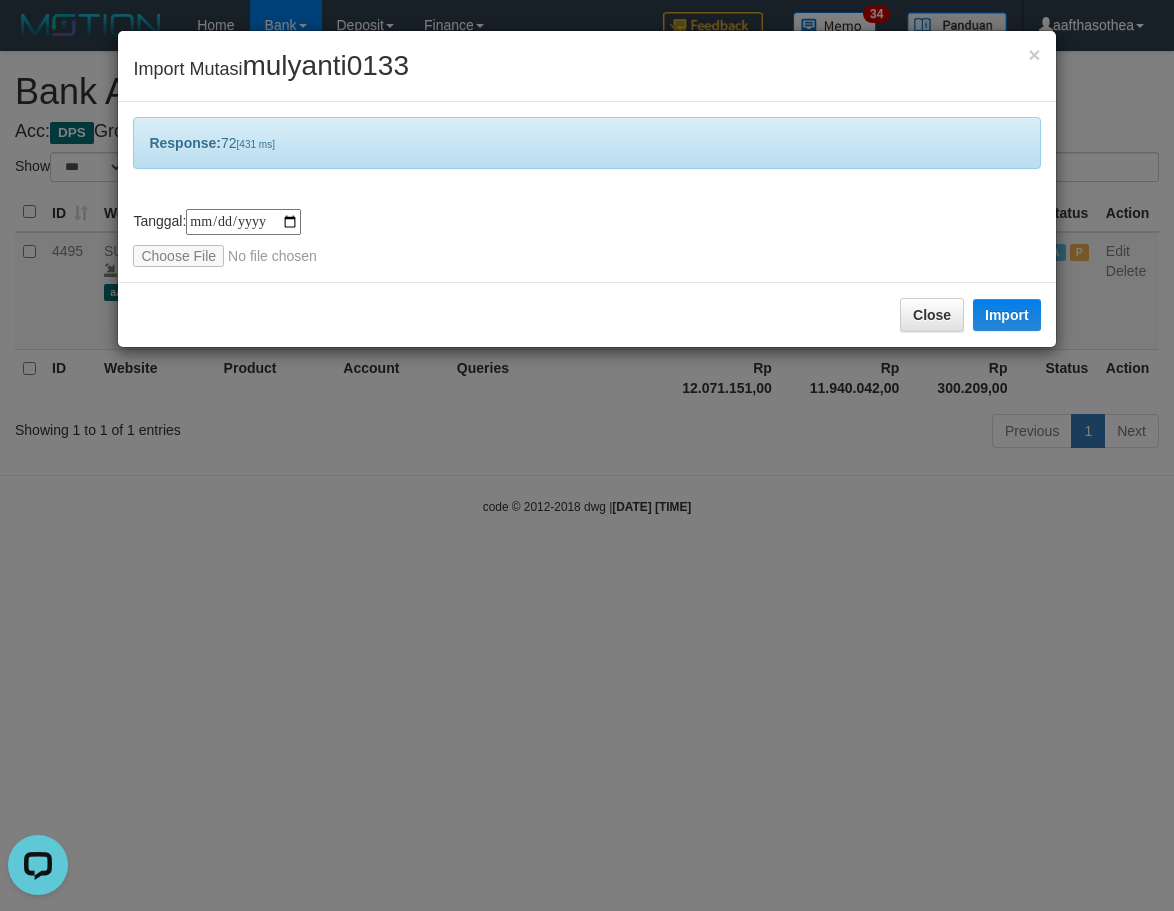click on "**********" at bounding box center (587, 455) 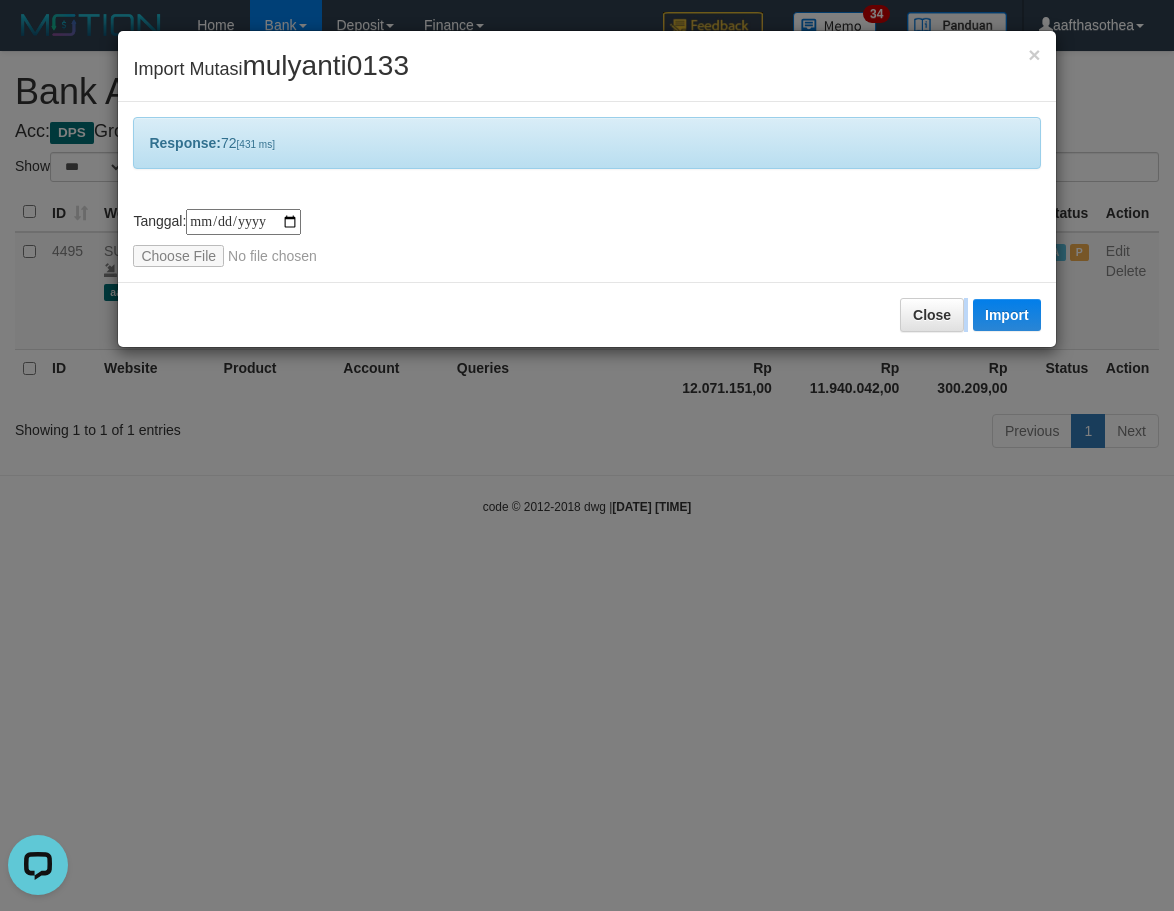 click on "**********" at bounding box center (587, 455) 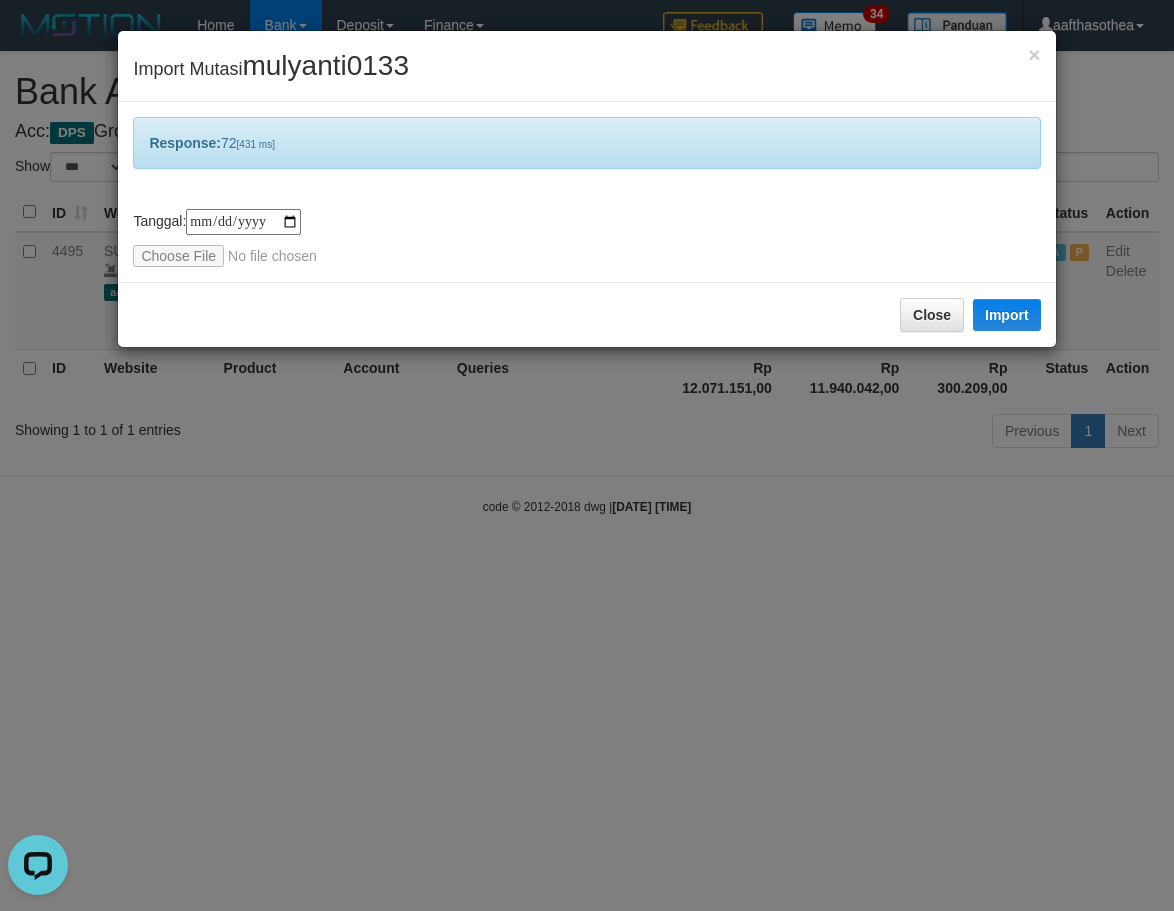 click on "**********" at bounding box center (587, 455) 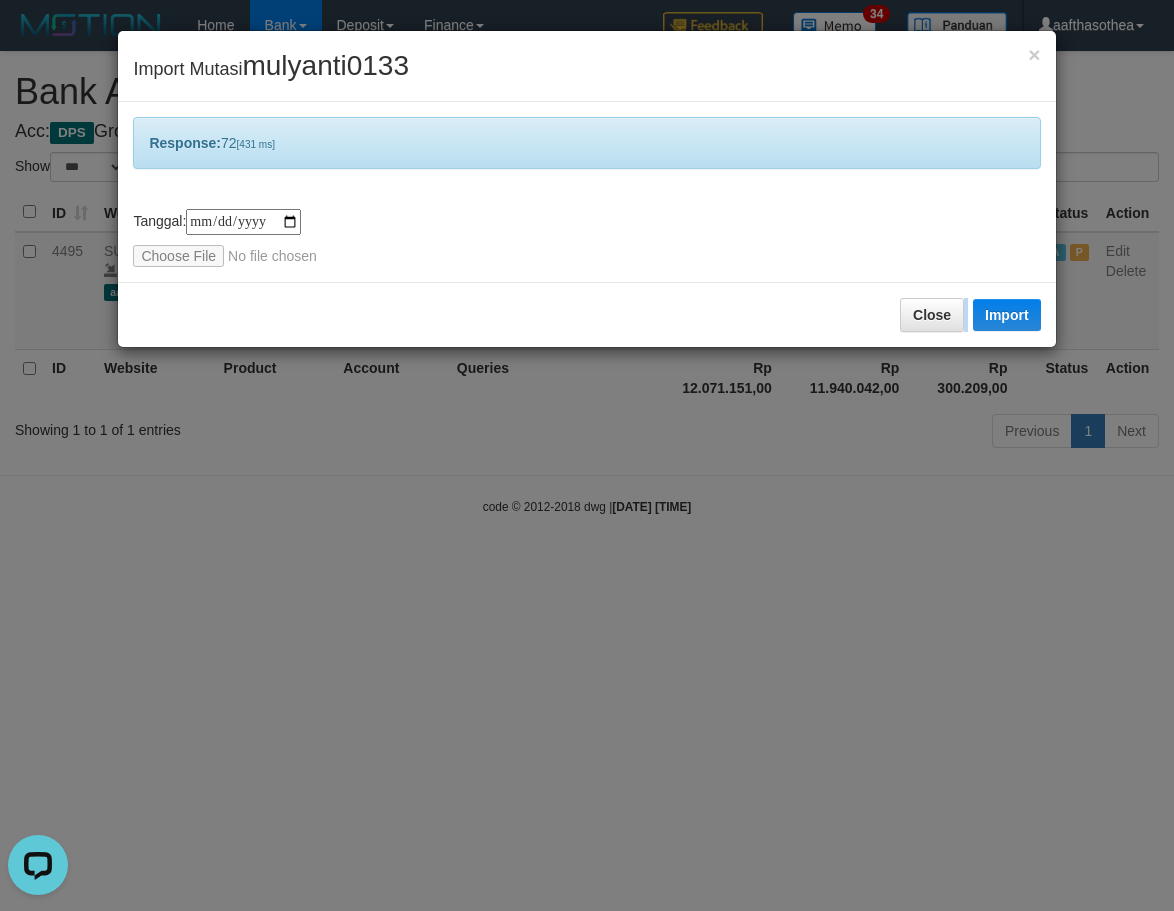 click on "**********" at bounding box center [587, 455] 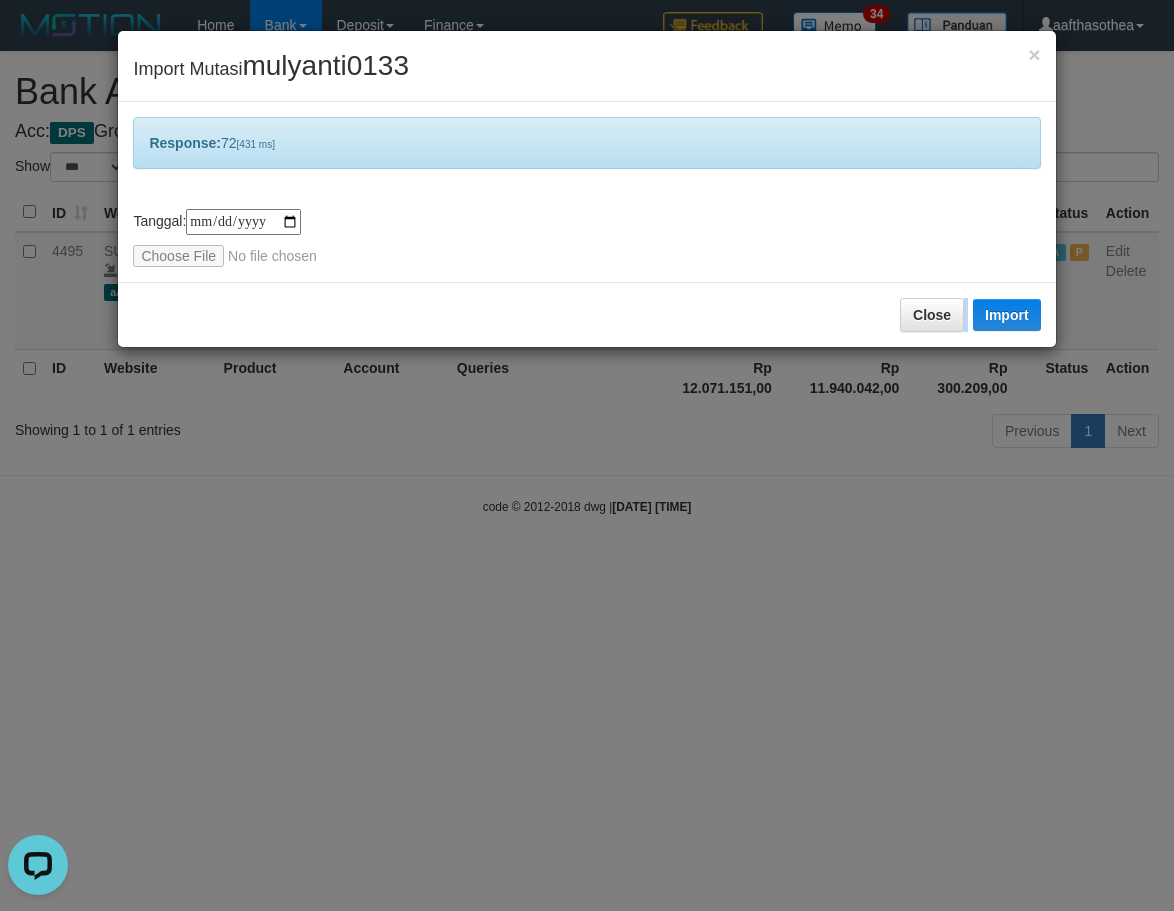 click on "**********" at bounding box center [587, 455] 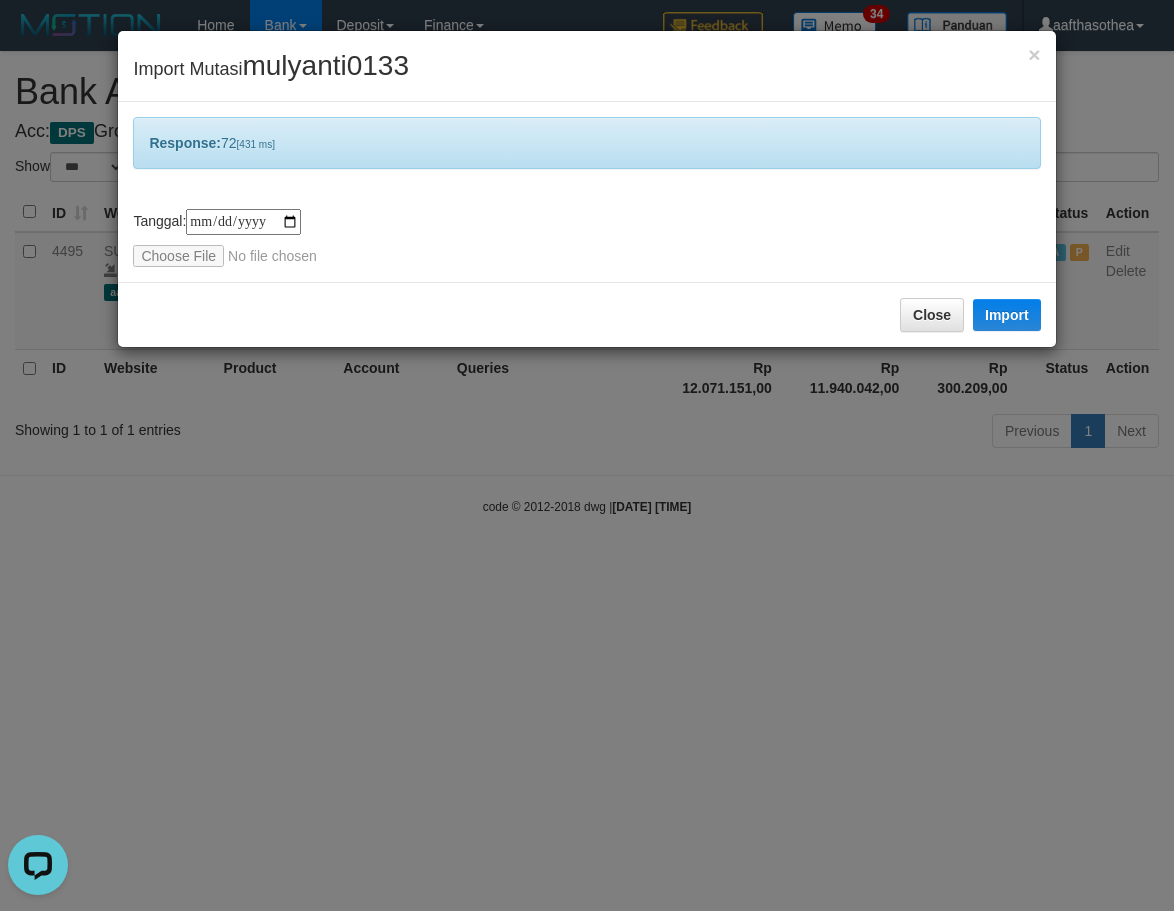click on "**********" at bounding box center (587, 455) 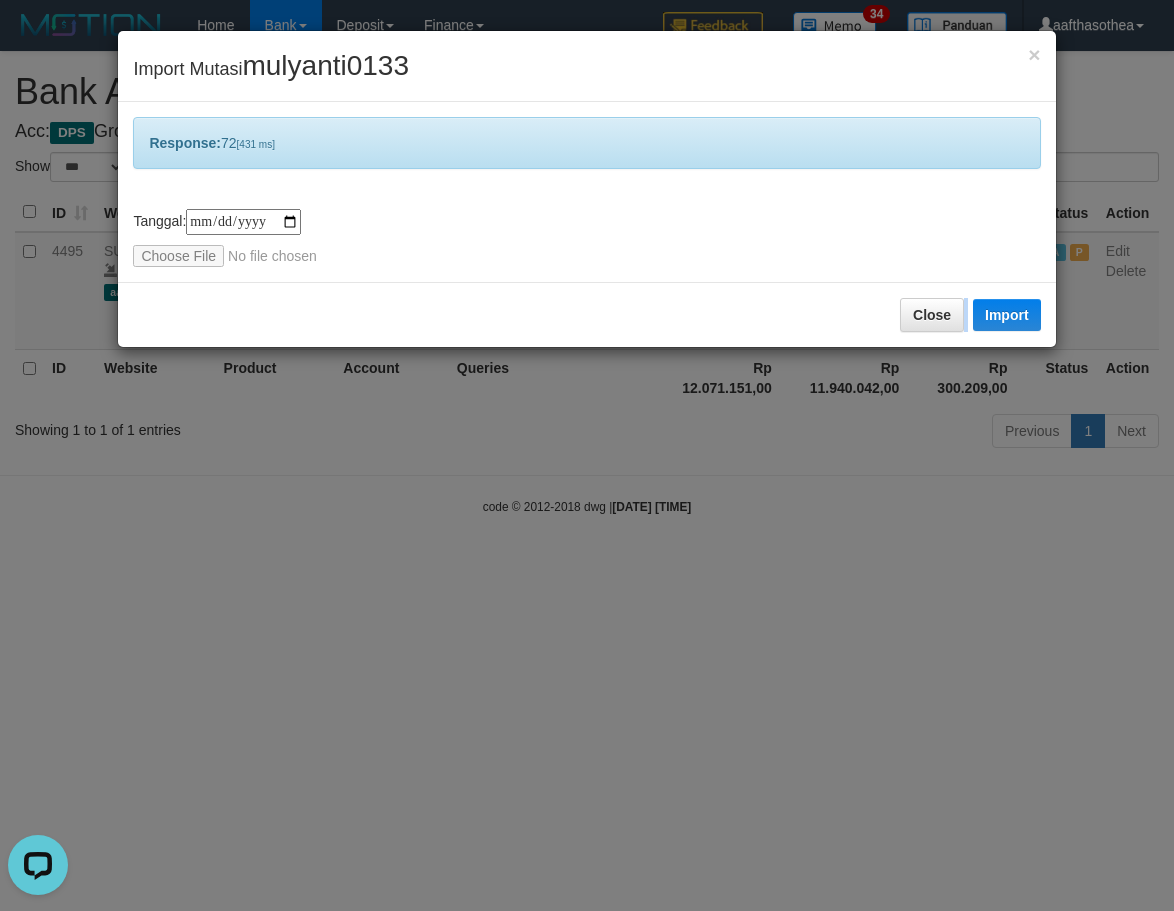 click on "**********" at bounding box center (587, 455) 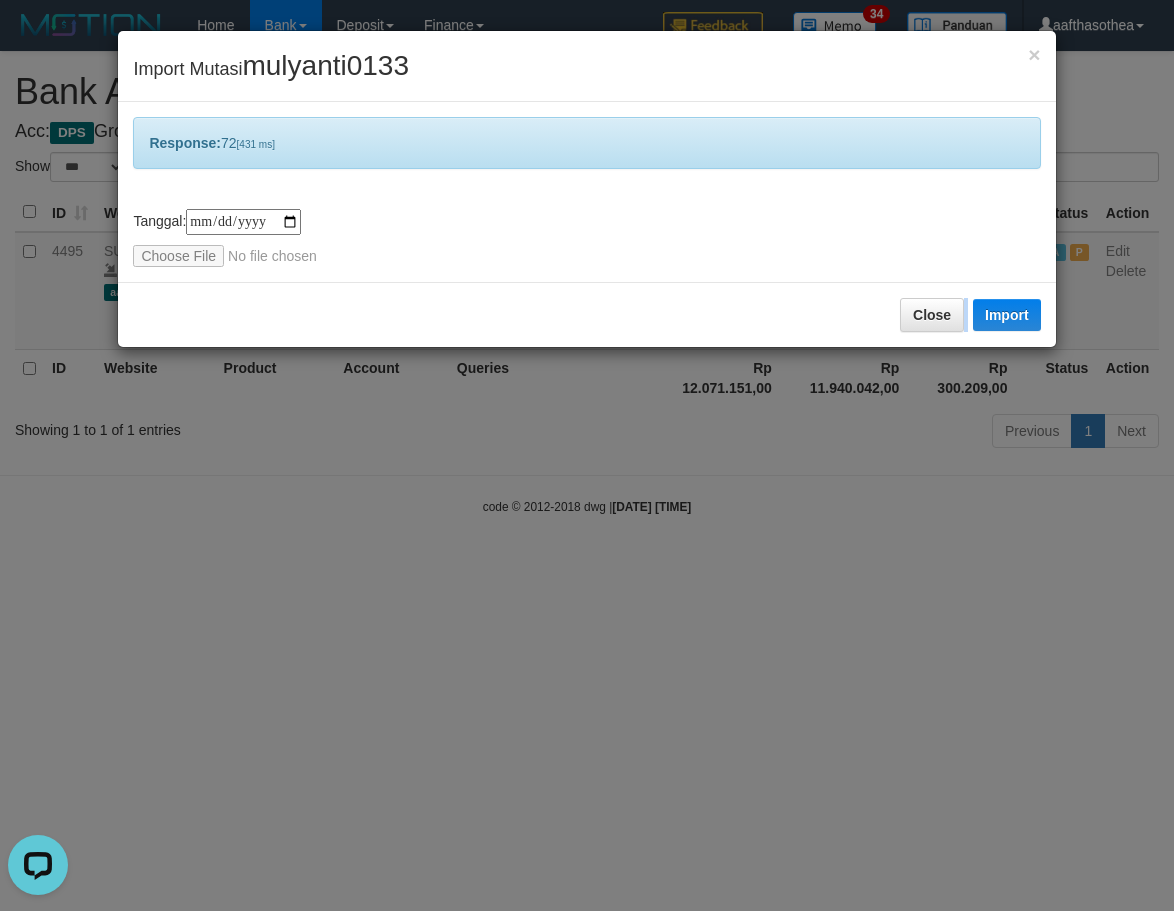 click on "**********" at bounding box center (587, 455) 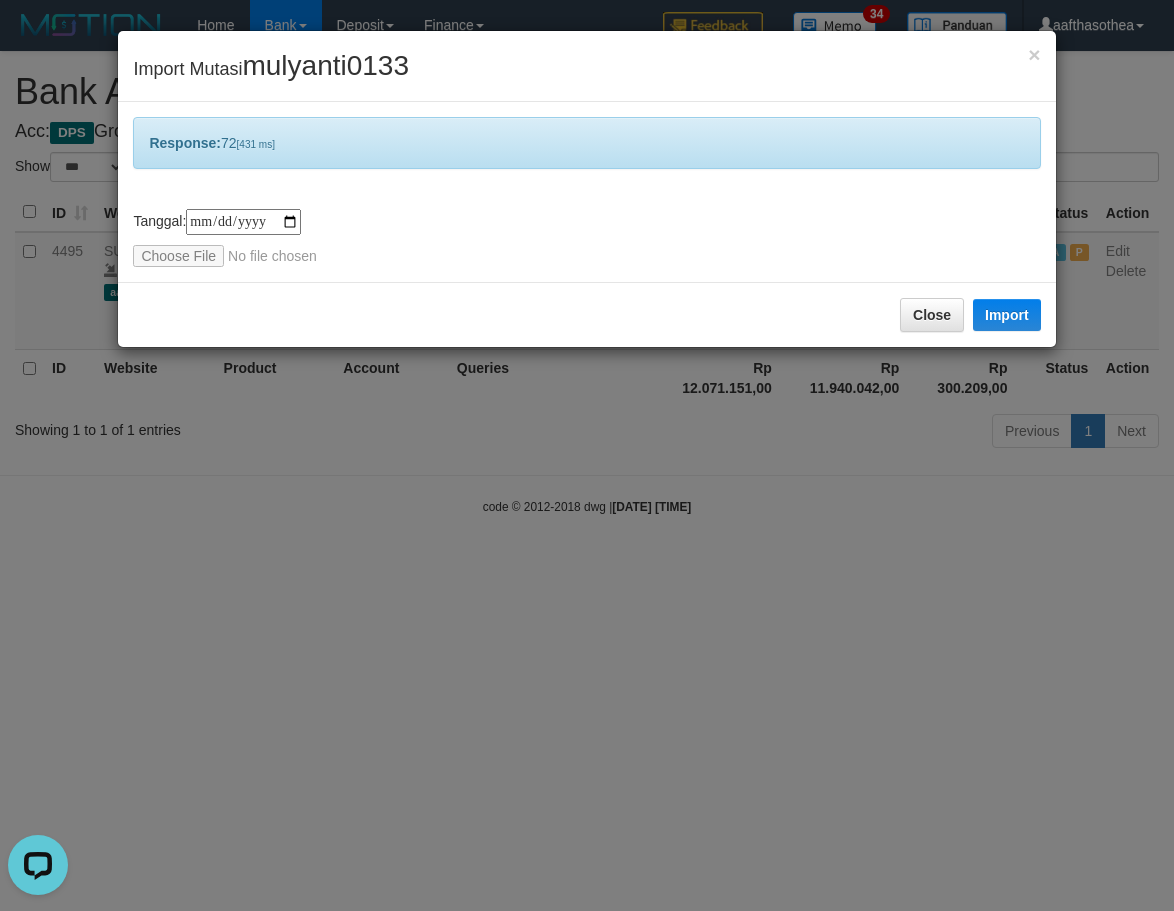 click on "**********" at bounding box center [587, 455] 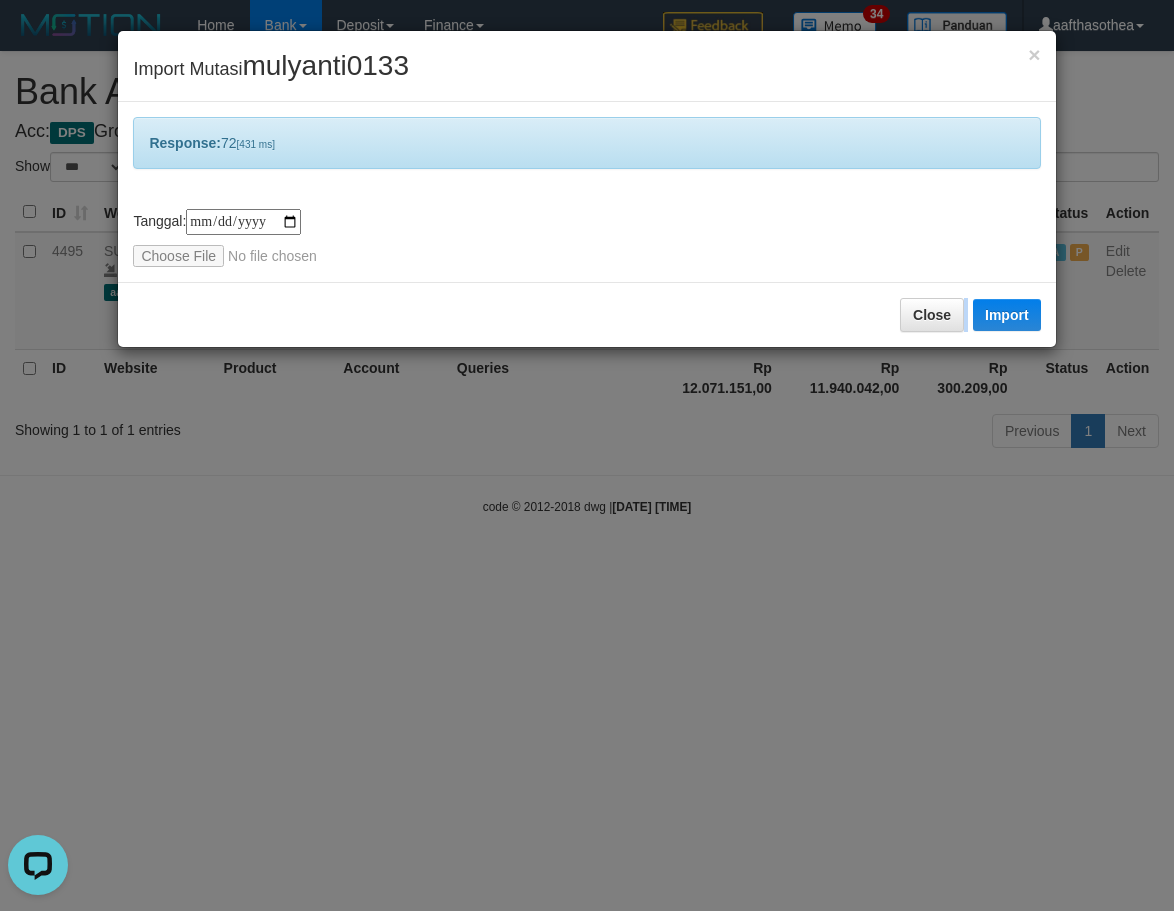 click on "**********" at bounding box center [587, 455] 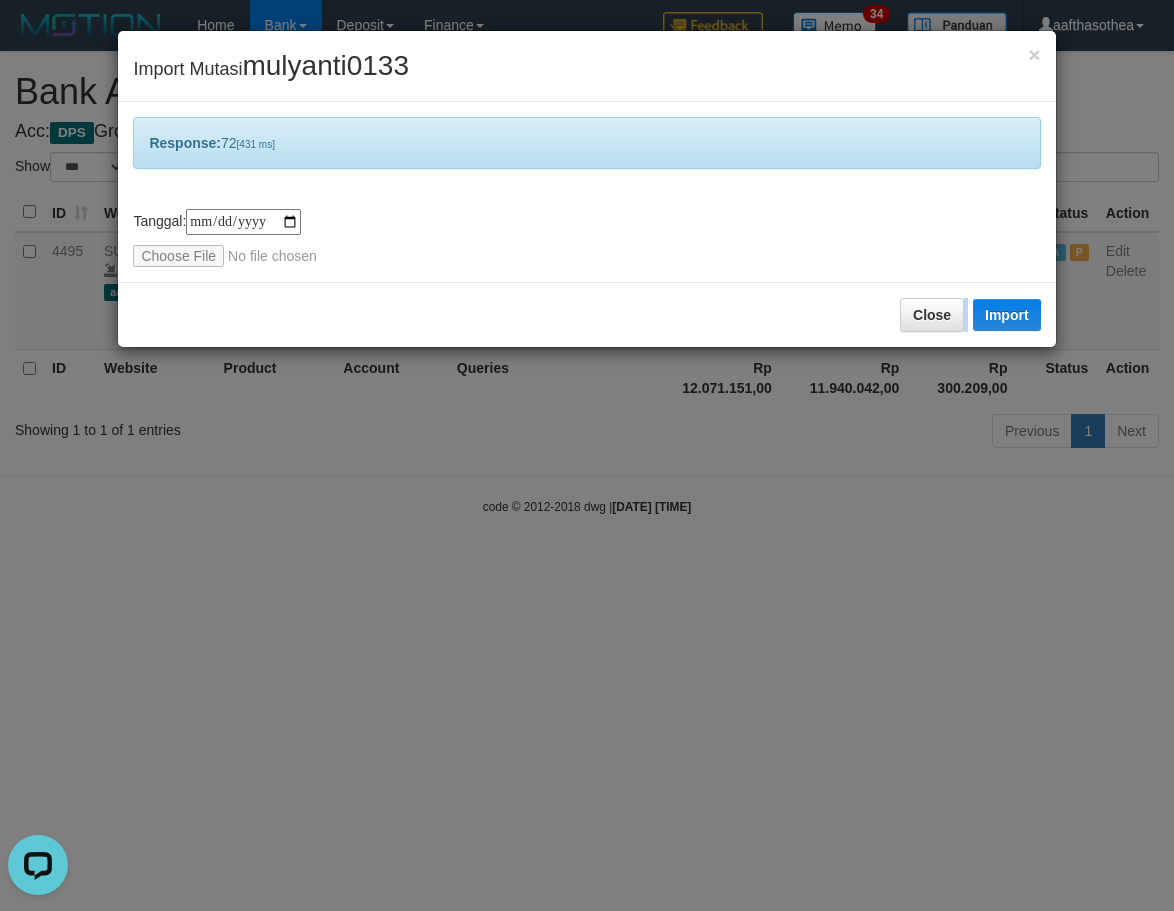 click on "**********" at bounding box center [587, 455] 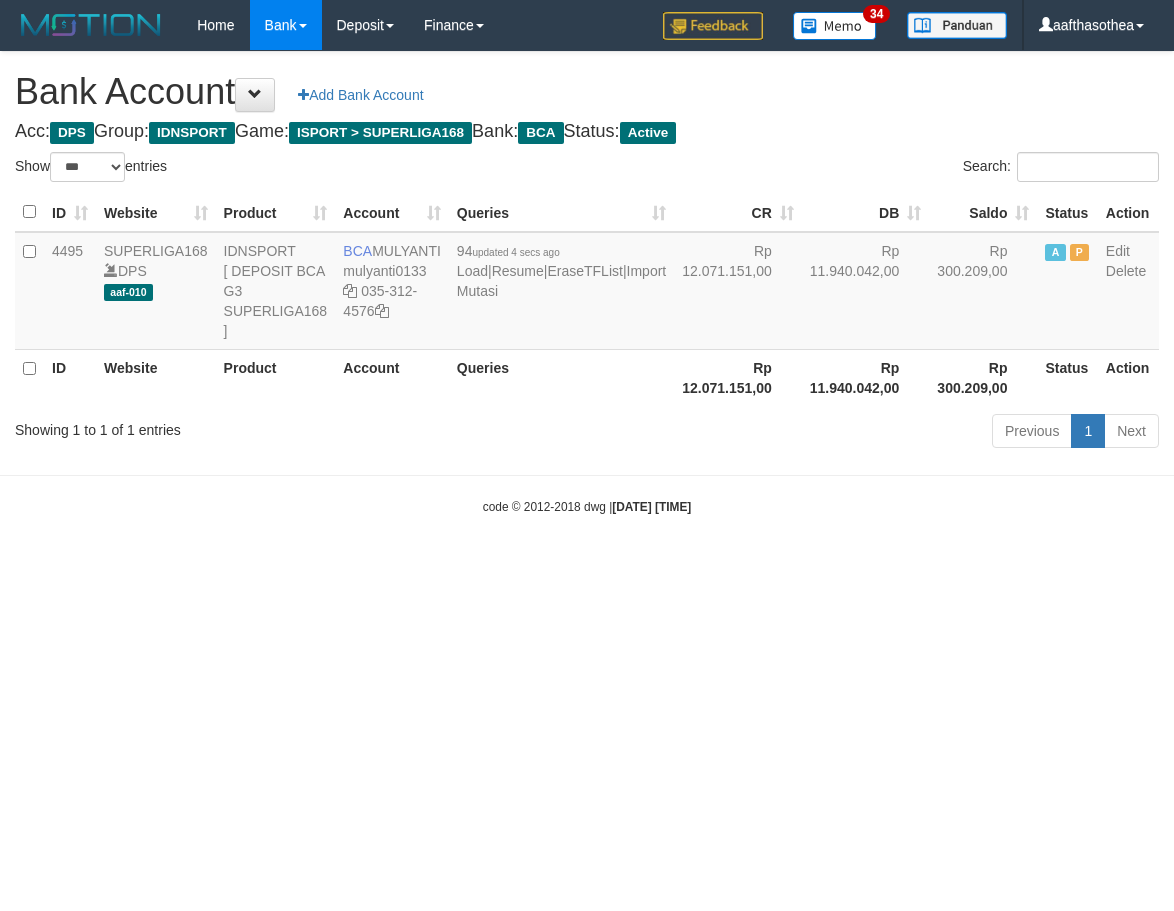 select on "***" 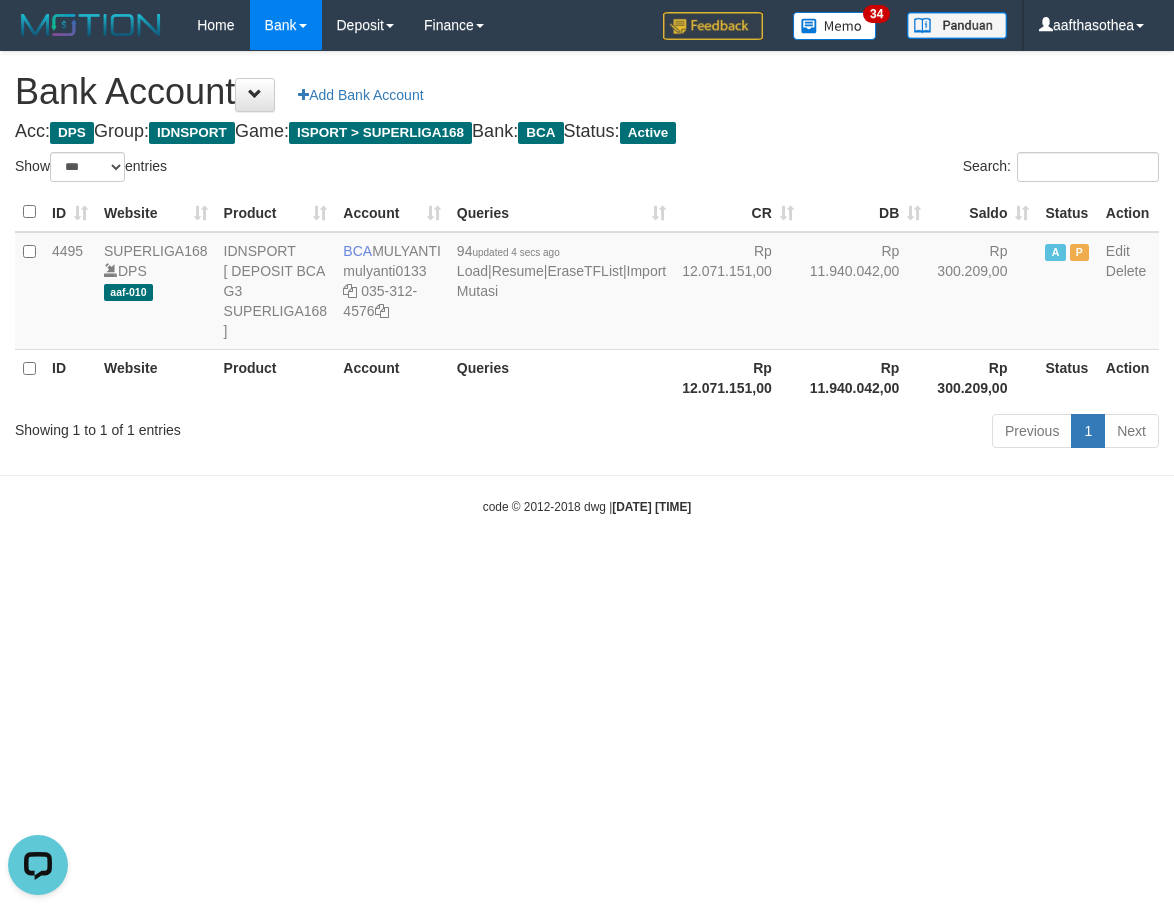 scroll, scrollTop: 0, scrollLeft: 0, axis: both 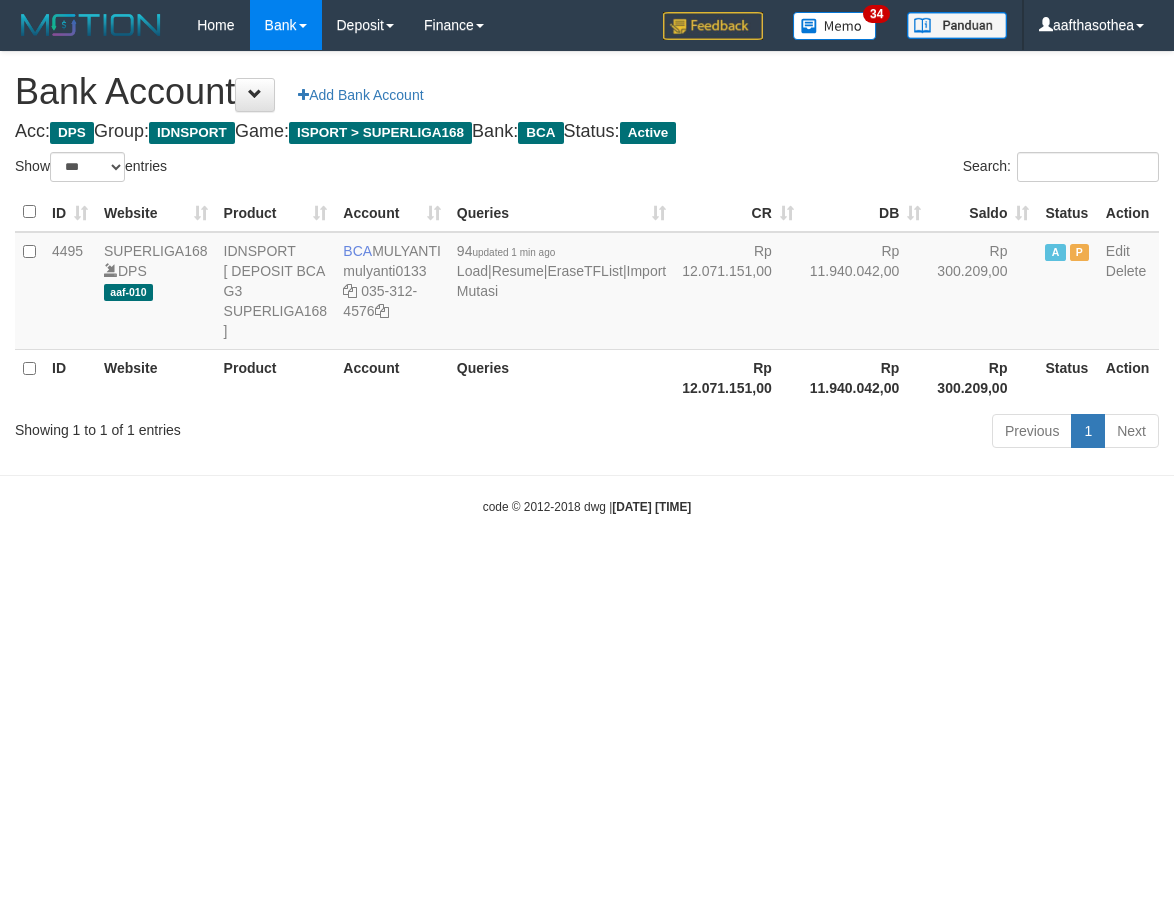 select on "***" 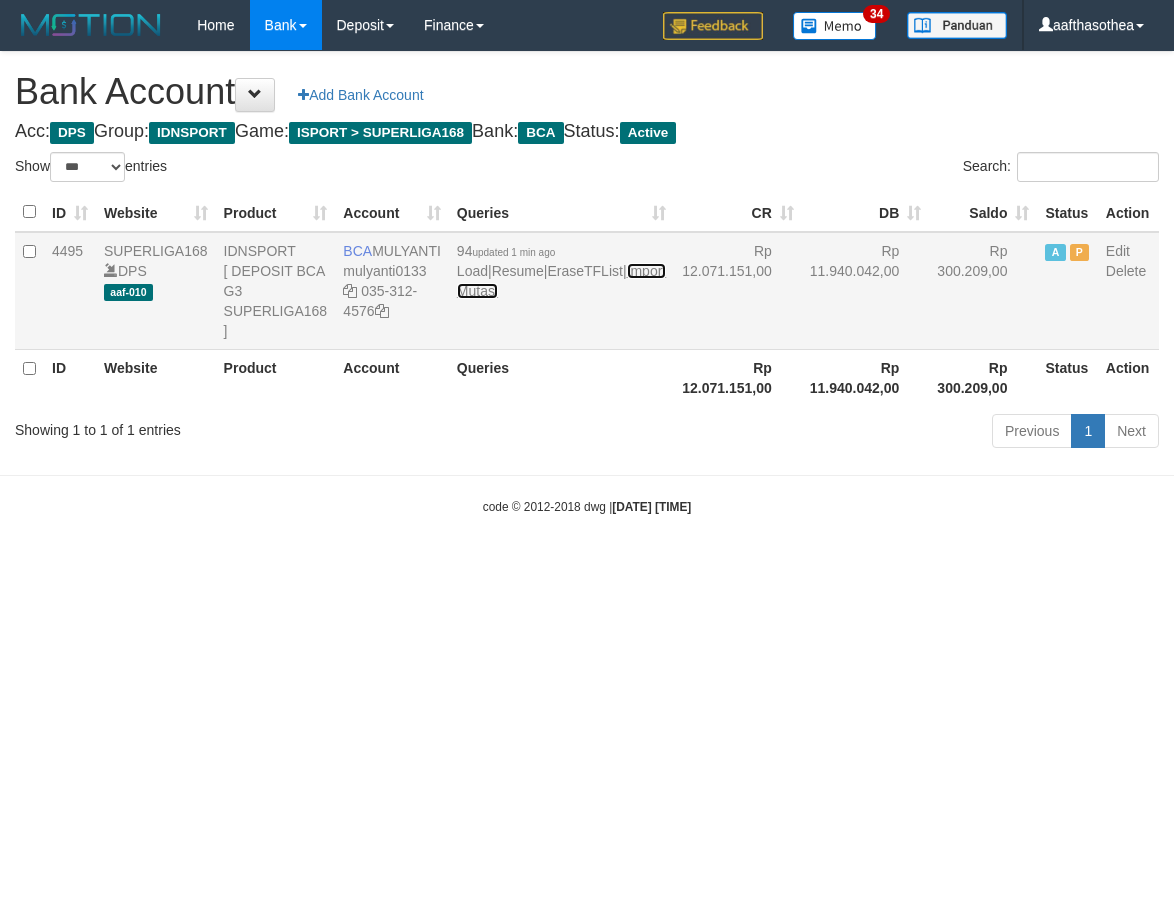 click on "Import Mutasi" at bounding box center [561, 281] 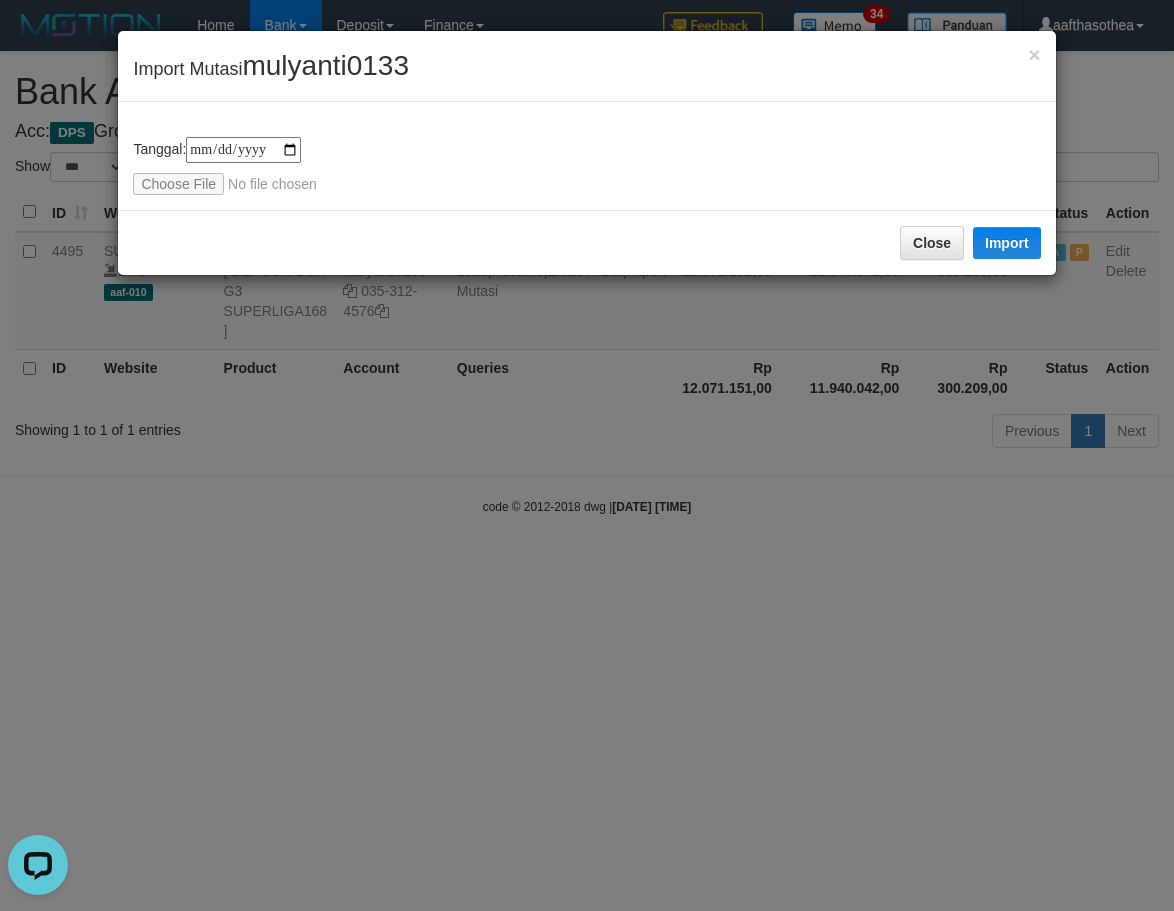 scroll, scrollTop: 0, scrollLeft: 0, axis: both 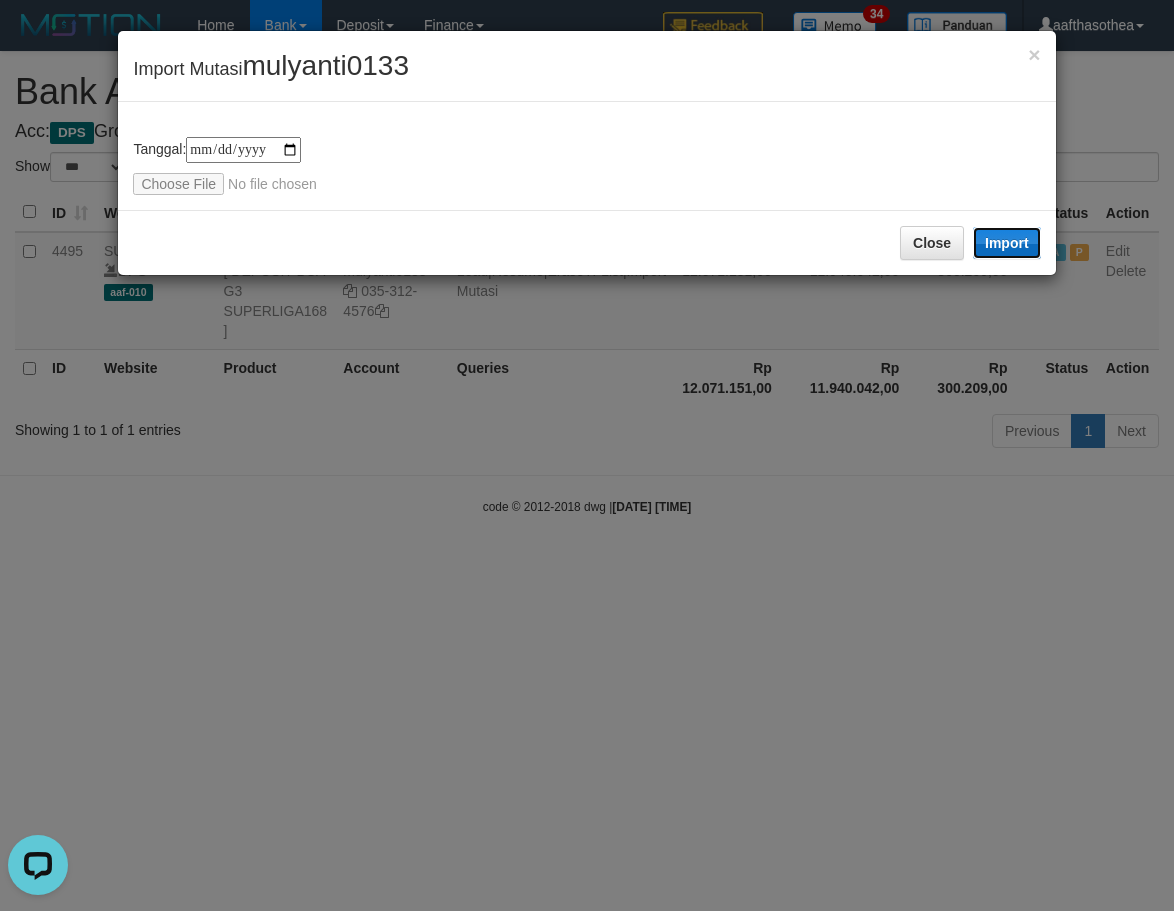 click on "Import" at bounding box center [1007, 243] 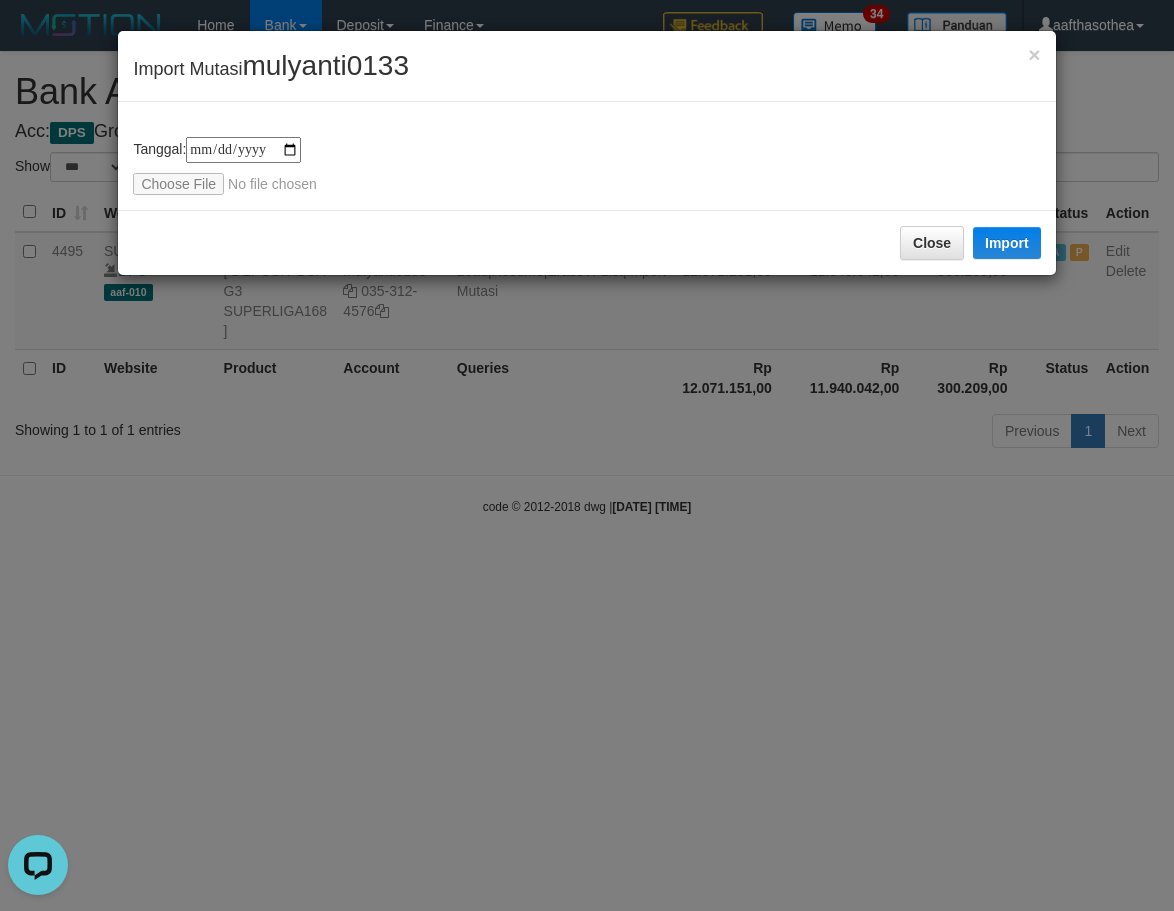 click on "**********" at bounding box center (587, 455) 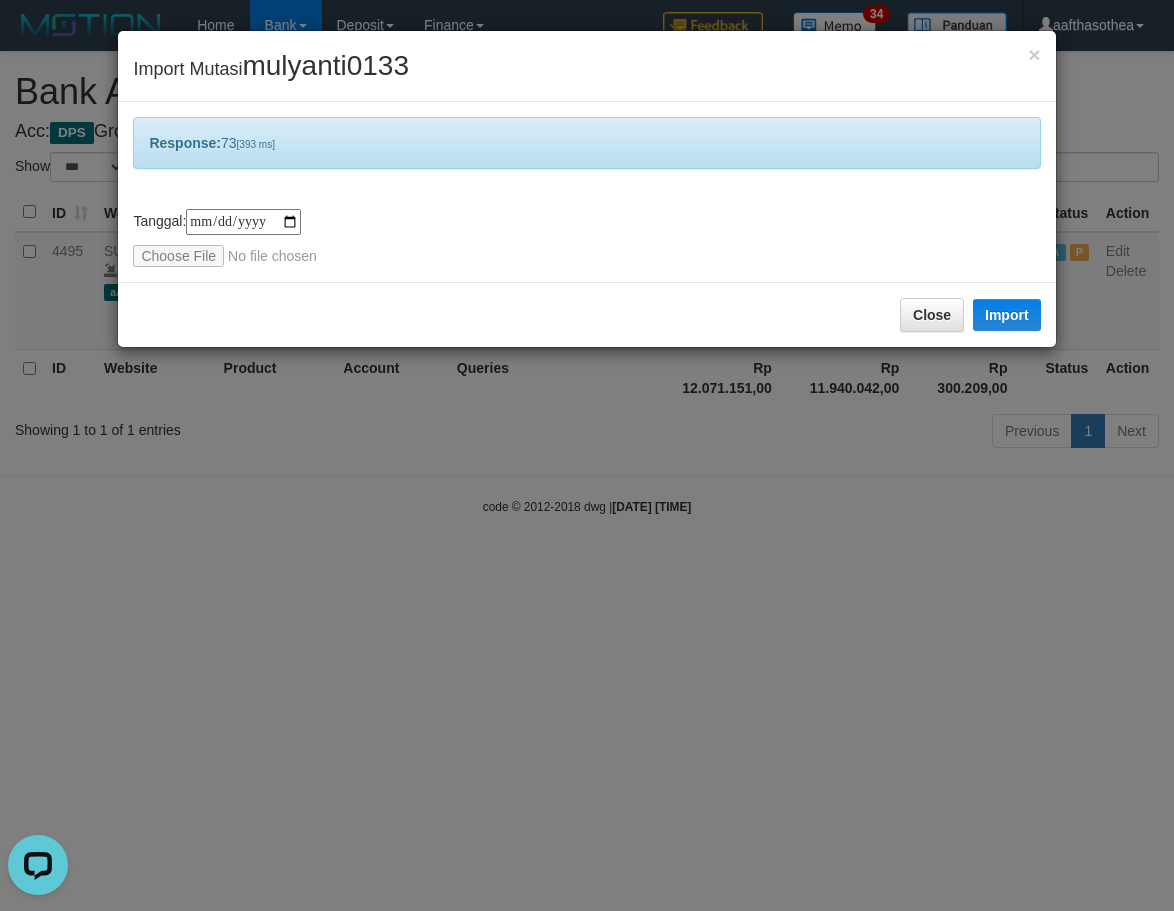 click on "**********" at bounding box center [587, 455] 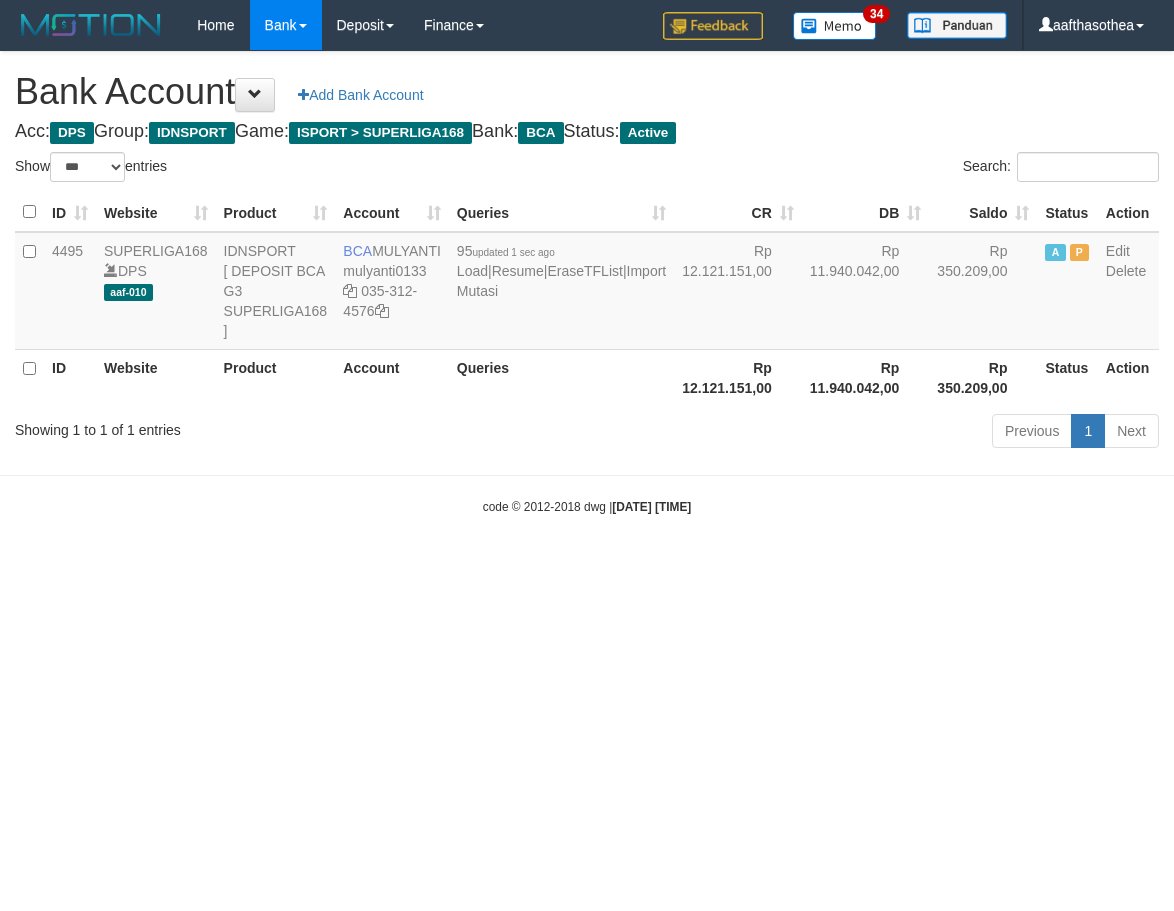 select on "***" 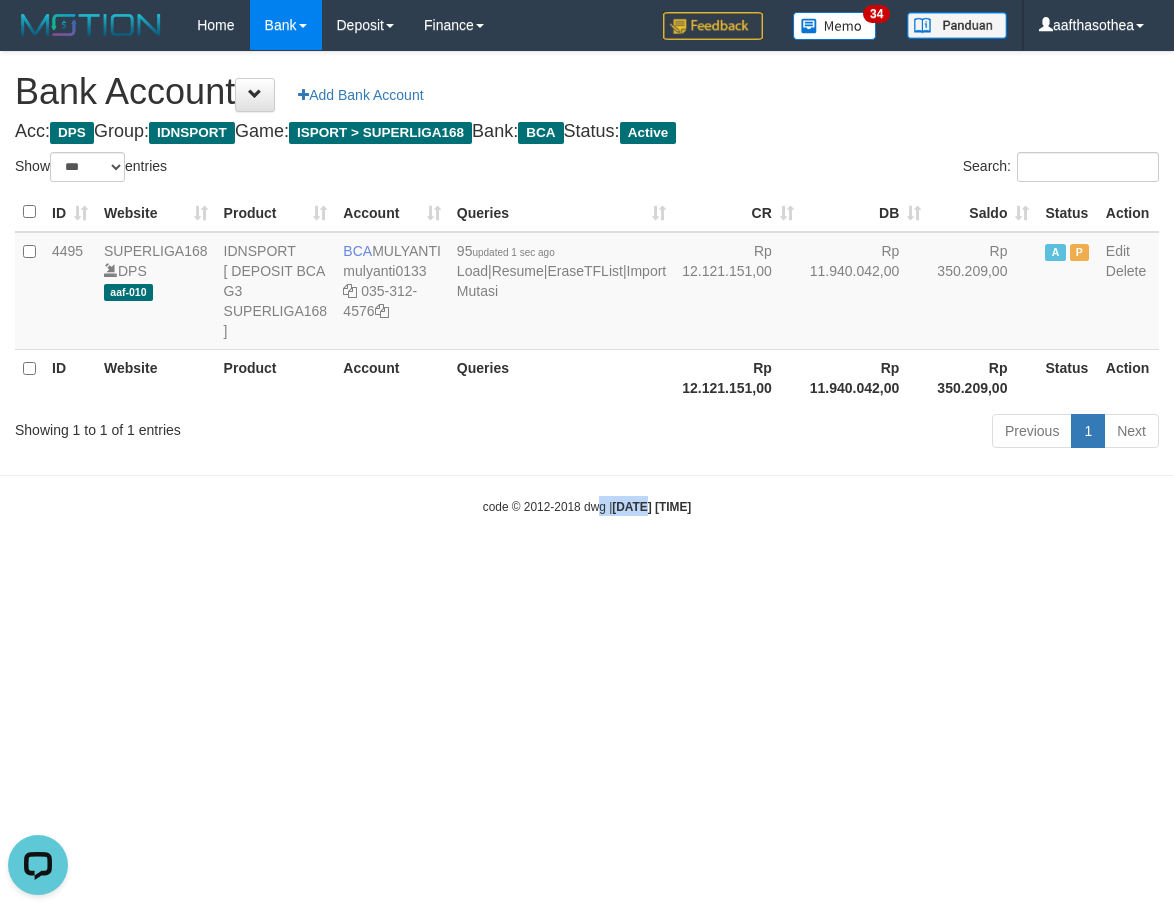 scroll, scrollTop: 0, scrollLeft: 0, axis: both 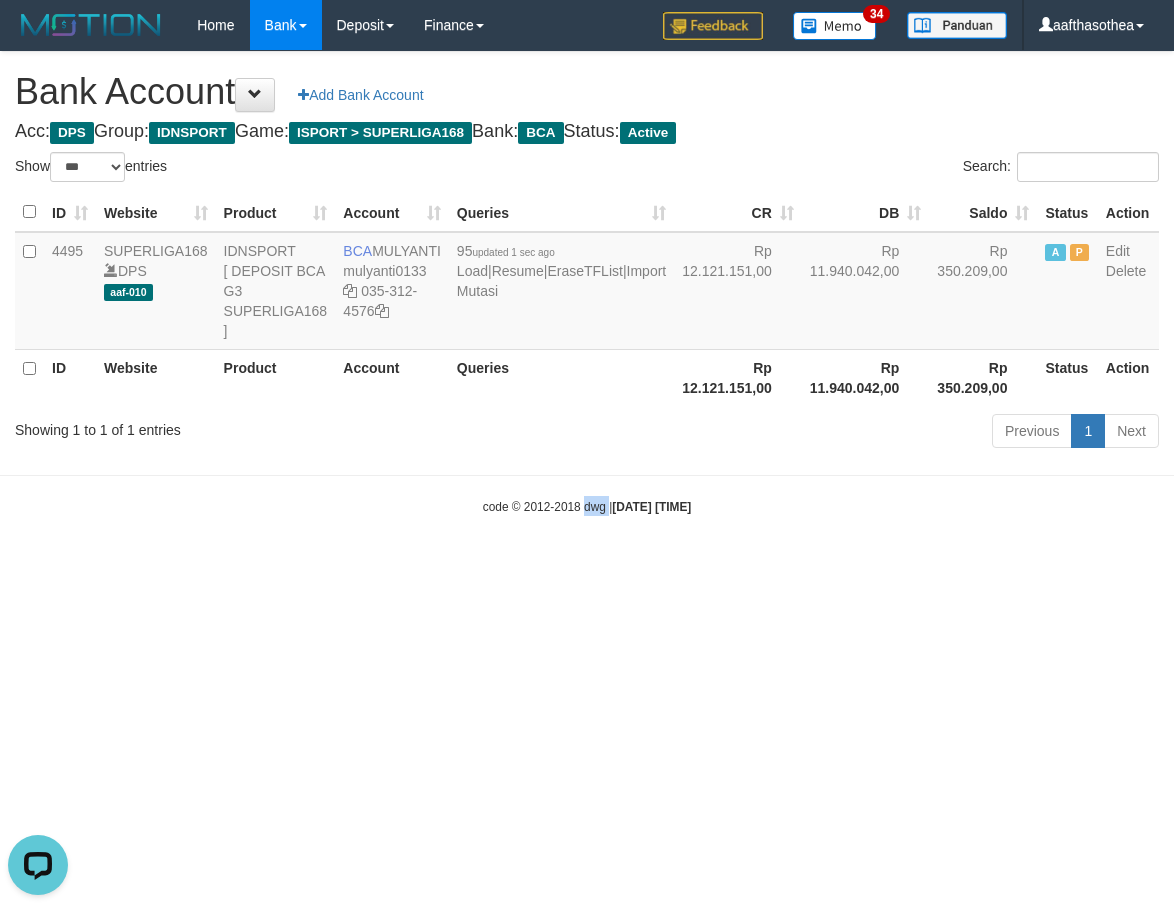click on "Toggle navigation
Home
Bank
Account List
Load
By Website
Group
[ISPORT]													SUPERLIGA168
By Load Group (DPS)" at bounding box center [587, 283] 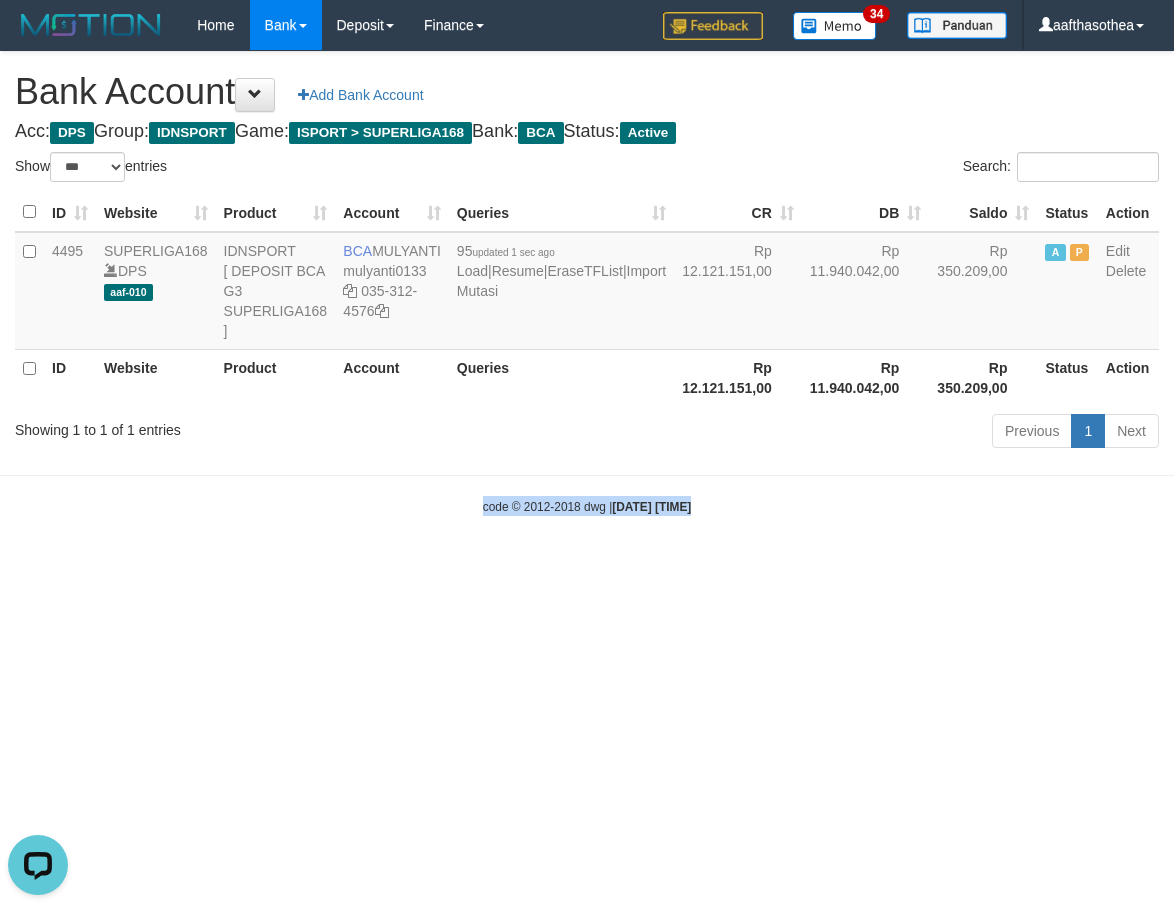 click on "Toggle navigation
Home
Bank
Account List
Load
By Website
Group
[ISPORT]													SUPERLIGA168
By Load Group (DPS)" at bounding box center (587, 283) 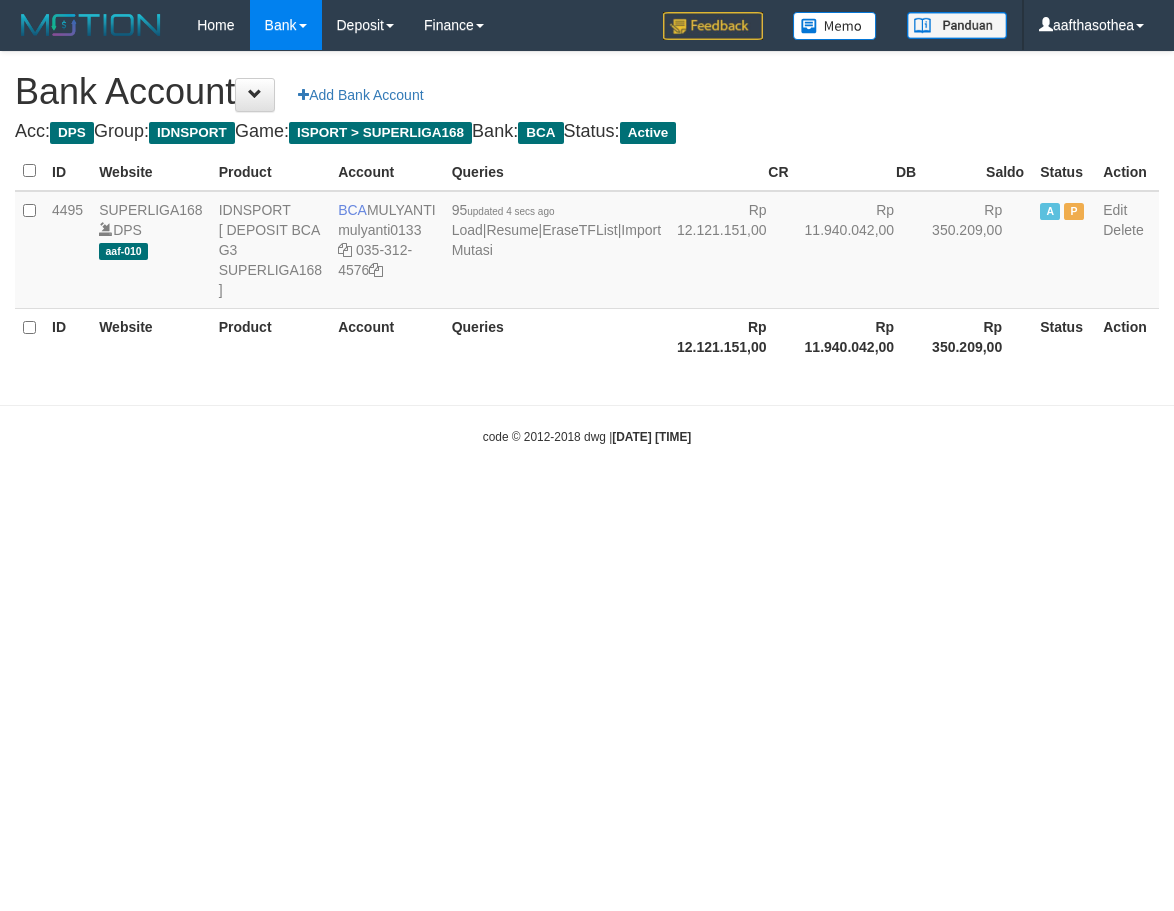 scroll, scrollTop: 0, scrollLeft: 0, axis: both 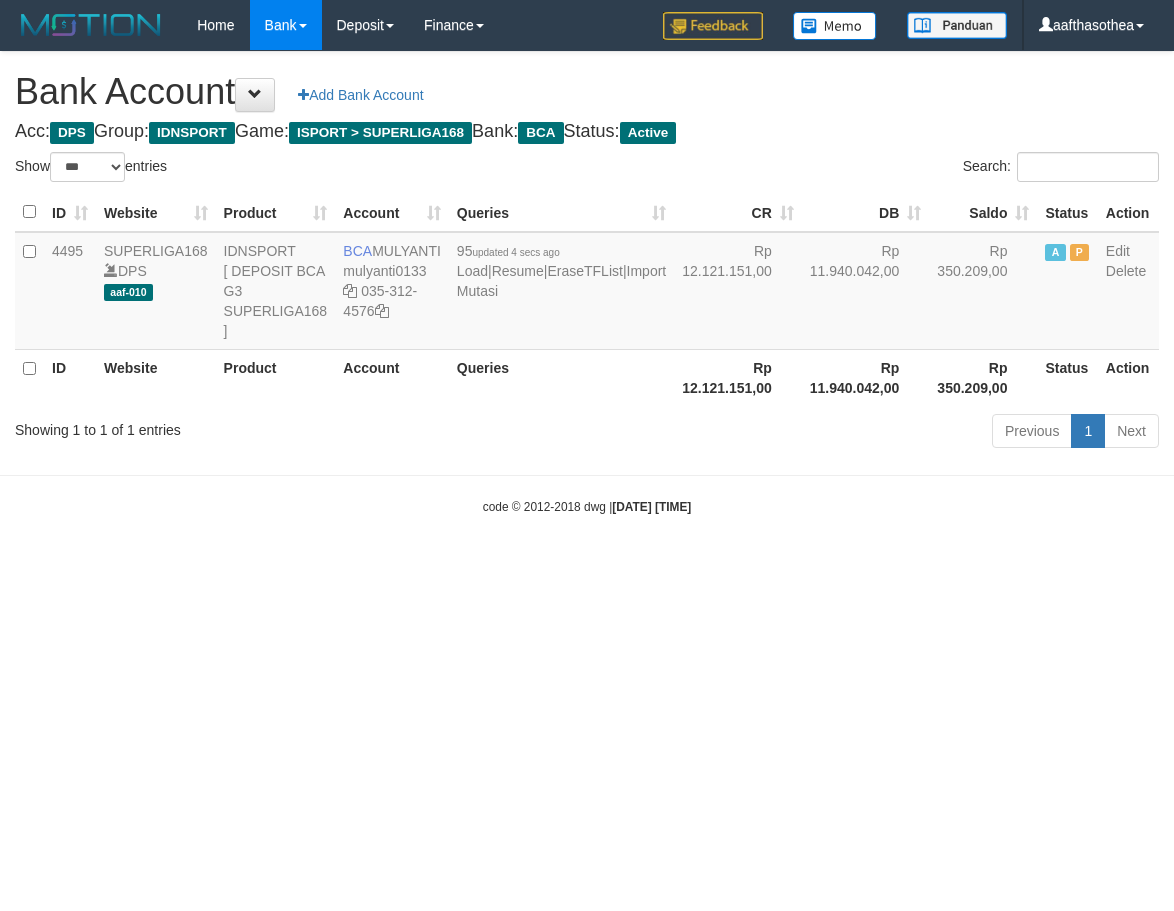 click on "Toggle navigation
Home
Bank
Account List
Load
By Website
Group
[ISPORT]													SUPERLIGA168
By Load Group (DPS)" at bounding box center [587, 283] 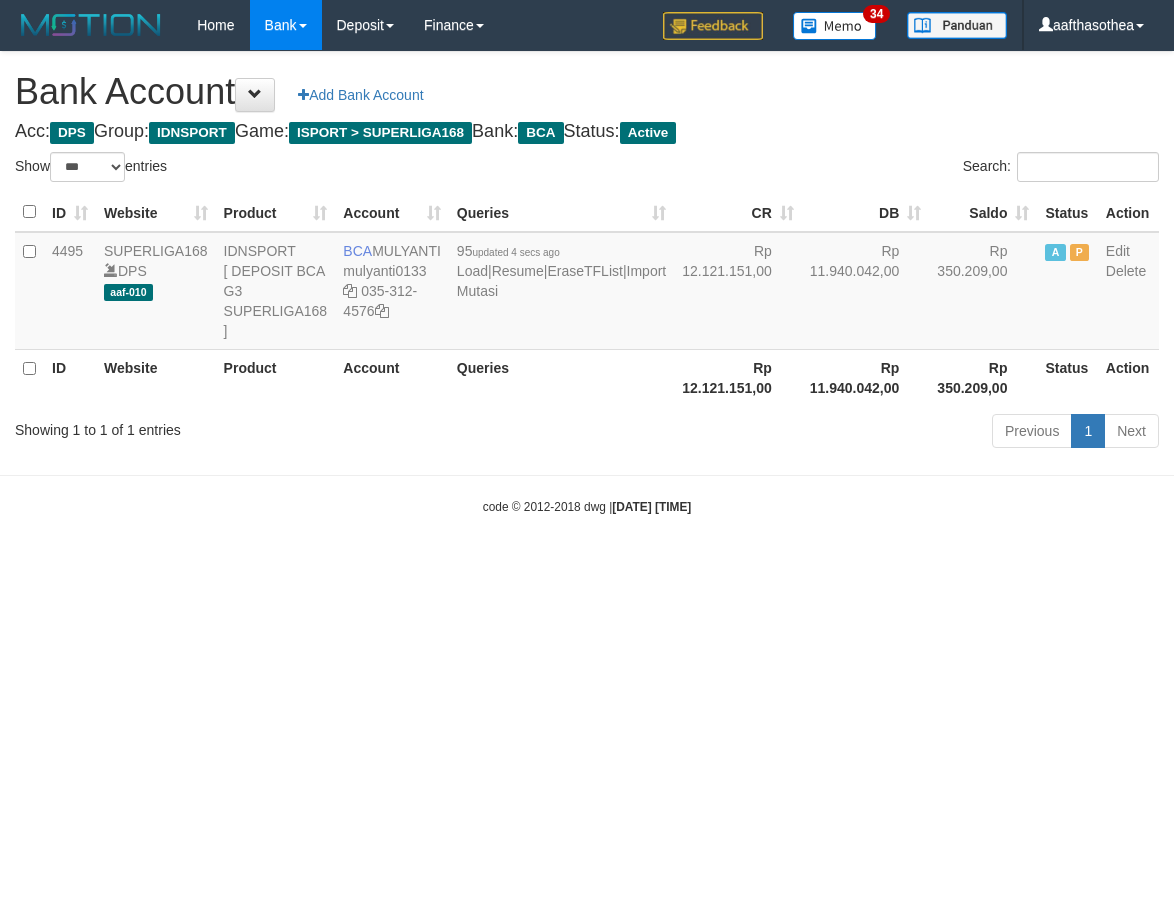 click on "Toggle navigation
Home
Bank
Account List
Load
By Website
Group
[ISPORT]													SUPERLIGA168
By Load Group (DPS)" at bounding box center (587, 283) 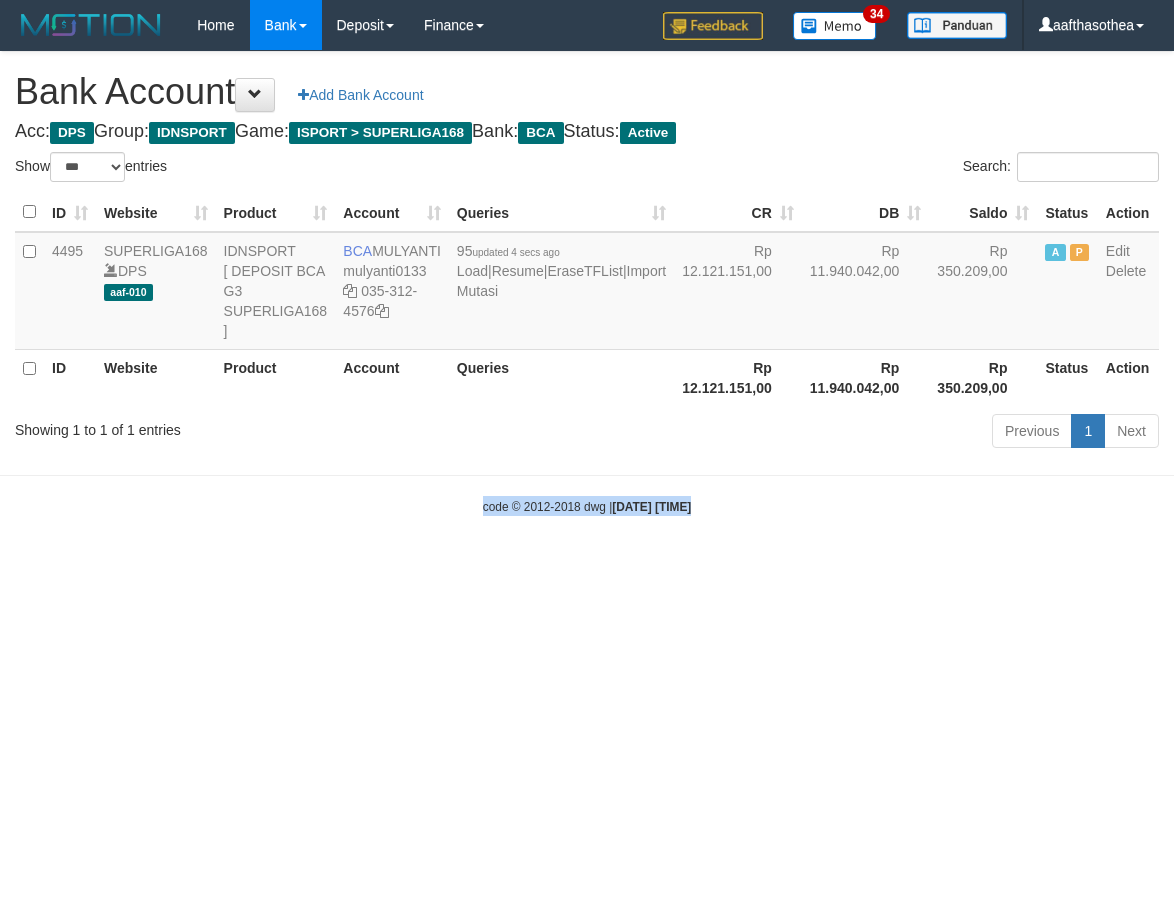 click on "Toggle navigation
Home
Bank
Account List
Load
By Website
Group
[ISPORT]													SUPERLIGA168
By Load Group (DPS)" at bounding box center (587, 283) 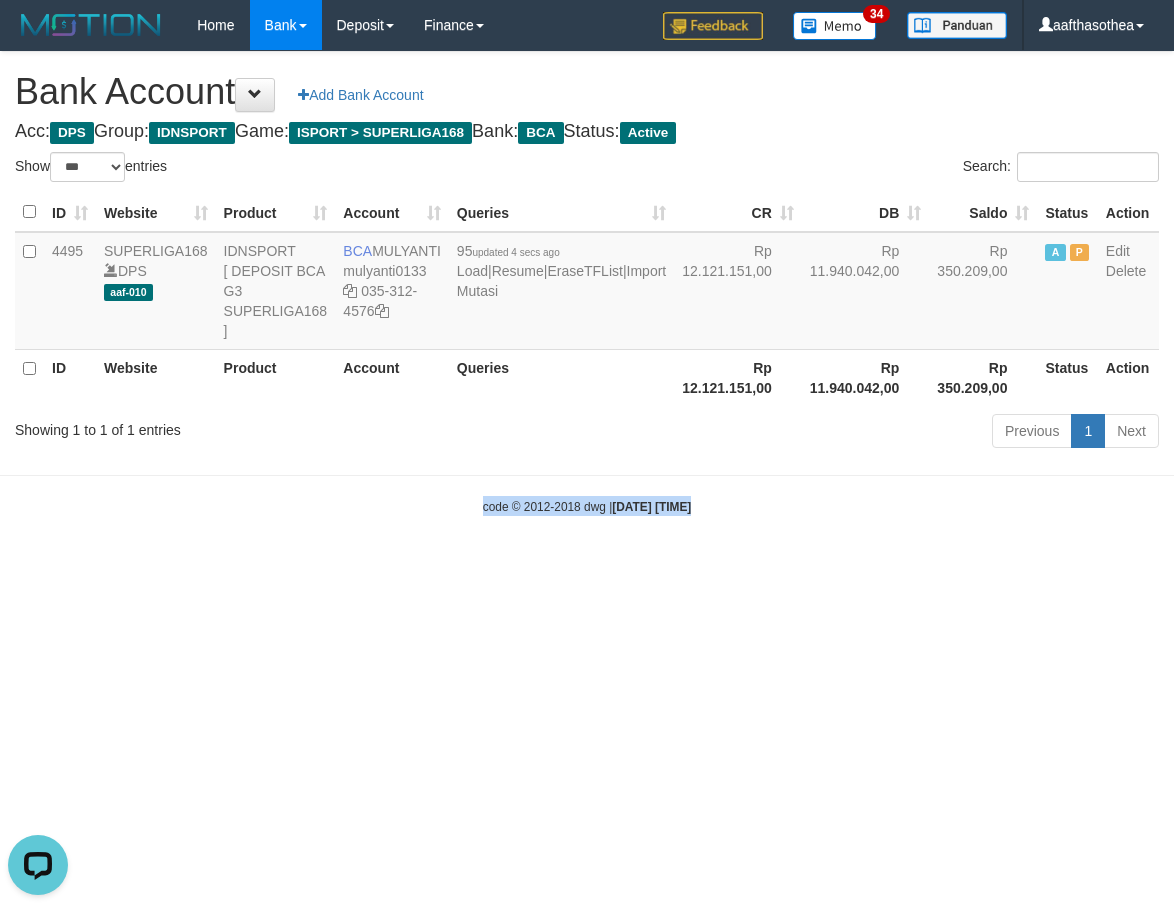 scroll, scrollTop: 0, scrollLeft: 0, axis: both 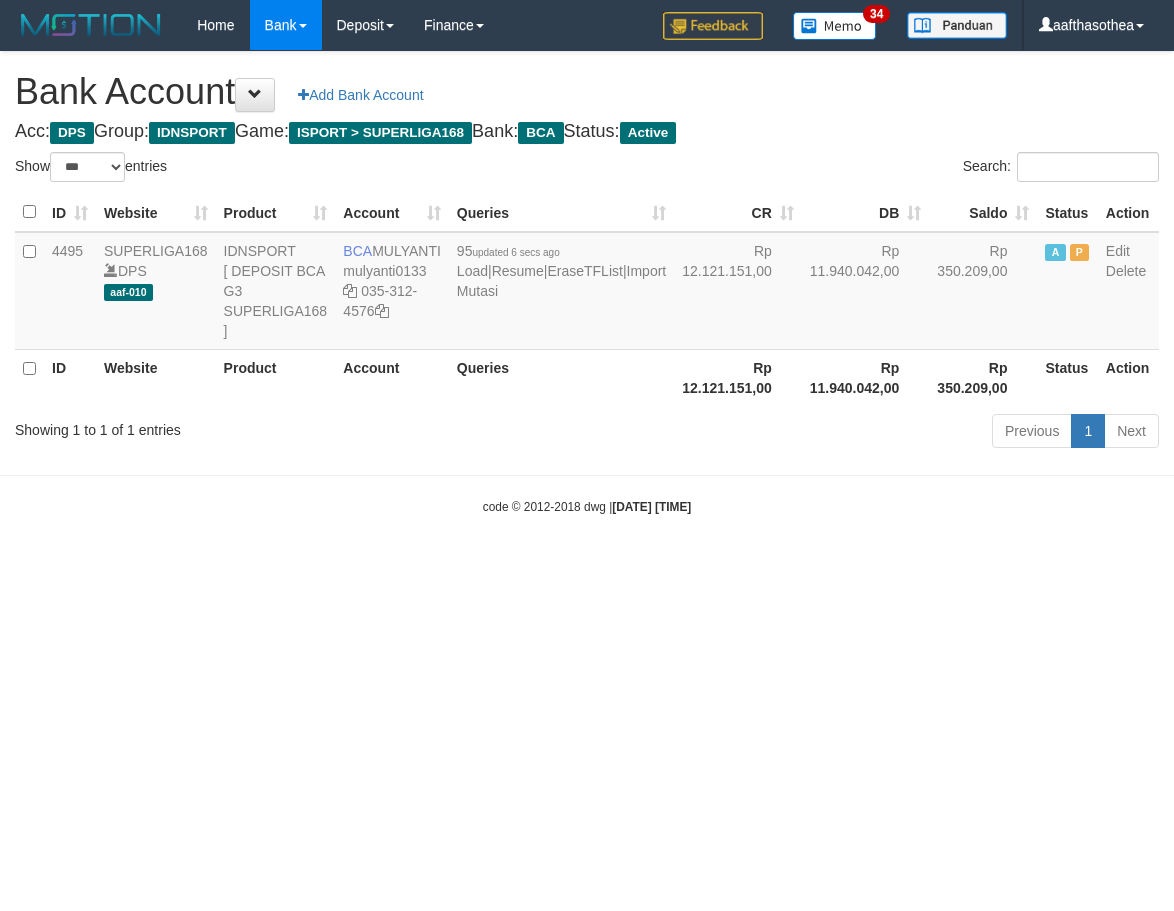 select on "***" 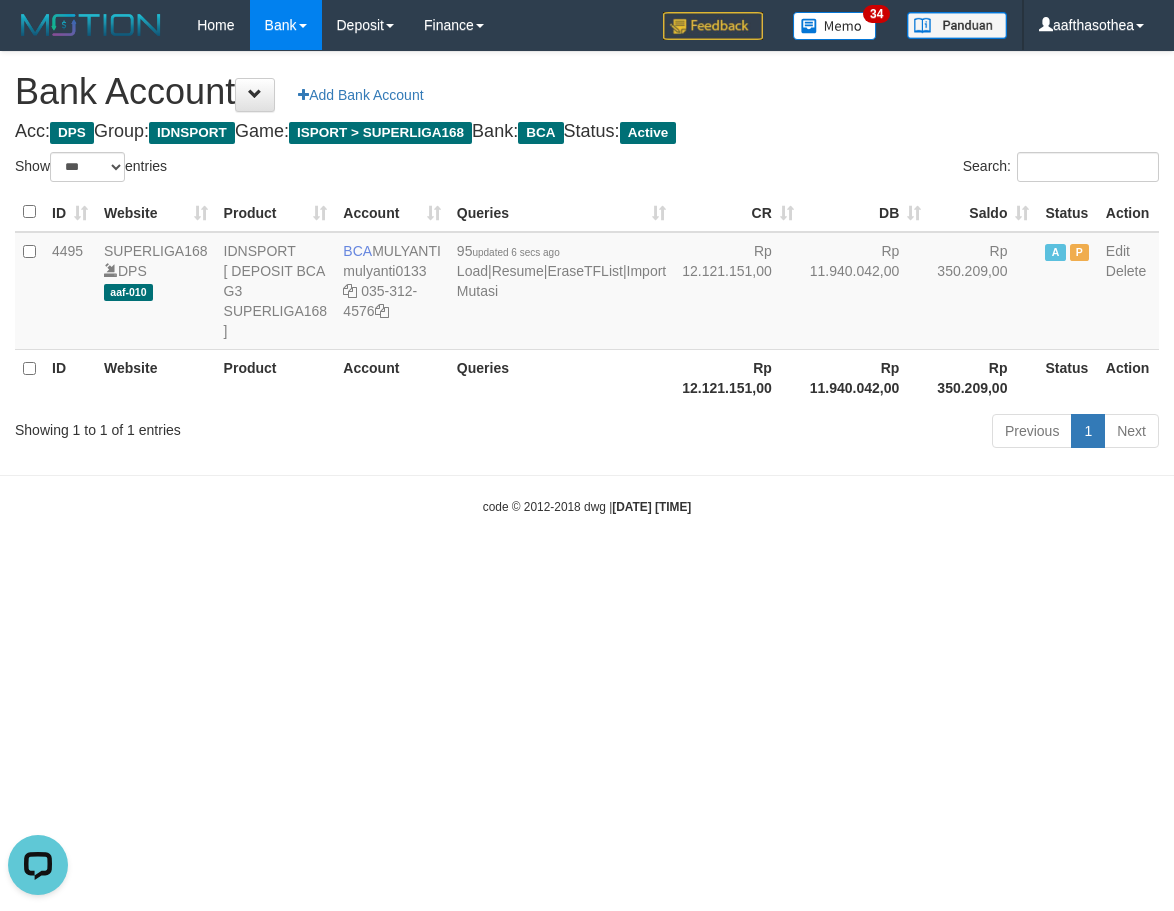 scroll, scrollTop: 0, scrollLeft: 0, axis: both 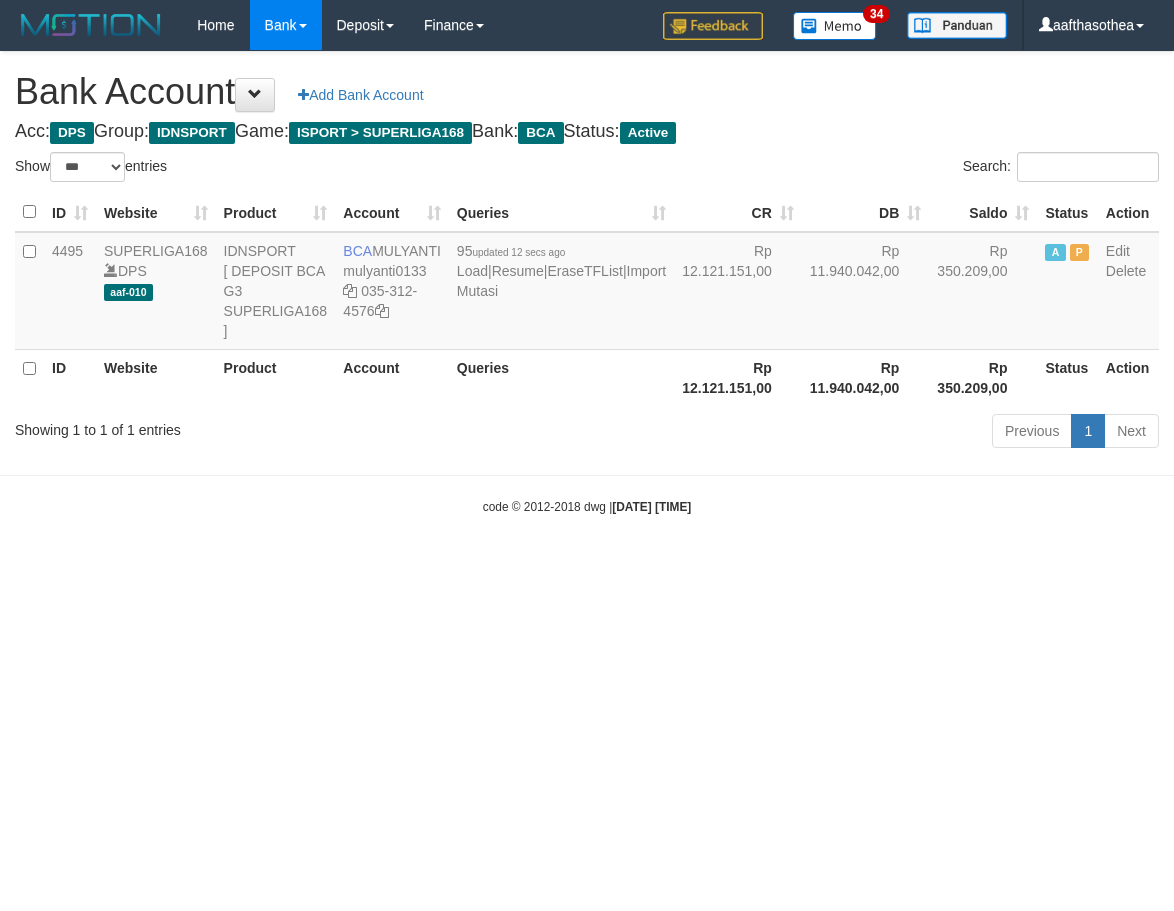 select on "***" 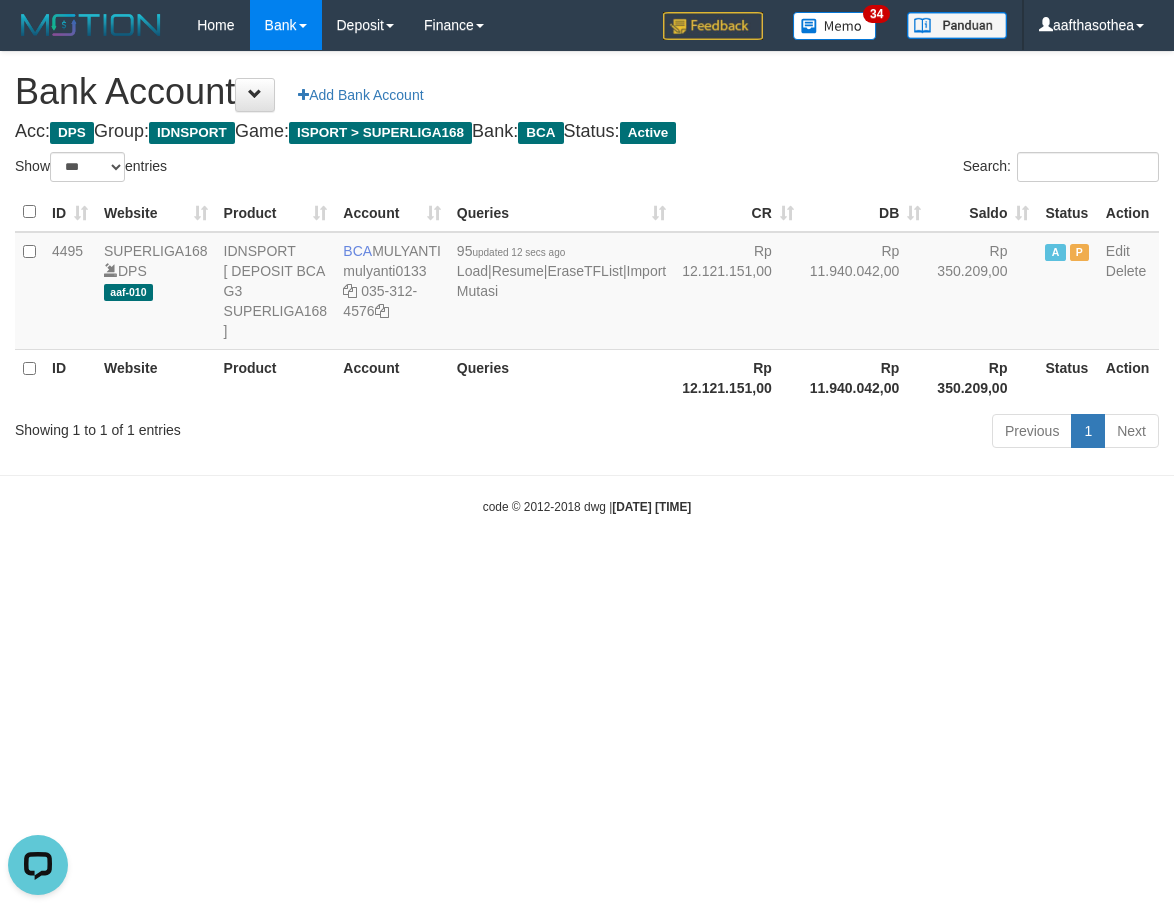 scroll, scrollTop: 0, scrollLeft: 0, axis: both 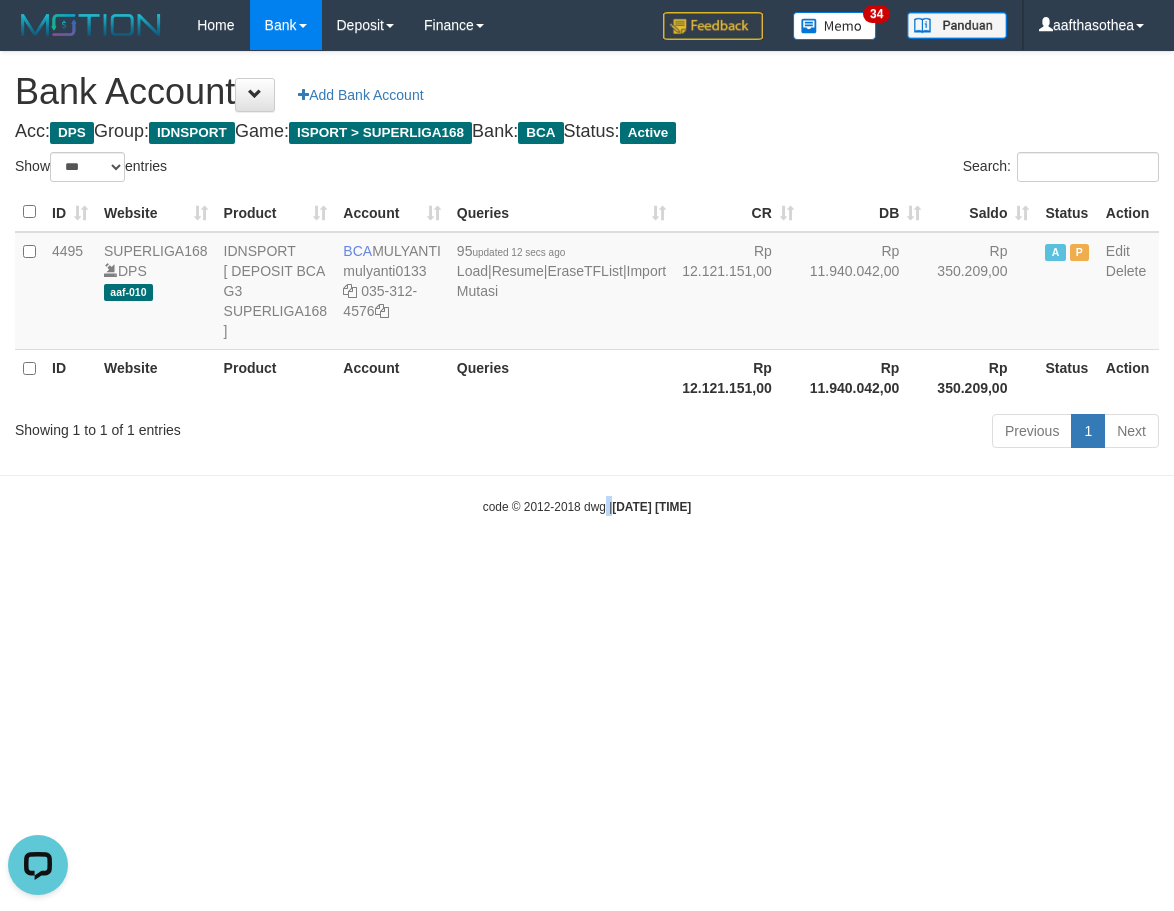 click on "Toggle navigation
Home
Bank
Account List
Load
By Website
Group
[ISPORT]													SUPERLIGA168
By Load Group (DPS)
34" at bounding box center (587, 283) 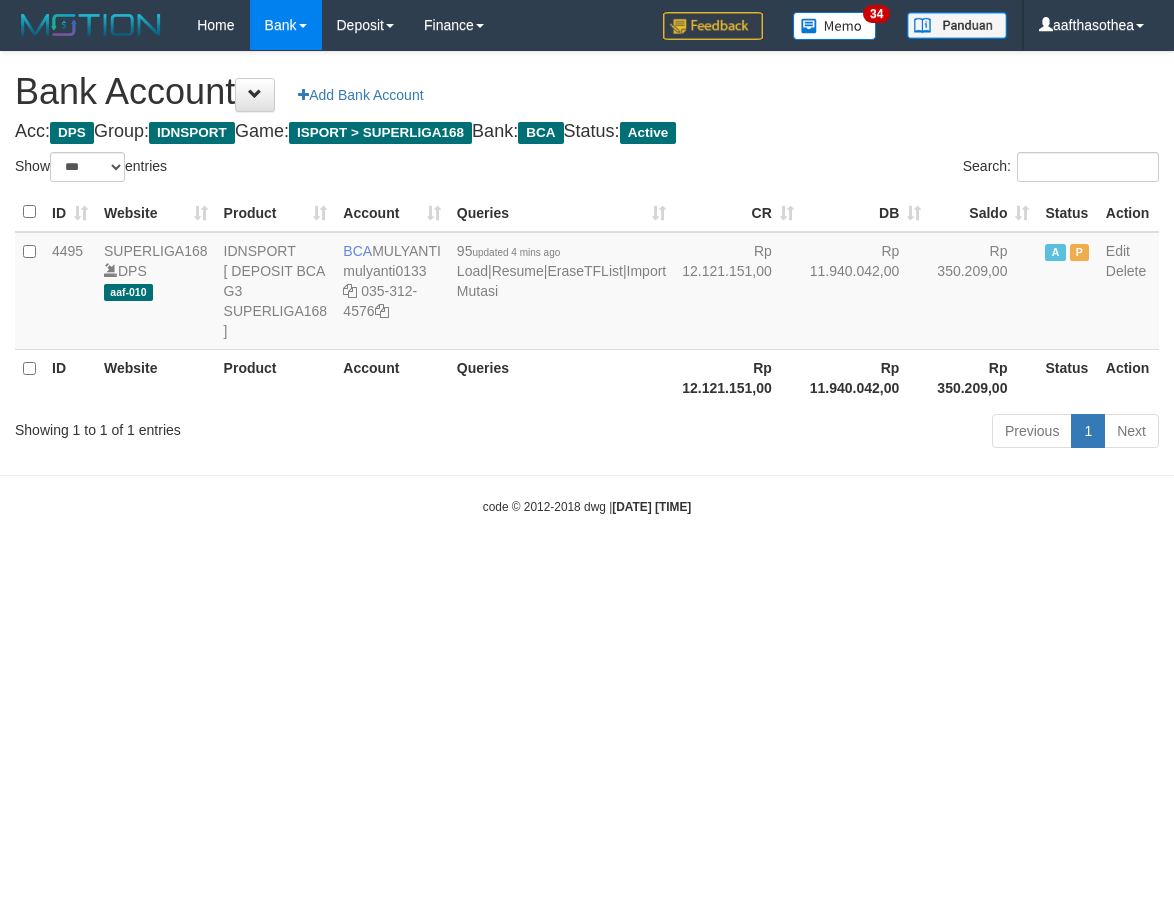 select on "***" 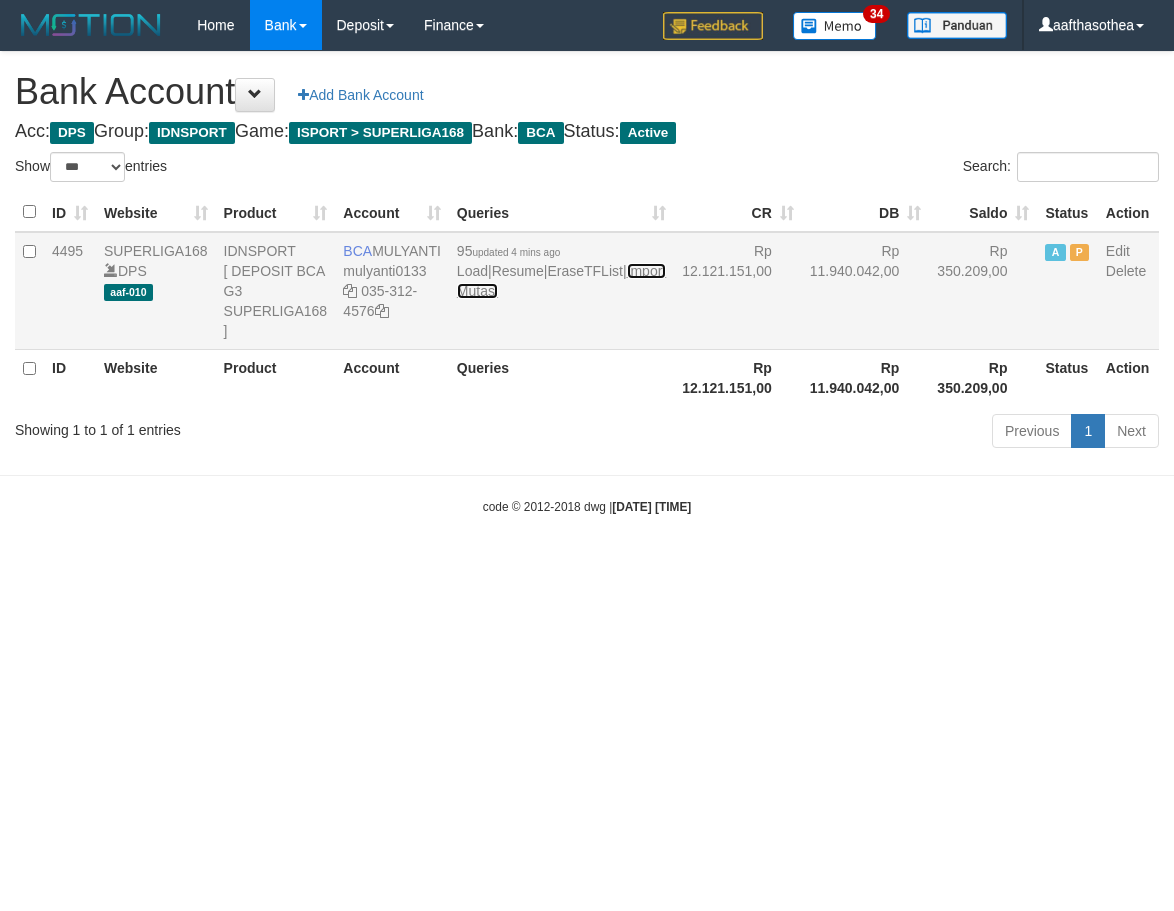 click on "Import Mutasi" at bounding box center (561, 281) 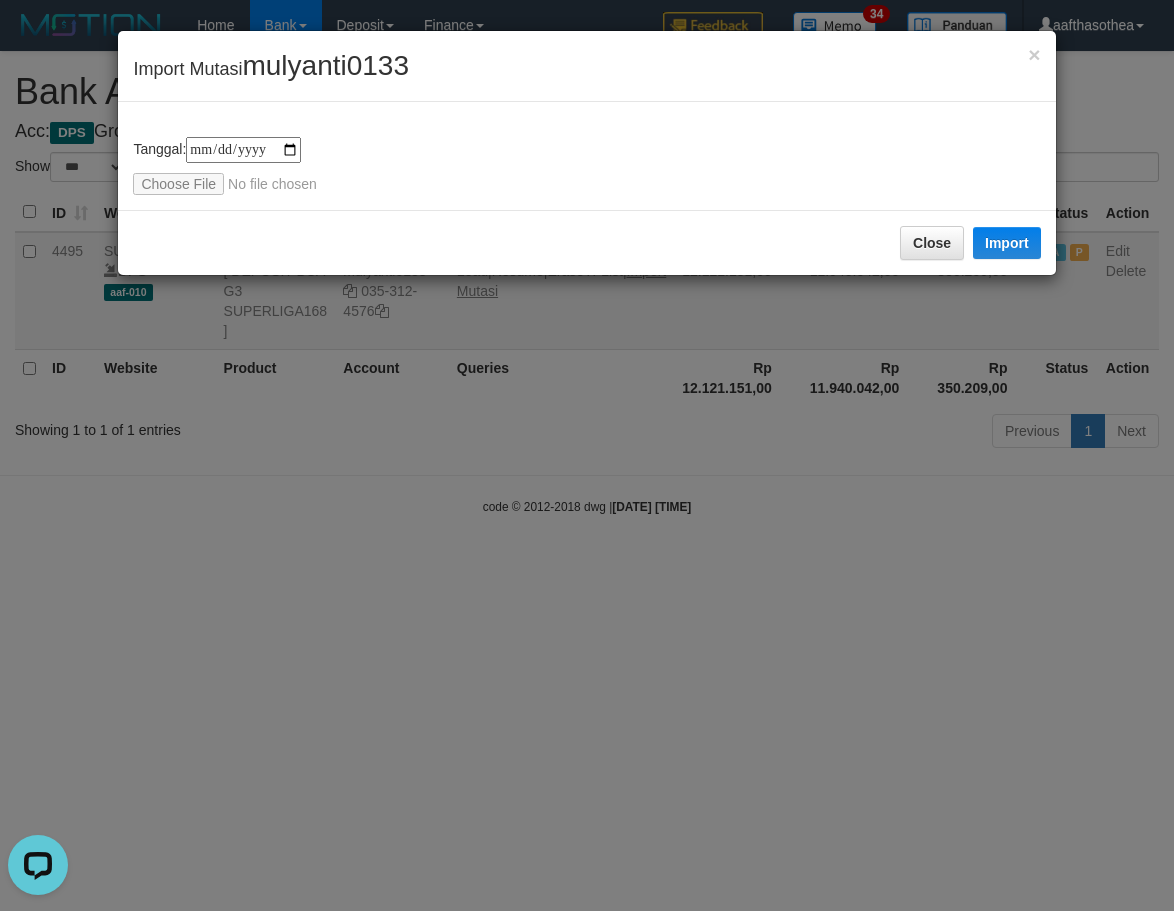 scroll, scrollTop: 0, scrollLeft: 0, axis: both 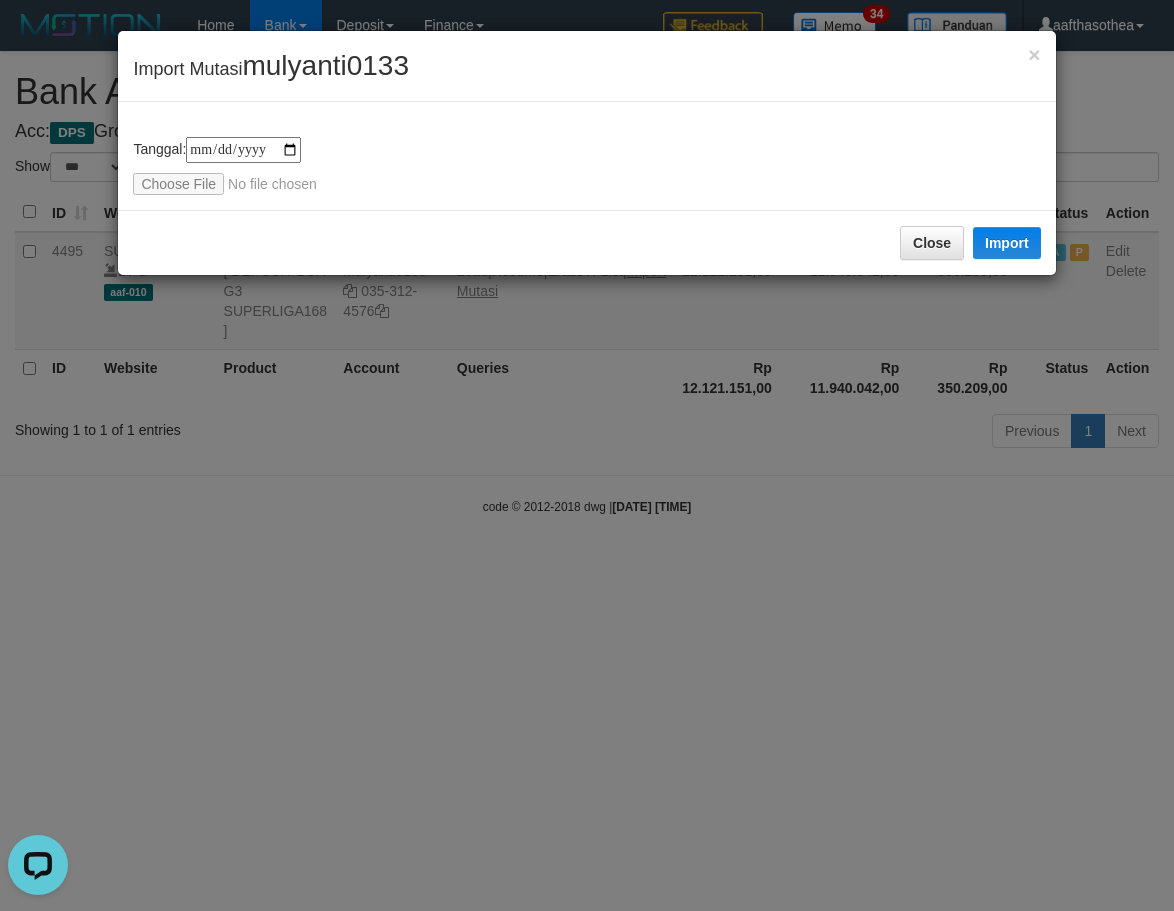 type on "**********" 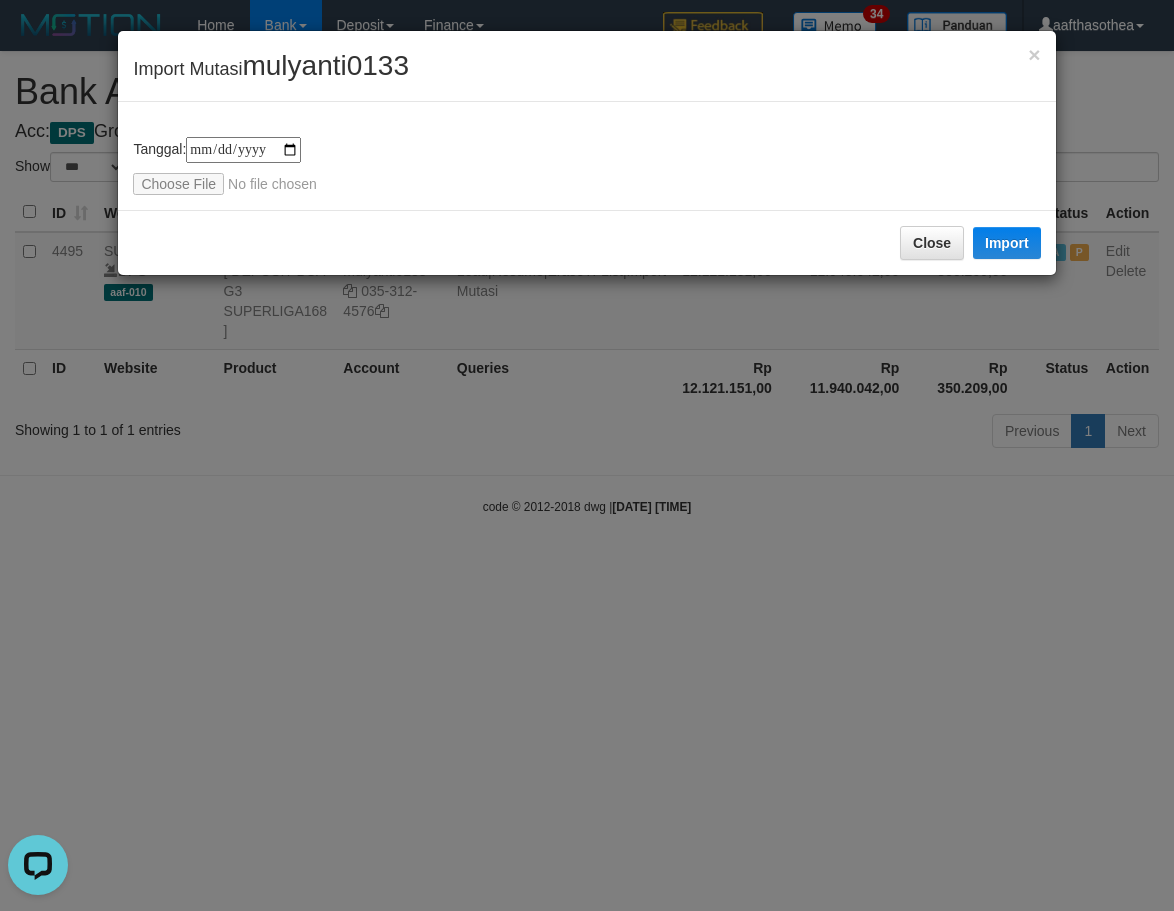 drag, startPoint x: 620, startPoint y: 151, endPoint x: 770, endPoint y: 203, distance: 158.75768 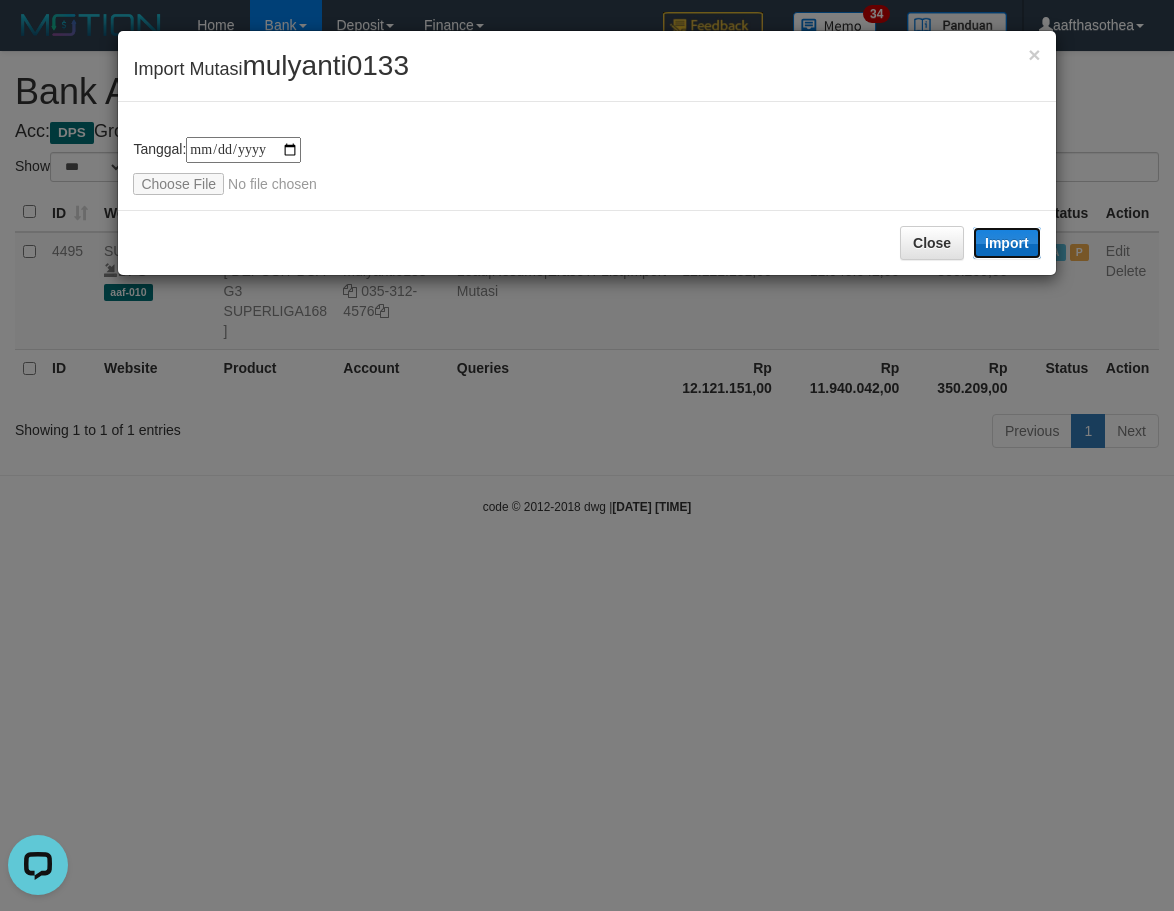 drag, startPoint x: 986, startPoint y: 237, endPoint x: 624, endPoint y: 549, distance: 477.89957 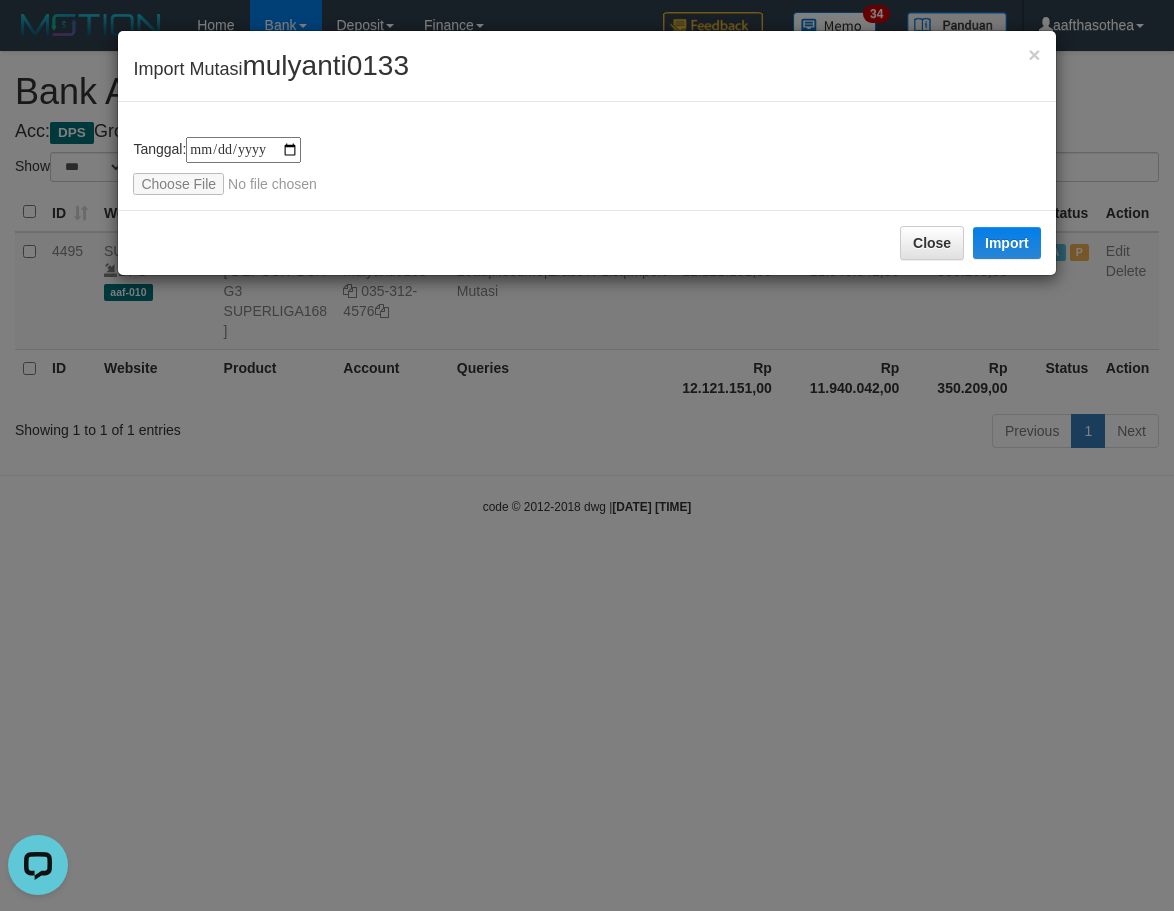 click on "**********" at bounding box center (587, 455) 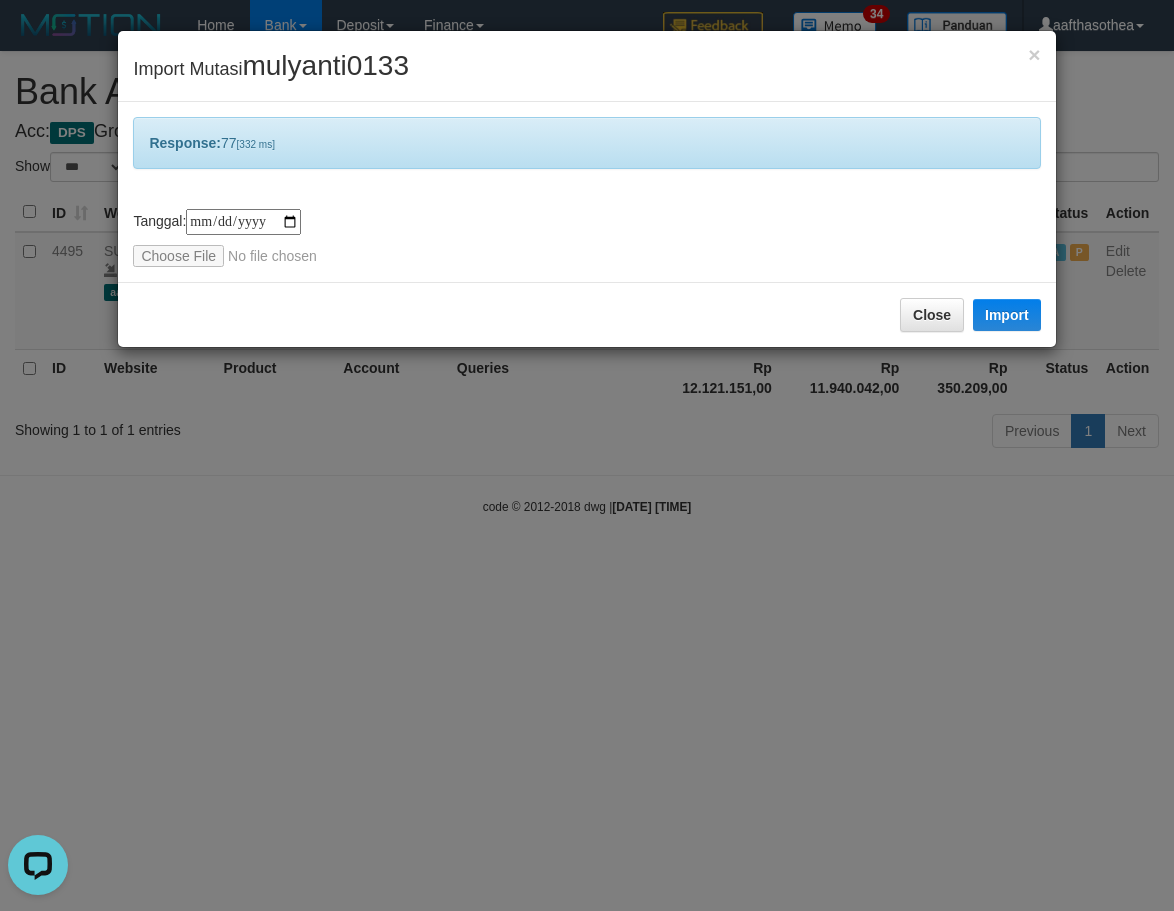 click on "**********" at bounding box center [587, 455] 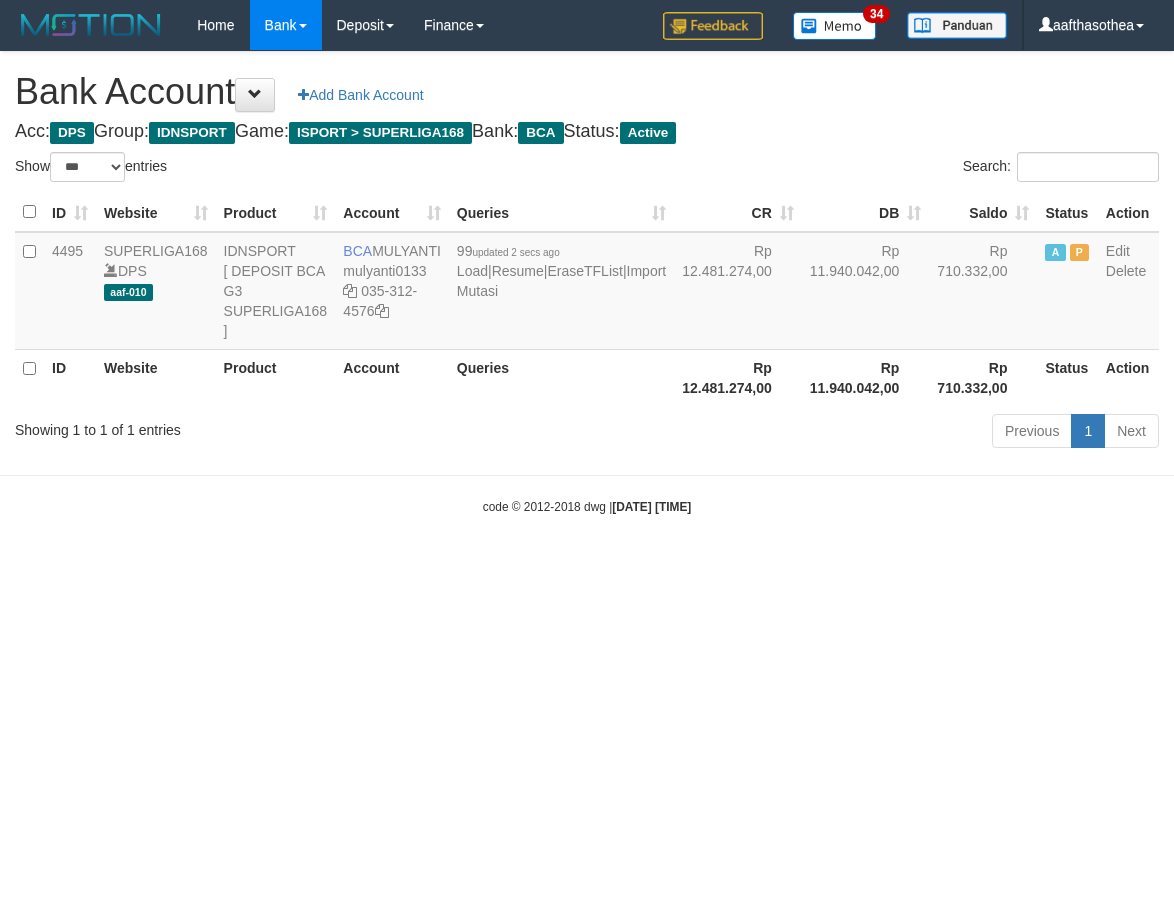 select on "***" 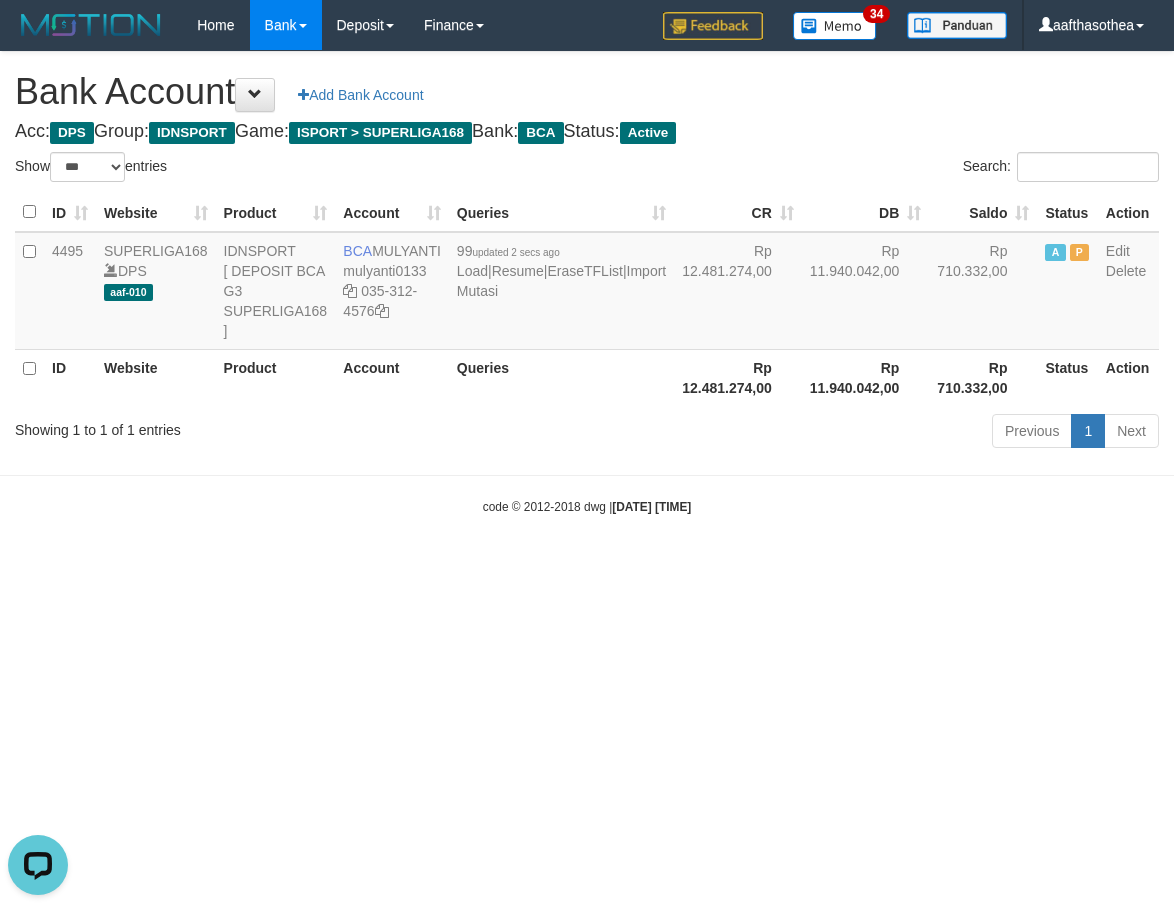 scroll, scrollTop: 0, scrollLeft: 0, axis: both 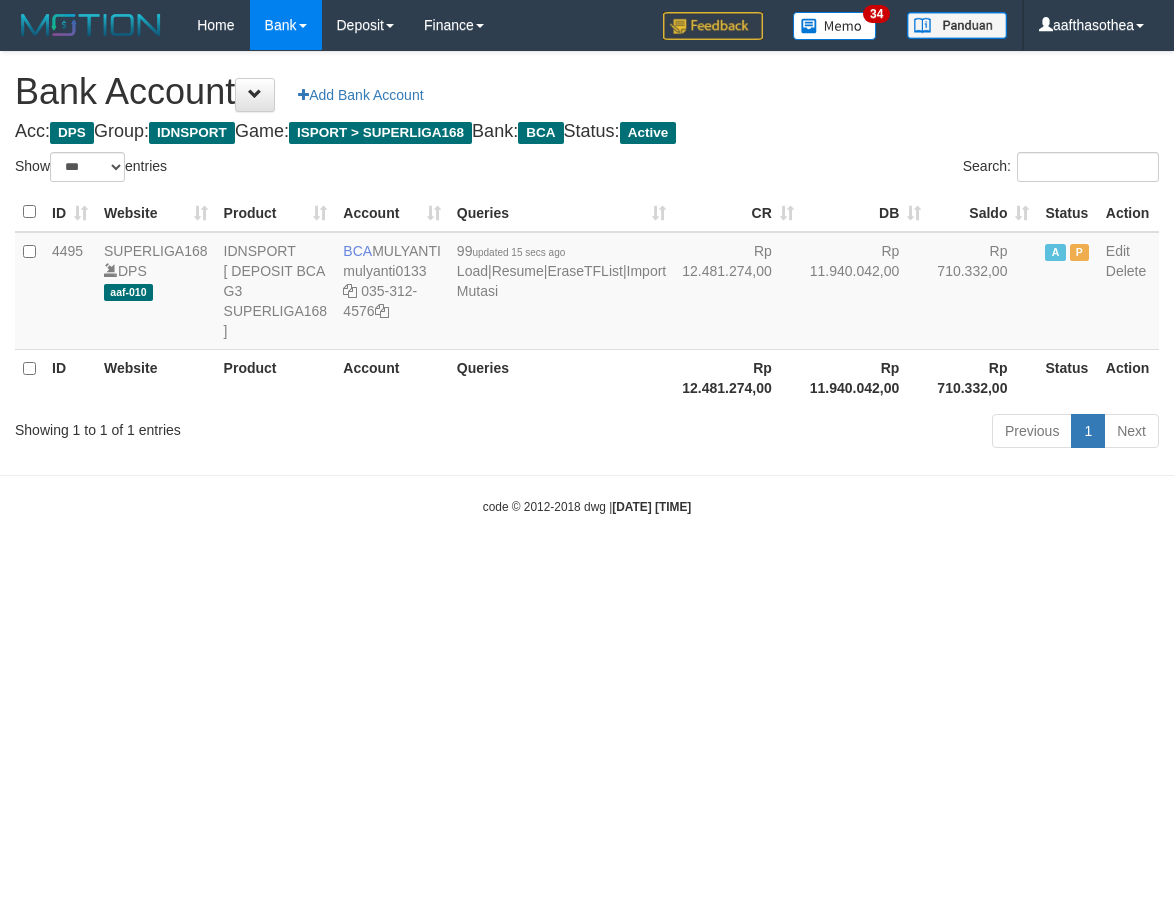 select on "***" 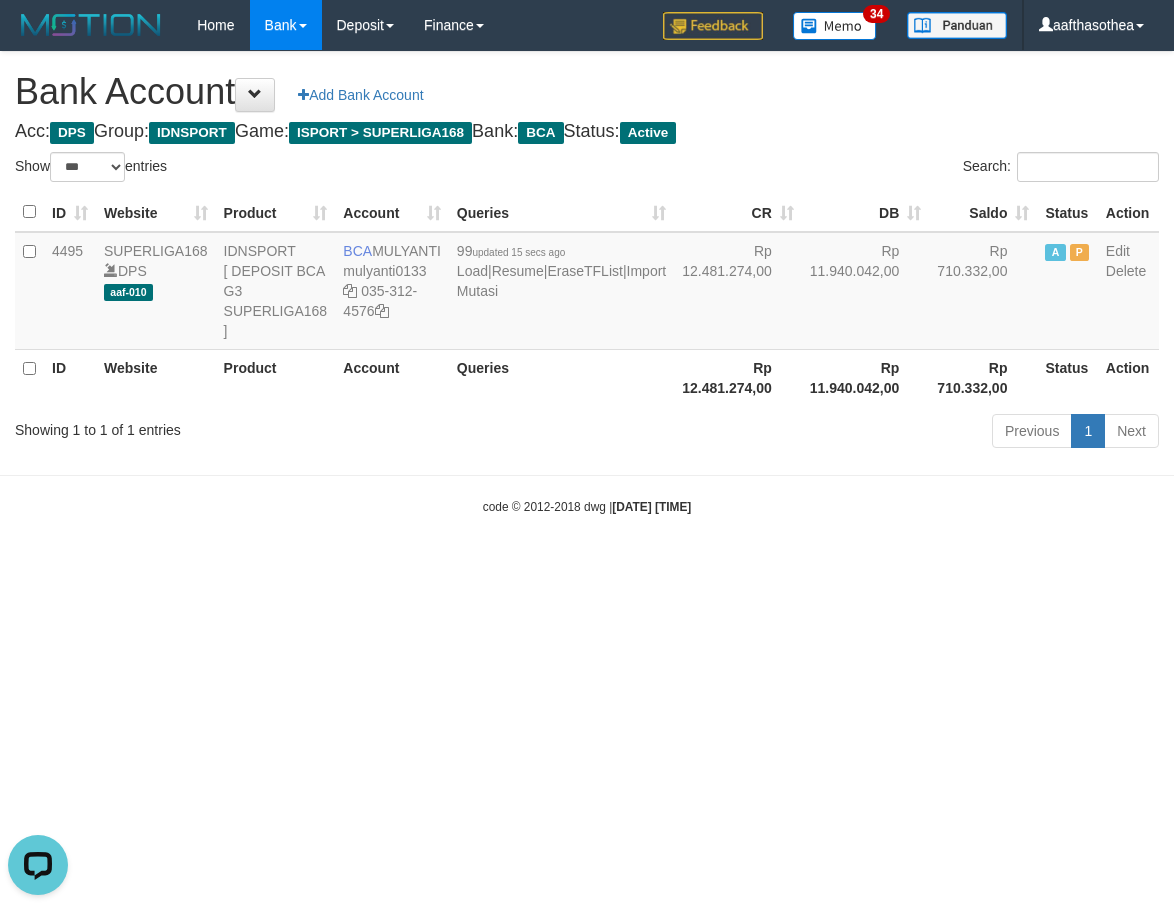 scroll, scrollTop: 0, scrollLeft: 0, axis: both 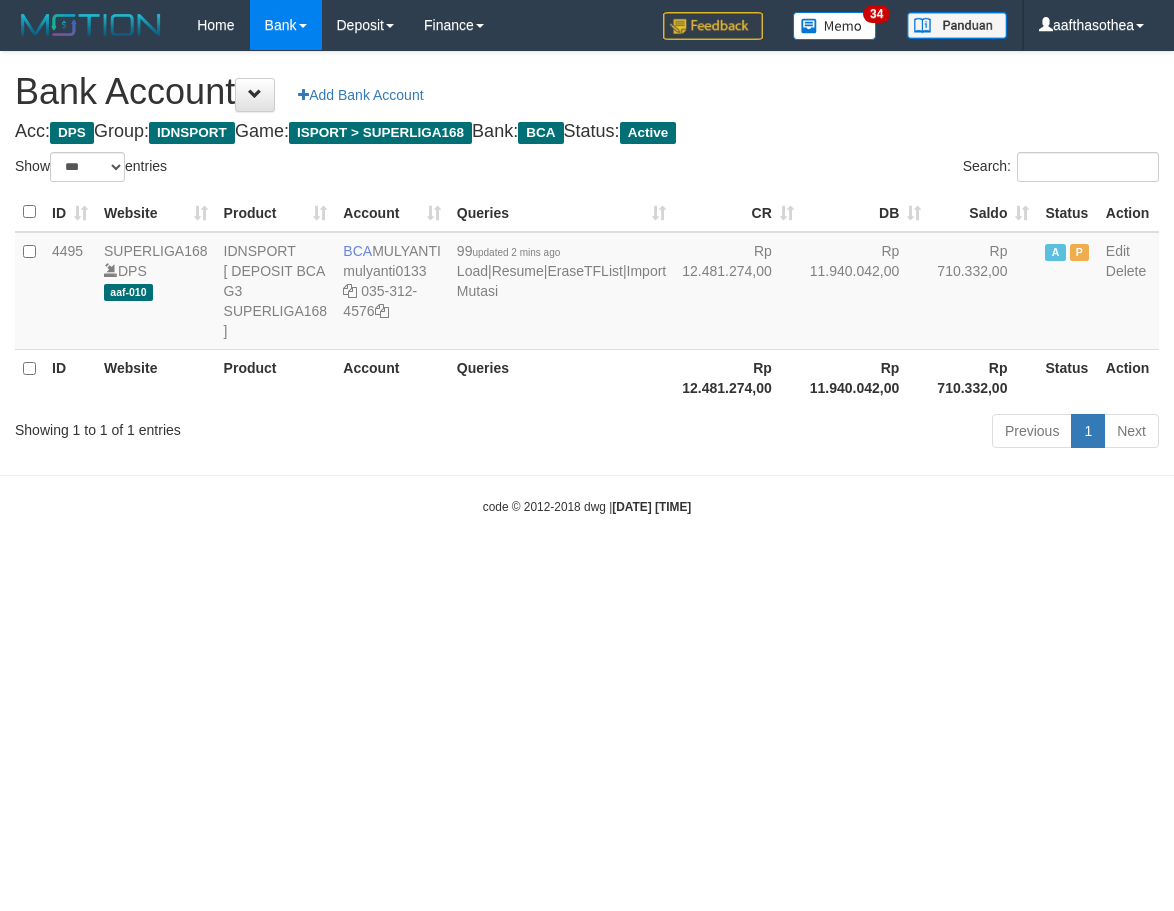 select on "***" 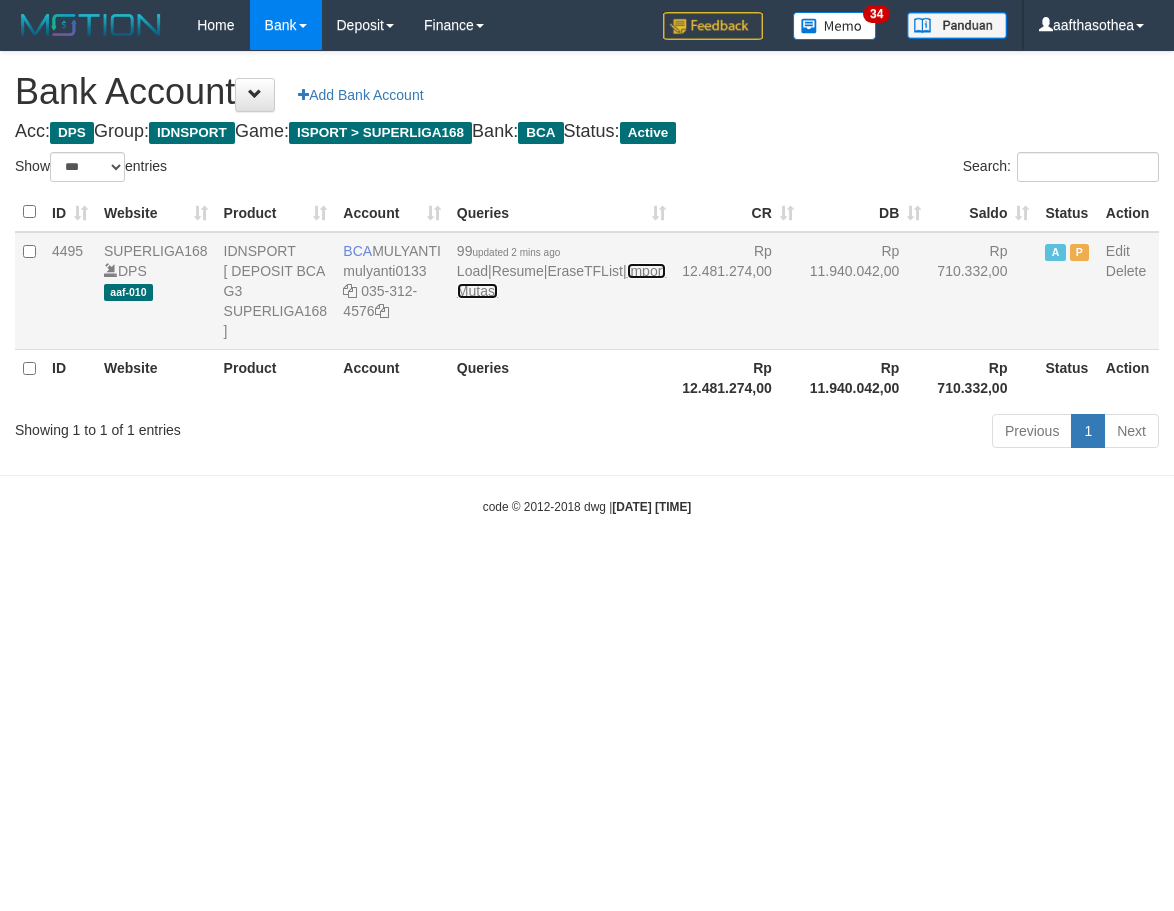 click on "Import Mutasi" at bounding box center (561, 281) 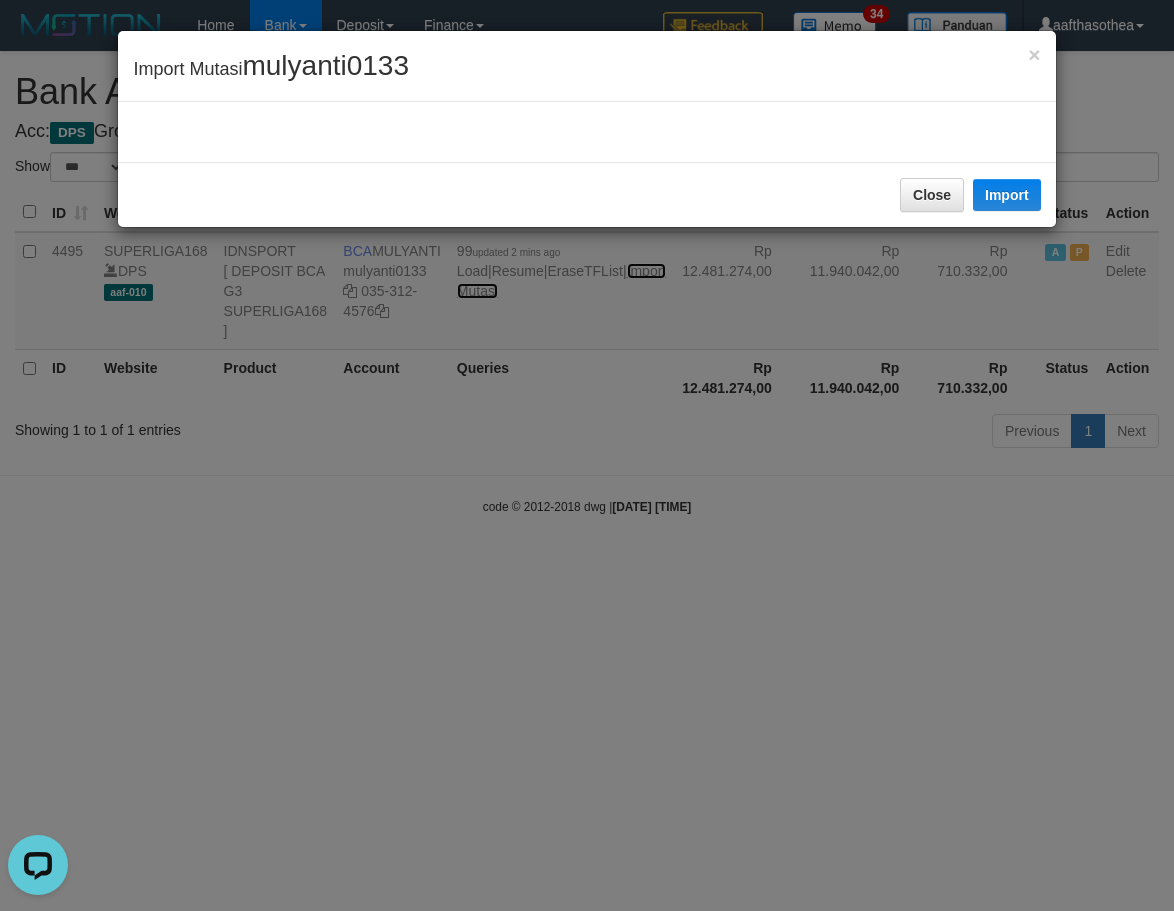 scroll, scrollTop: 0, scrollLeft: 0, axis: both 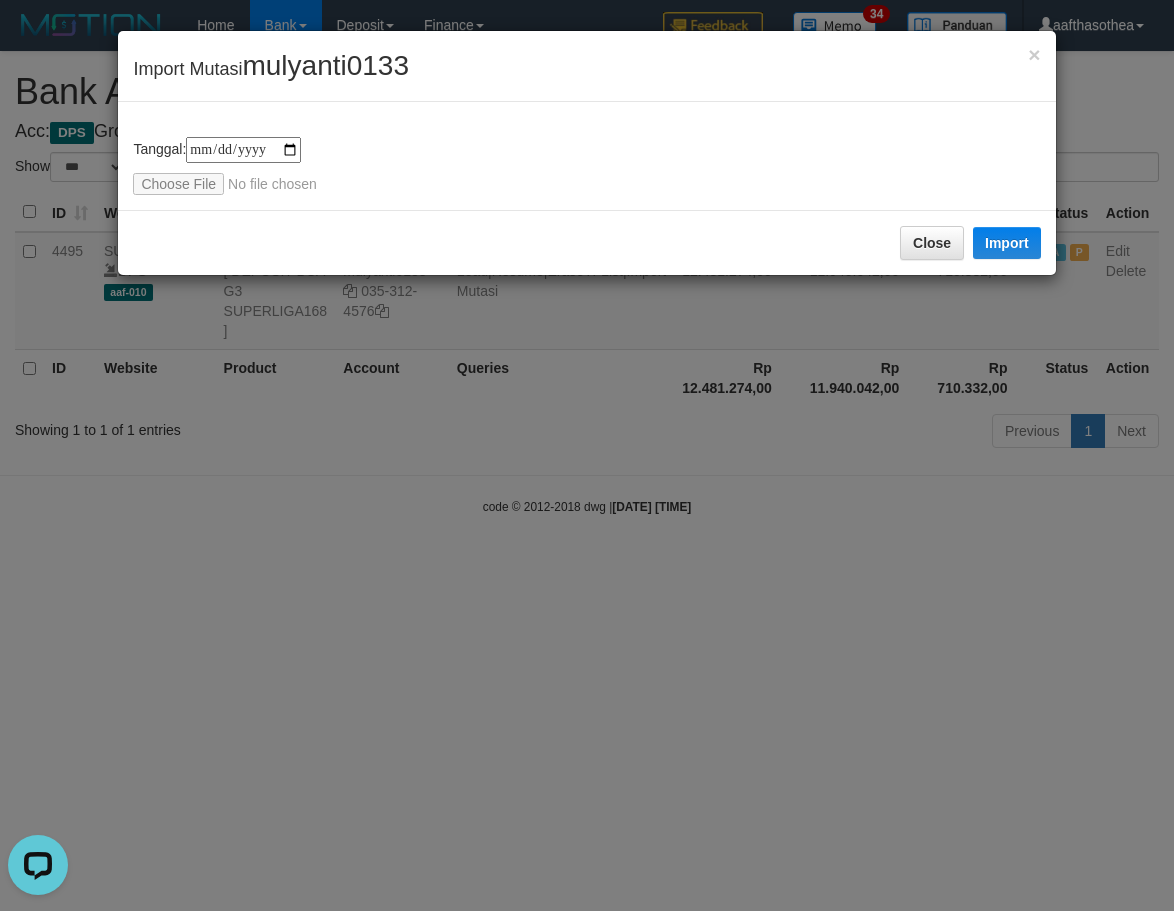 type on "**********" 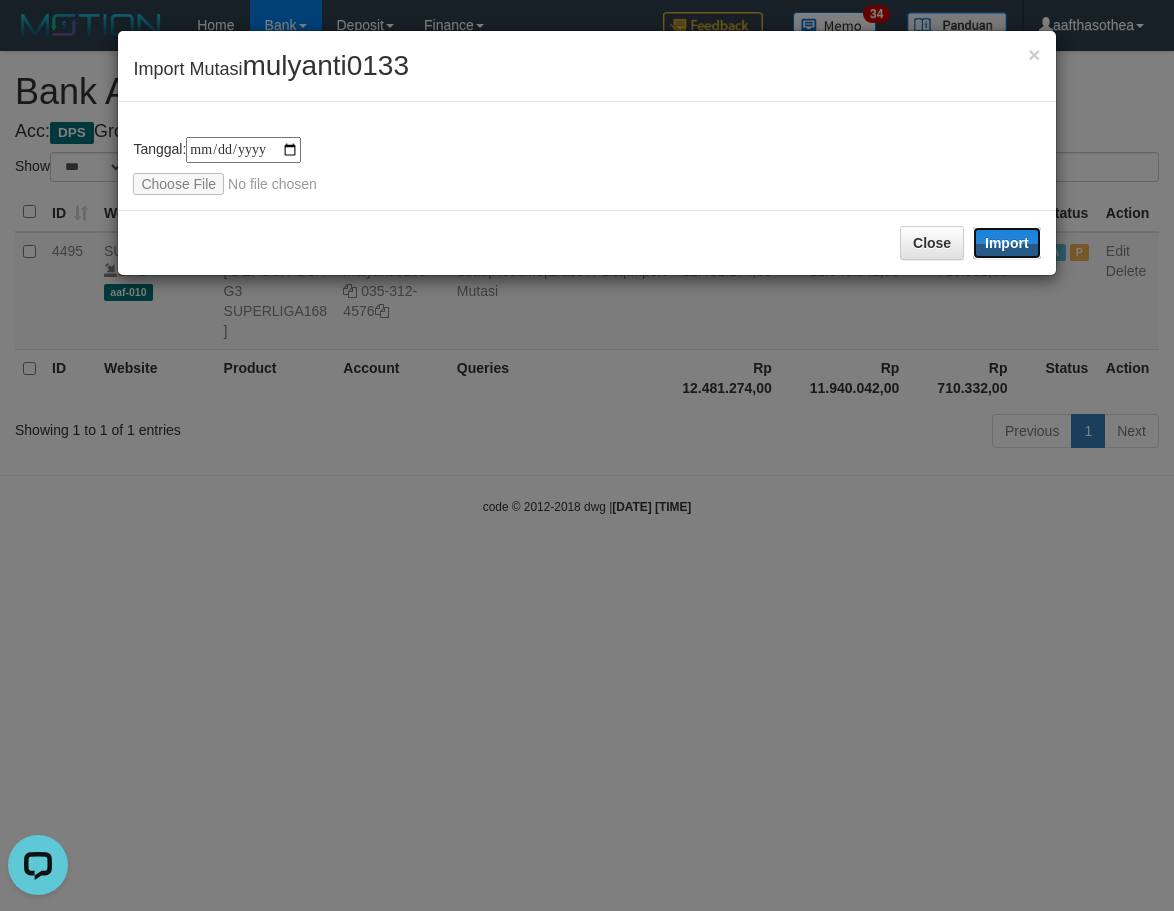 click on "Import" at bounding box center [1007, 243] 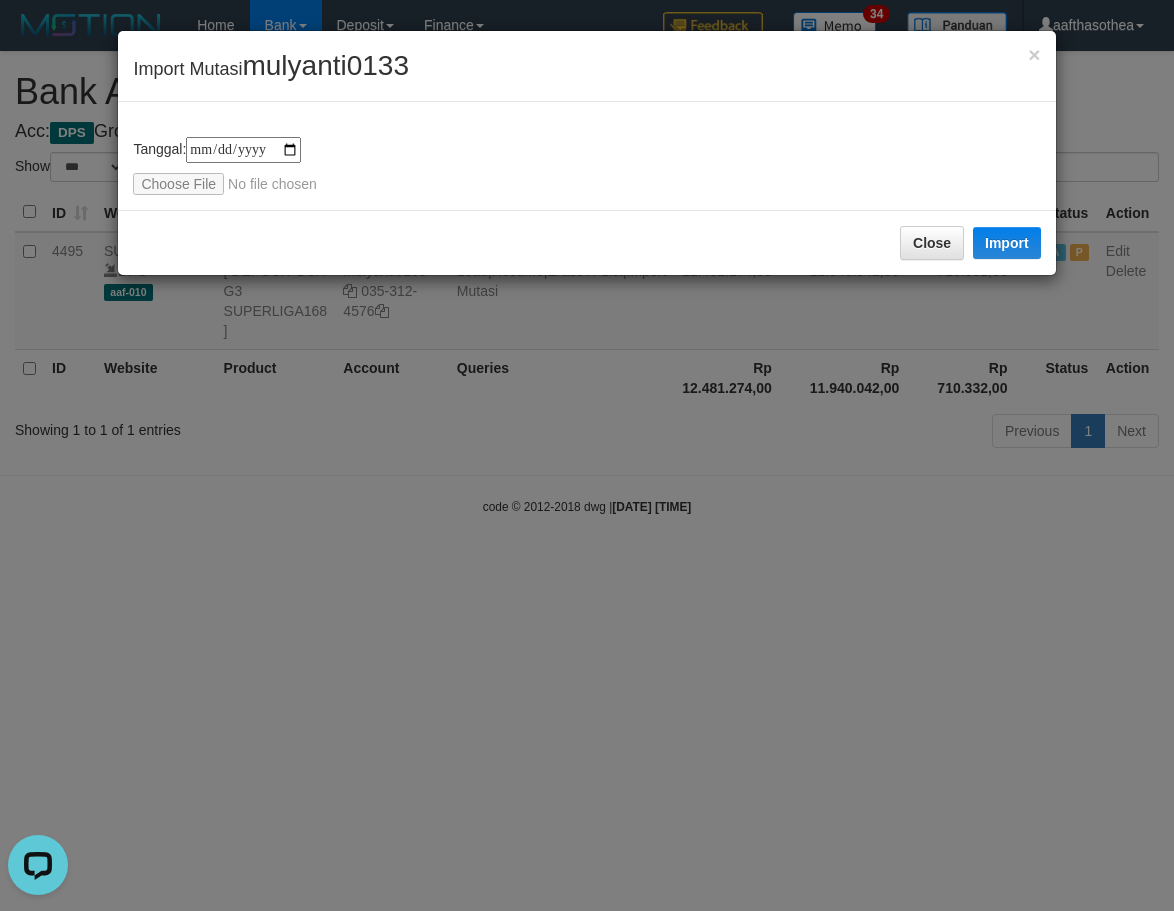 click on "**********" at bounding box center [587, 455] 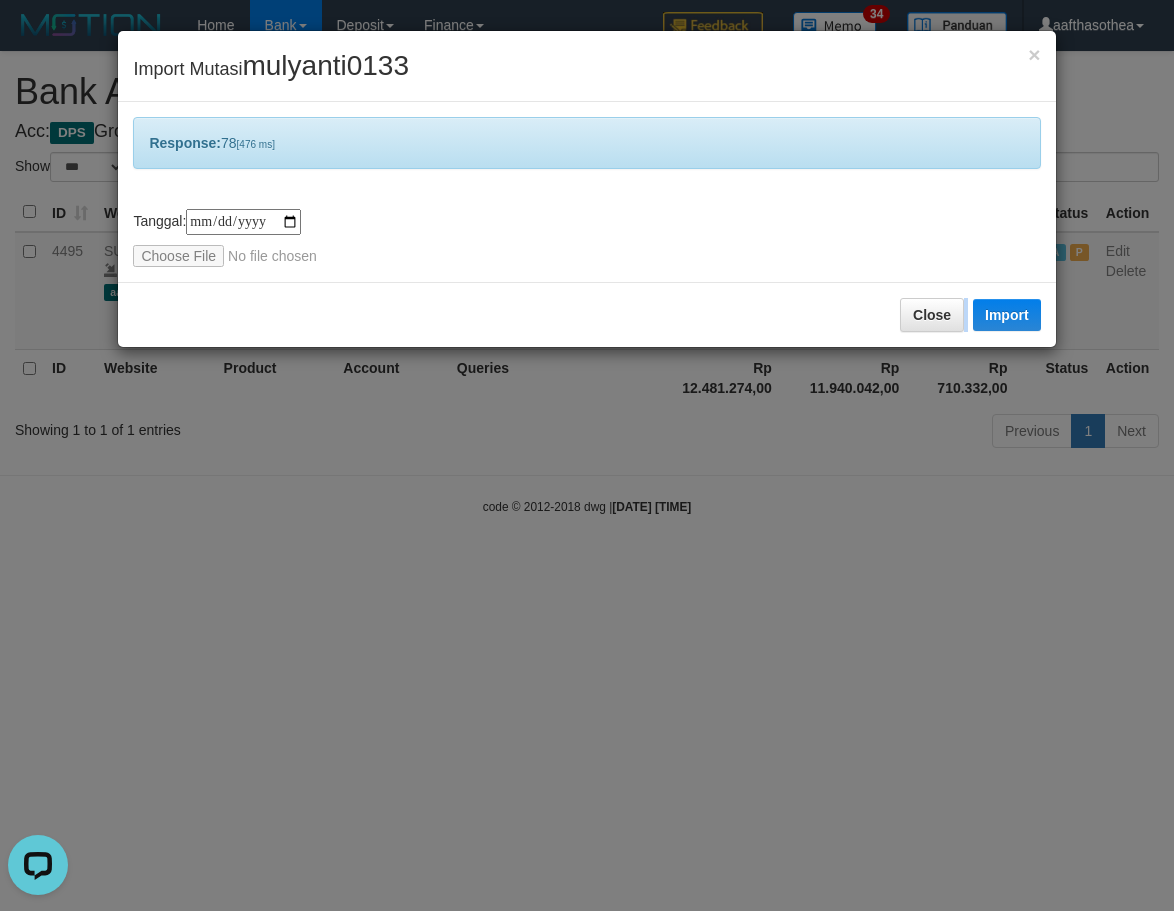 click on "**********" at bounding box center [587, 455] 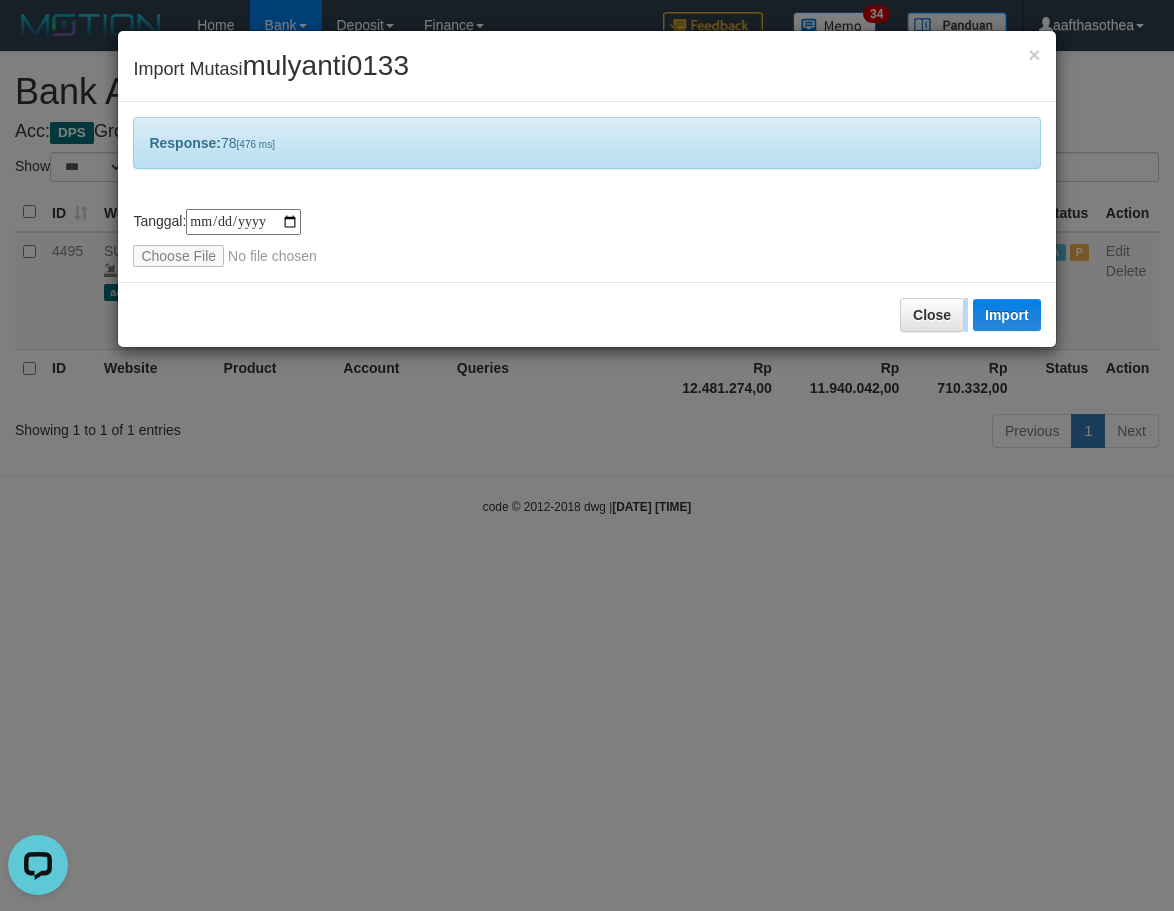 click on "**********" at bounding box center [587, 455] 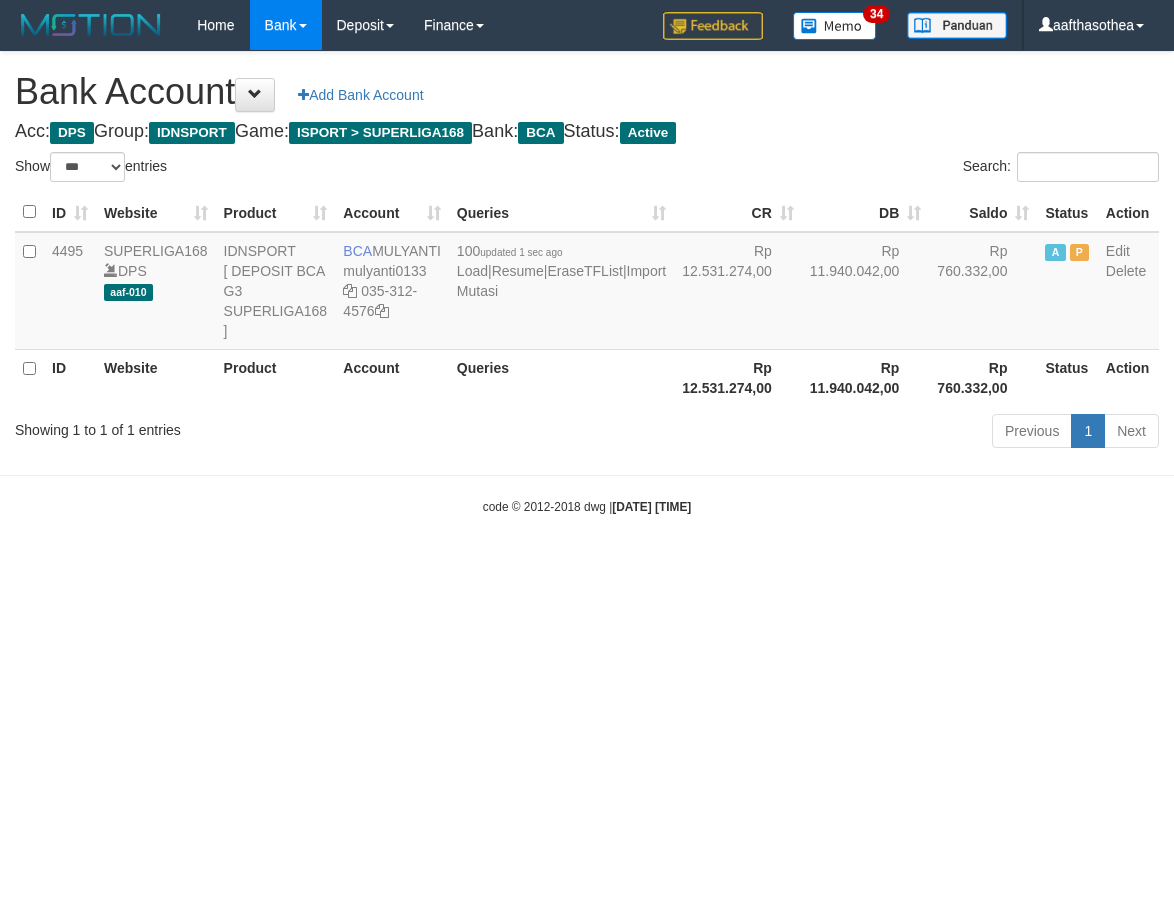 select on "***" 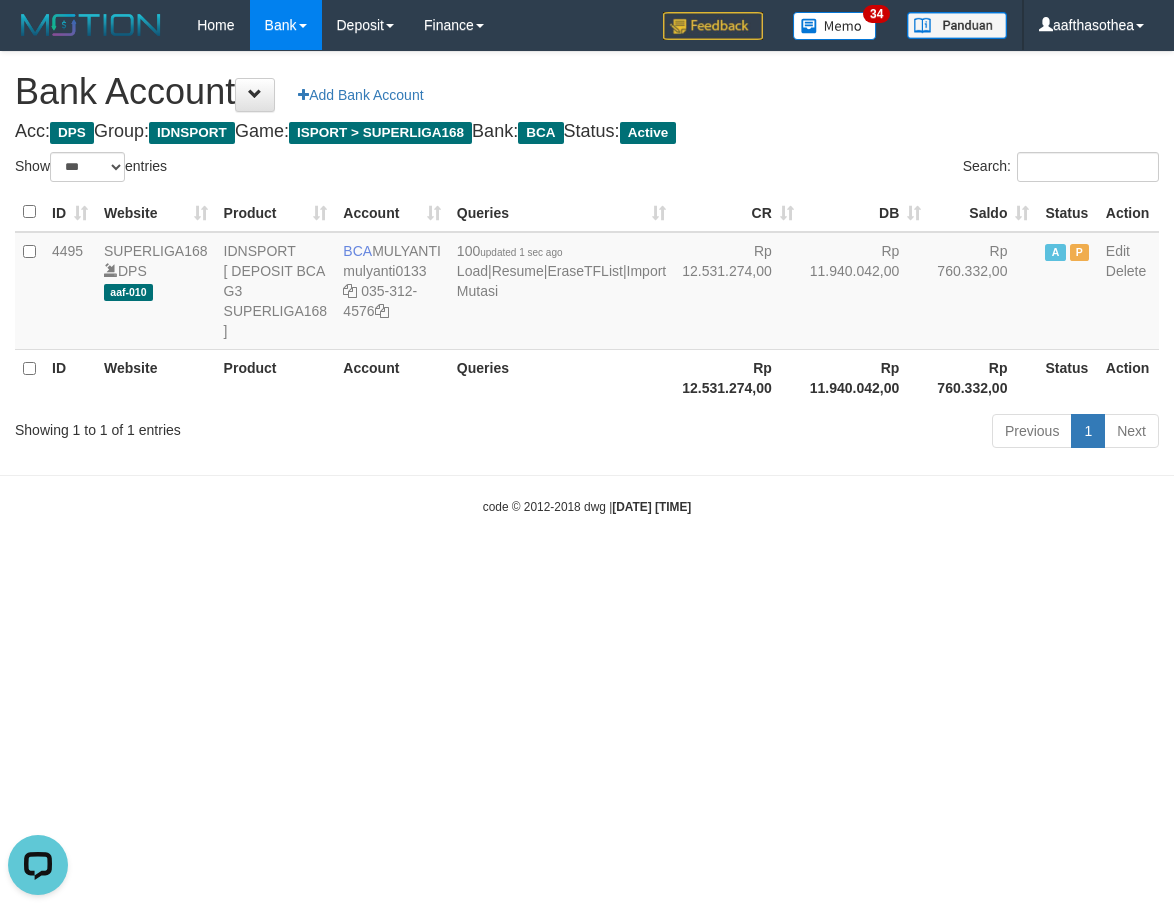 scroll, scrollTop: 0, scrollLeft: 0, axis: both 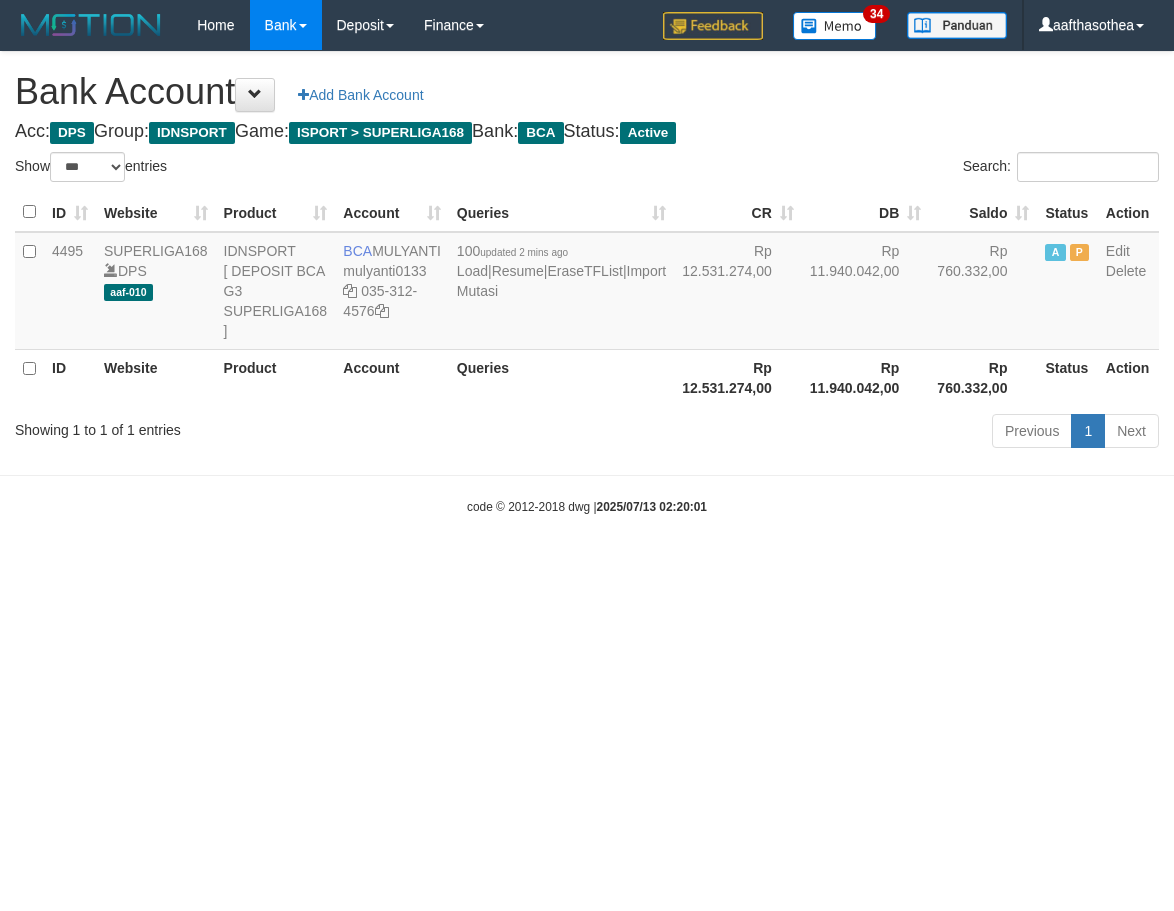 select on "***" 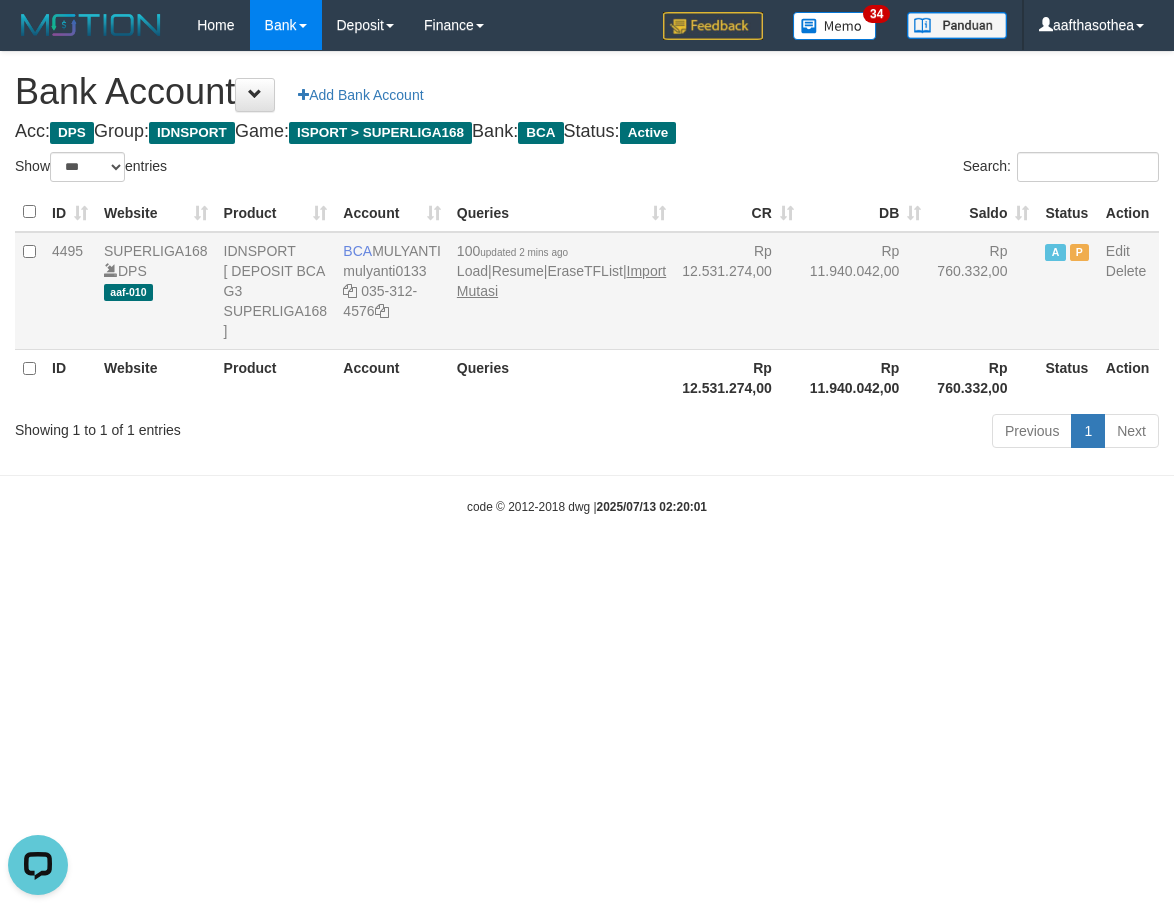 scroll, scrollTop: 0, scrollLeft: 0, axis: both 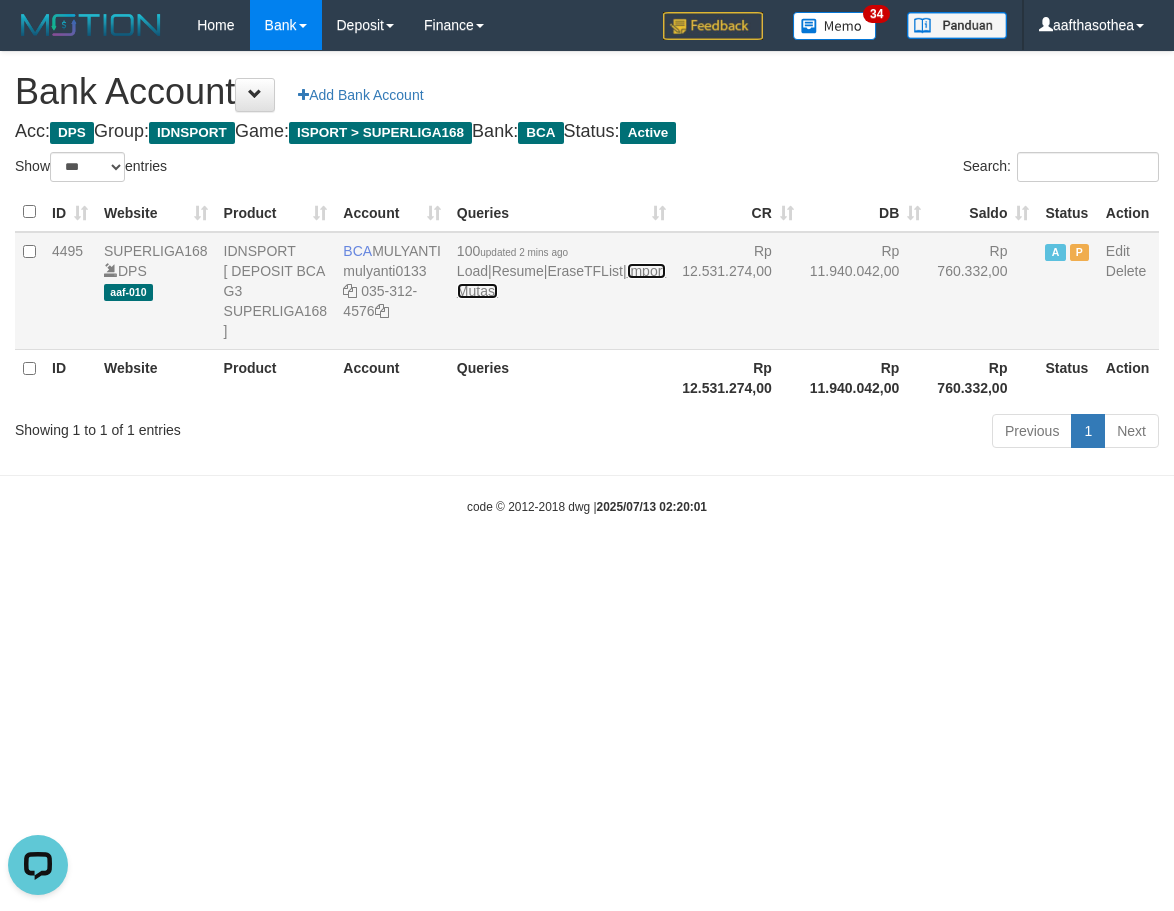 click on "Import Mutasi" at bounding box center (561, 281) 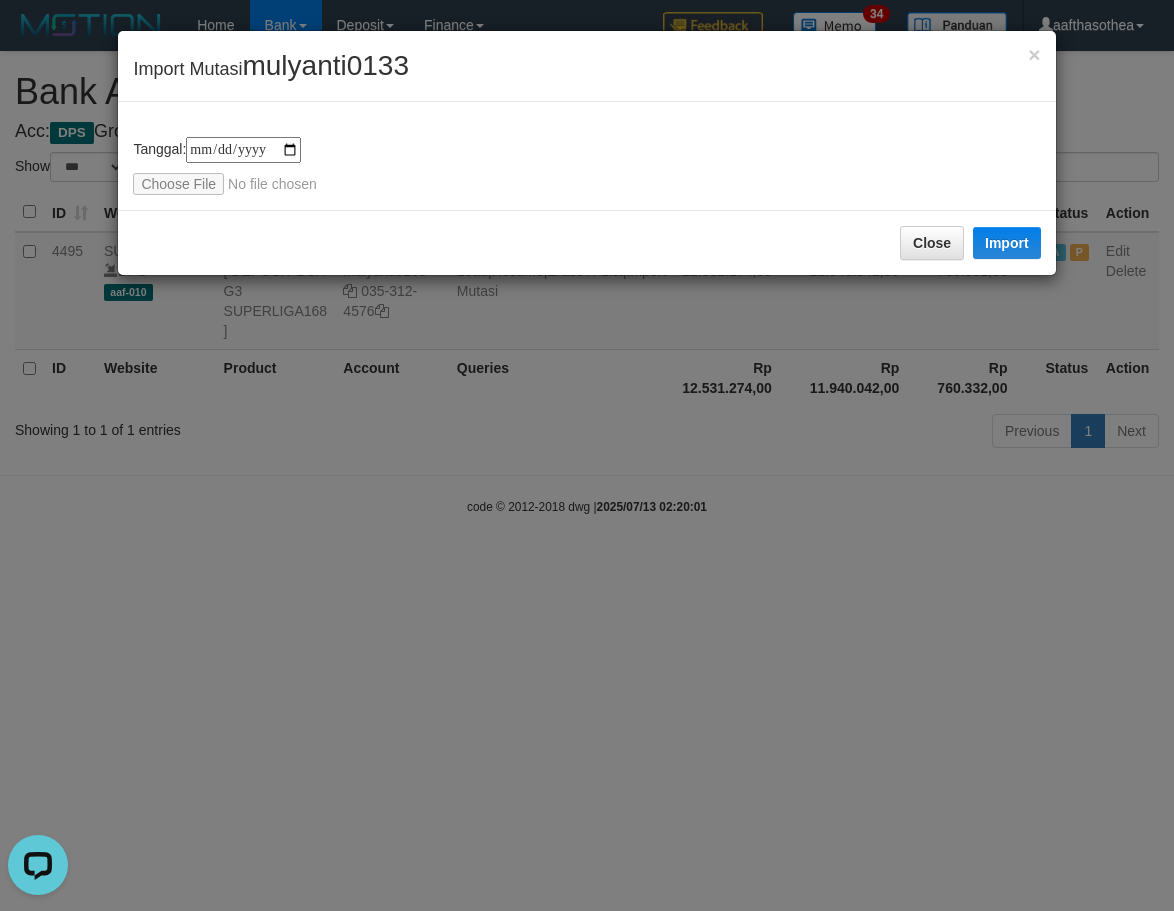 drag, startPoint x: 576, startPoint y: 356, endPoint x: 566, endPoint y: 398, distance: 43.174065 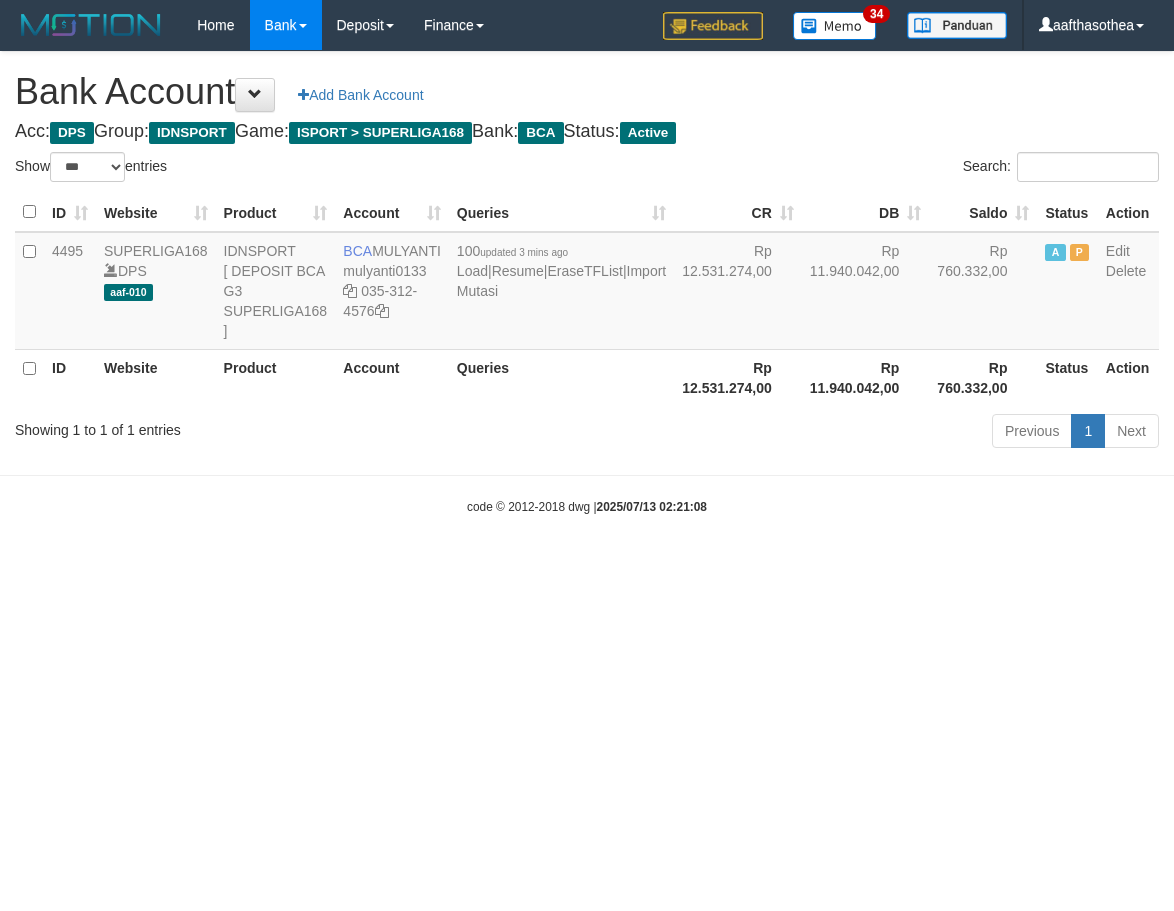 select on "***" 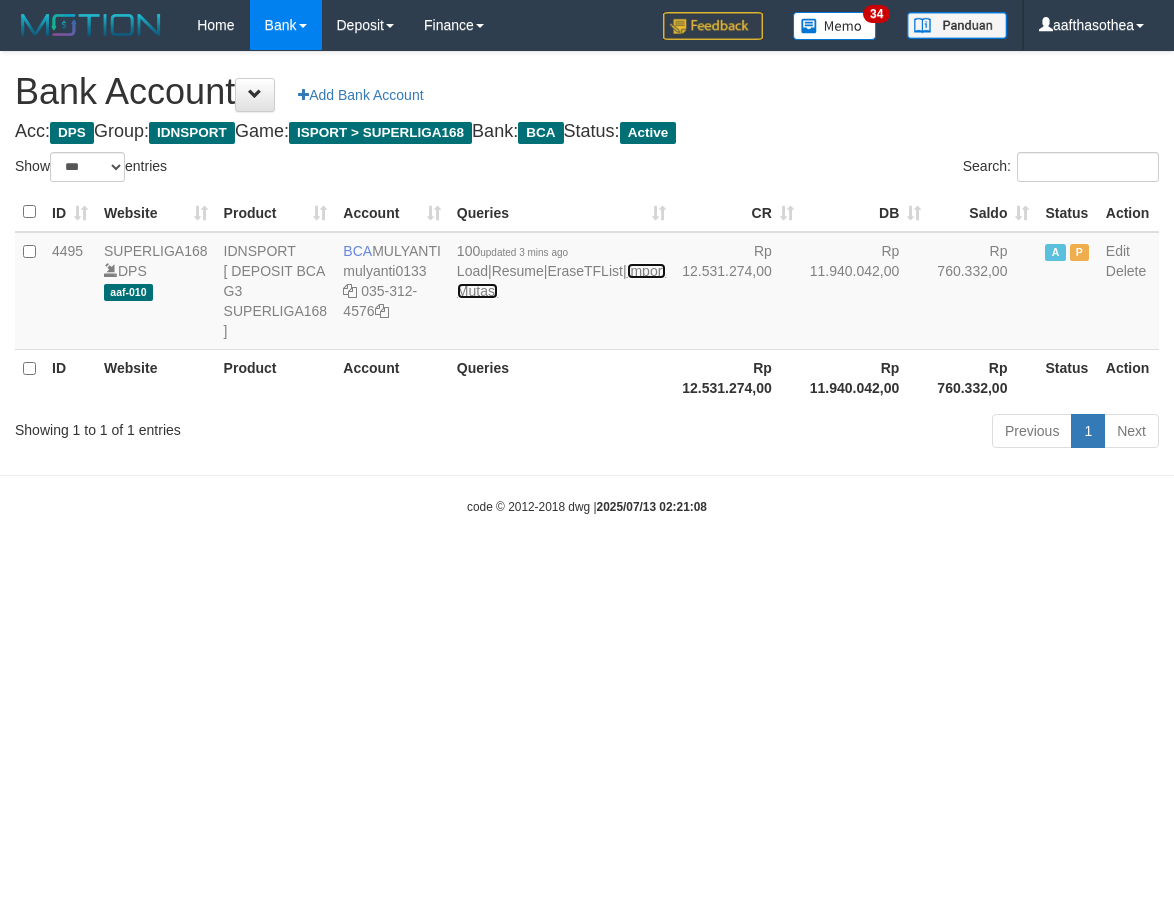 scroll, scrollTop: 0, scrollLeft: 0, axis: both 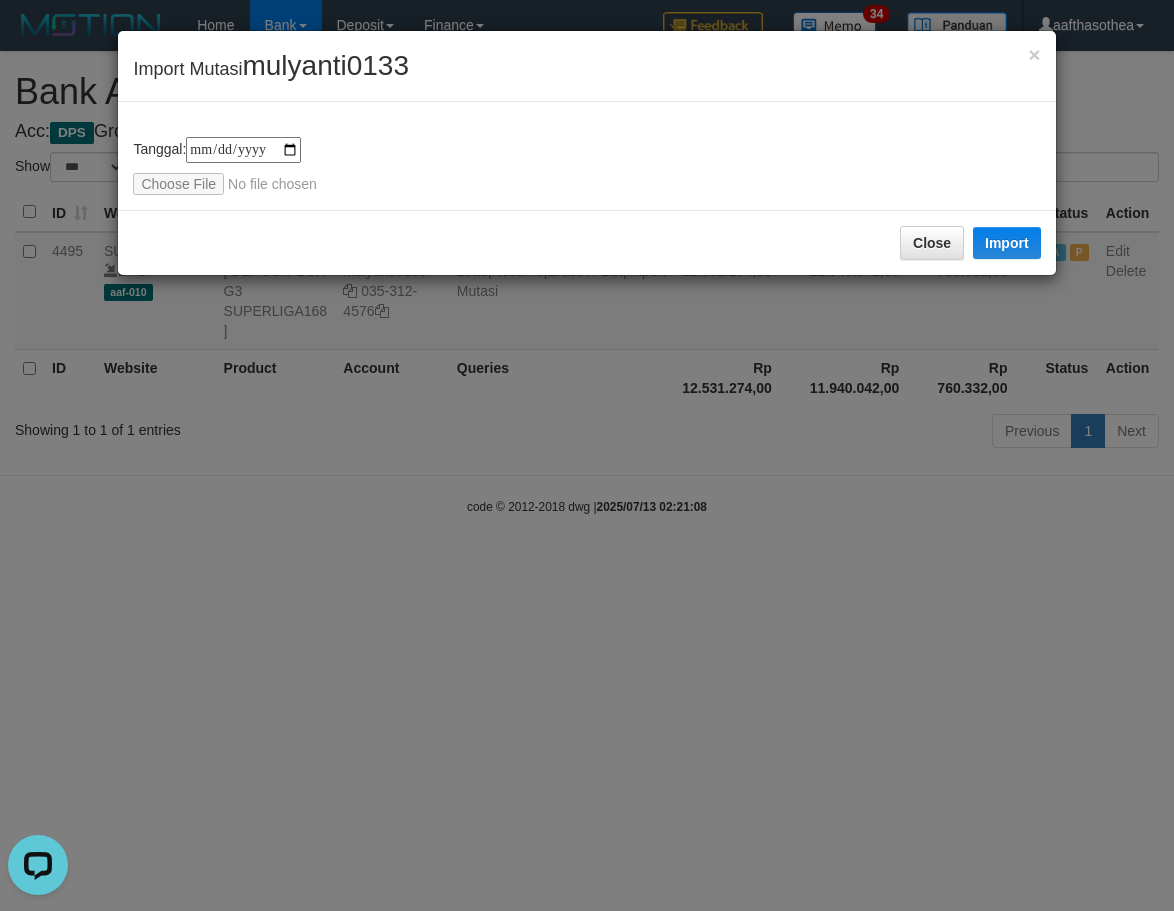 type on "**********" 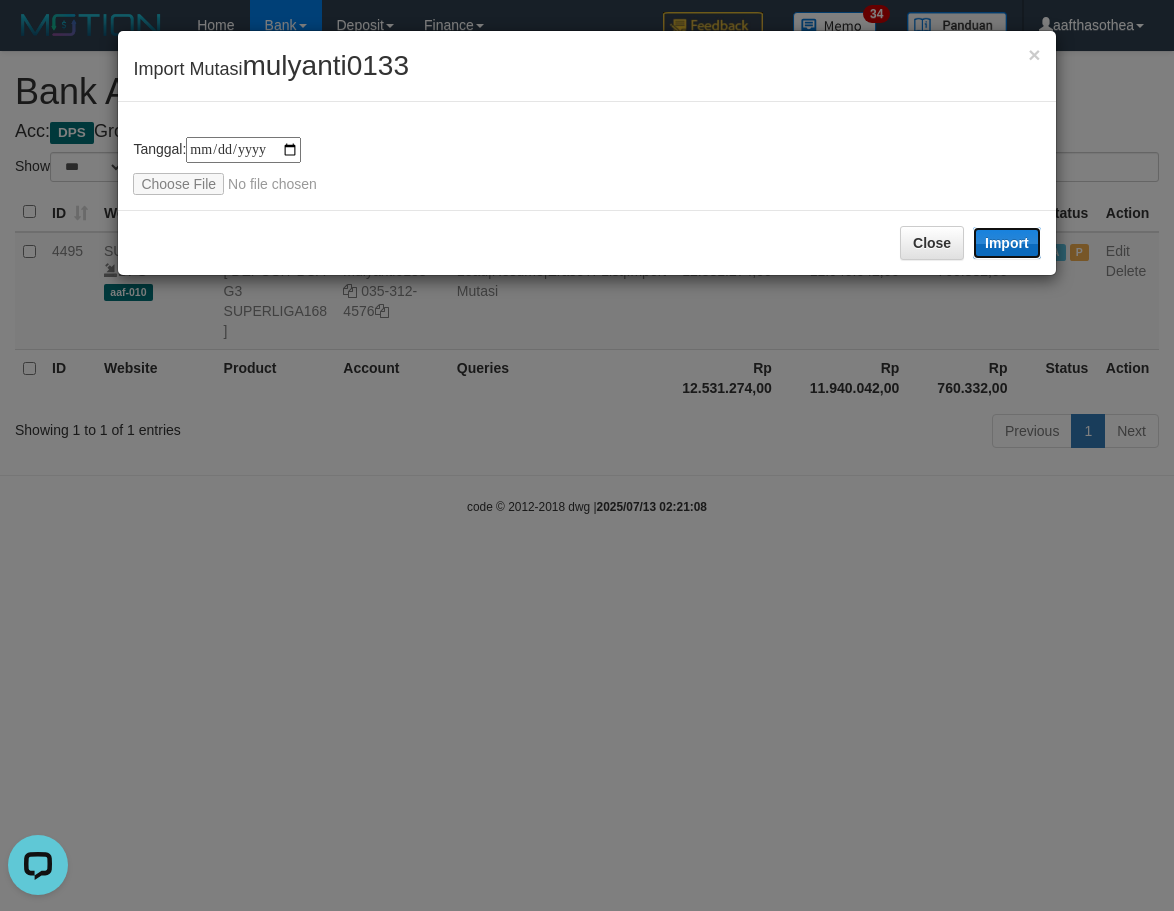drag, startPoint x: 1012, startPoint y: 236, endPoint x: 787, endPoint y: 605, distance: 432.18747 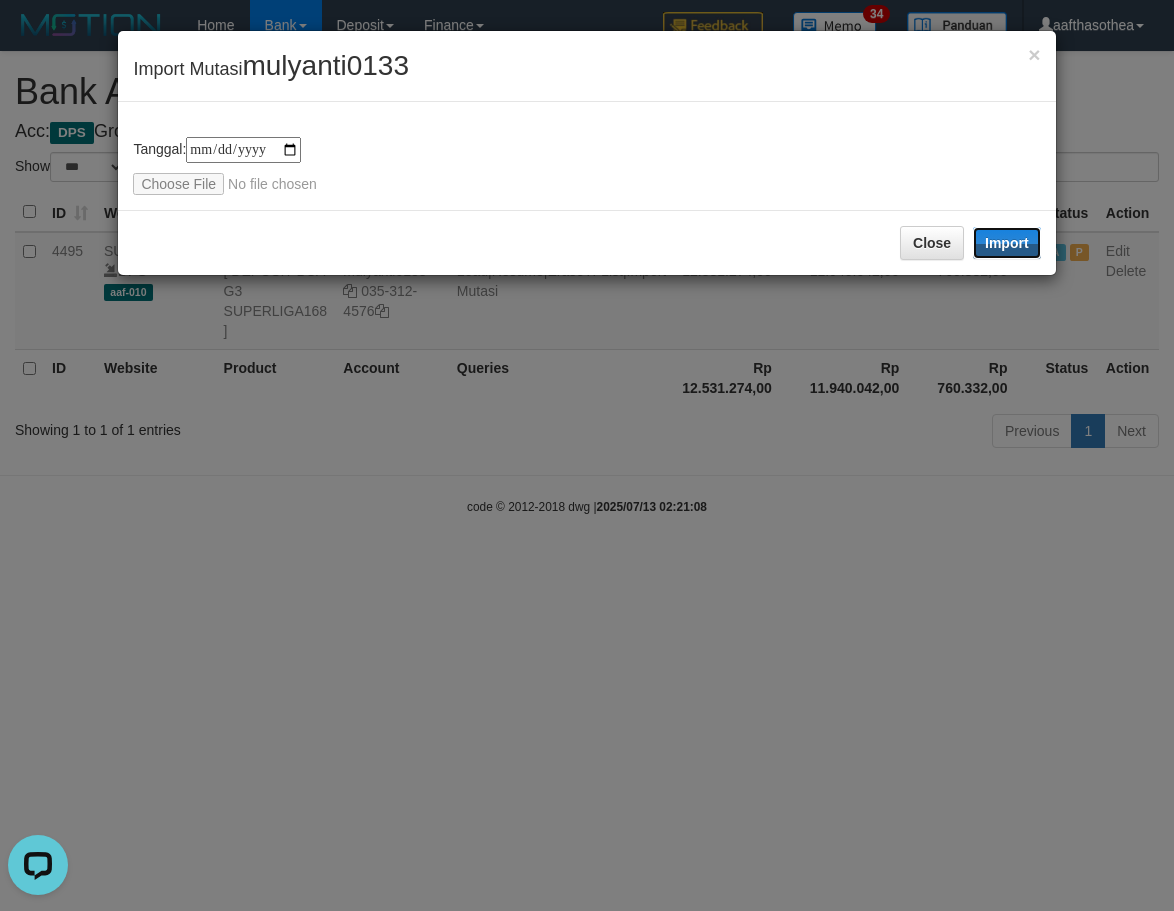 click on "Import" at bounding box center [1007, 243] 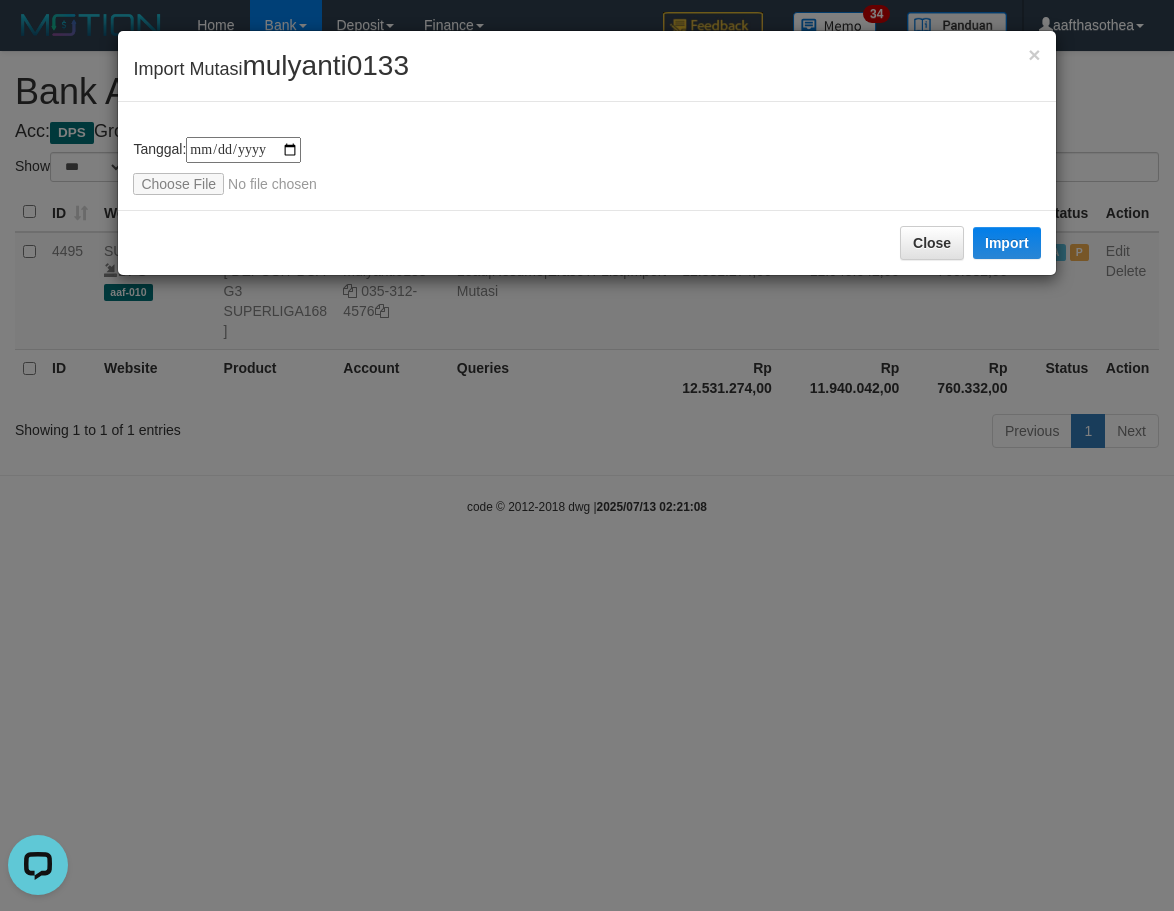 click on "**********" at bounding box center (587, 455) 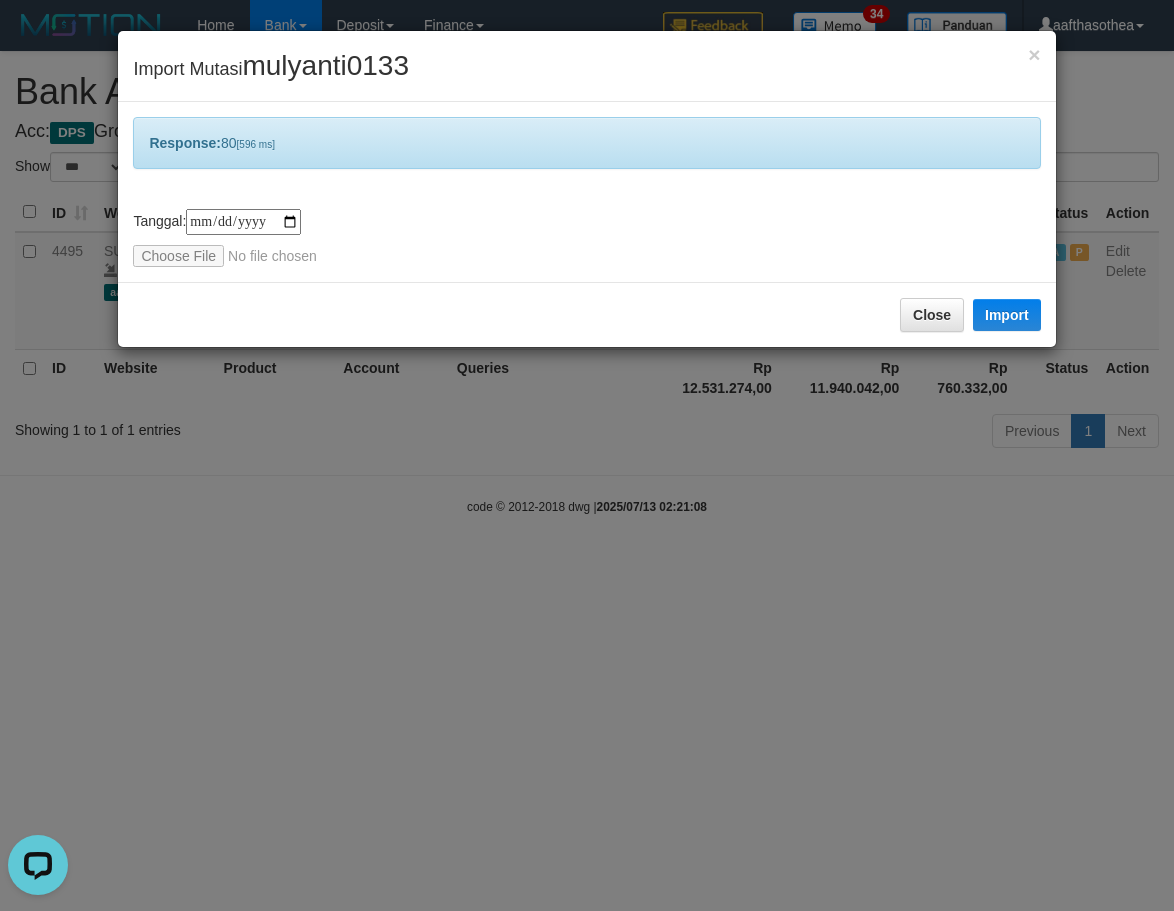click on "**********" at bounding box center (587, 455) 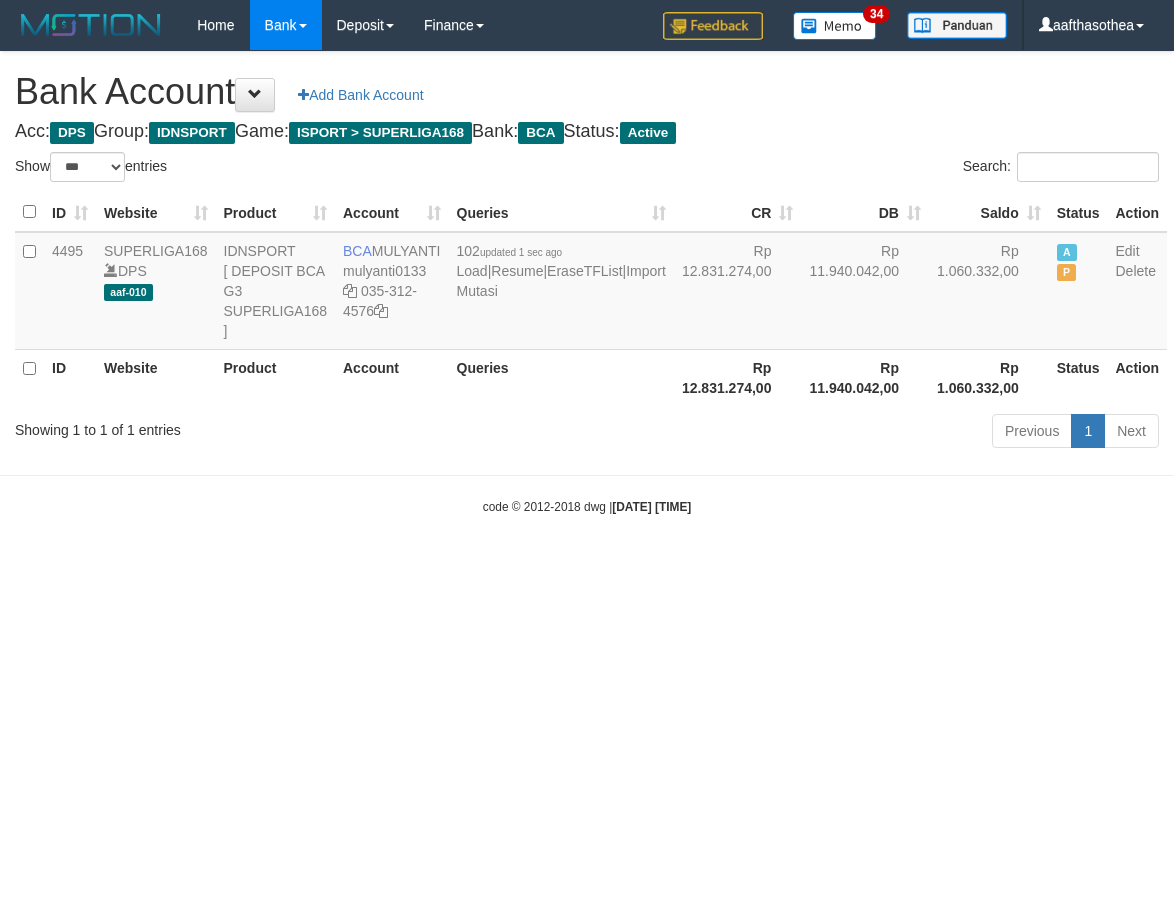 select on "***" 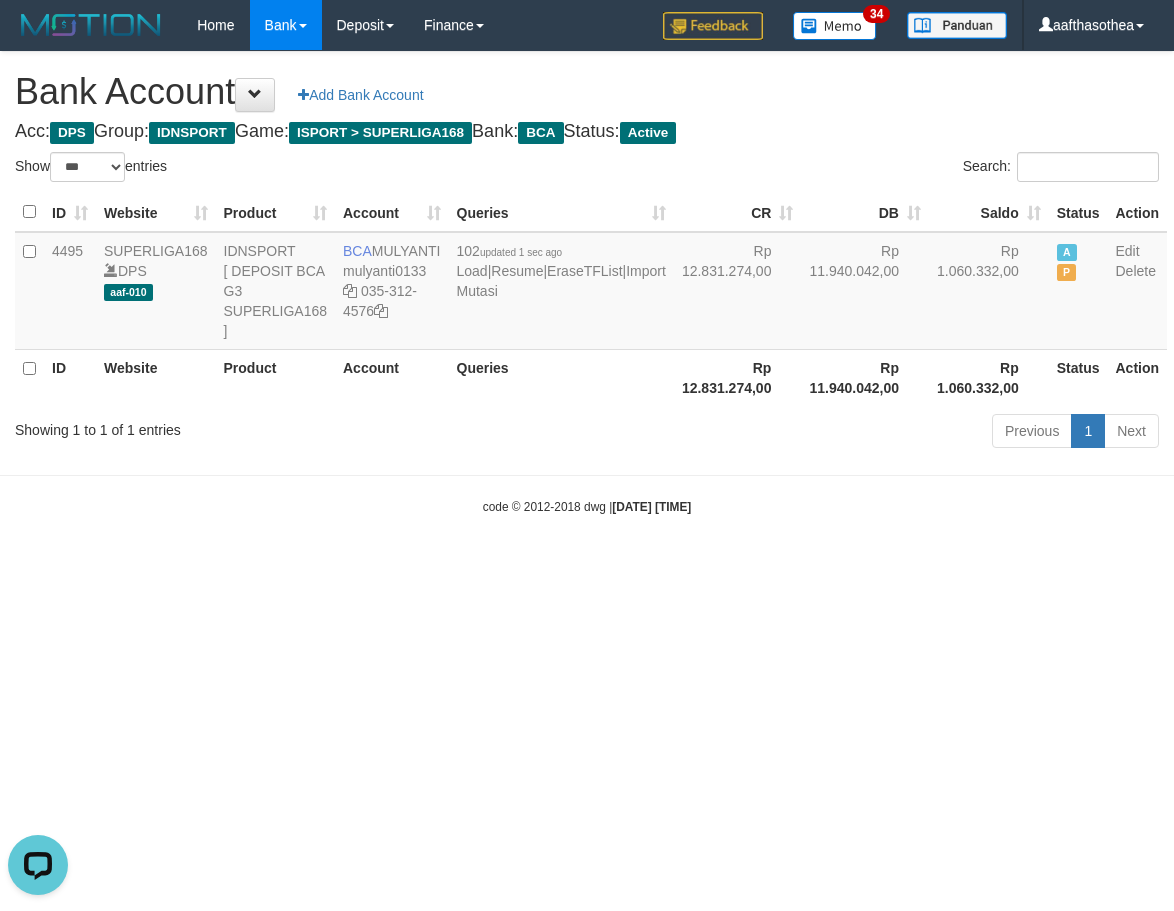 scroll, scrollTop: 0, scrollLeft: 0, axis: both 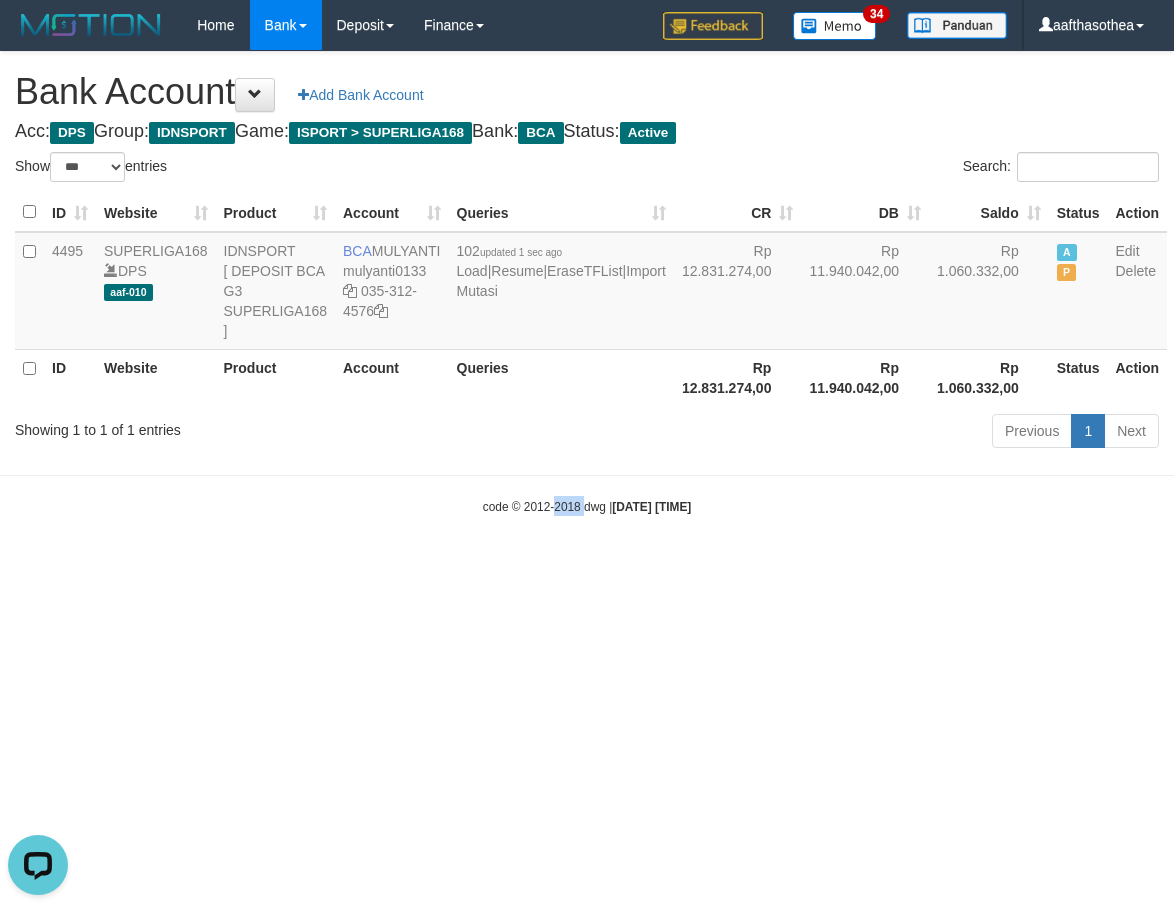 click on "Toggle navigation
Home
Bank
Account List
Load
By Website
Group
[ISPORT]													SUPERLIGA168
By Load Group (DPS)" at bounding box center (587, 283) 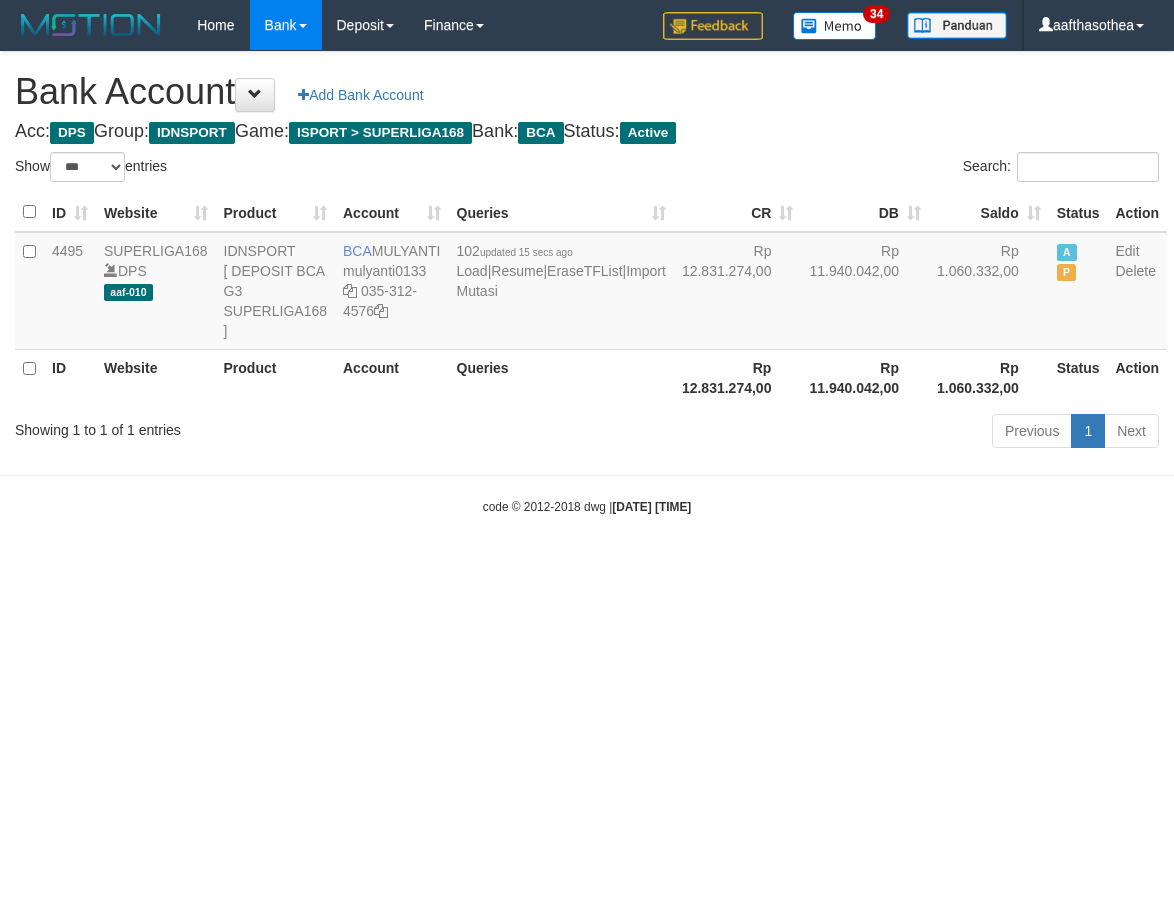 select on "***" 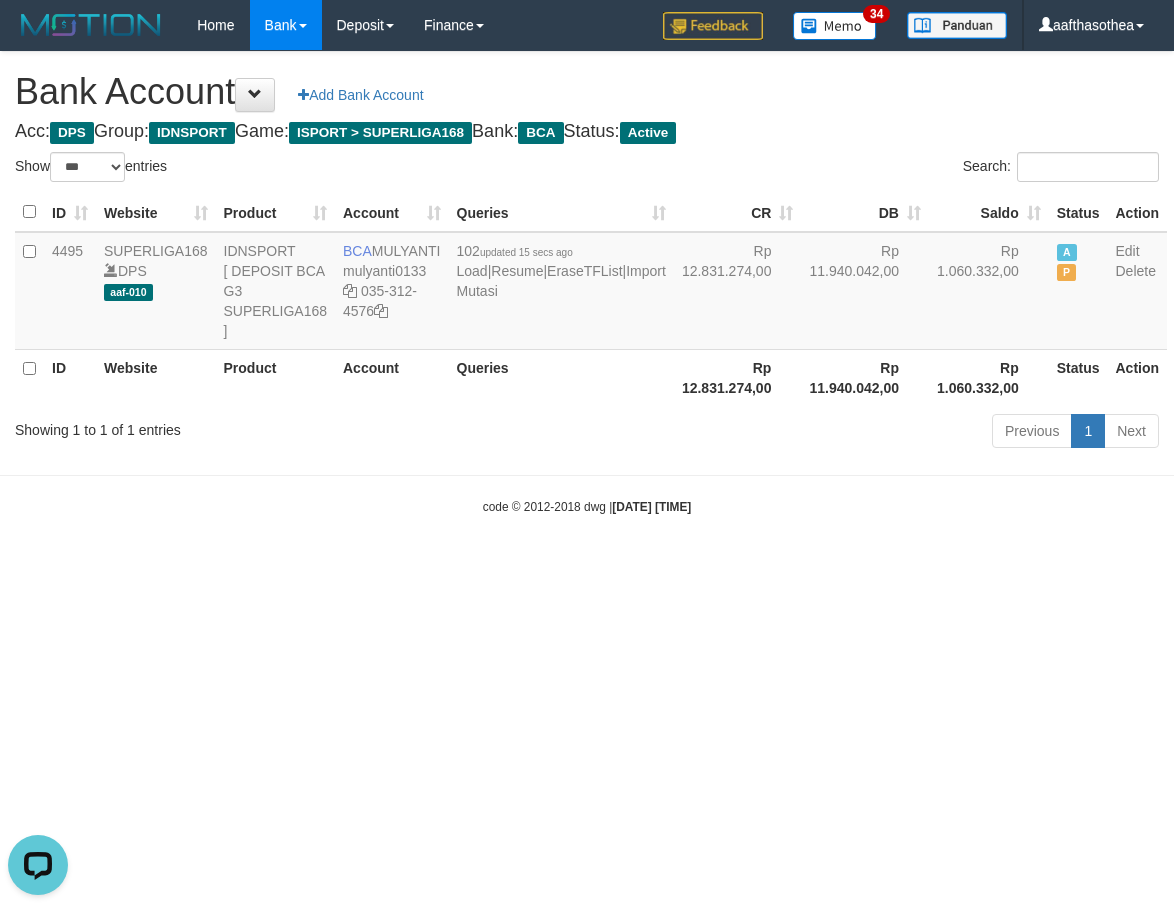 scroll, scrollTop: 0, scrollLeft: 0, axis: both 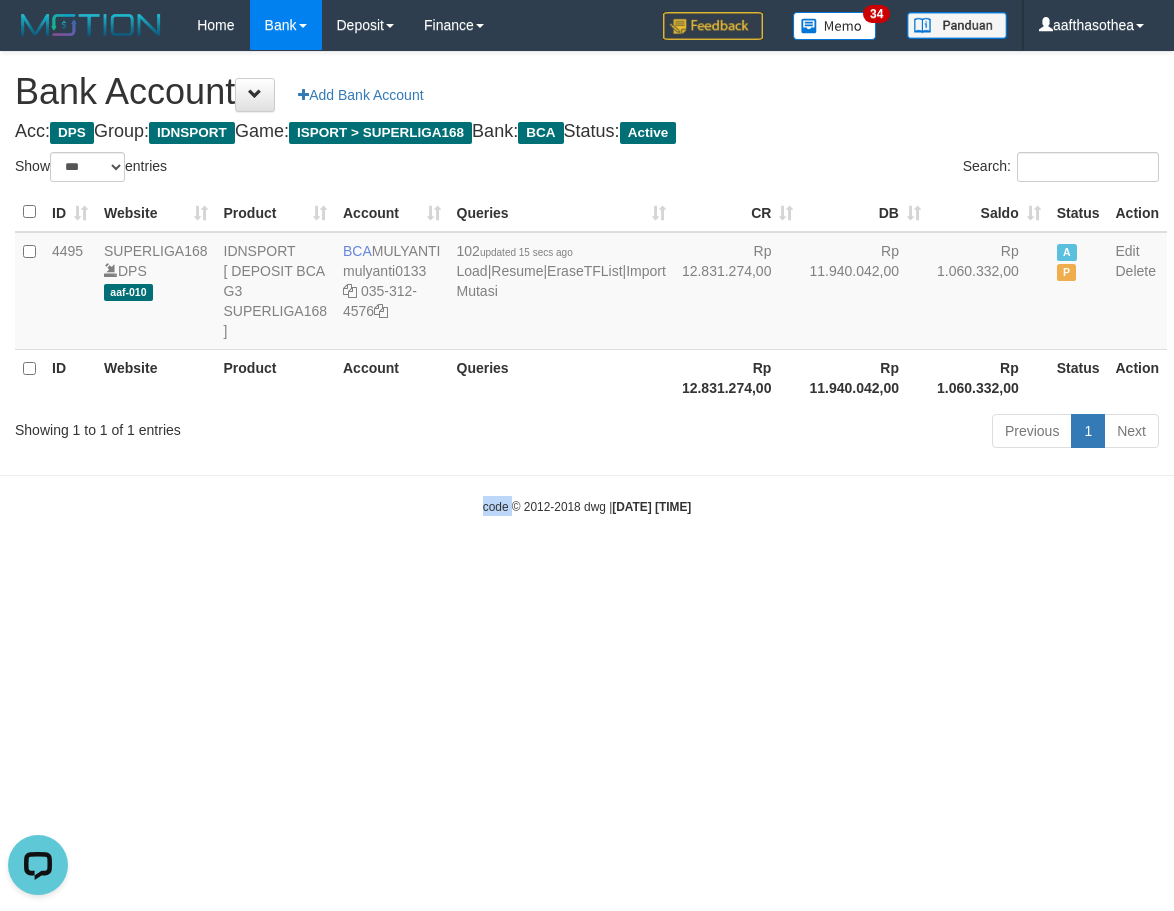 click on "Toggle navigation
Home
Bank
Account List
Load
By Website
Group
[ISPORT]													SUPERLIGA168
By Load Group (DPS)
34" at bounding box center (587, 283) 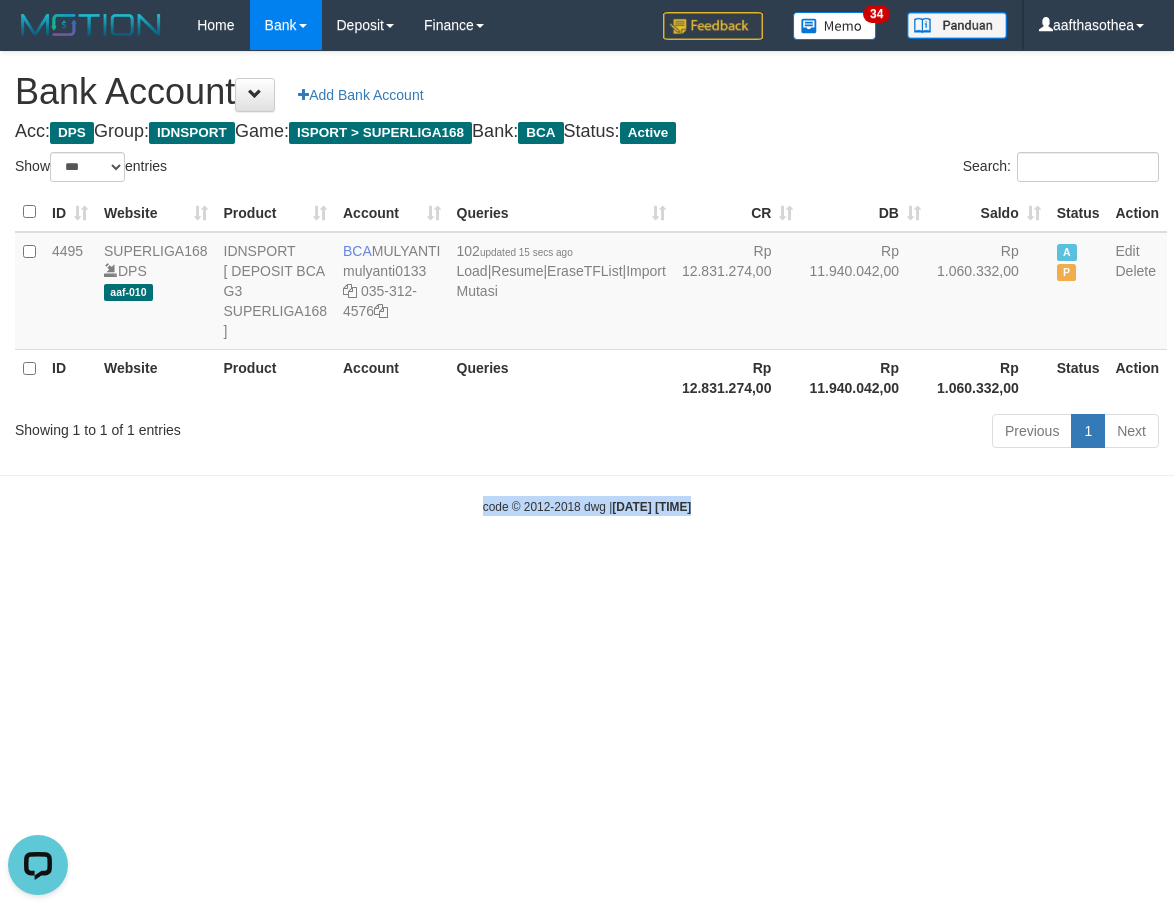 click on "Toggle navigation
Home
Bank
Account List
Load
By Website
Group
[ISPORT]													SUPERLIGA168
By Load Group (DPS)
34" at bounding box center (587, 283) 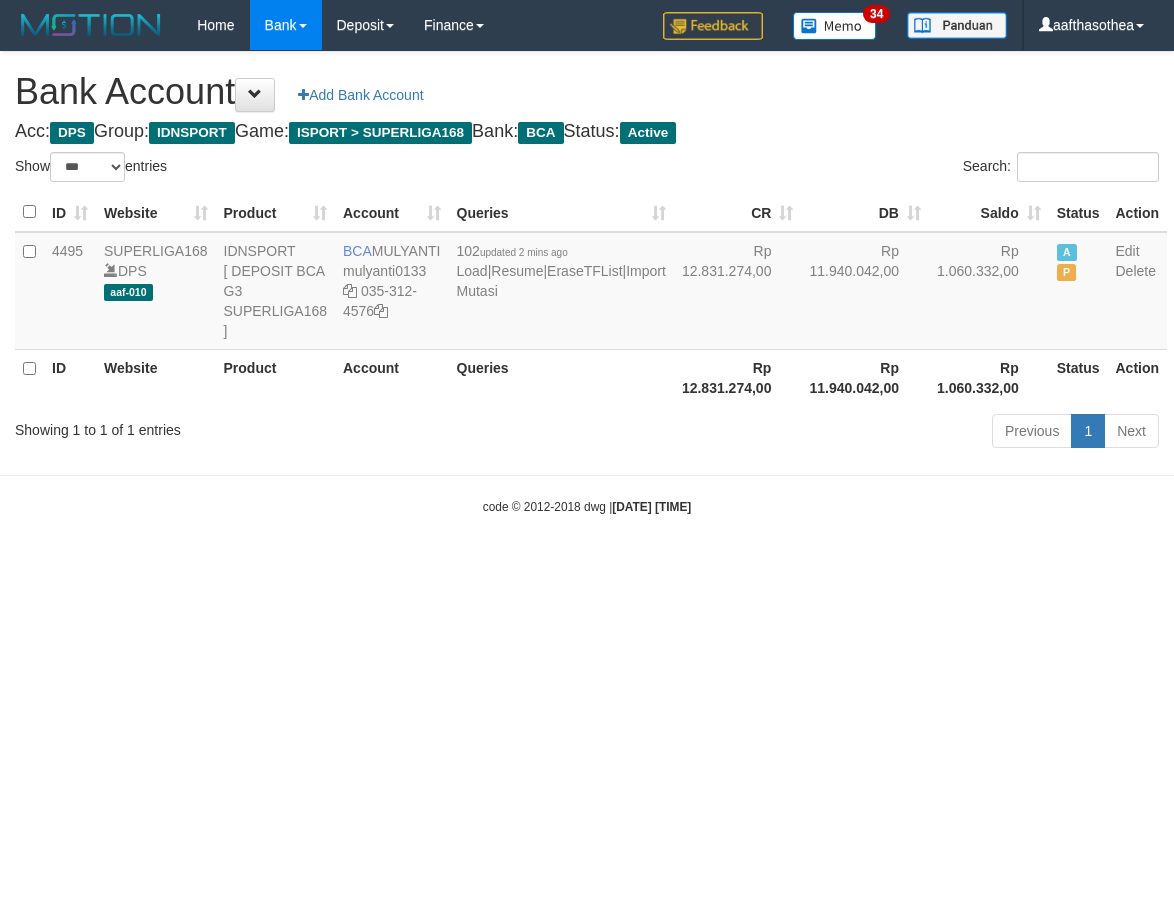 select on "***" 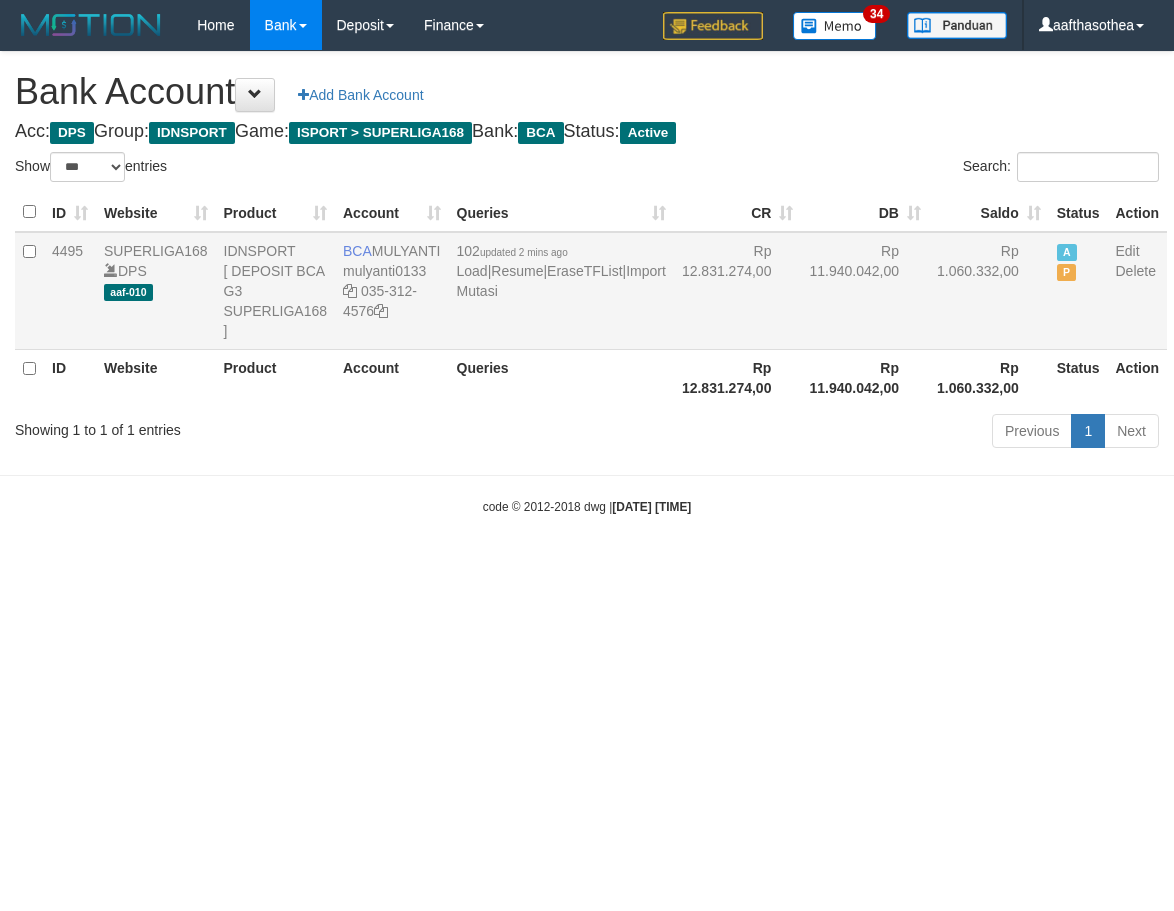 scroll, scrollTop: 0, scrollLeft: 0, axis: both 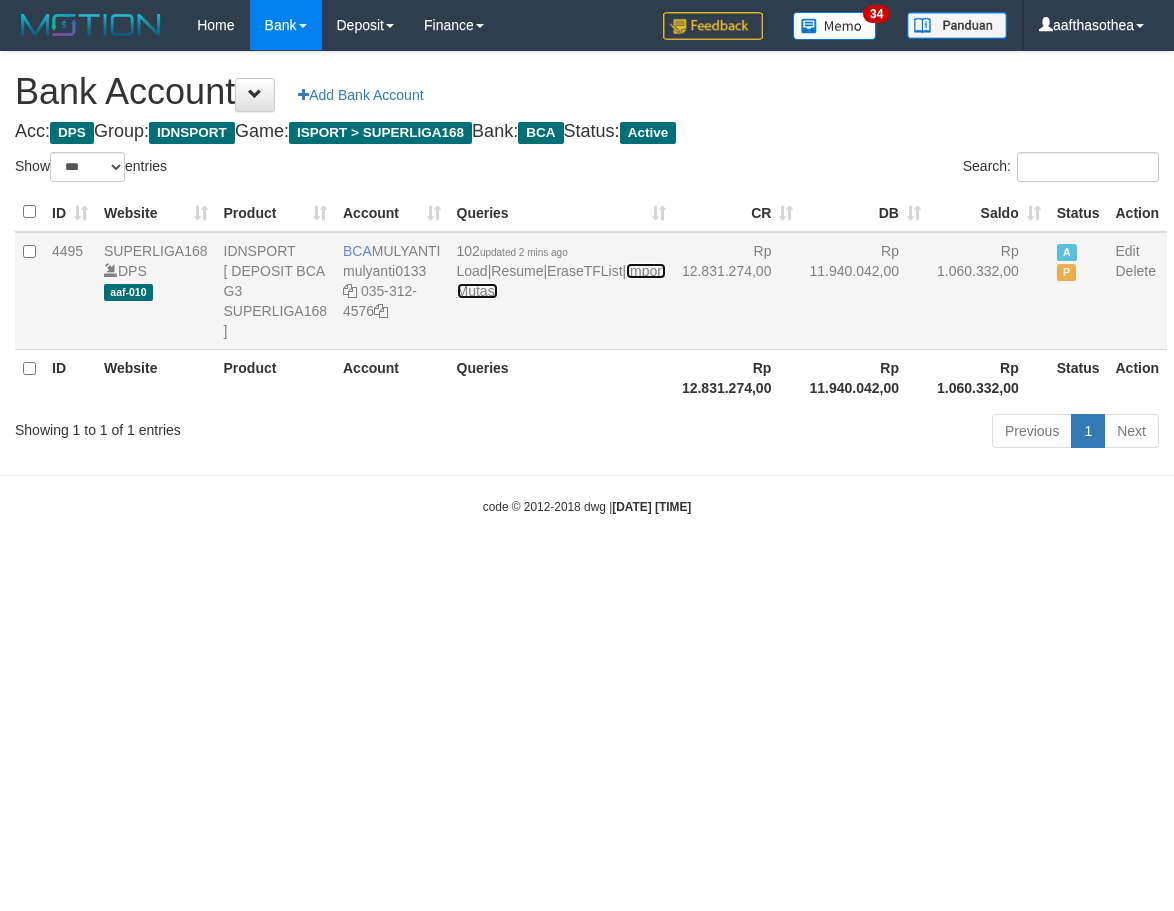 click on "Import Mutasi" at bounding box center [561, 281] 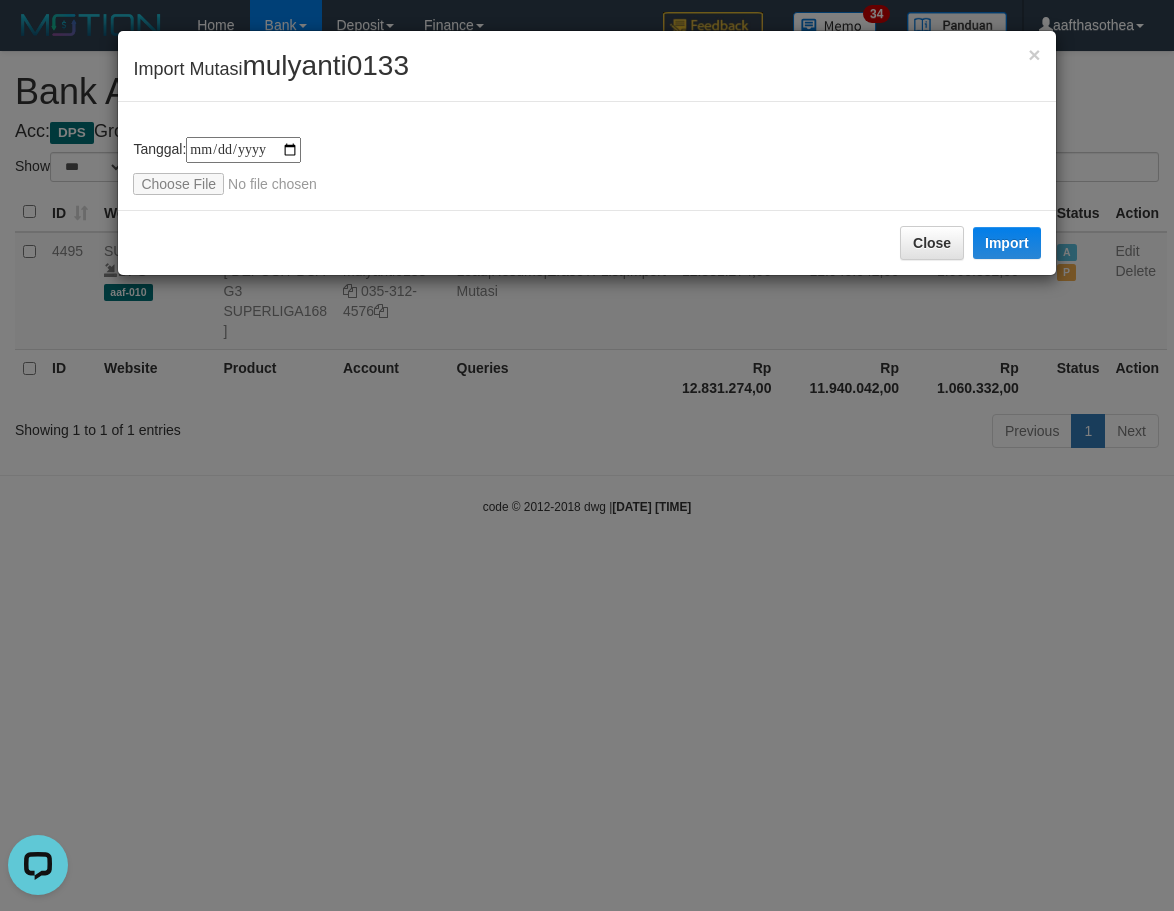 scroll, scrollTop: 0, scrollLeft: 0, axis: both 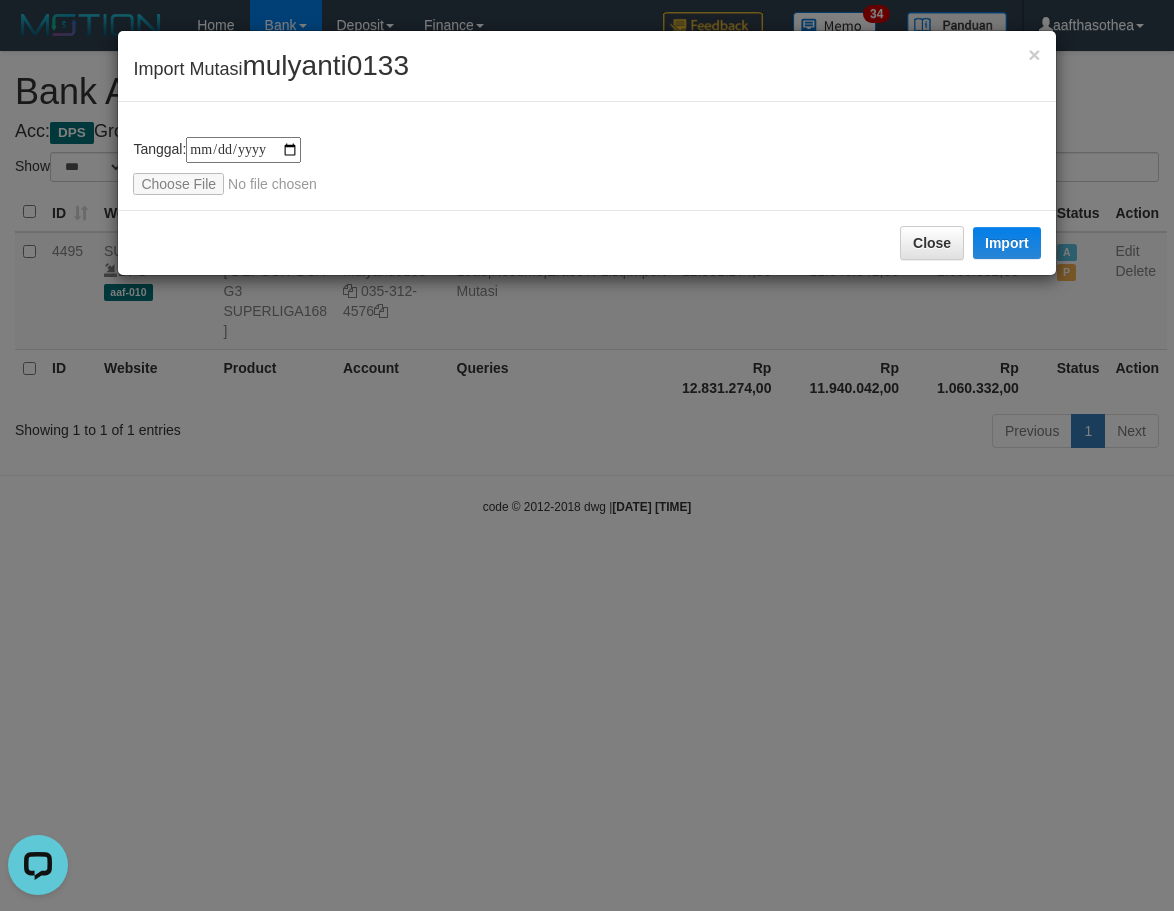 type on "**********" 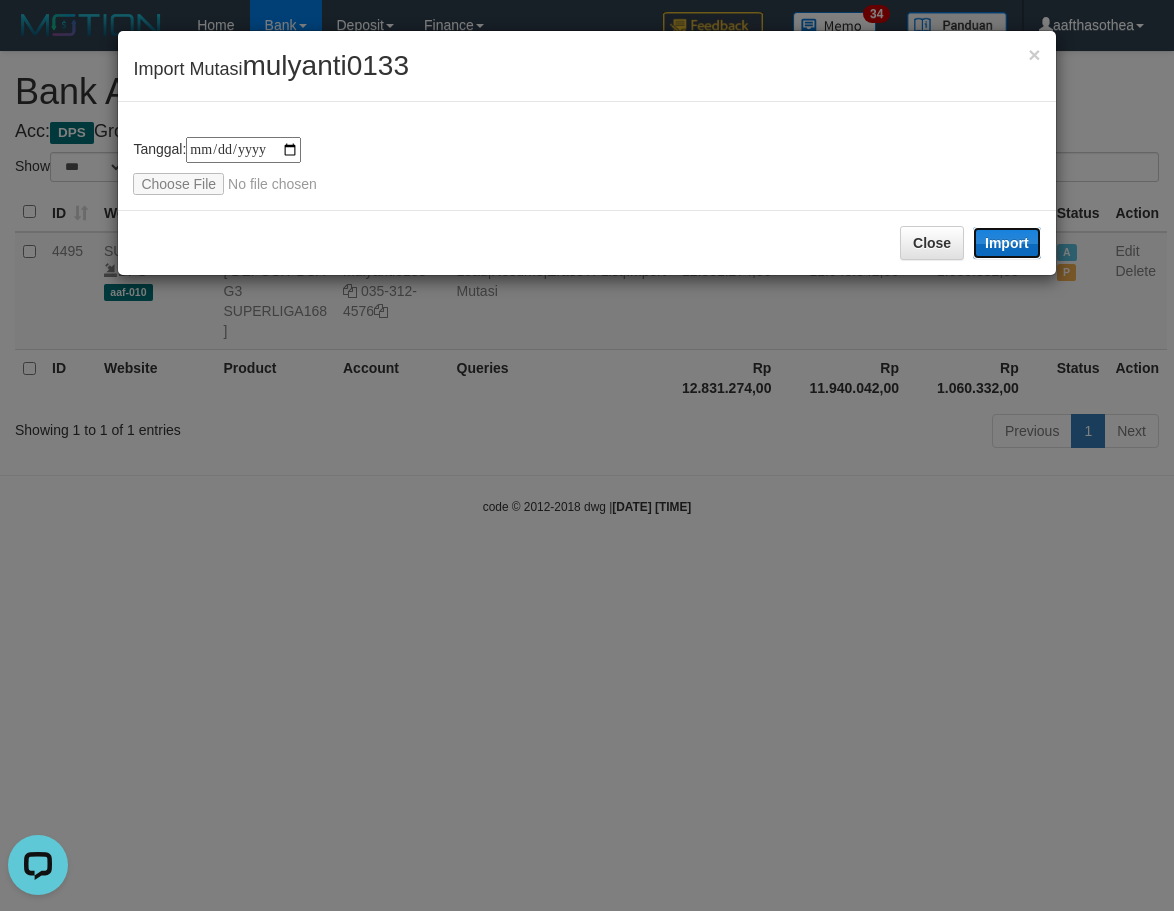 click on "Import" at bounding box center (1007, 243) 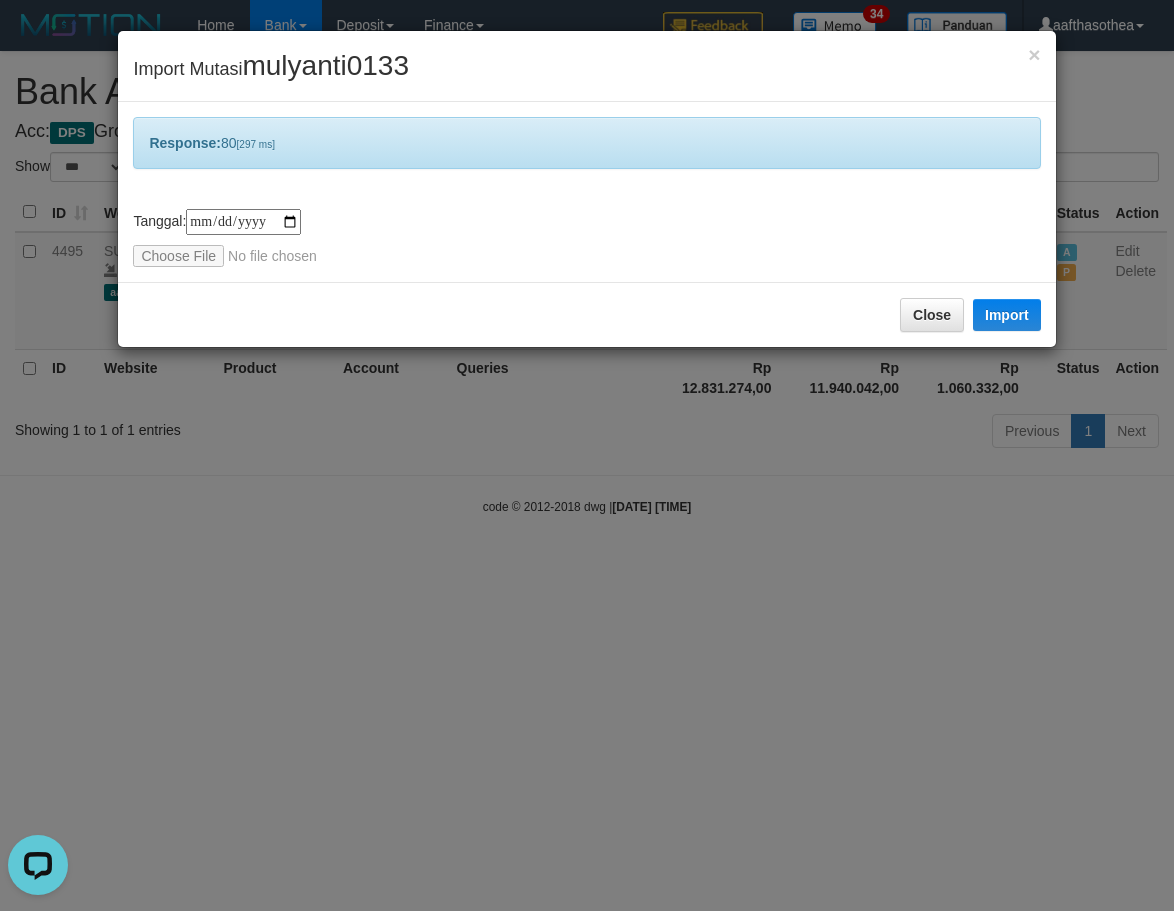 click on "**********" at bounding box center (587, 455) 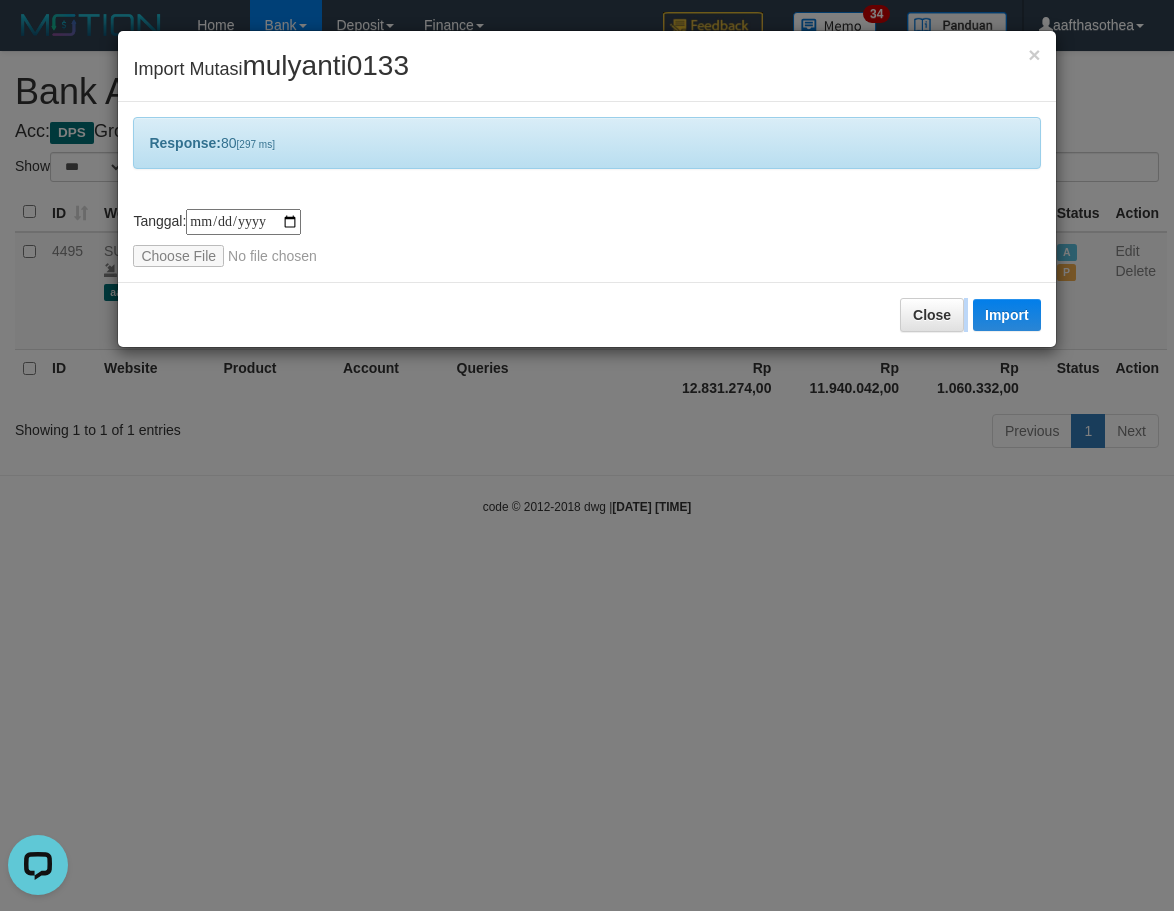 click on "**********" at bounding box center [587, 455] 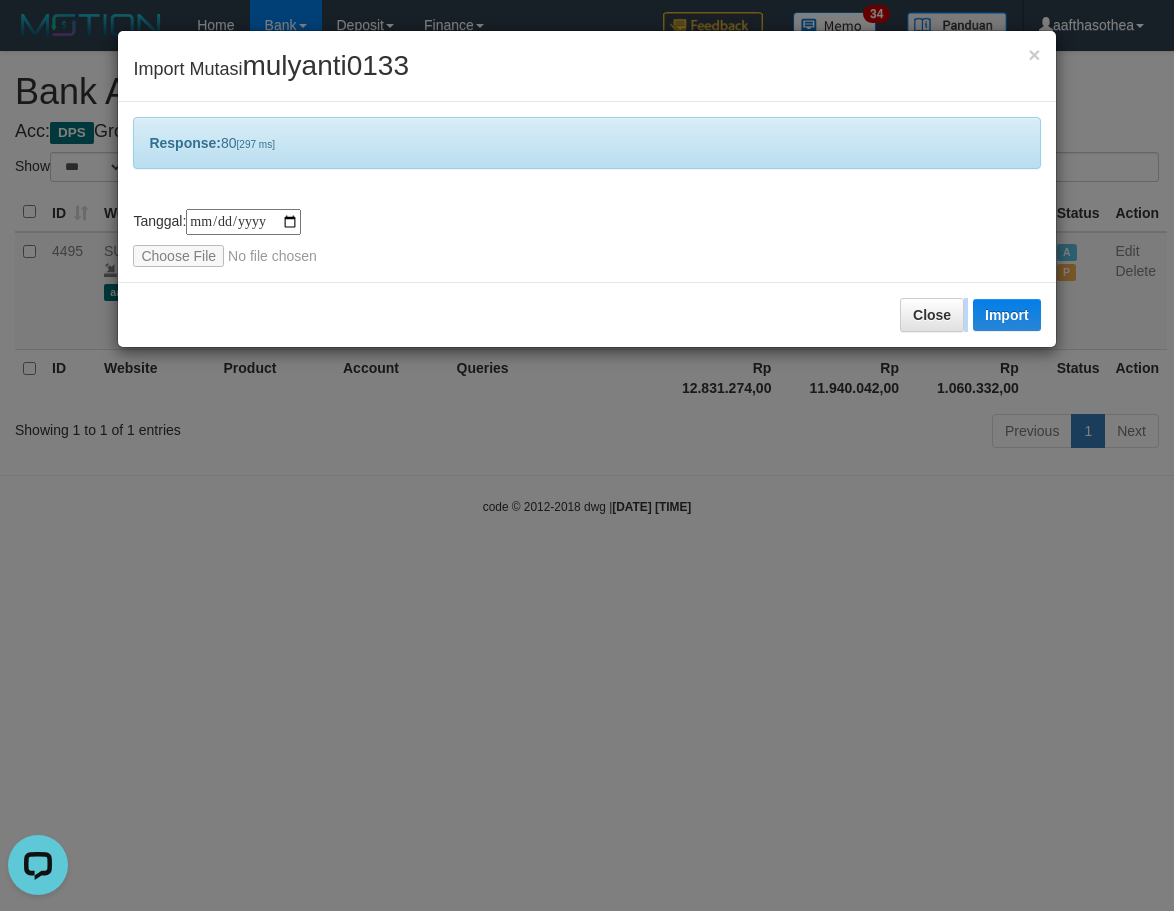 click on "**********" at bounding box center (587, 455) 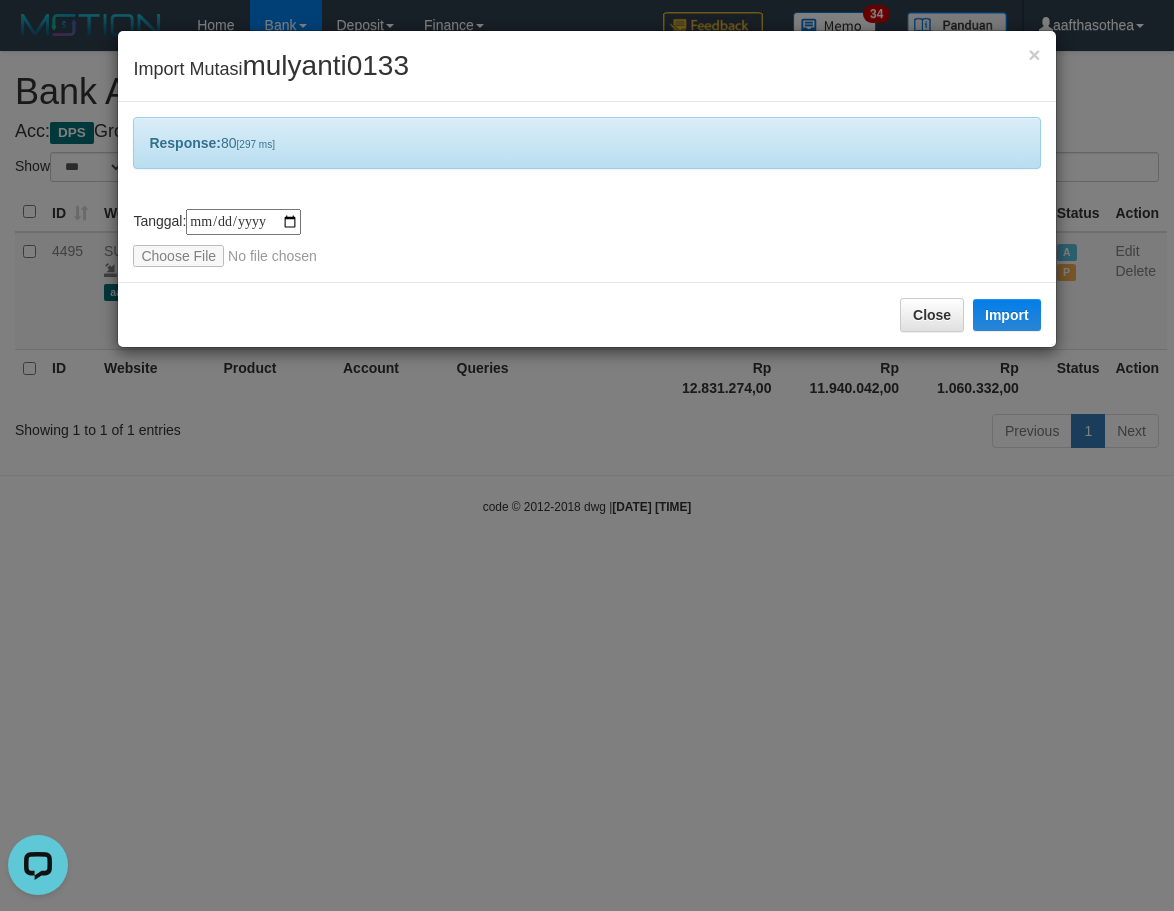 click on "**********" at bounding box center [587, 455] 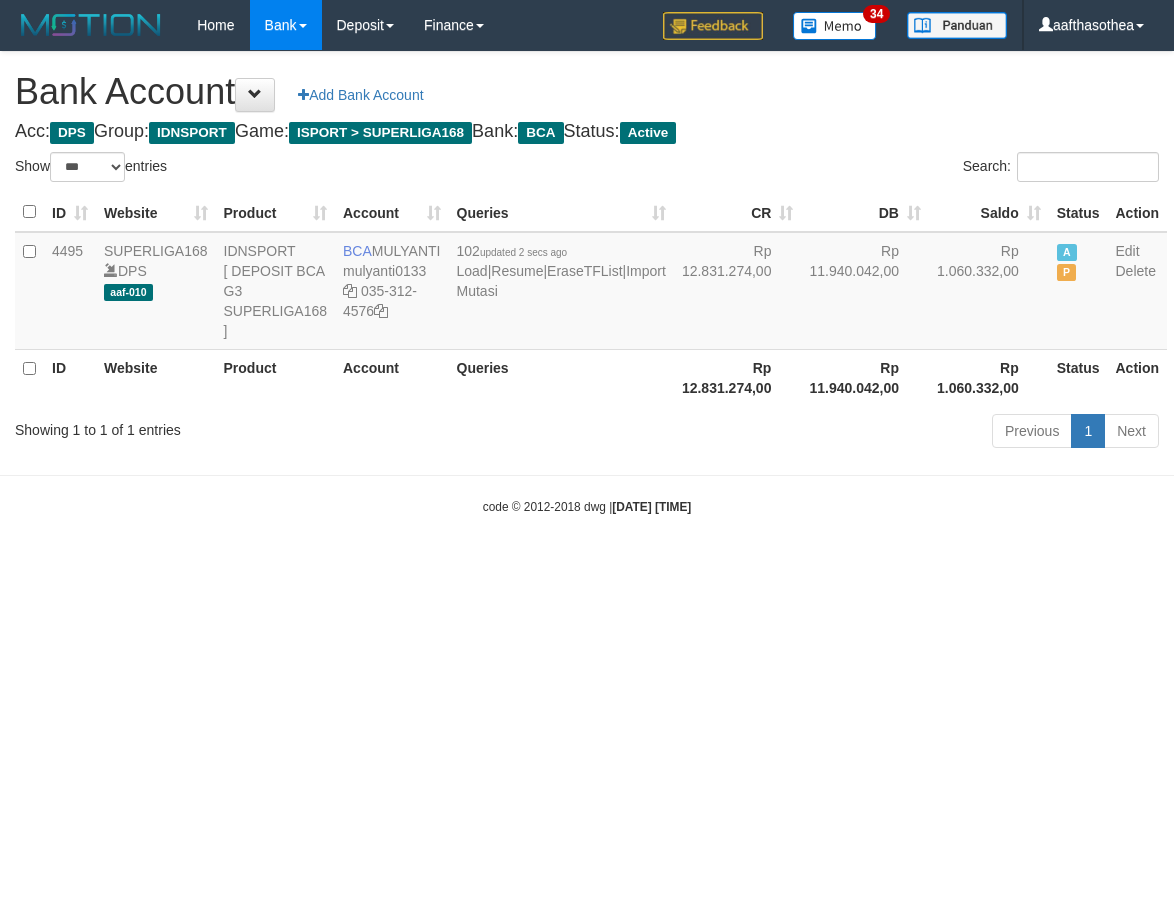 select on "***" 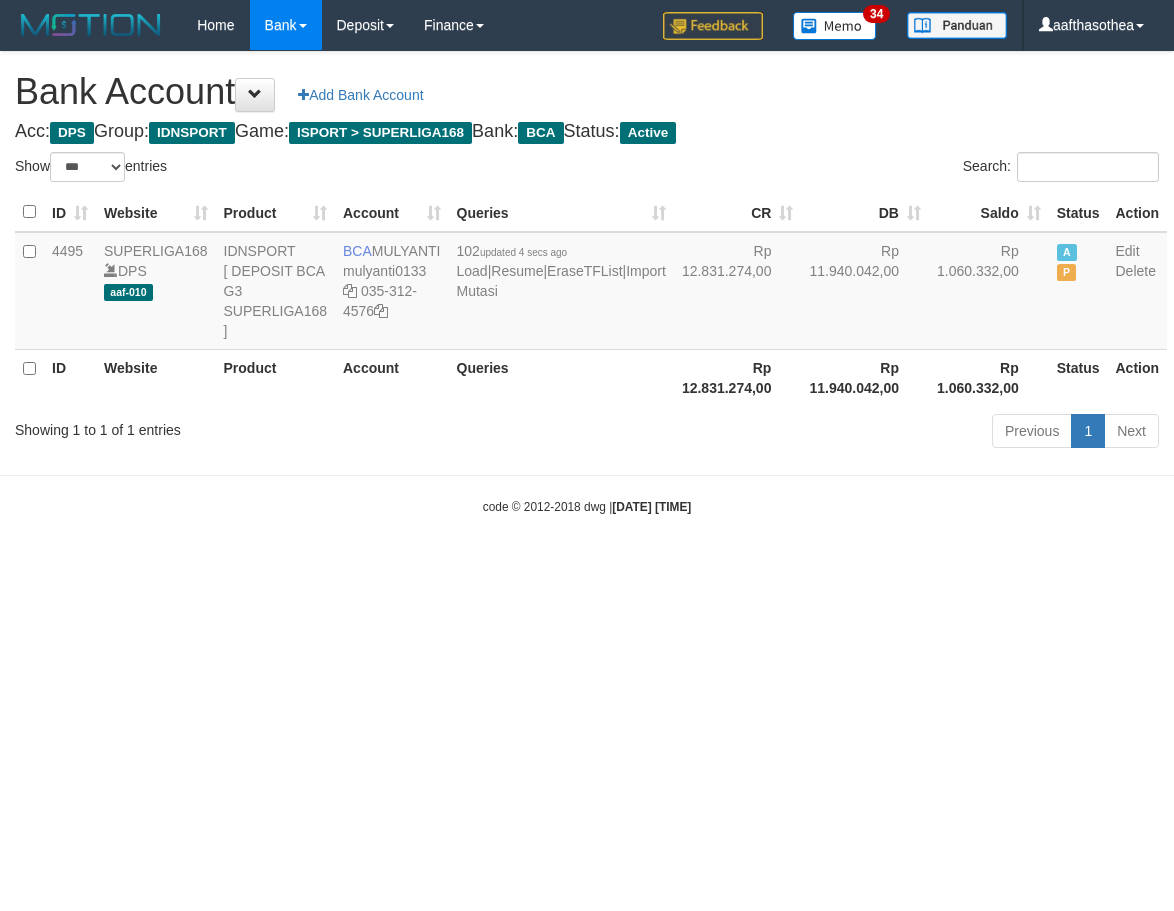 select on "***" 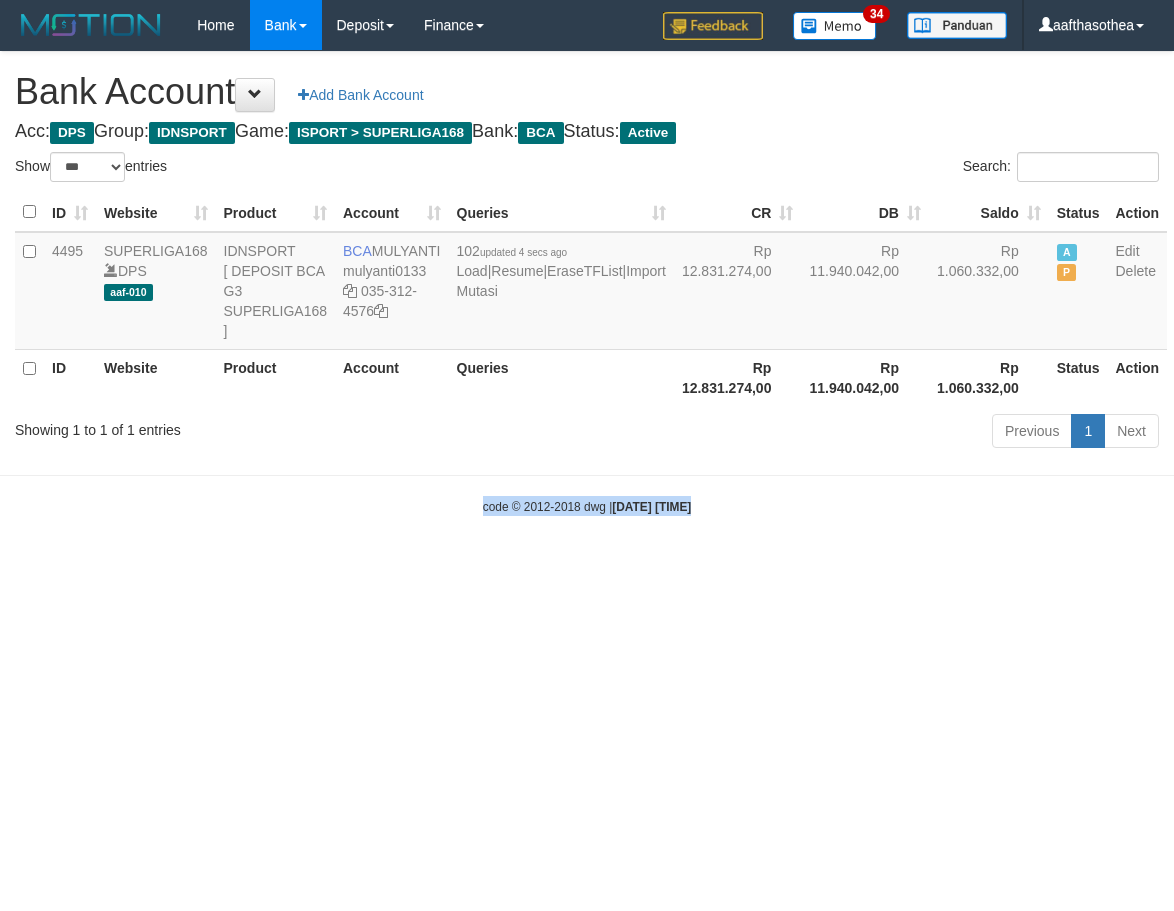click on "code © 2012-2018 dwg |  2025/07/13 02:23:03" at bounding box center [587, 506] 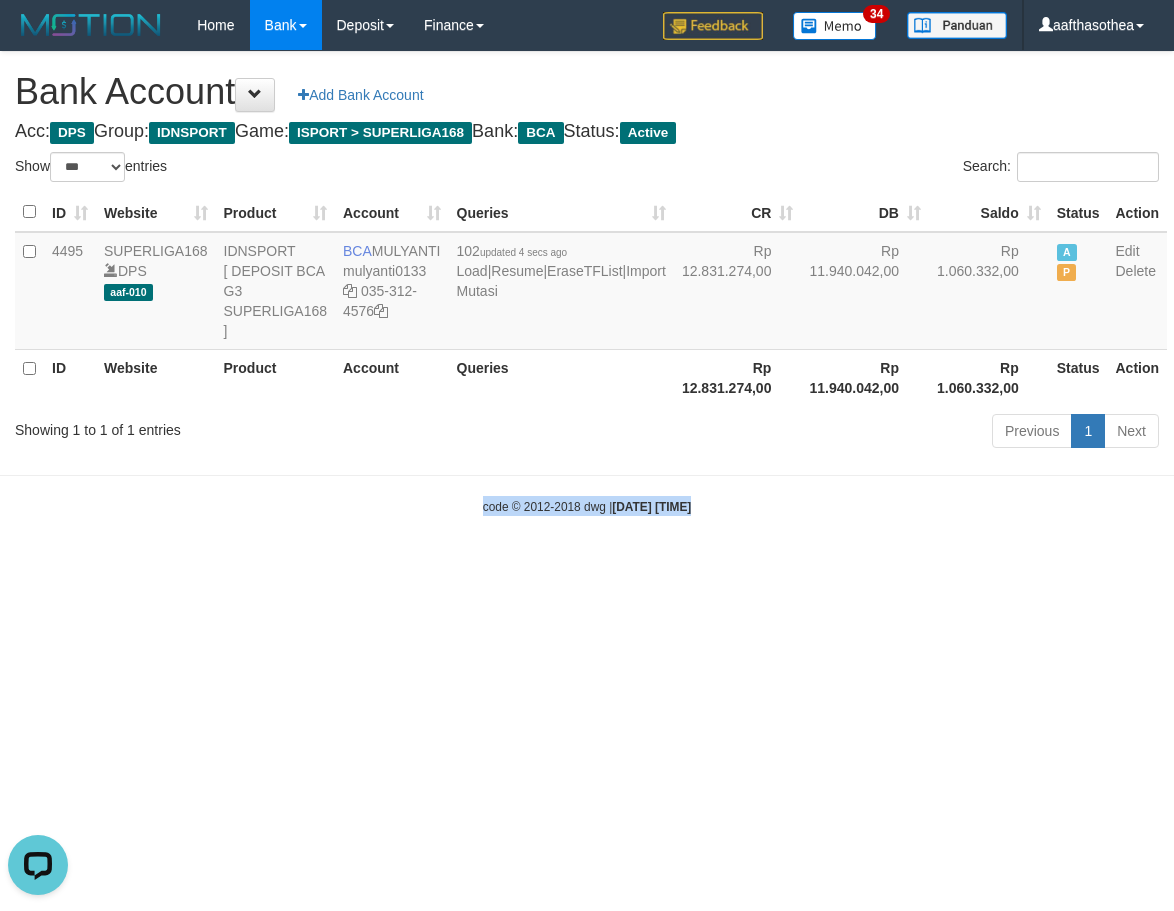 scroll, scrollTop: 0, scrollLeft: 0, axis: both 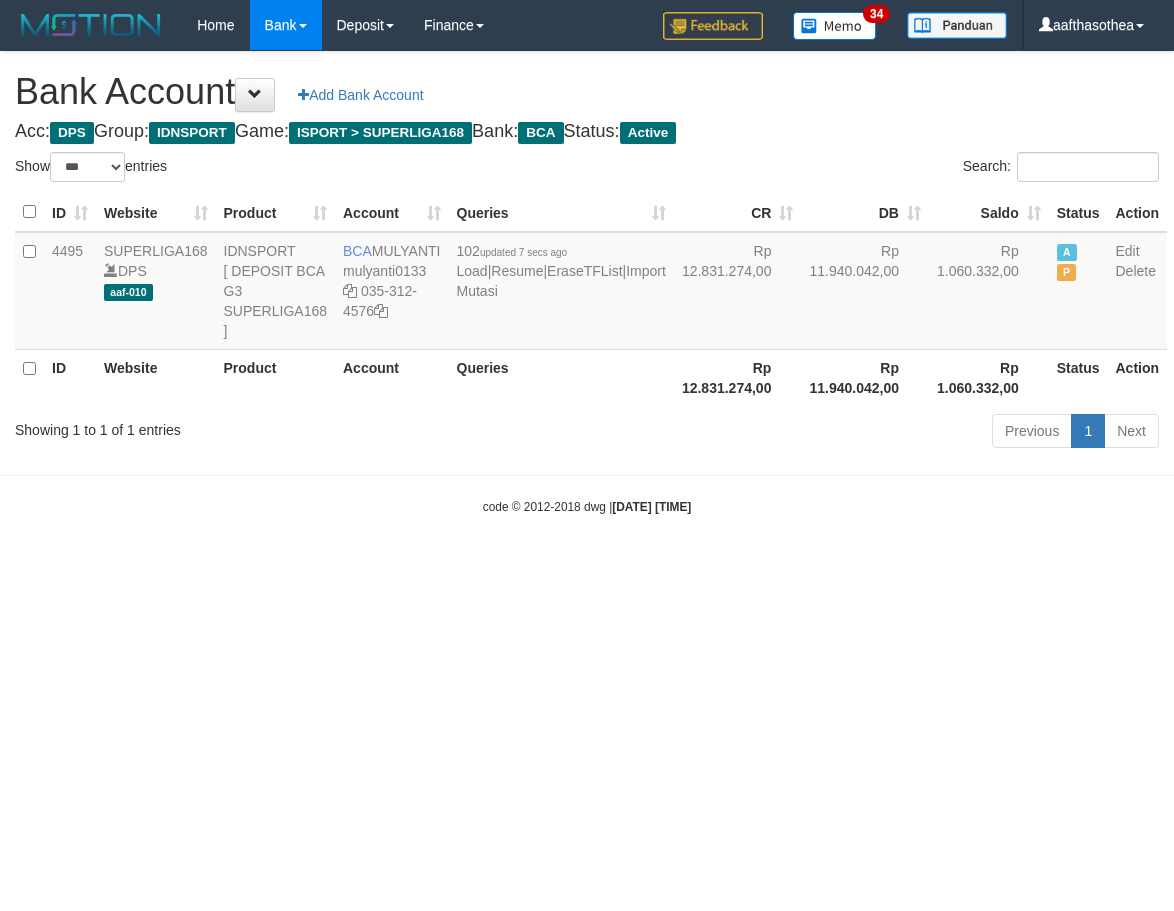 select on "***" 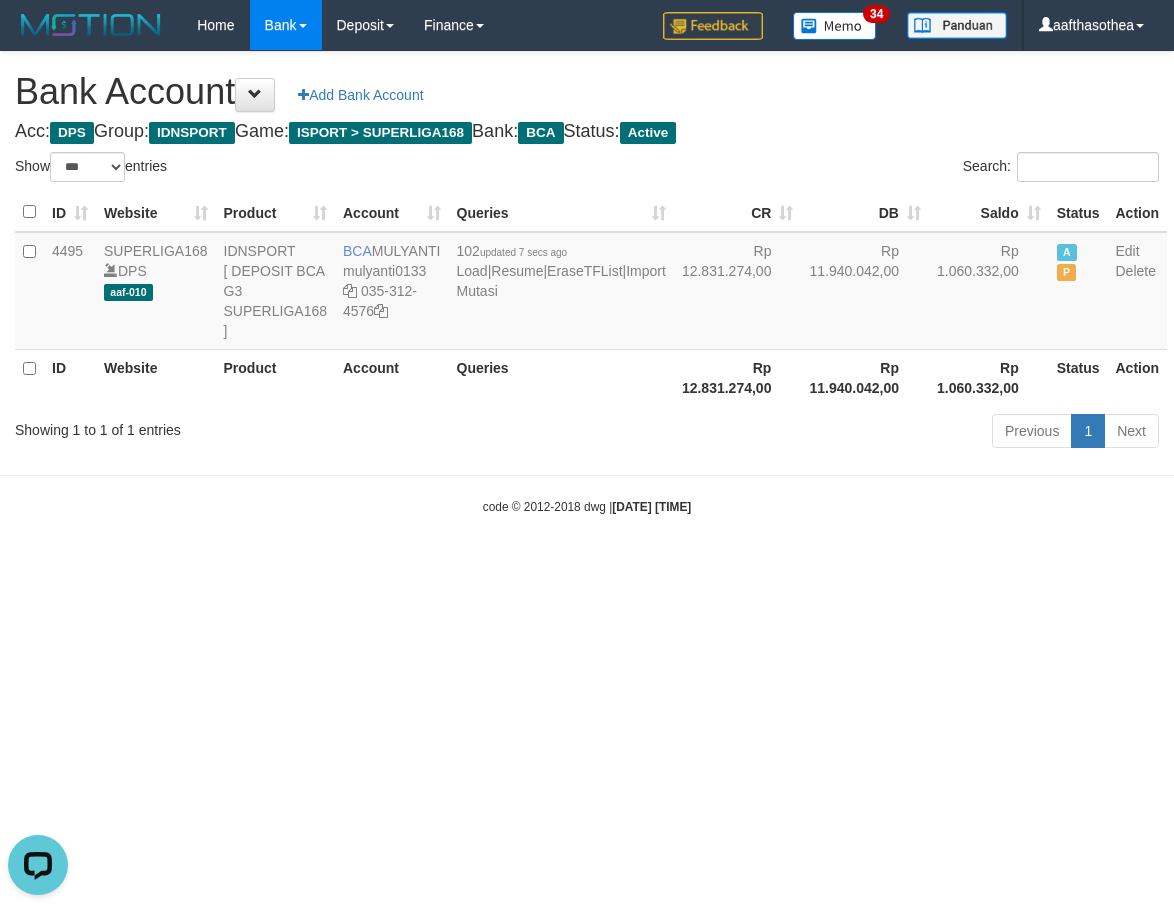scroll, scrollTop: 0, scrollLeft: 0, axis: both 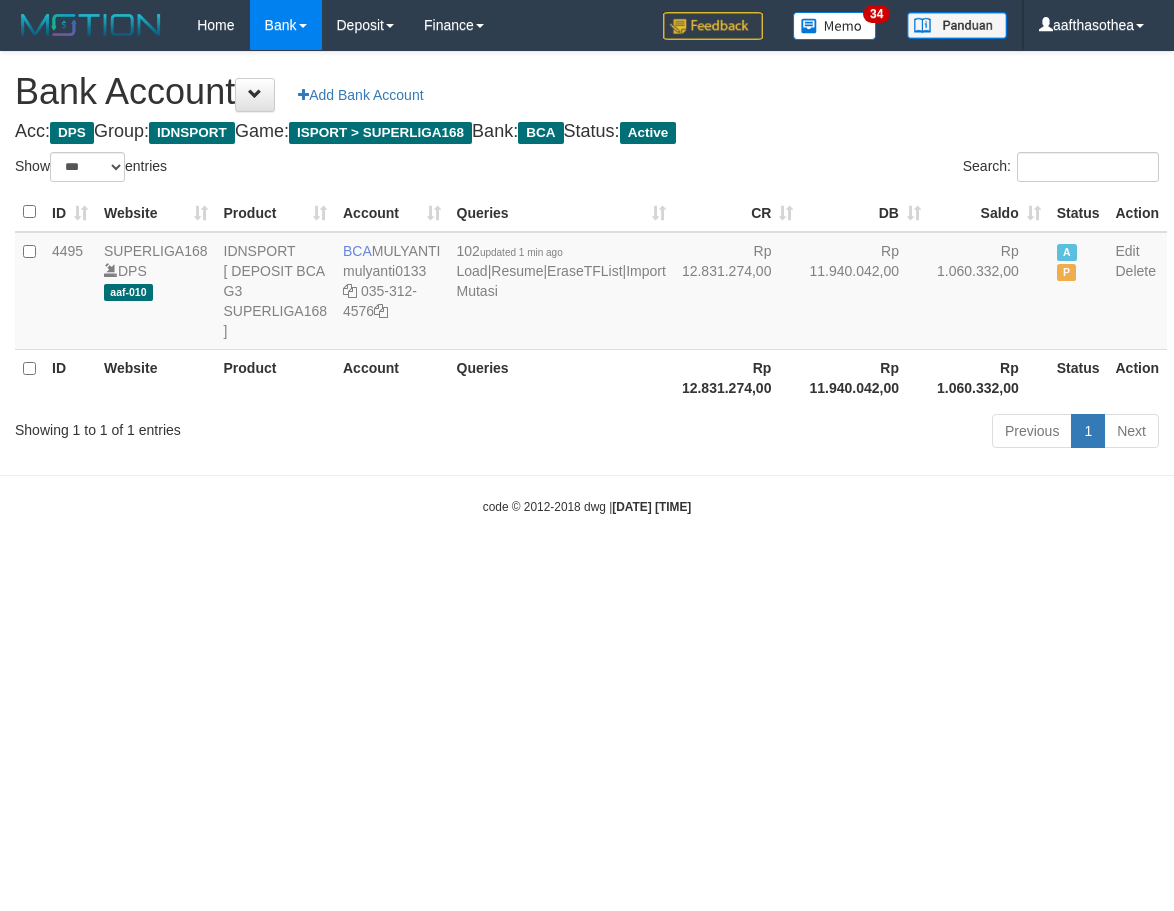 select on "***" 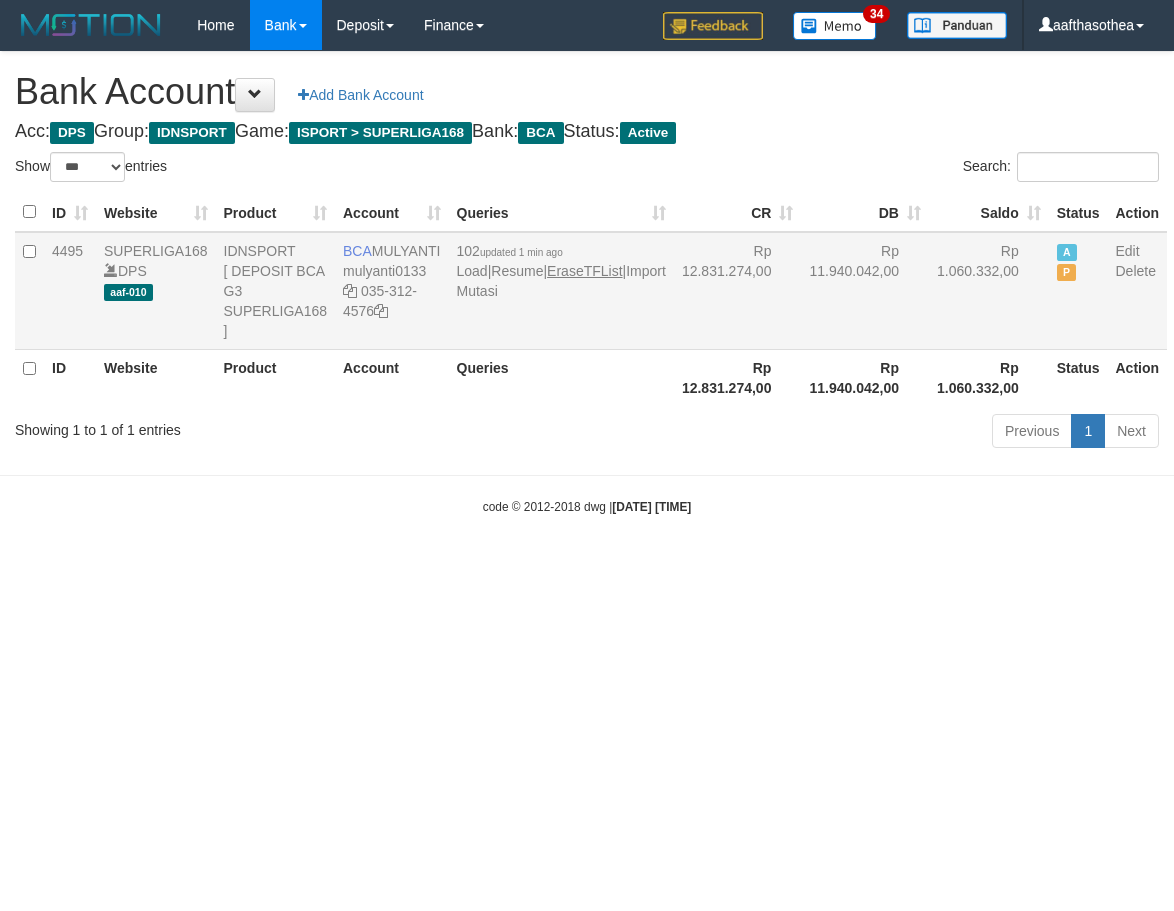 scroll, scrollTop: 0, scrollLeft: 0, axis: both 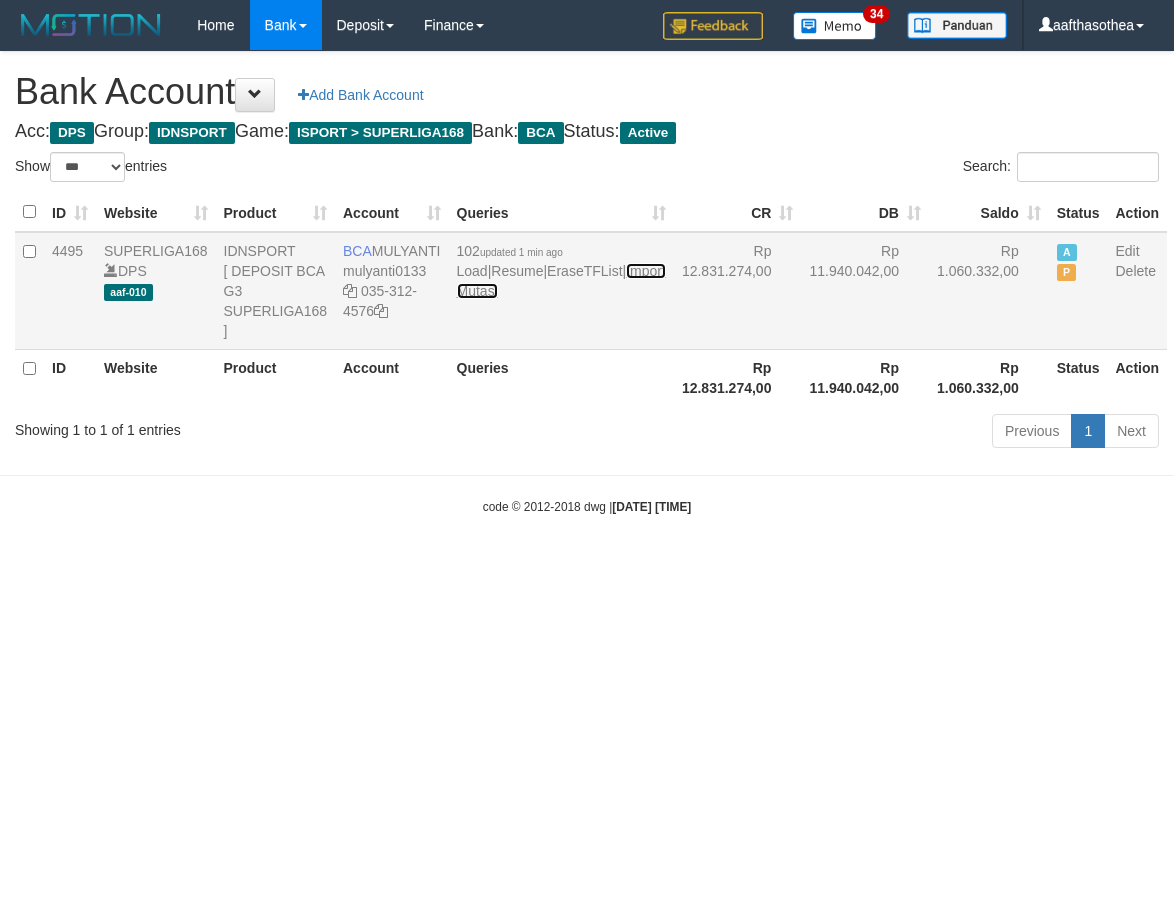 click on "Import Mutasi" at bounding box center [561, 281] 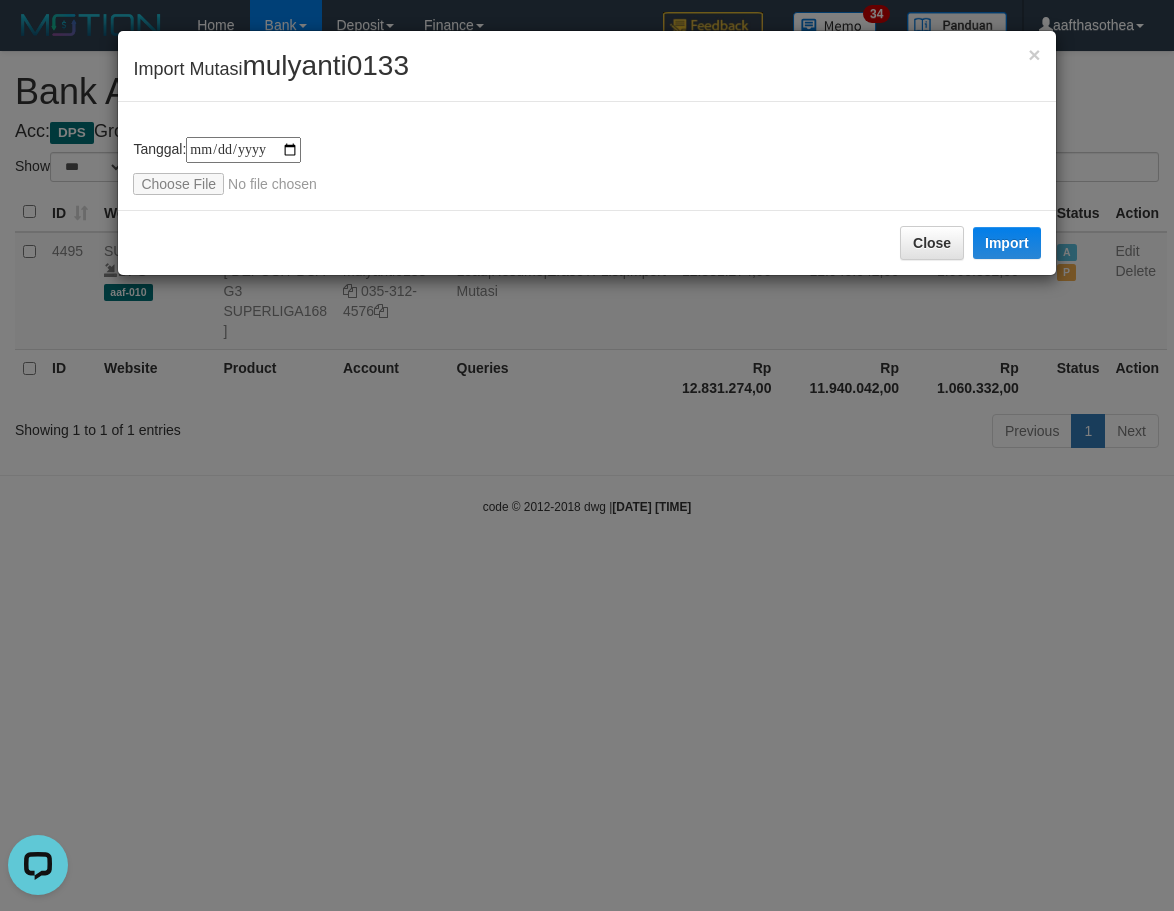 scroll, scrollTop: 0, scrollLeft: 0, axis: both 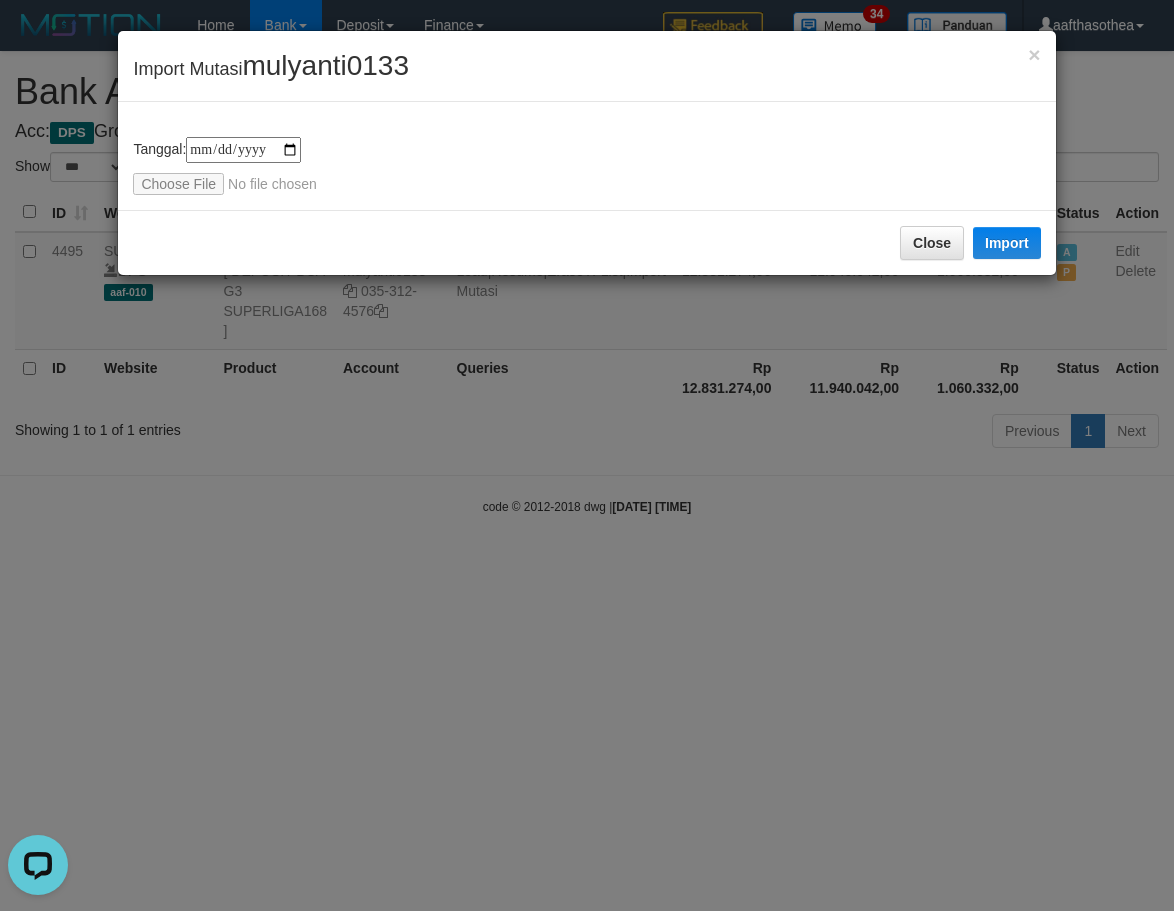 type on "**********" 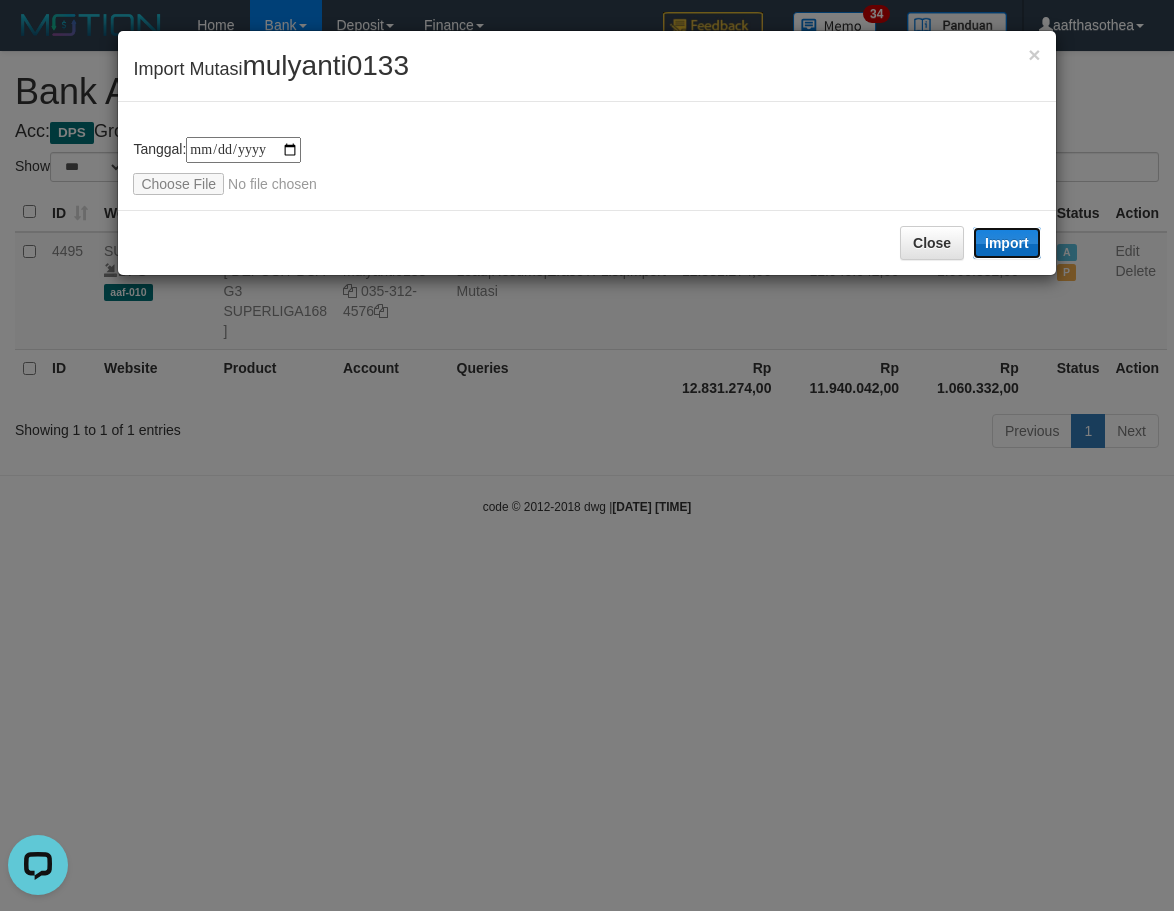 drag, startPoint x: 984, startPoint y: 243, endPoint x: 475, endPoint y: 738, distance: 710.0042 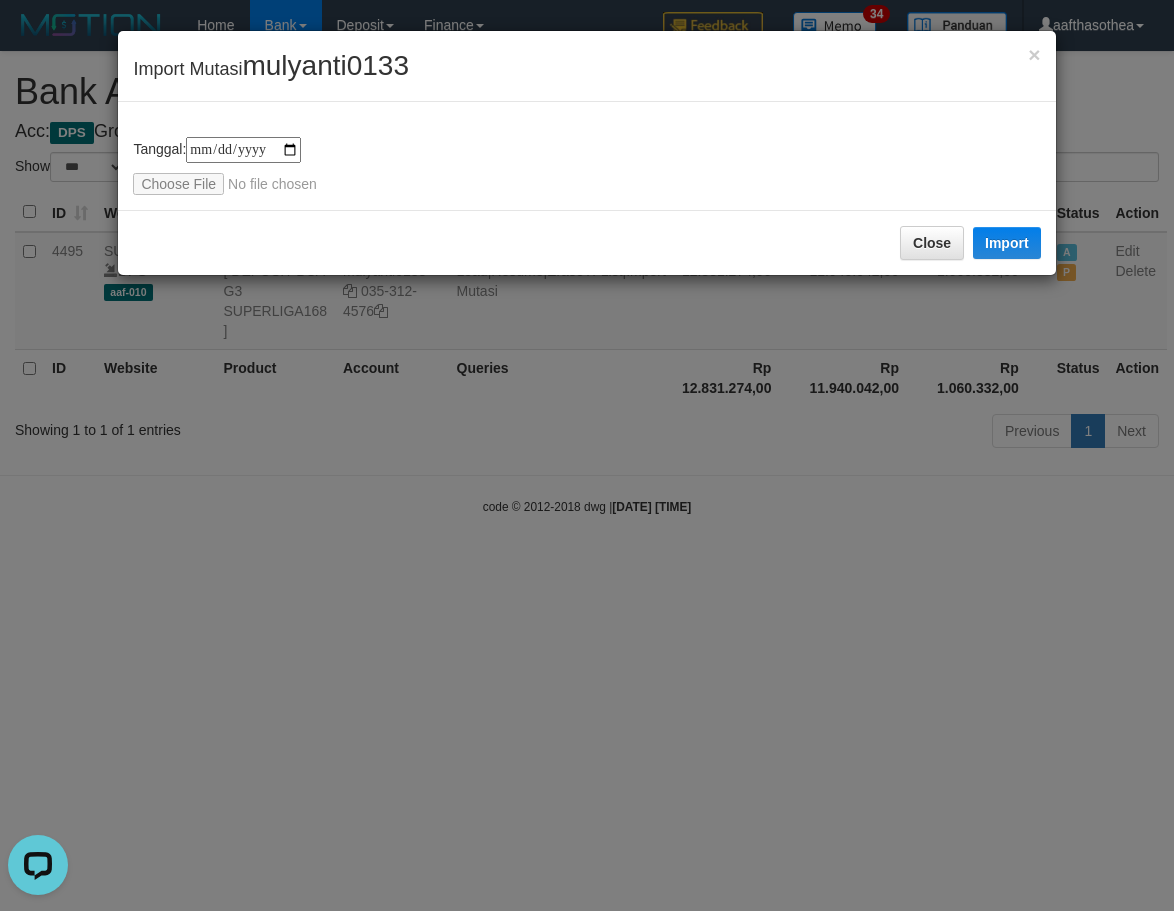 click on "**********" at bounding box center (587, 455) 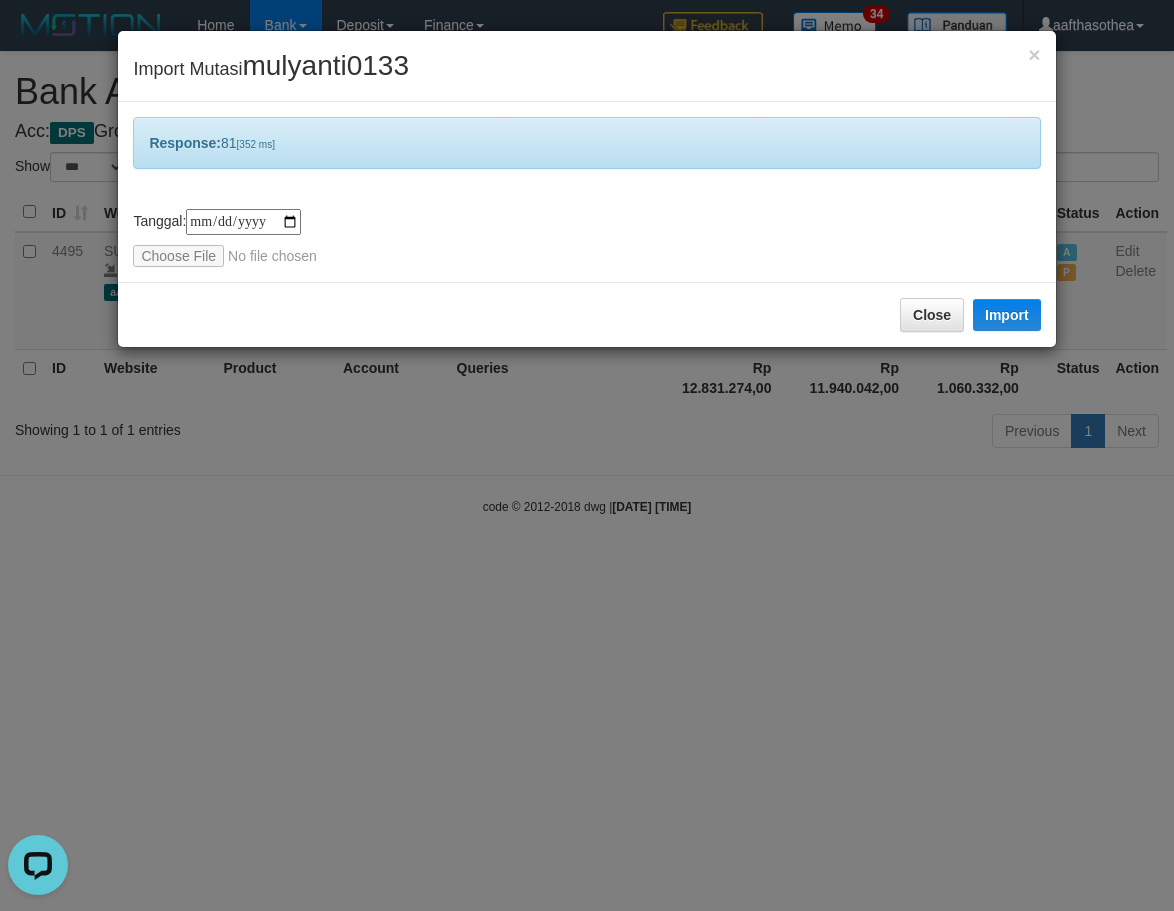 click on "**********" at bounding box center [587, 455] 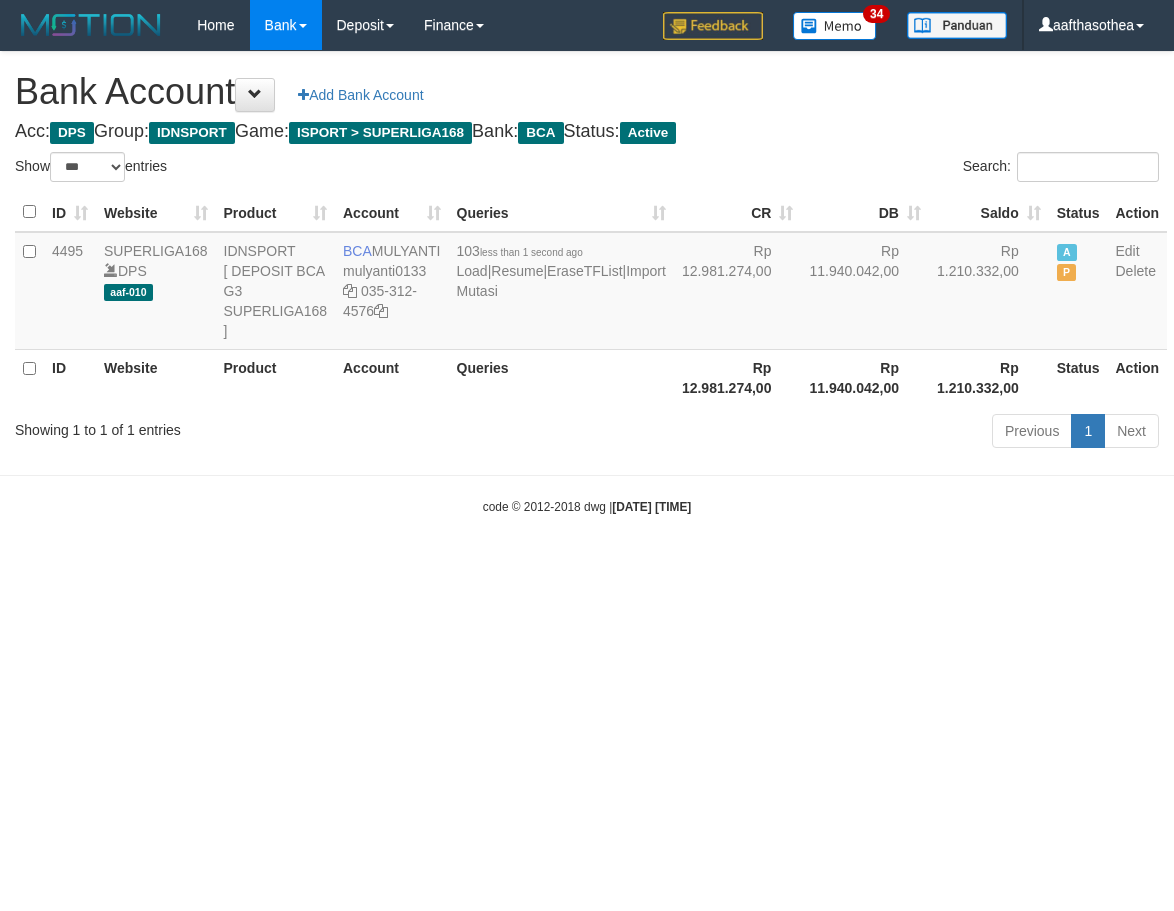 select on "***" 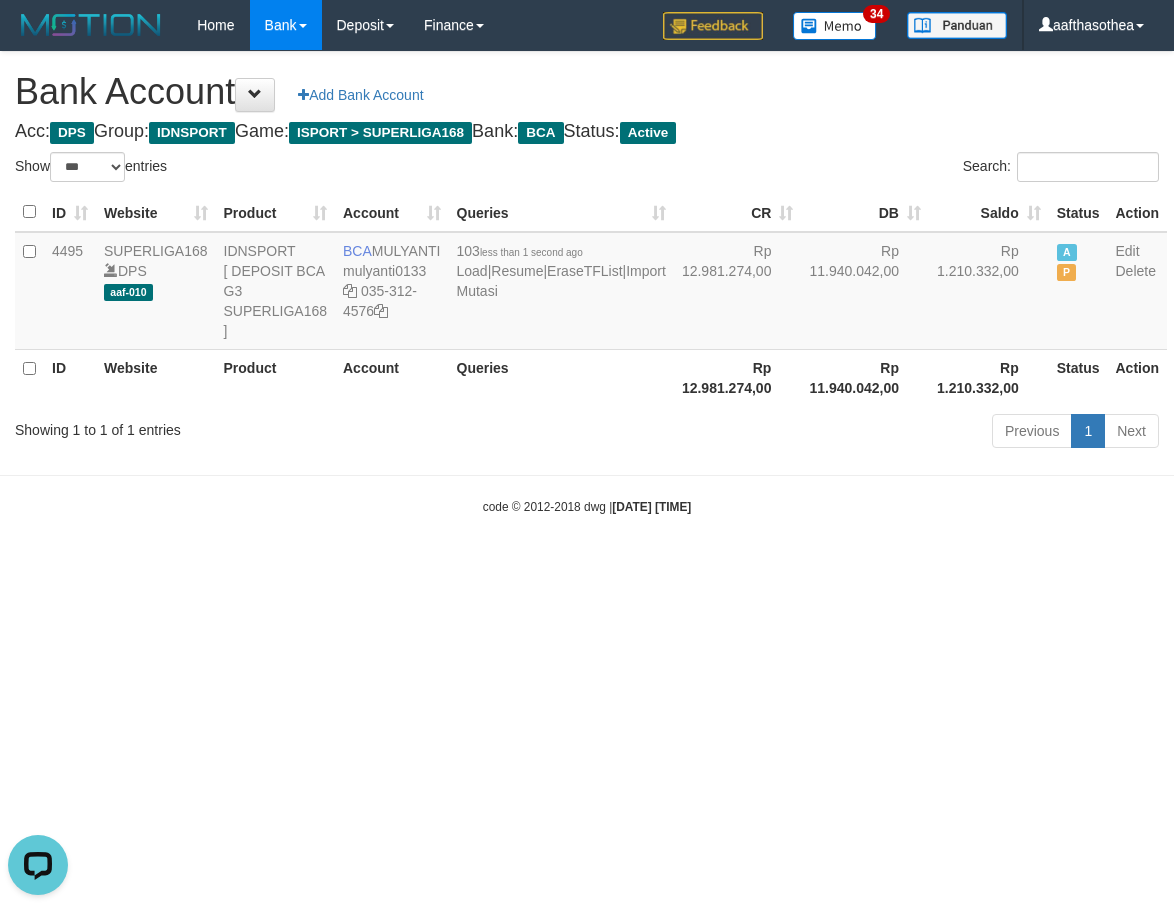 scroll, scrollTop: 0, scrollLeft: 0, axis: both 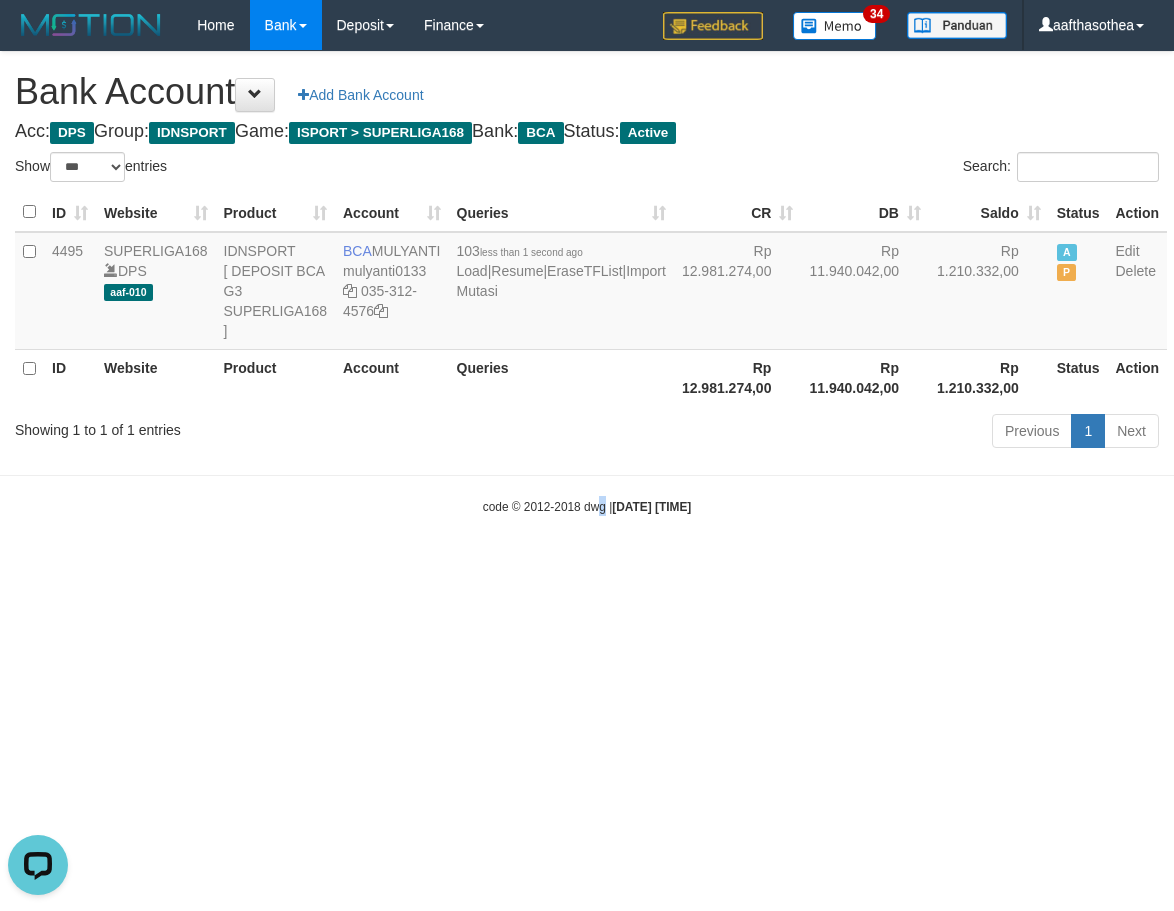 drag, startPoint x: 582, startPoint y: 618, endPoint x: 460, endPoint y: 492, distance: 175.38528 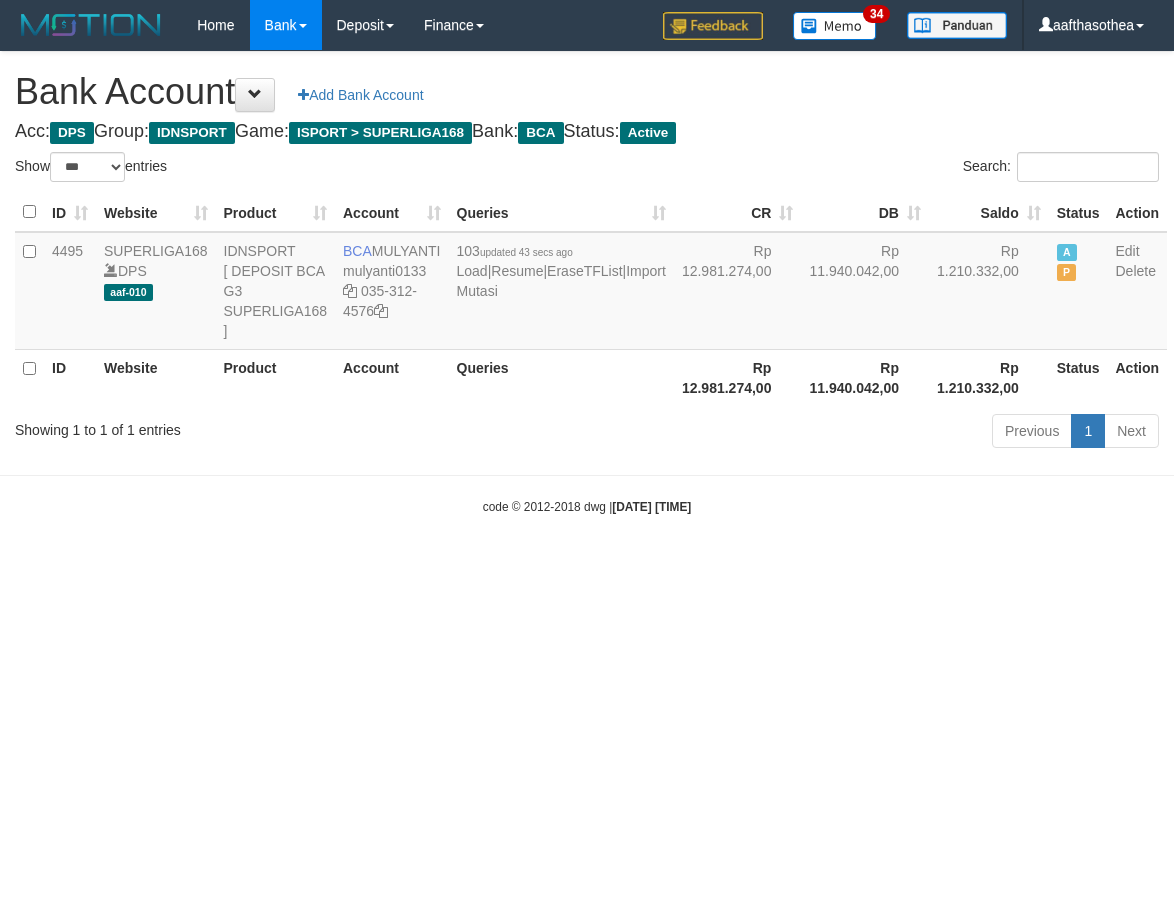 select on "***" 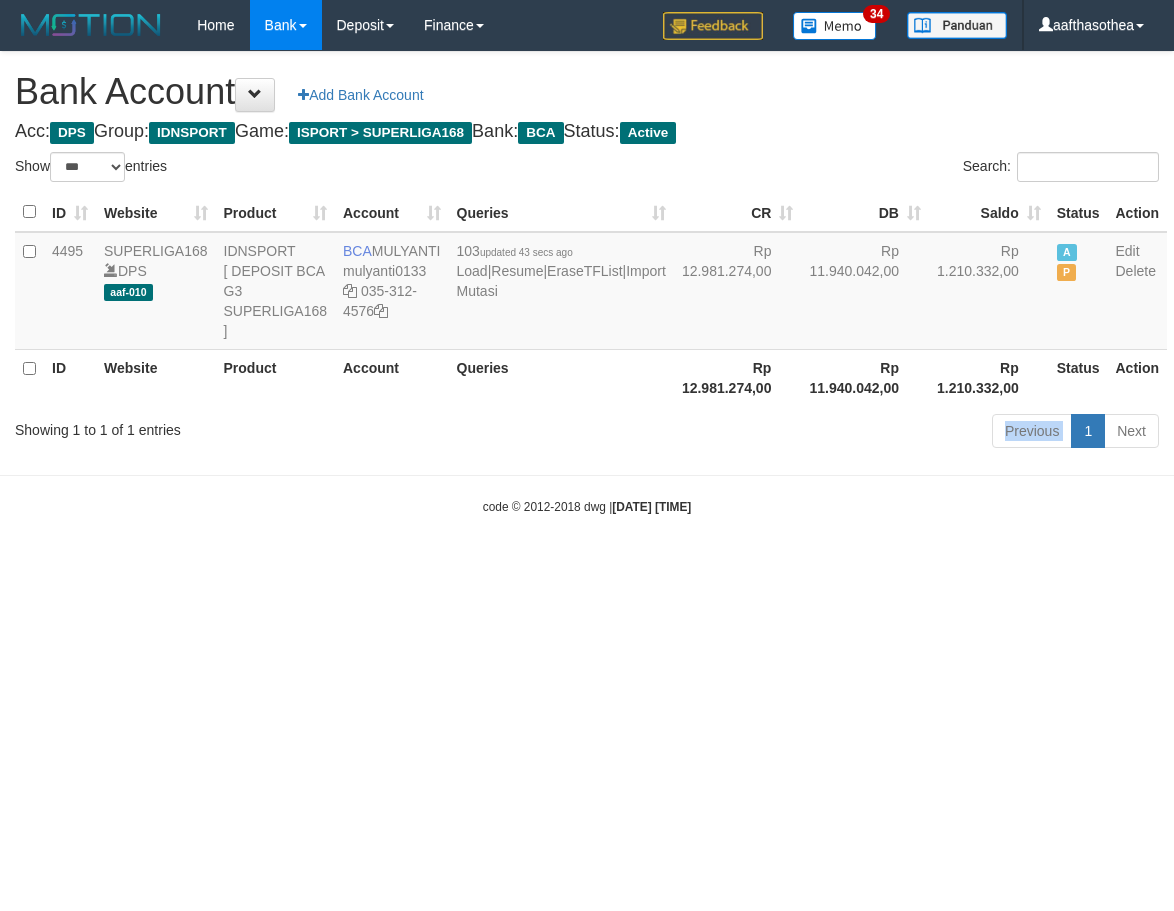 click on "Previous 1 Next" at bounding box center [831, 433] 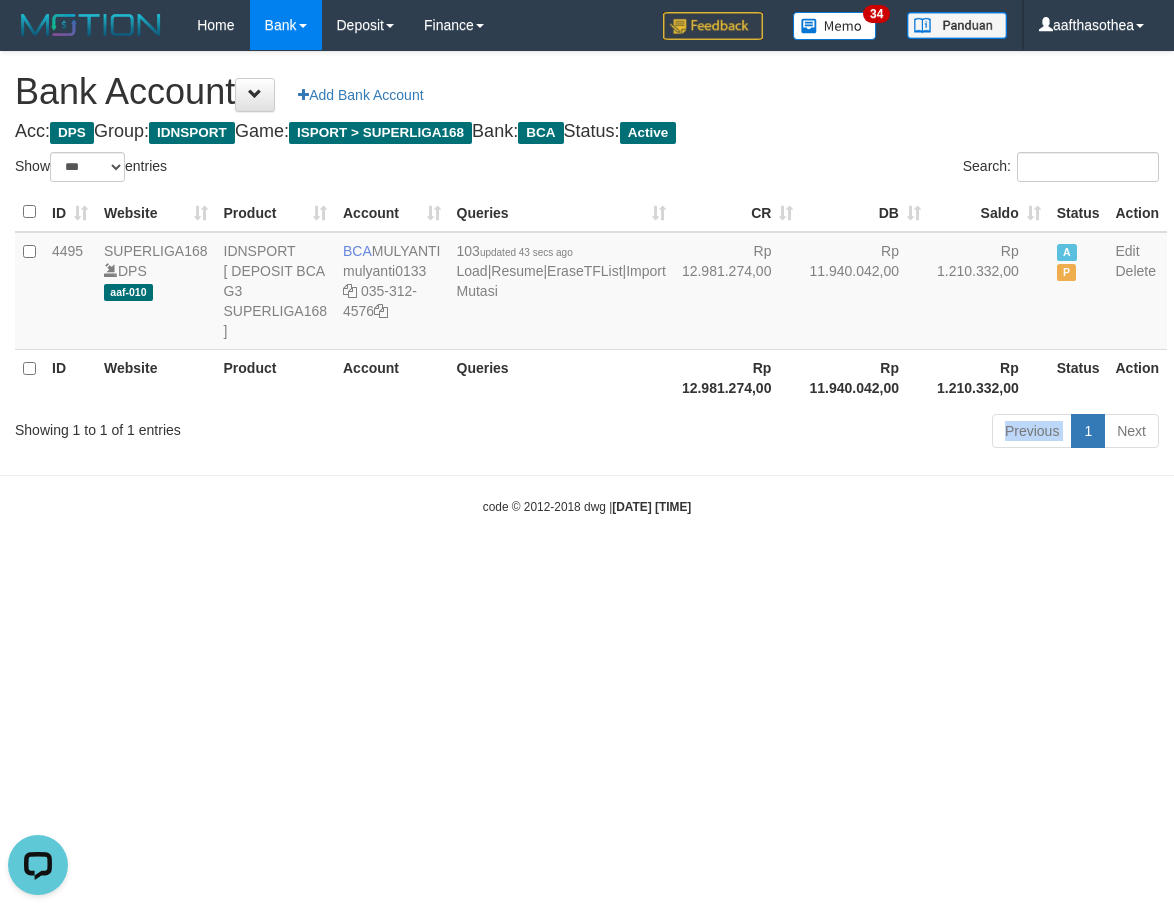 scroll, scrollTop: 0, scrollLeft: 0, axis: both 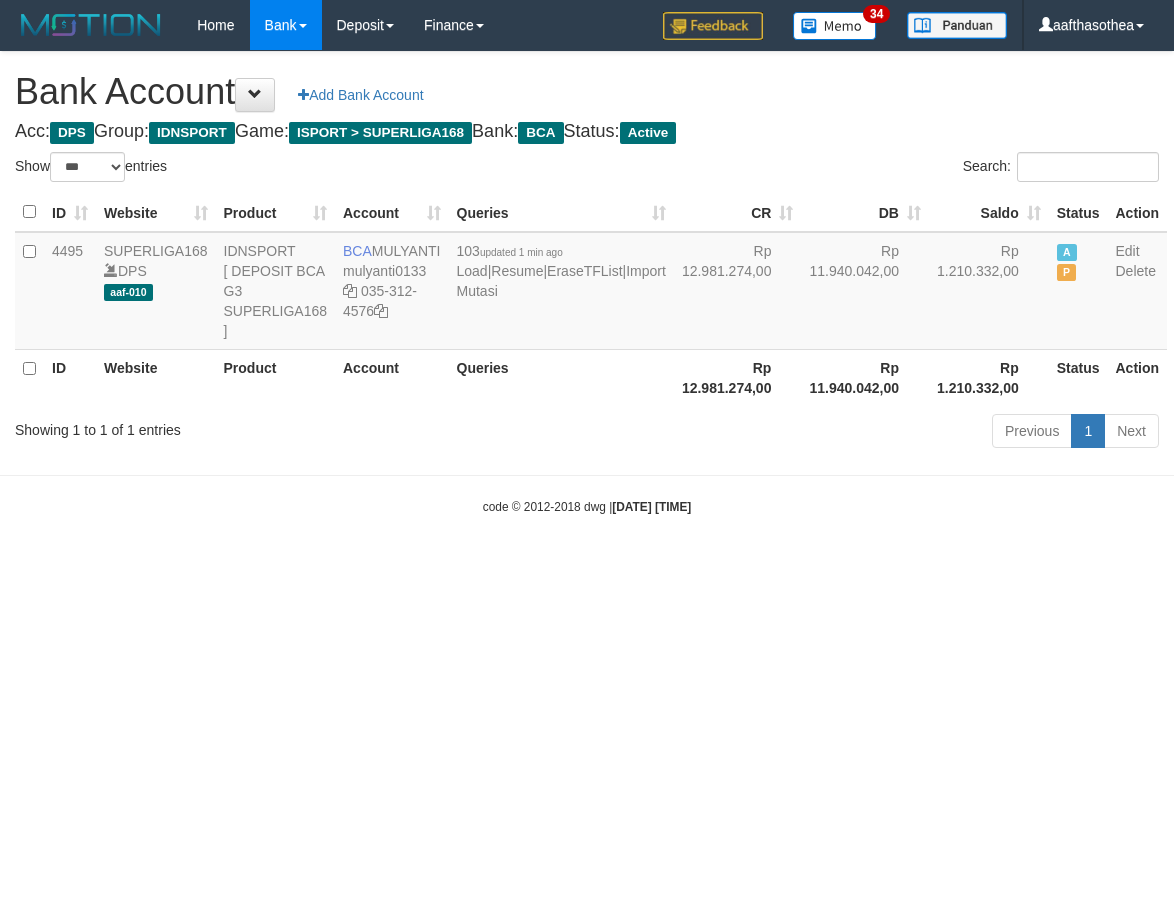 select on "***" 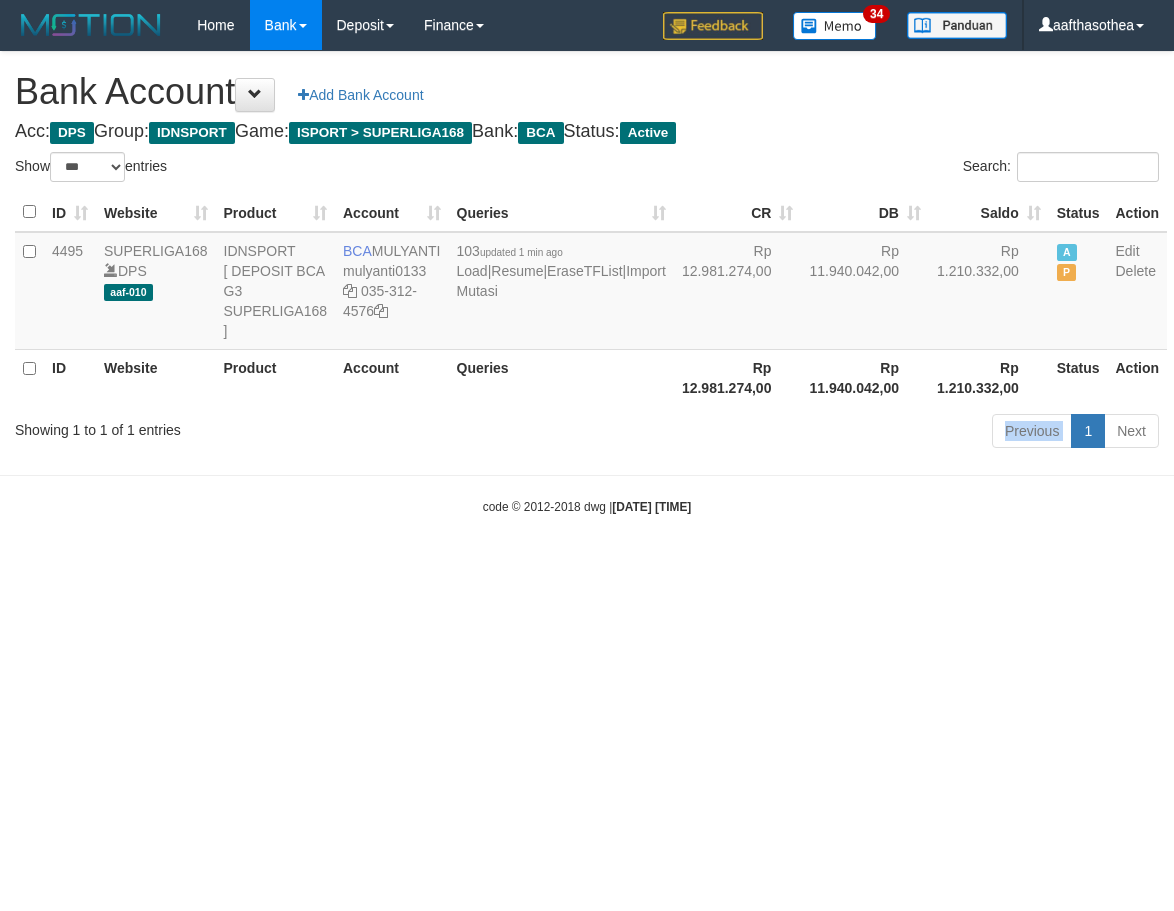 click on "Previous 1 Next" at bounding box center (831, 433) 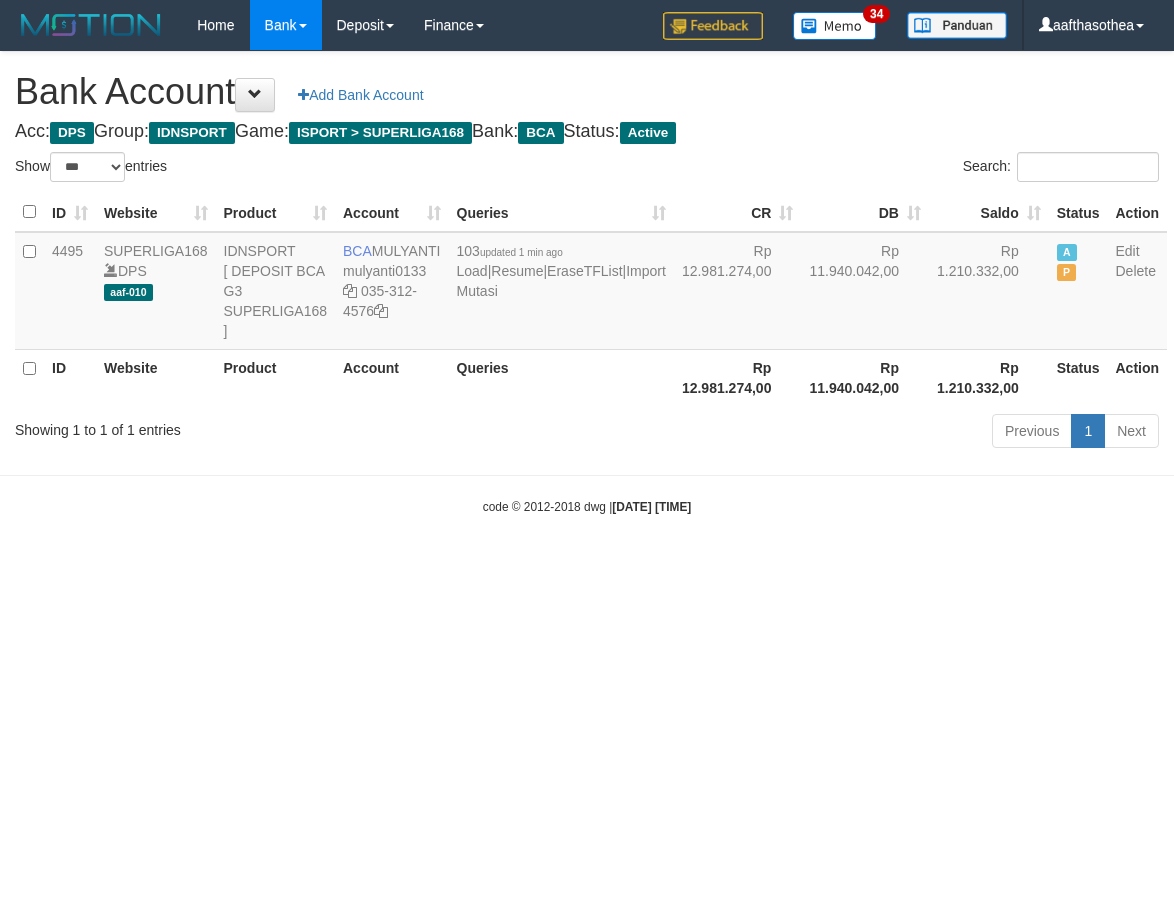 select on "***" 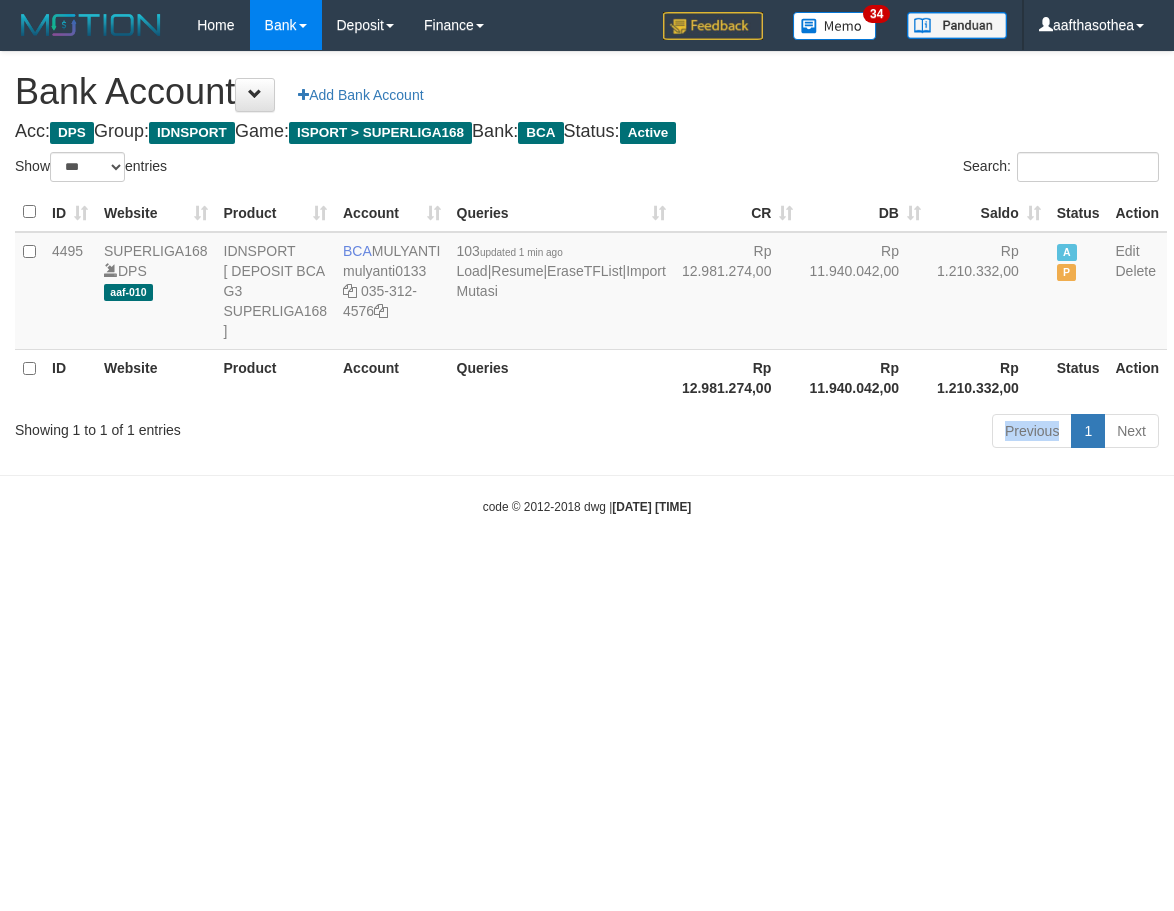 click on "Previous 1 Next" at bounding box center (831, 433) 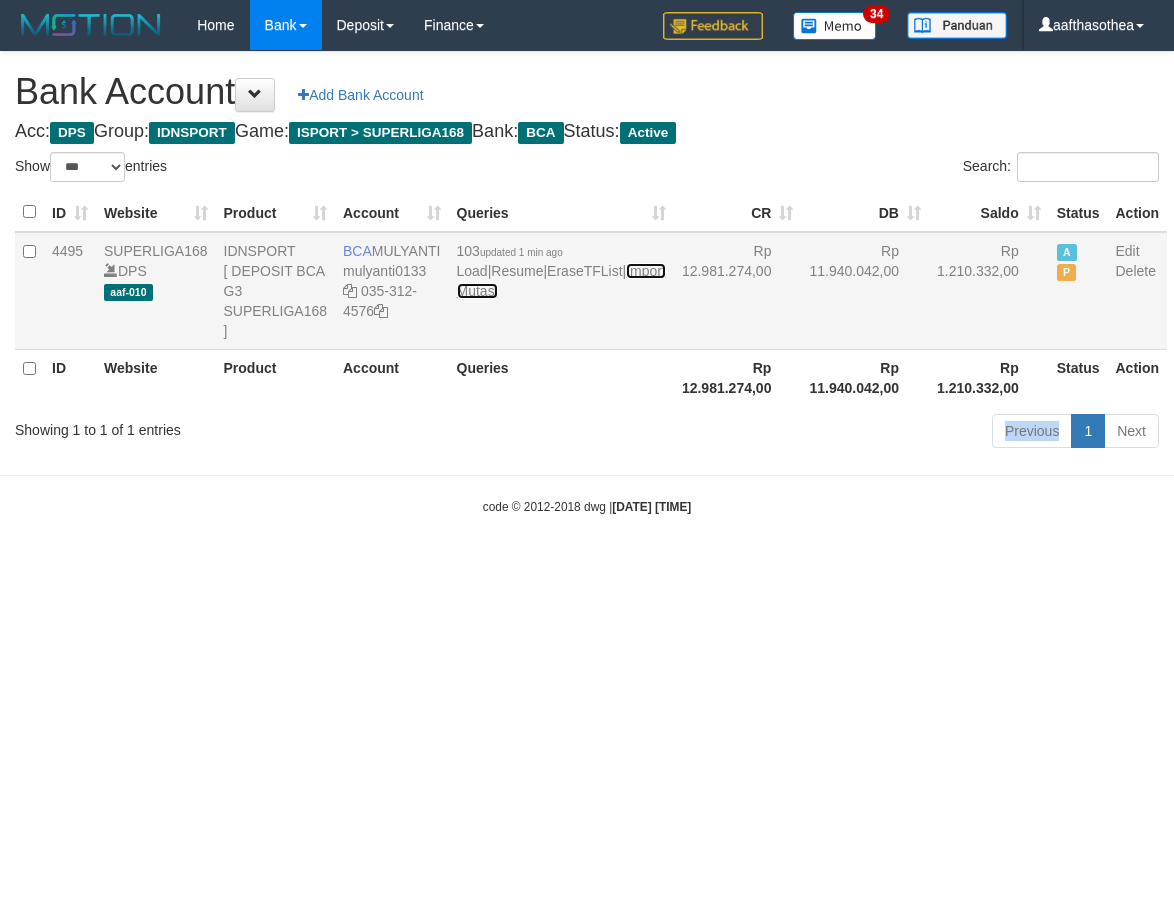 click on "Import Mutasi" at bounding box center (561, 281) 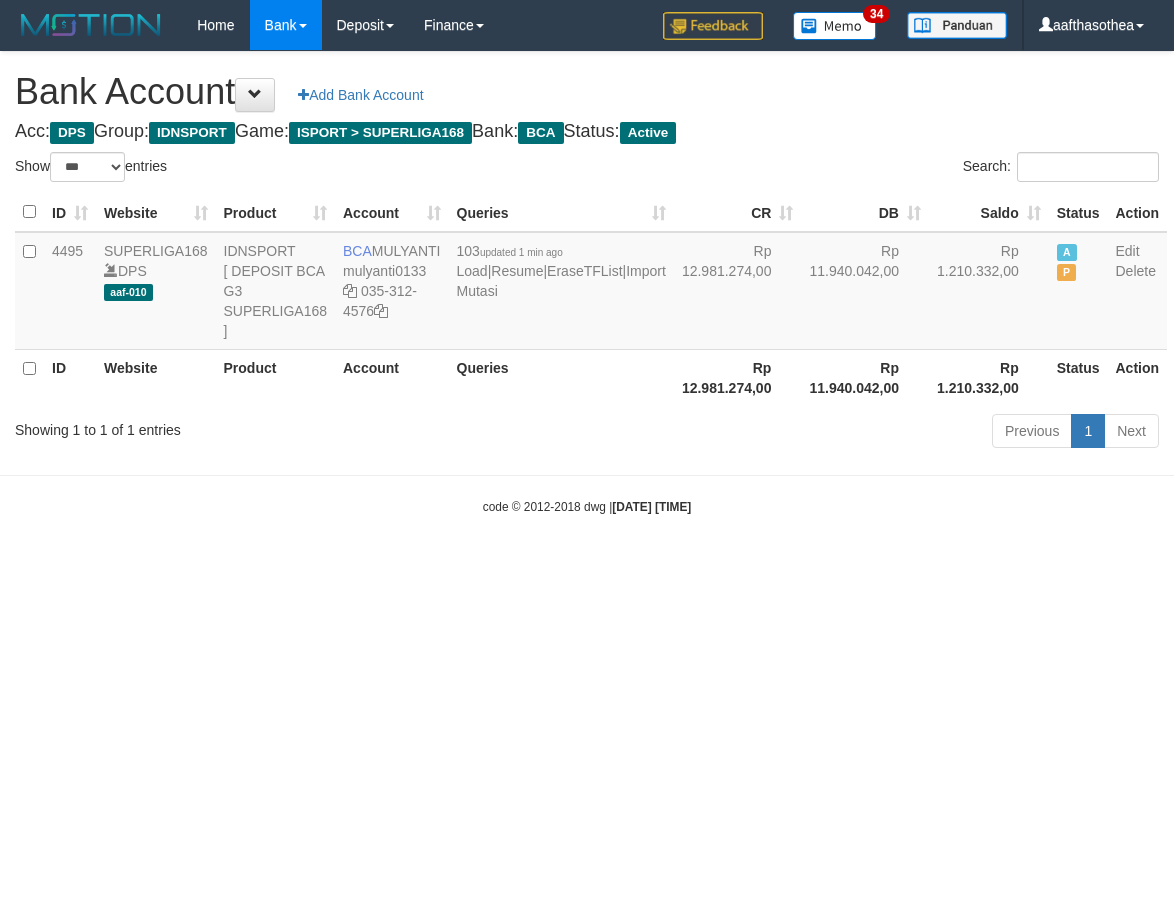 select on "***" 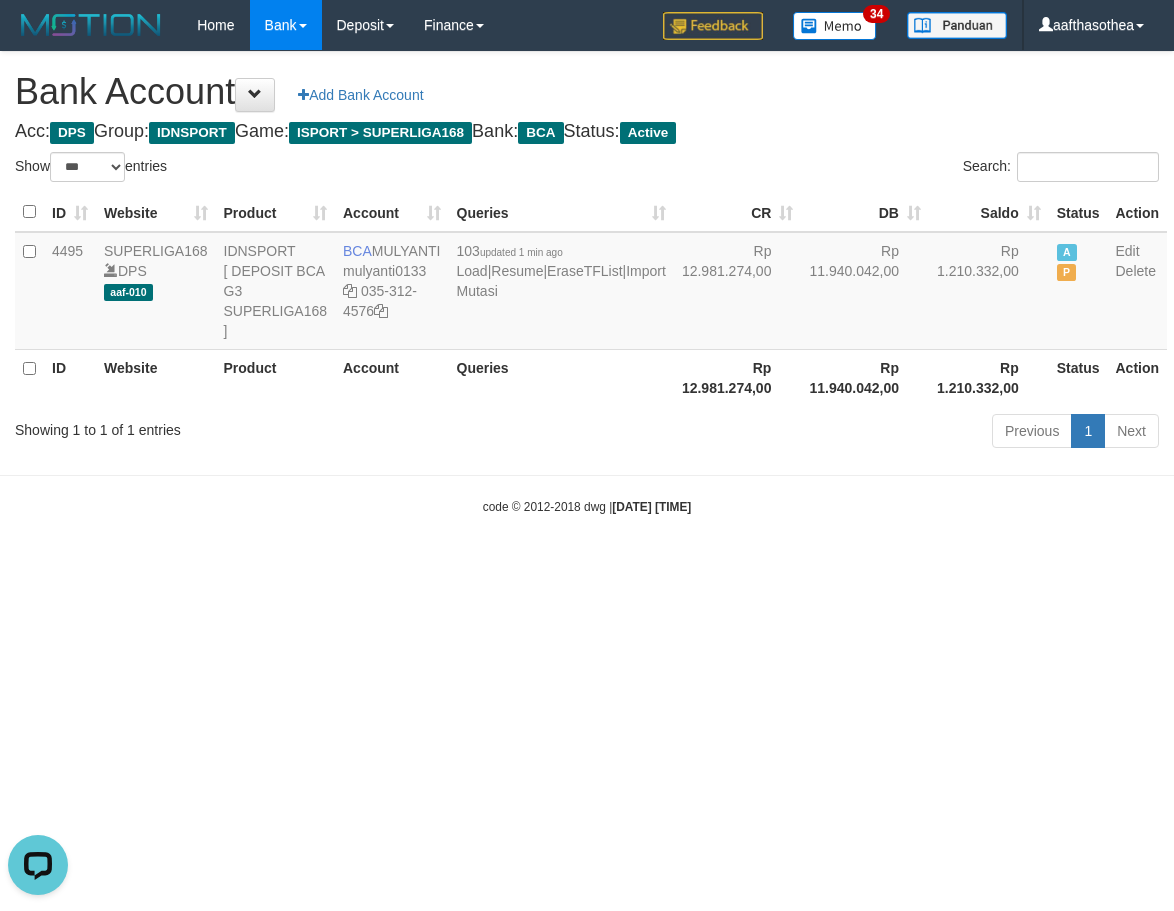 scroll, scrollTop: 0, scrollLeft: 0, axis: both 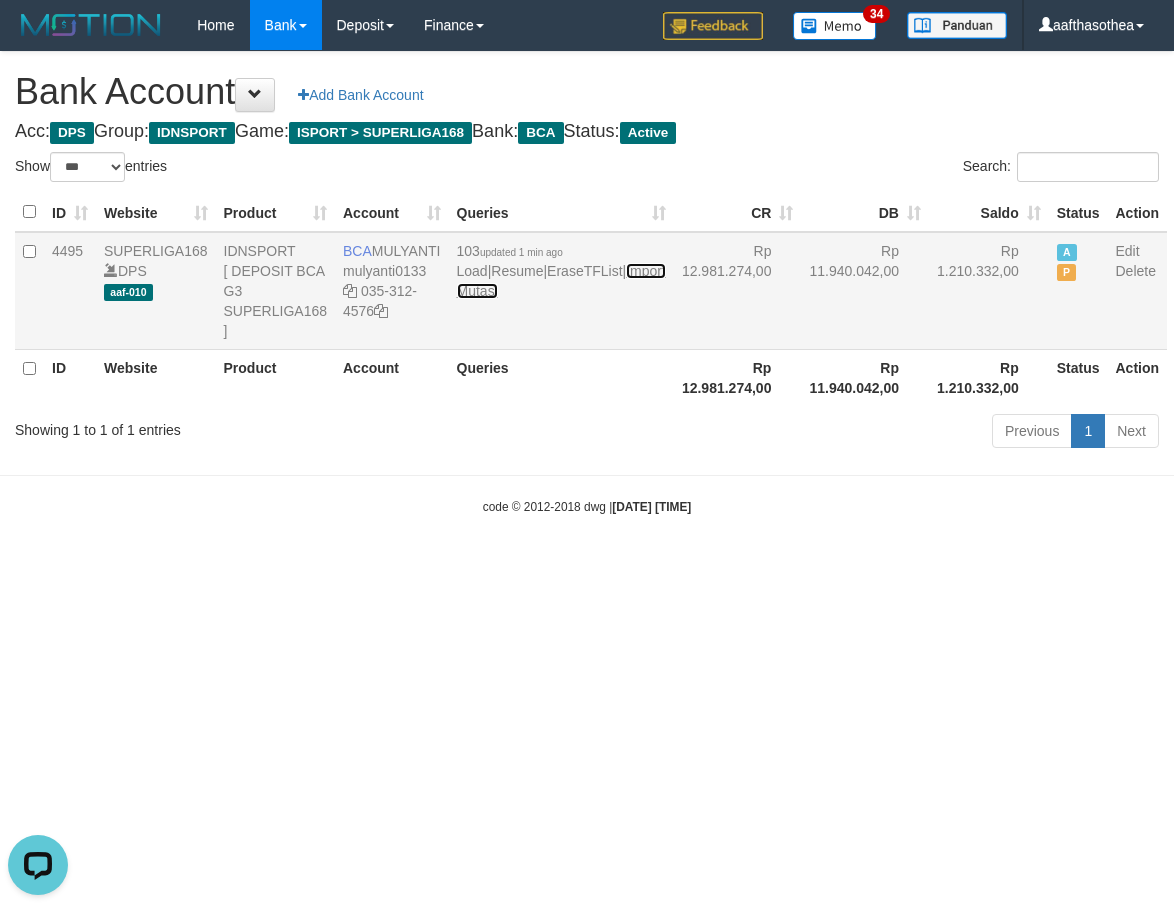 click on "Import Mutasi" at bounding box center [561, 281] 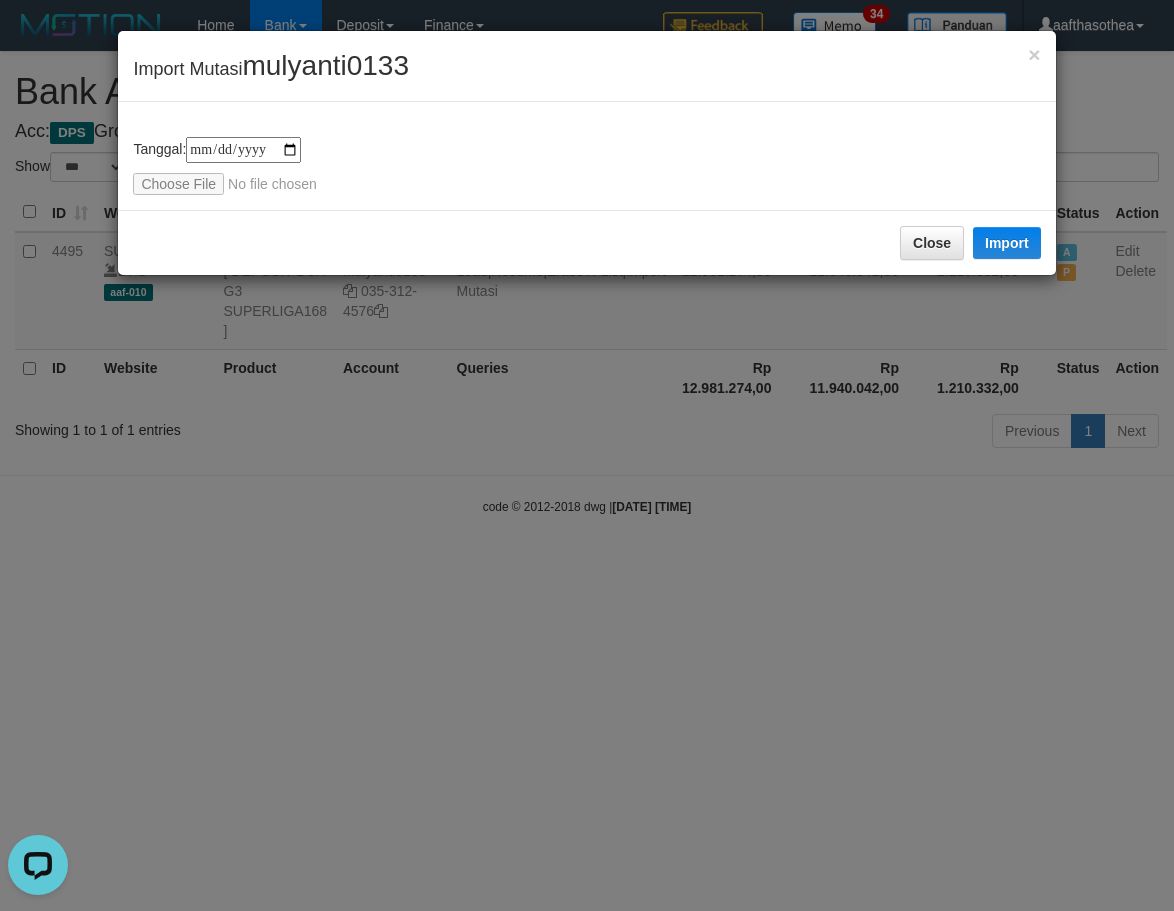 type on "**********" 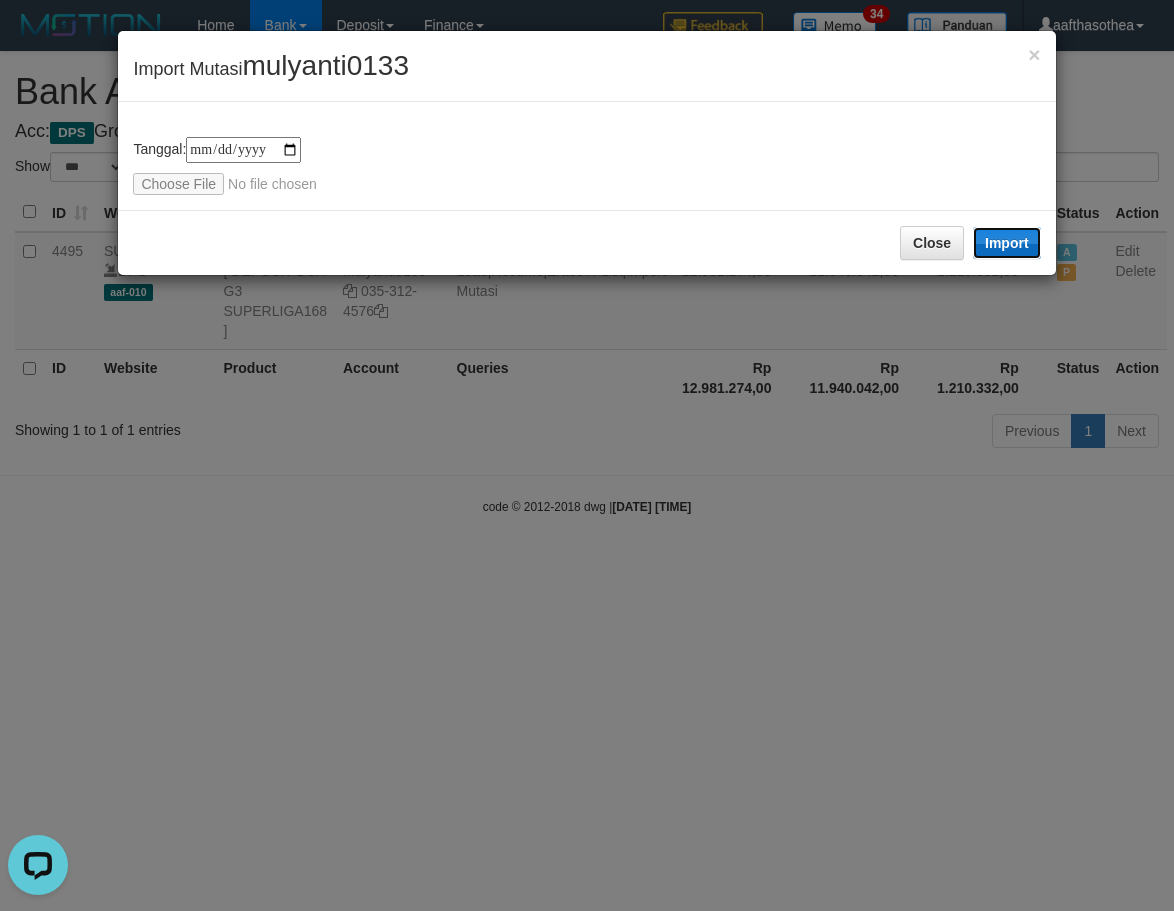 drag, startPoint x: 998, startPoint y: 249, endPoint x: 752, endPoint y: 746, distance: 554.5494 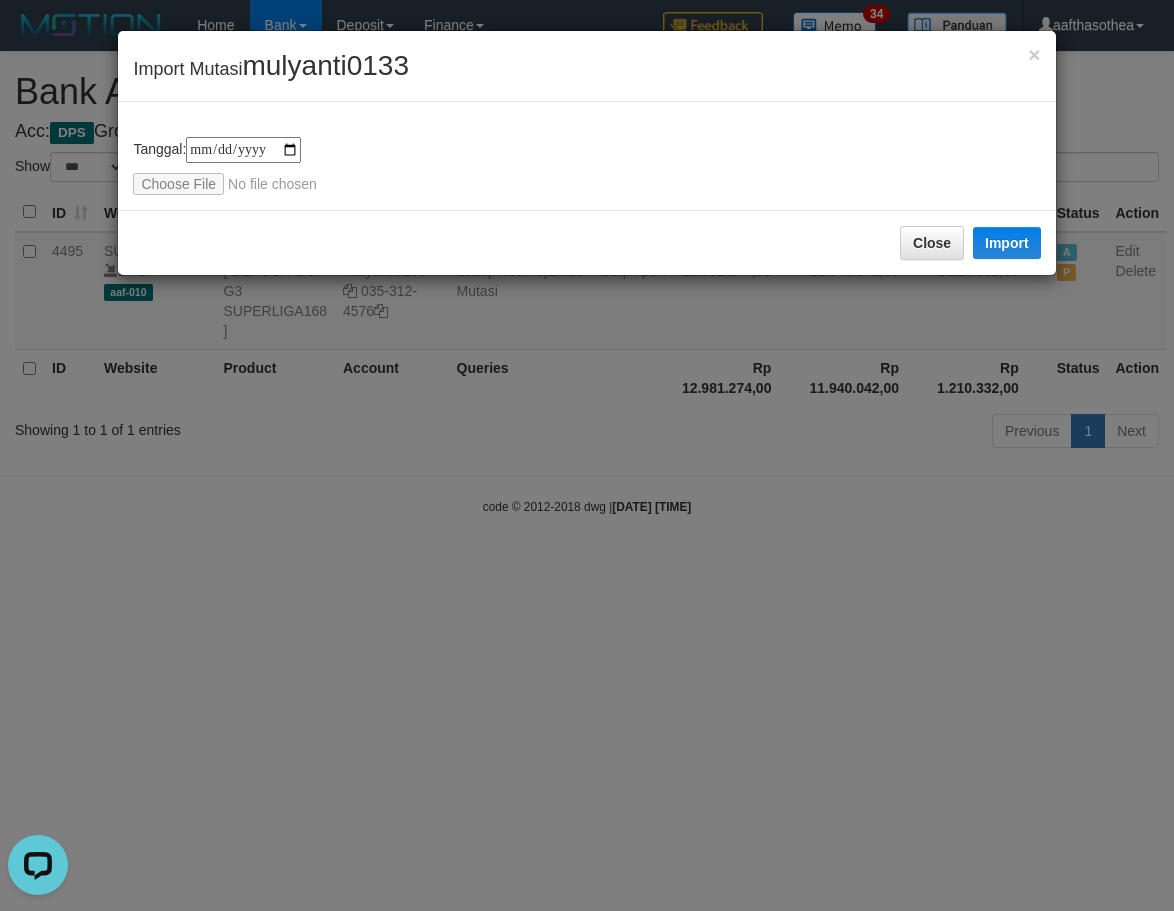click on "**********" at bounding box center (587, 455) 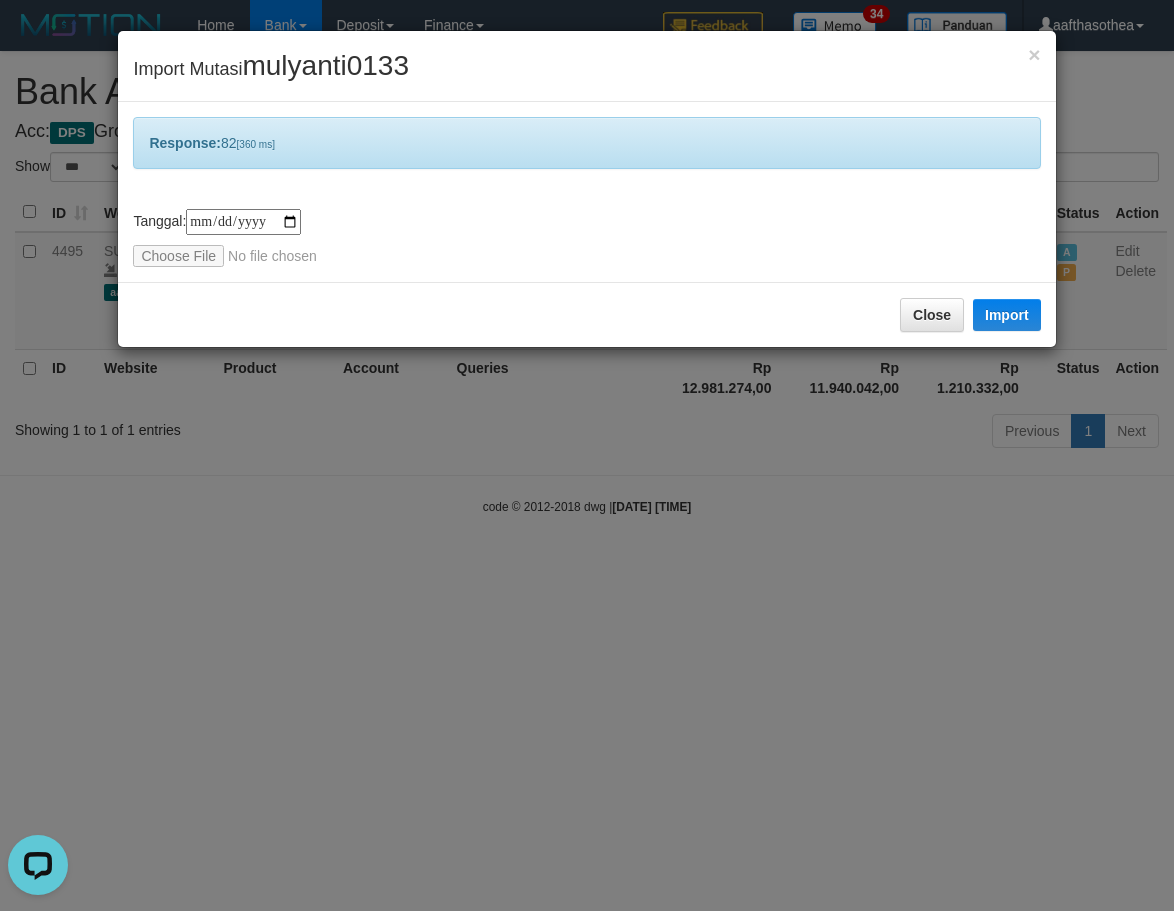 click on "**********" at bounding box center (587, 455) 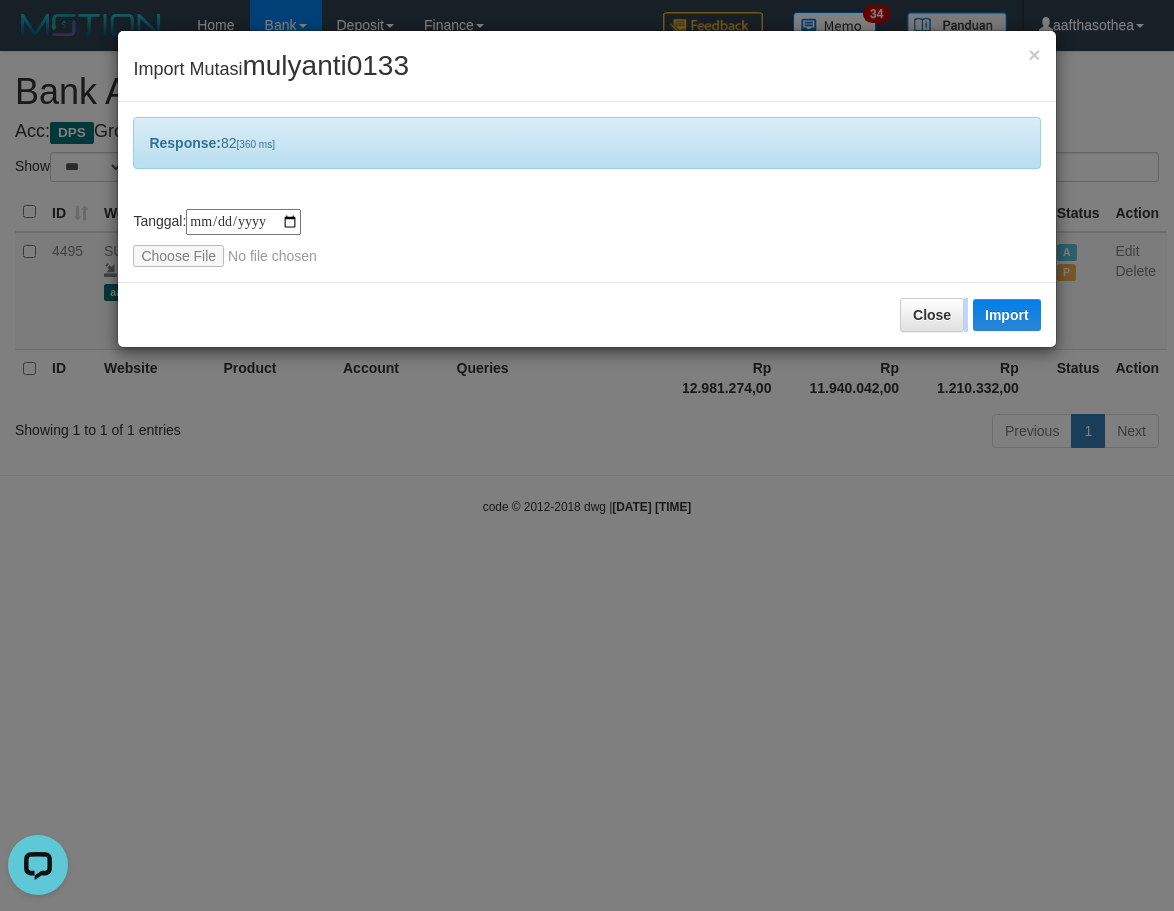 click on "**********" at bounding box center [587, 455] 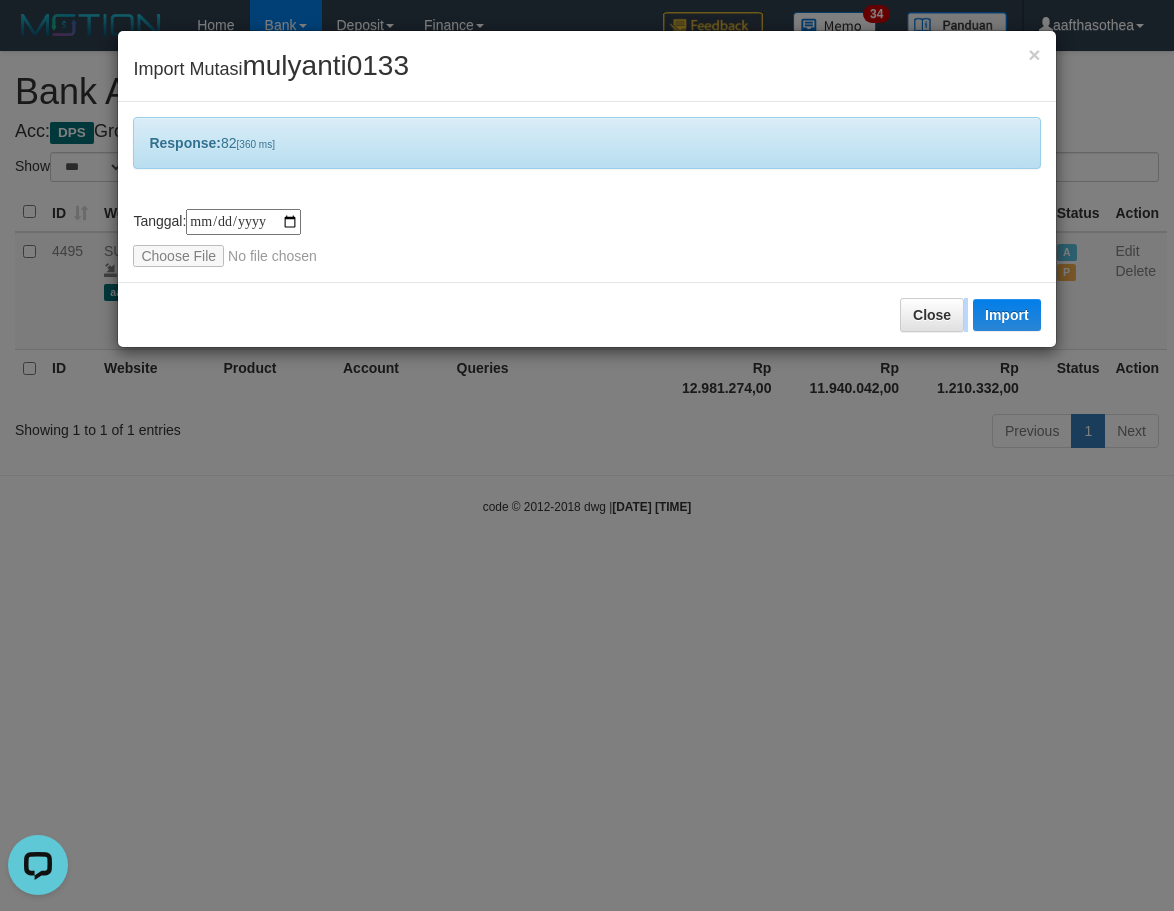 click on "**********" at bounding box center (587, 455) 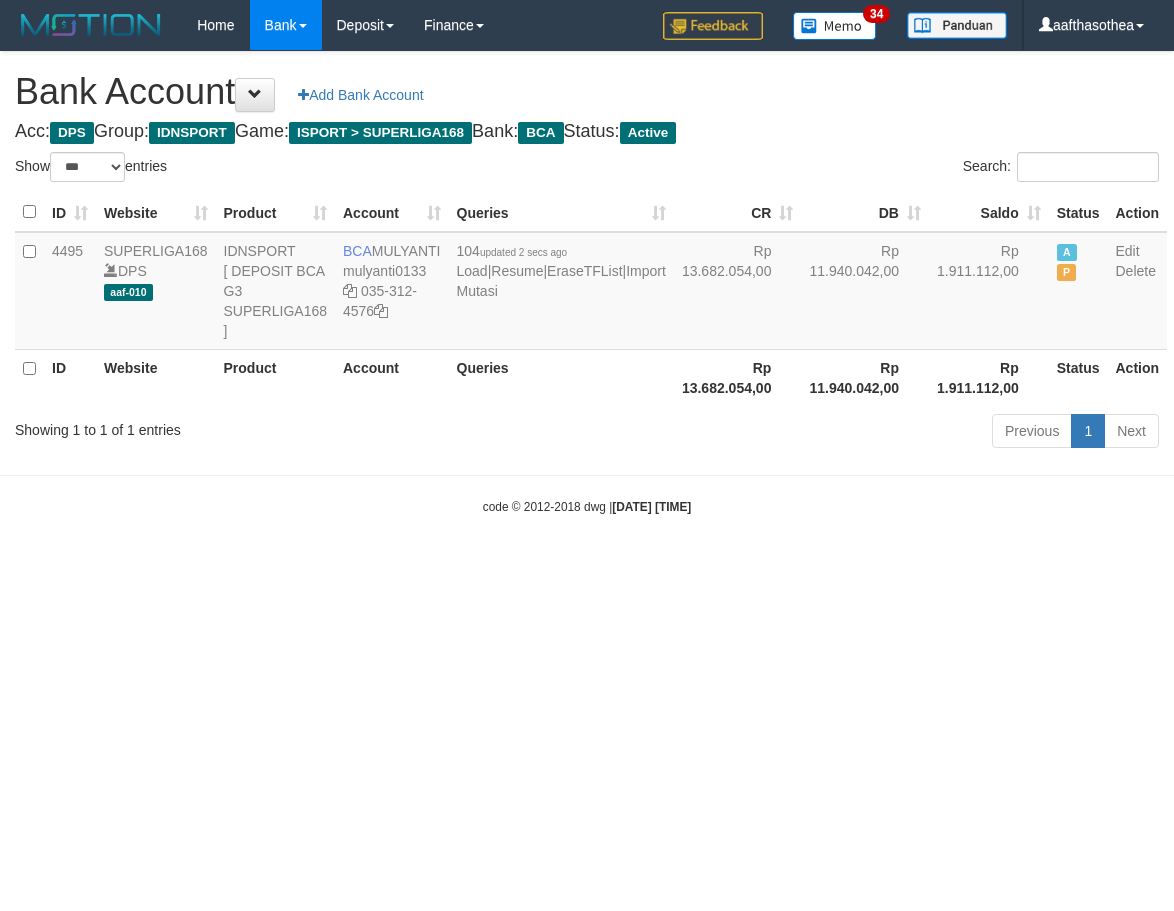 select on "***" 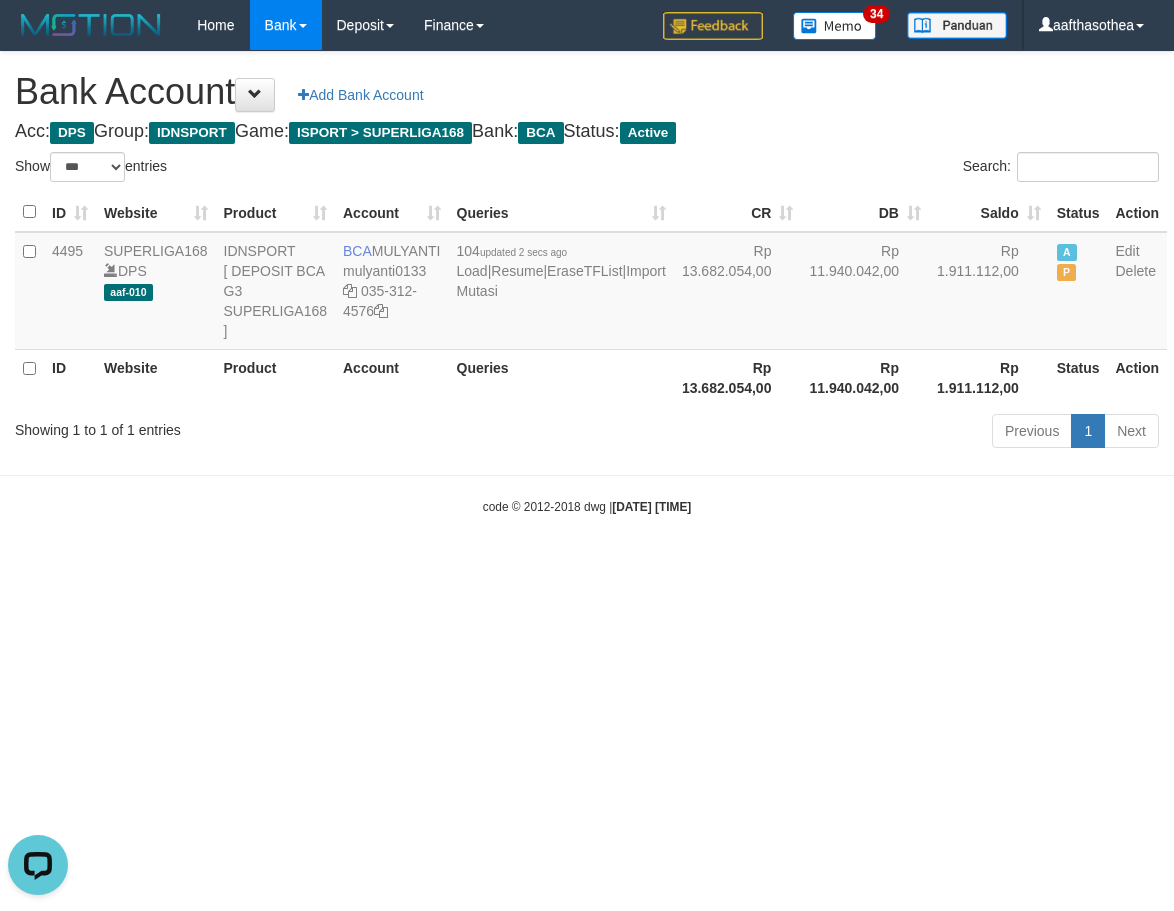scroll, scrollTop: 0, scrollLeft: 0, axis: both 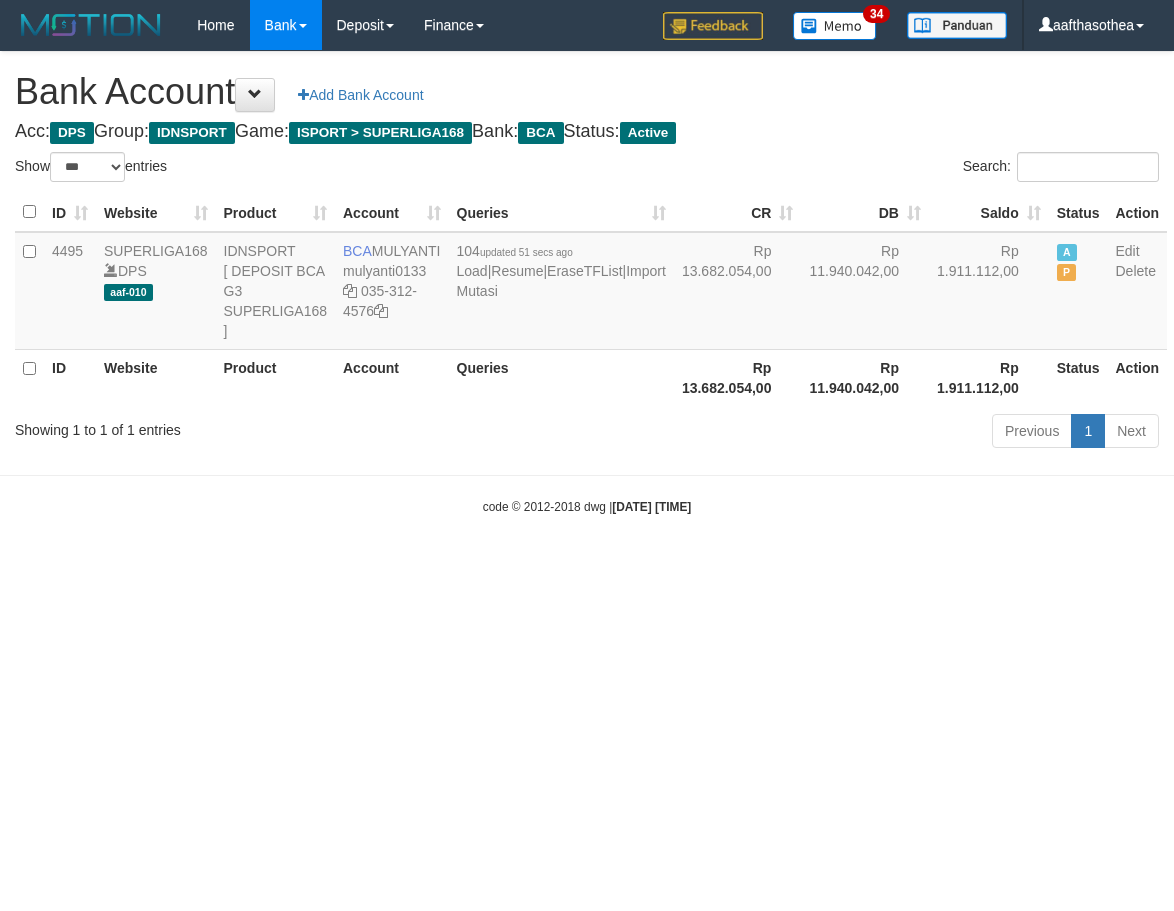 select on "***" 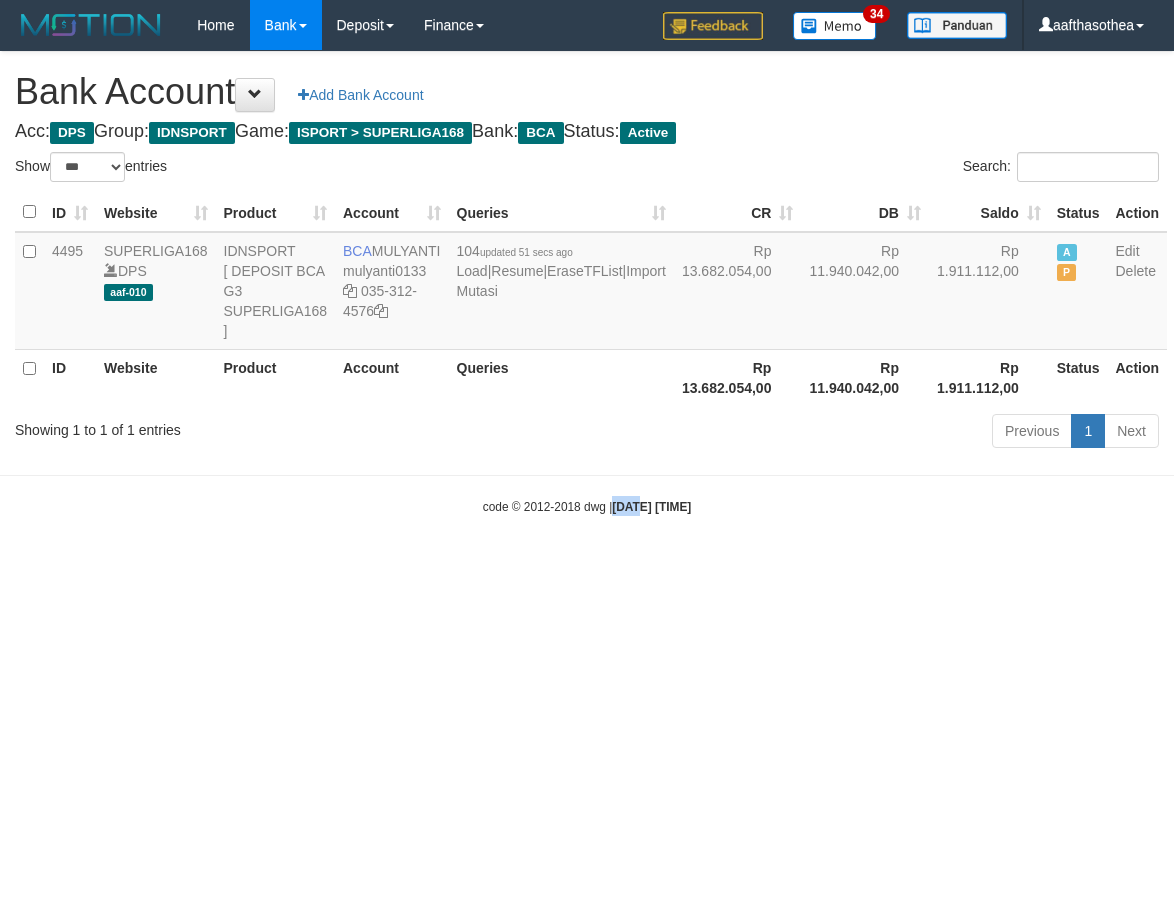 click on "Toggle navigation
Home
Bank
Account List
Load
By Website
Group
[ISPORT]													SUPERLIGA168
By Load Group (DPS)
34" at bounding box center (587, 283) 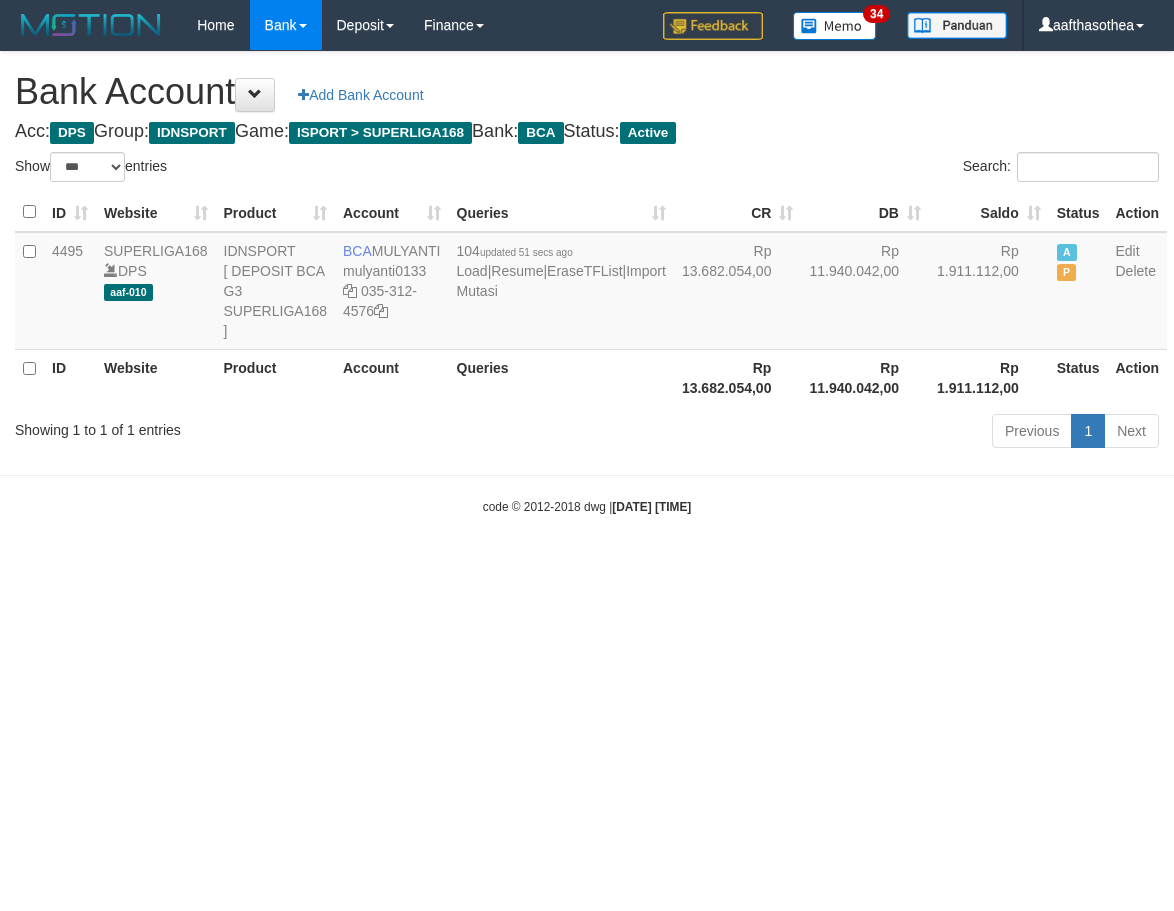 select on "***" 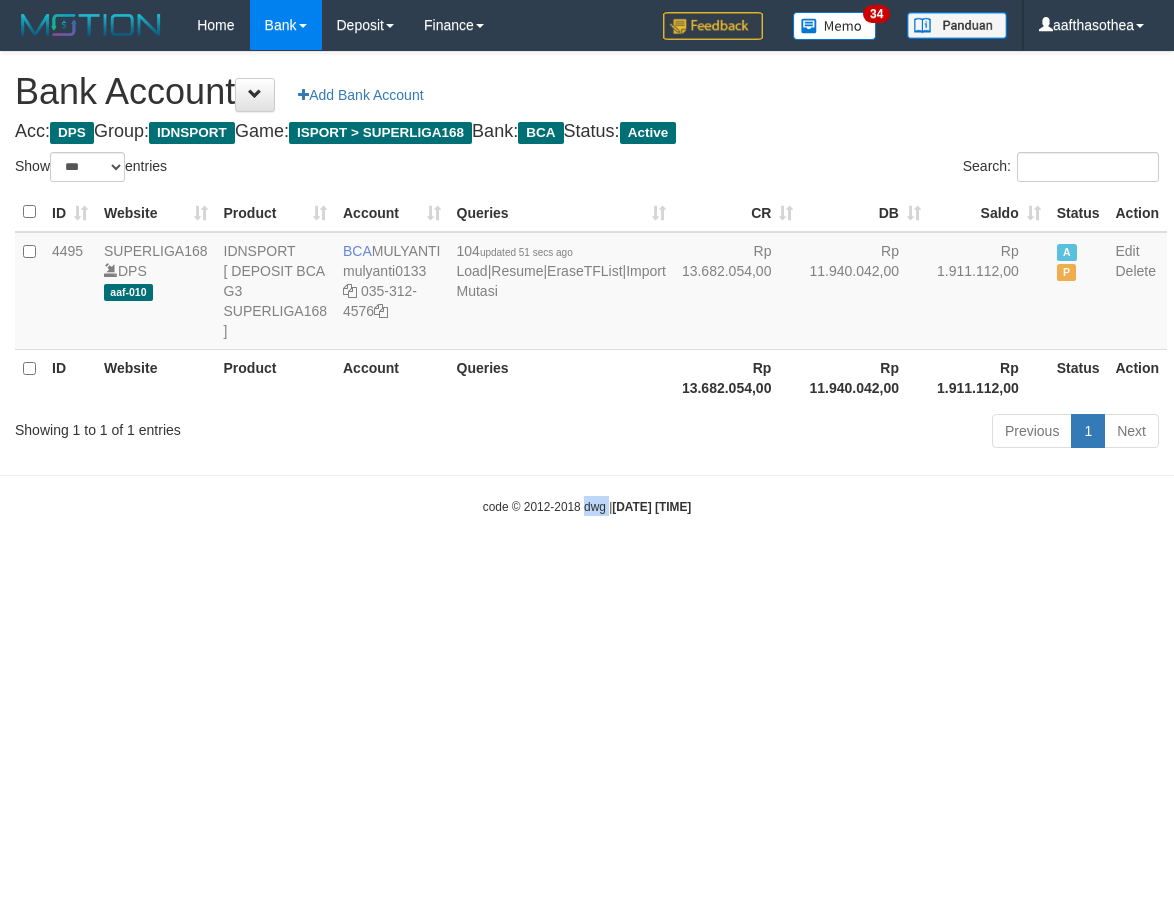 click on "Toggle navigation
Home
Bank
Account List
Load
By Website
Group
[ISPORT]													SUPERLIGA168
By Load Group (DPS)
34" at bounding box center (587, 283) 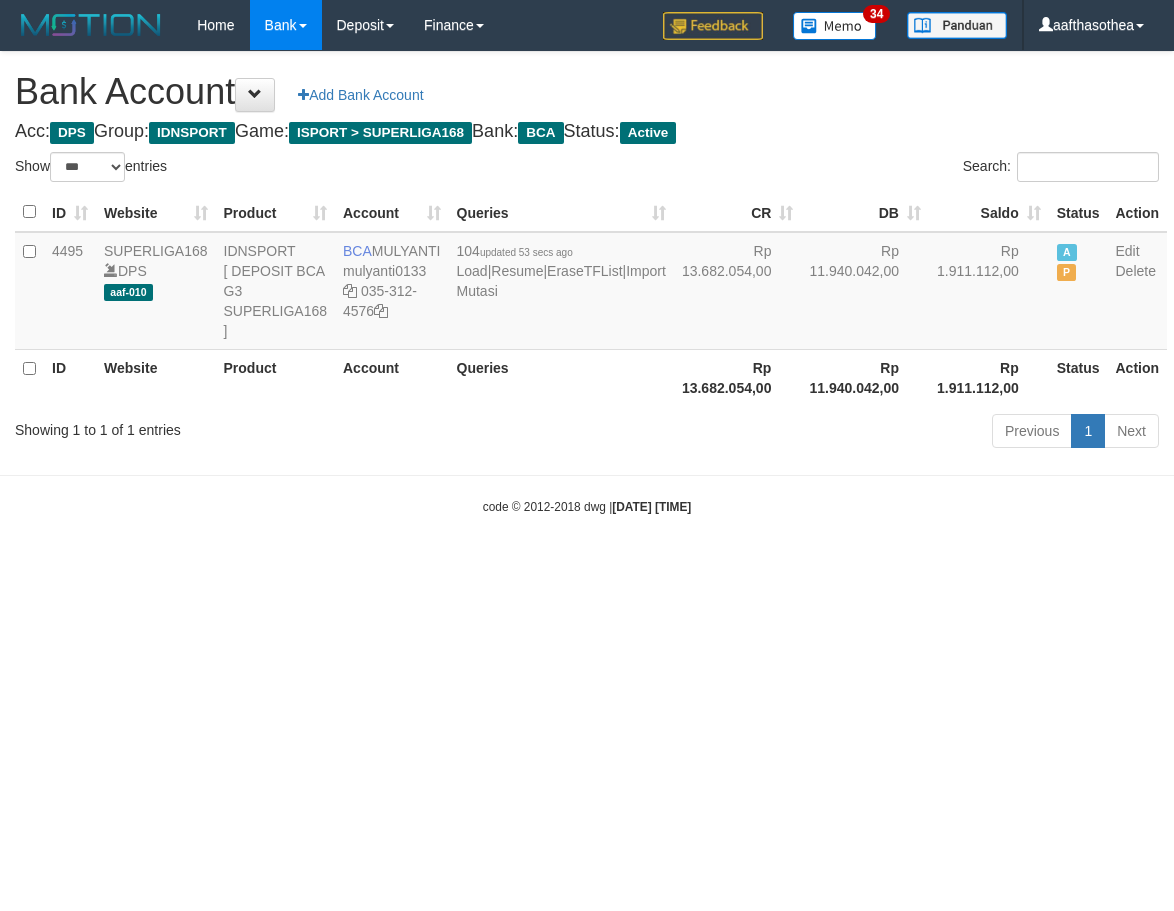 select on "***" 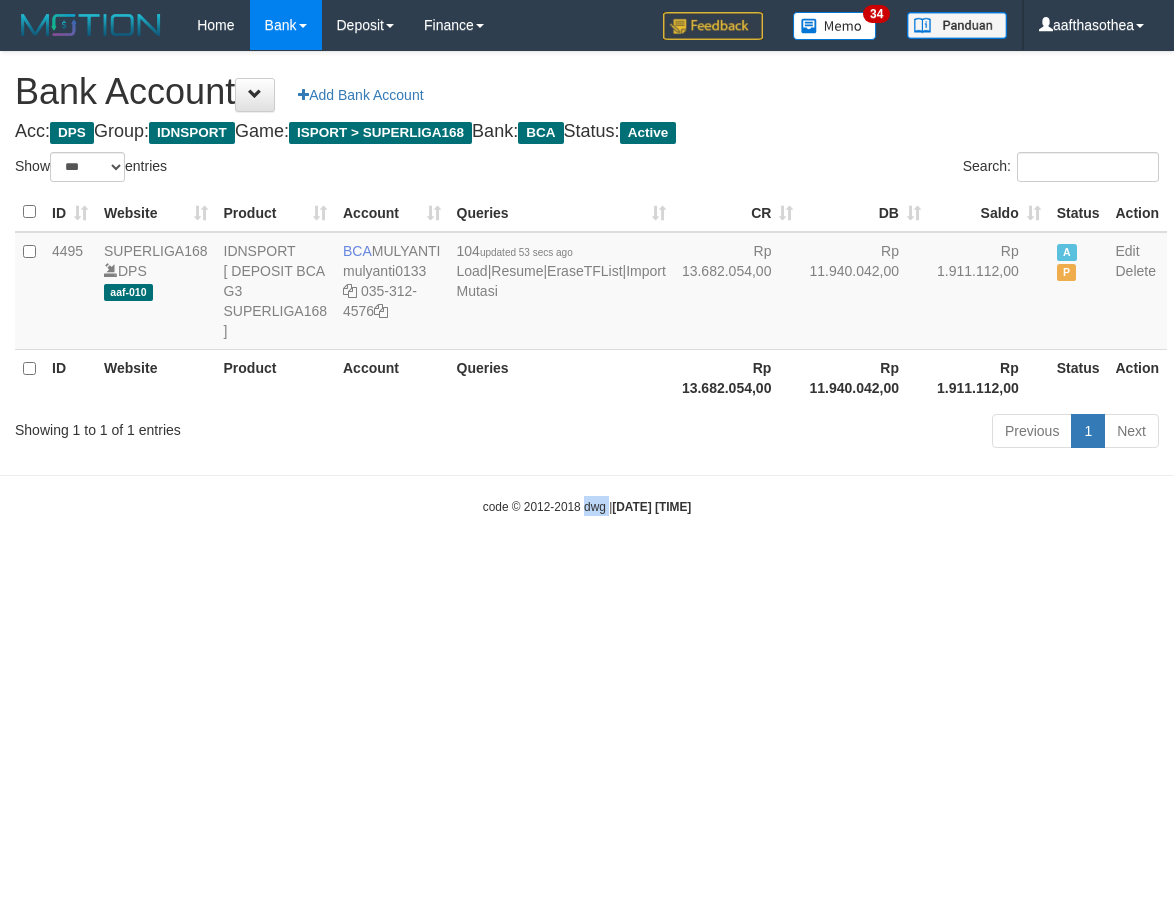 click on "Toggle navigation
Home
Bank
Account List
Load
By Website
Group
[ISPORT]													SUPERLIGA168
By Load Group (DPS)
34" at bounding box center (587, 283) 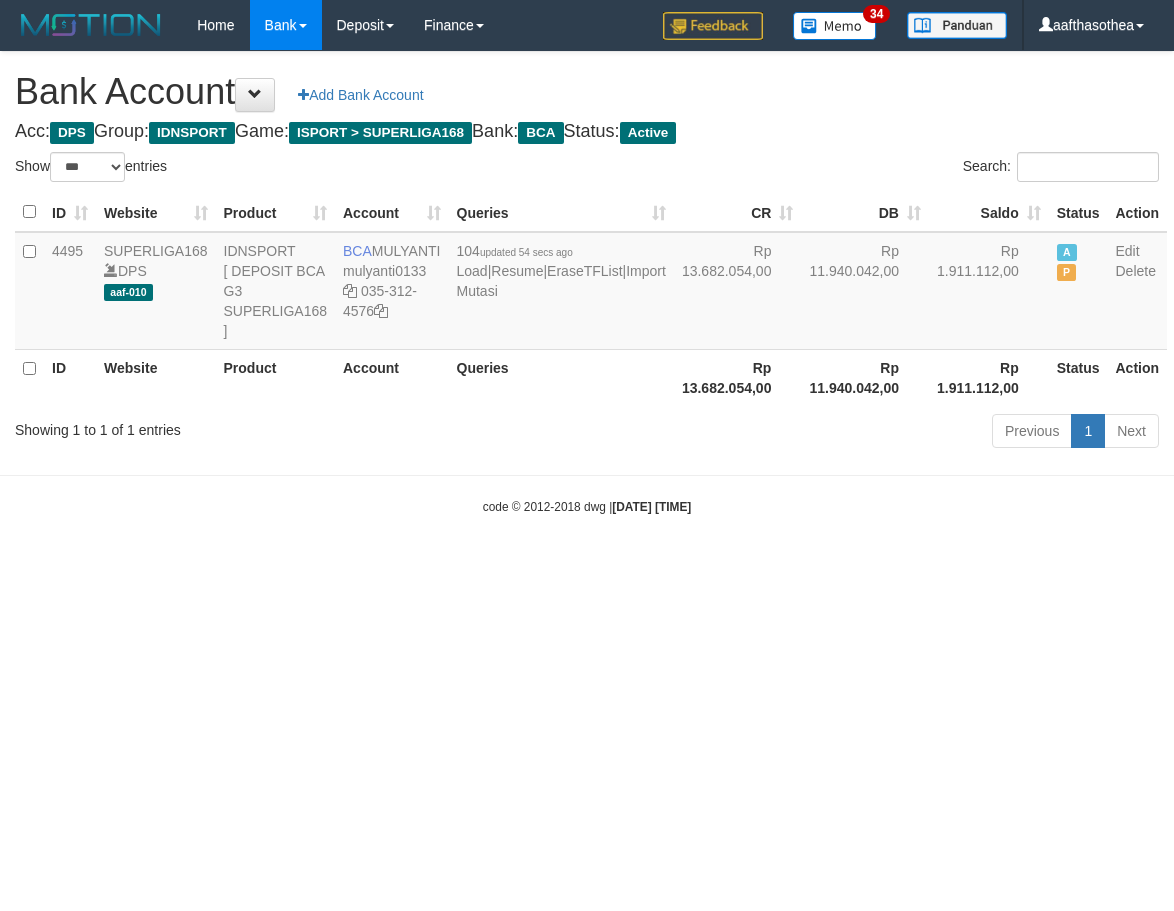 select on "***" 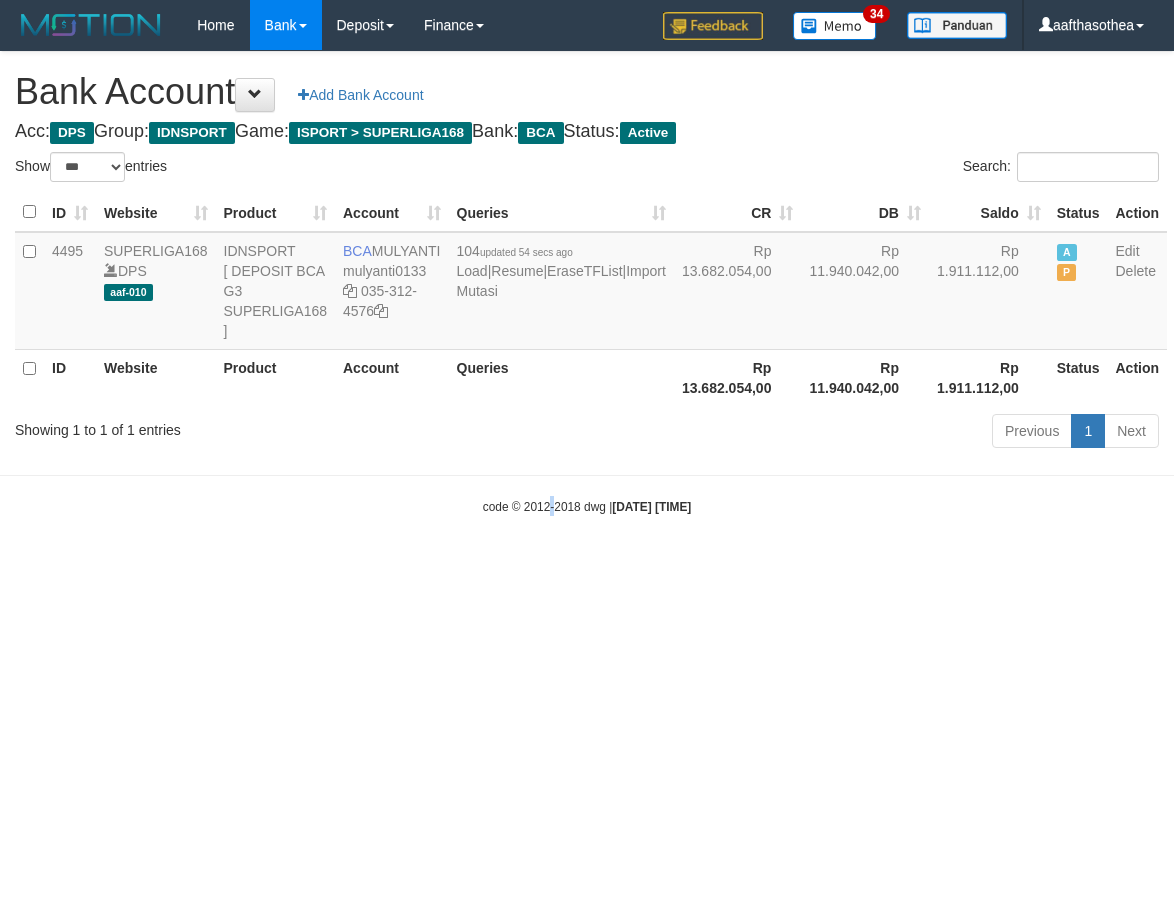 click on "Toggle navigation
Home
Bank
Account List
Load
By Website
Group
[ISPORT]													SUPERLIGA168
By Load Group (DPS)
34" at bounding box center [587, 283] 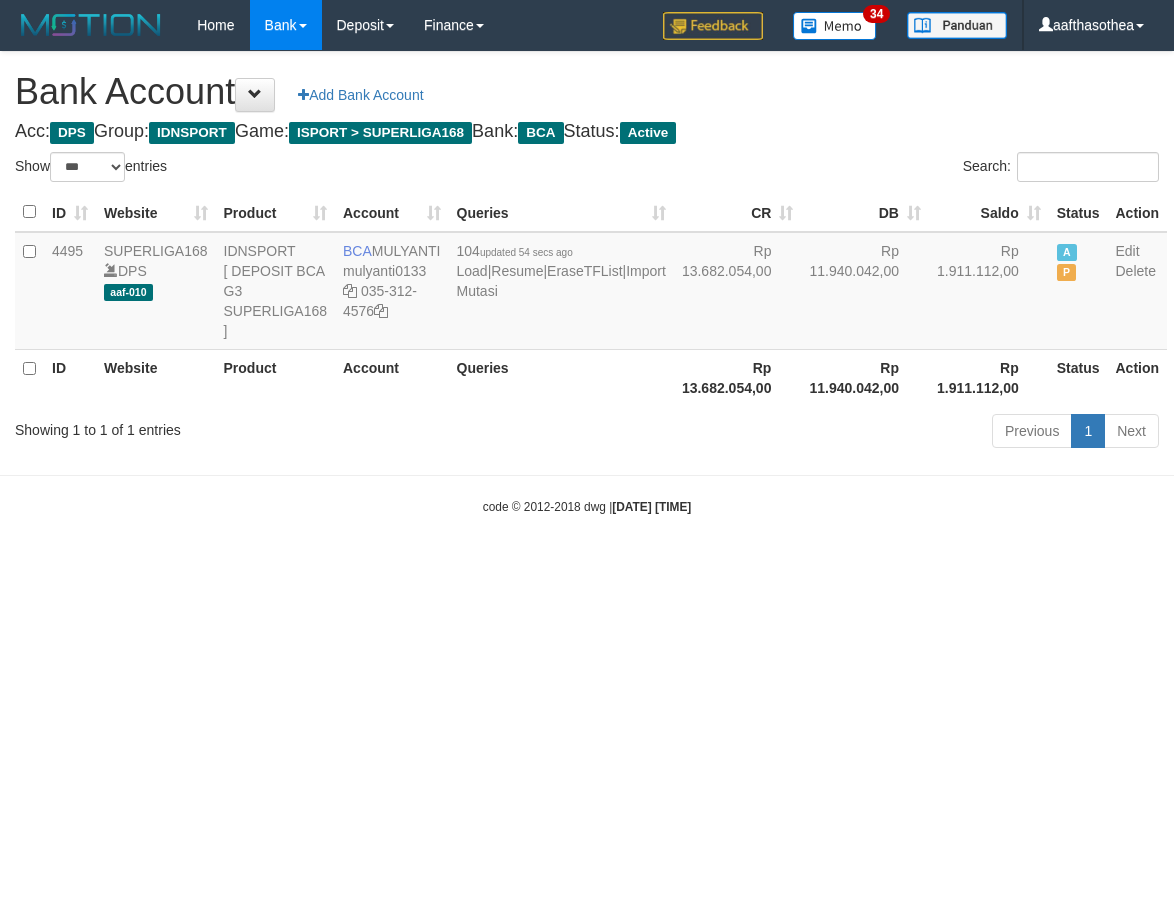 click on "Toggle navigation
Home
Bank
Account List
Load
By Website
Group
[ISPORT]													SUPERLIGA168
By Load Group (DPS)
34" at bounding box center [587, 283] 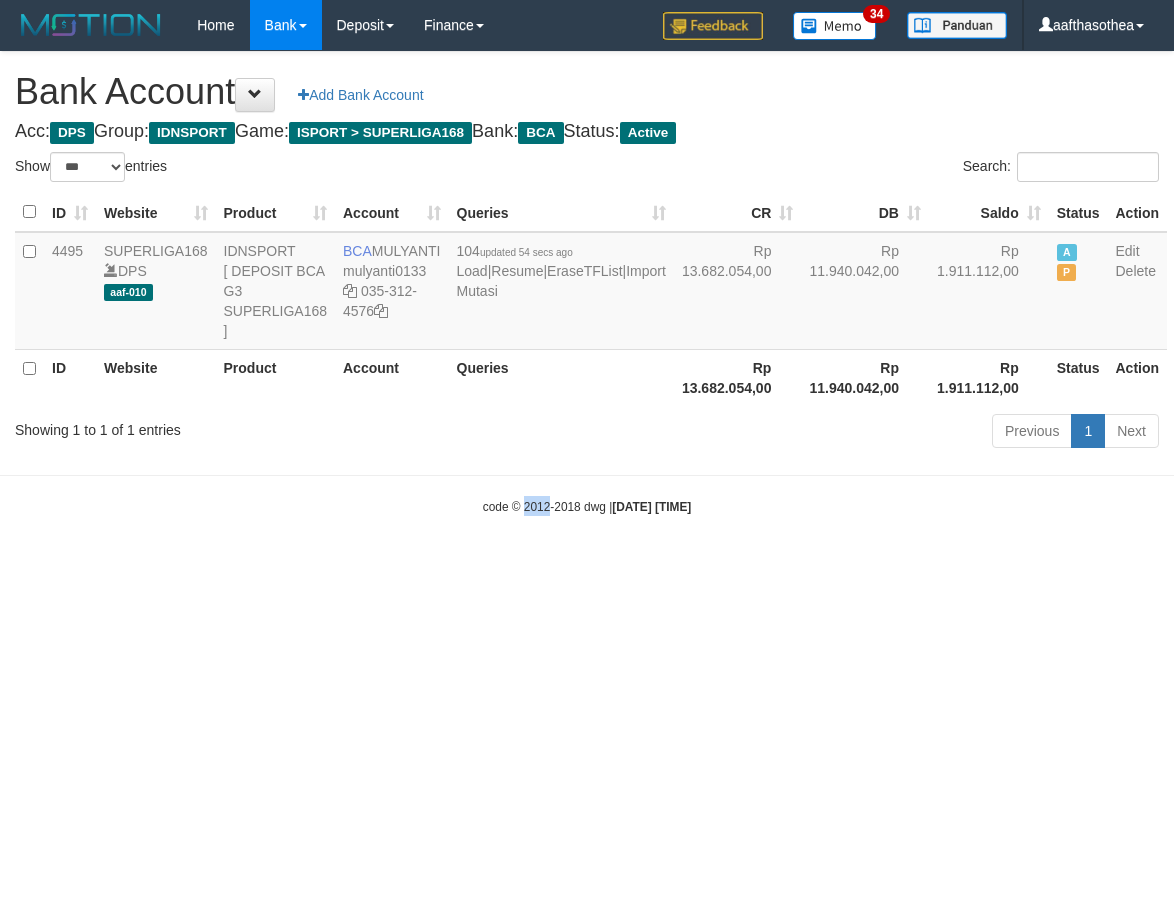 click on "Toggle navigation
Home
Bank
Account List
Load
By Website
Group
[ISPORT]													SUPERLIGA168
By Load Group (DPS)
34" at bounding box center [587, 283] 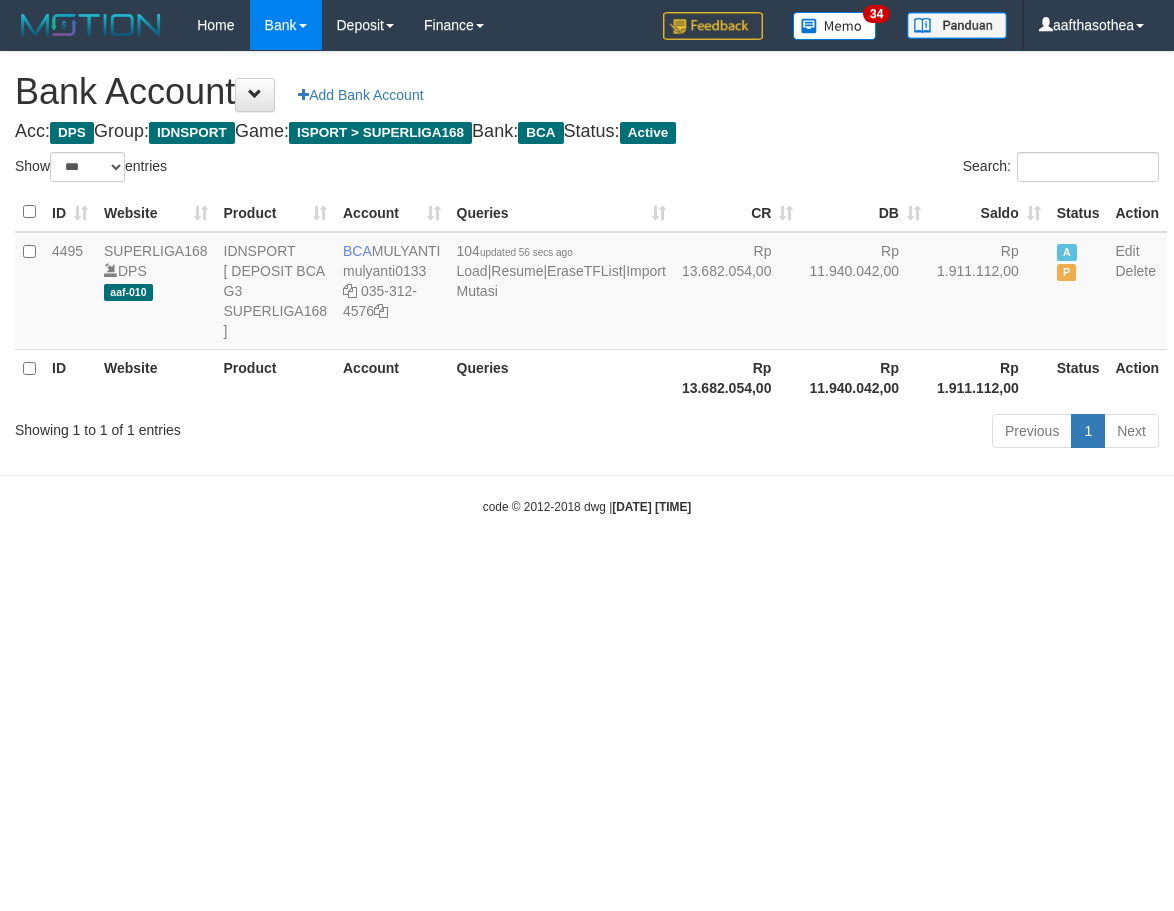 select on "***" 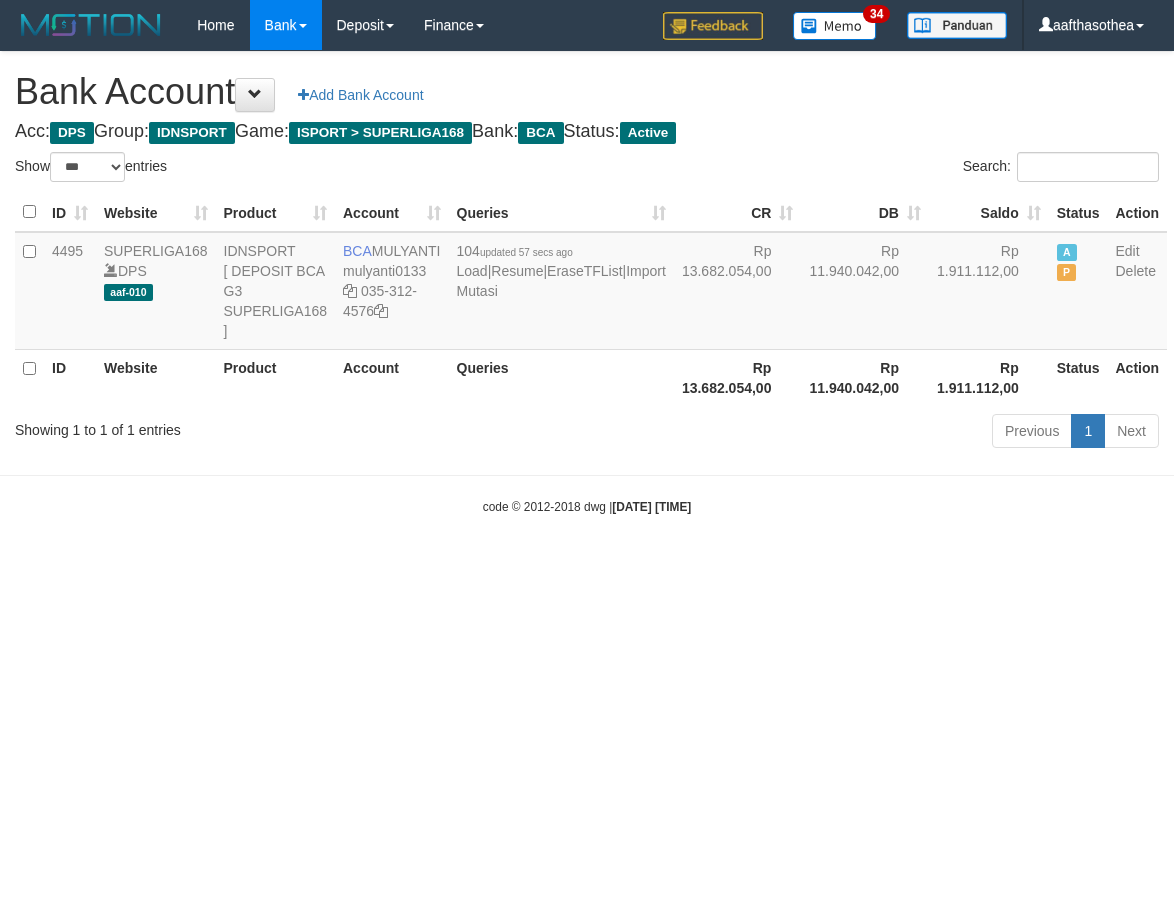select on "***" 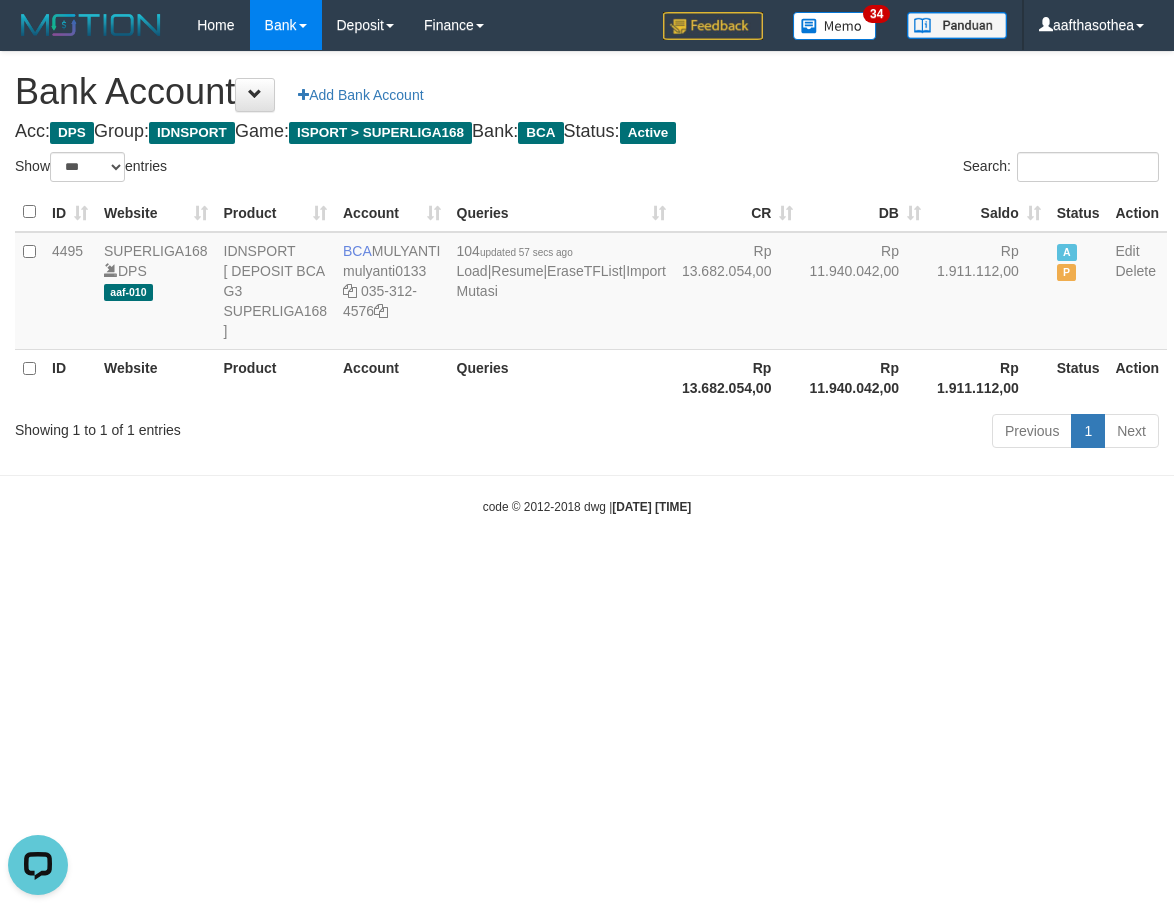 scroll, scrollTop: 0, scrollLeft: 0, axis: both 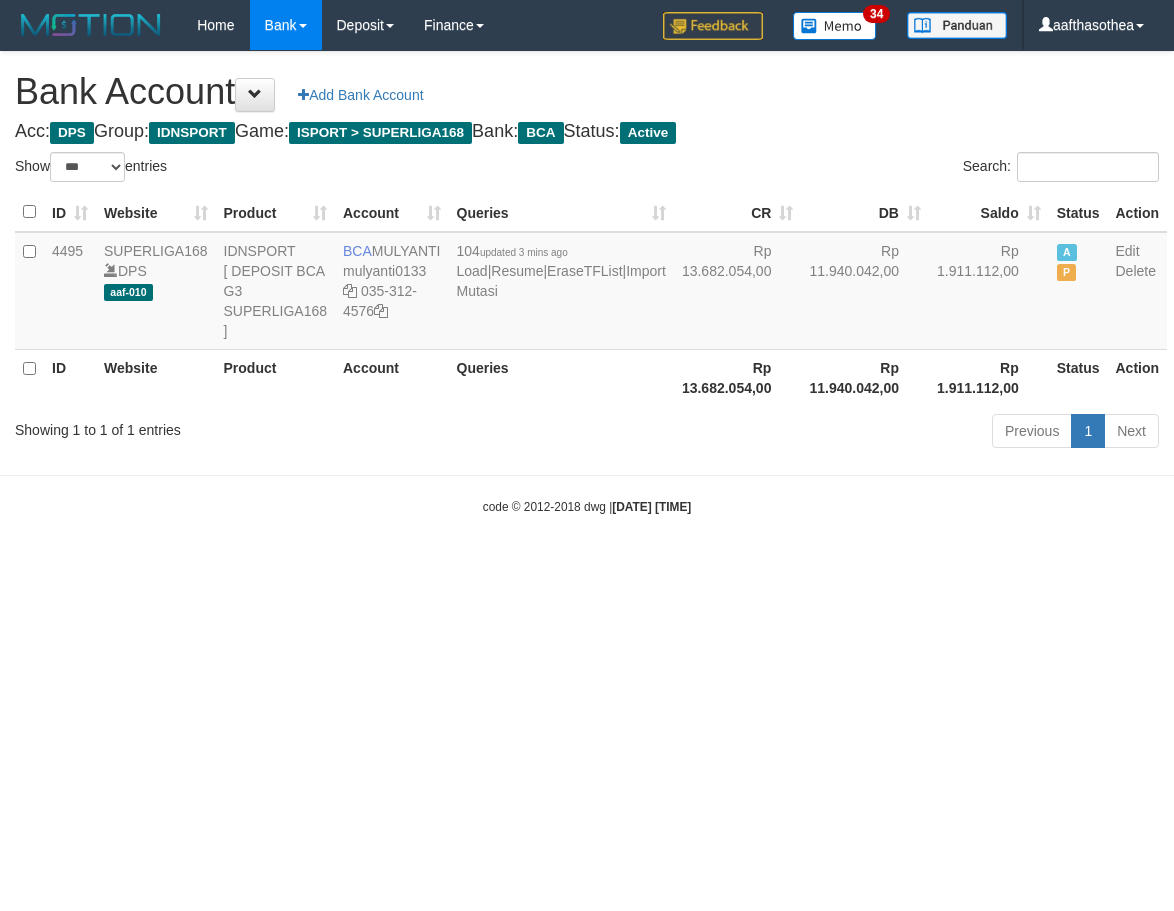 select on "***" 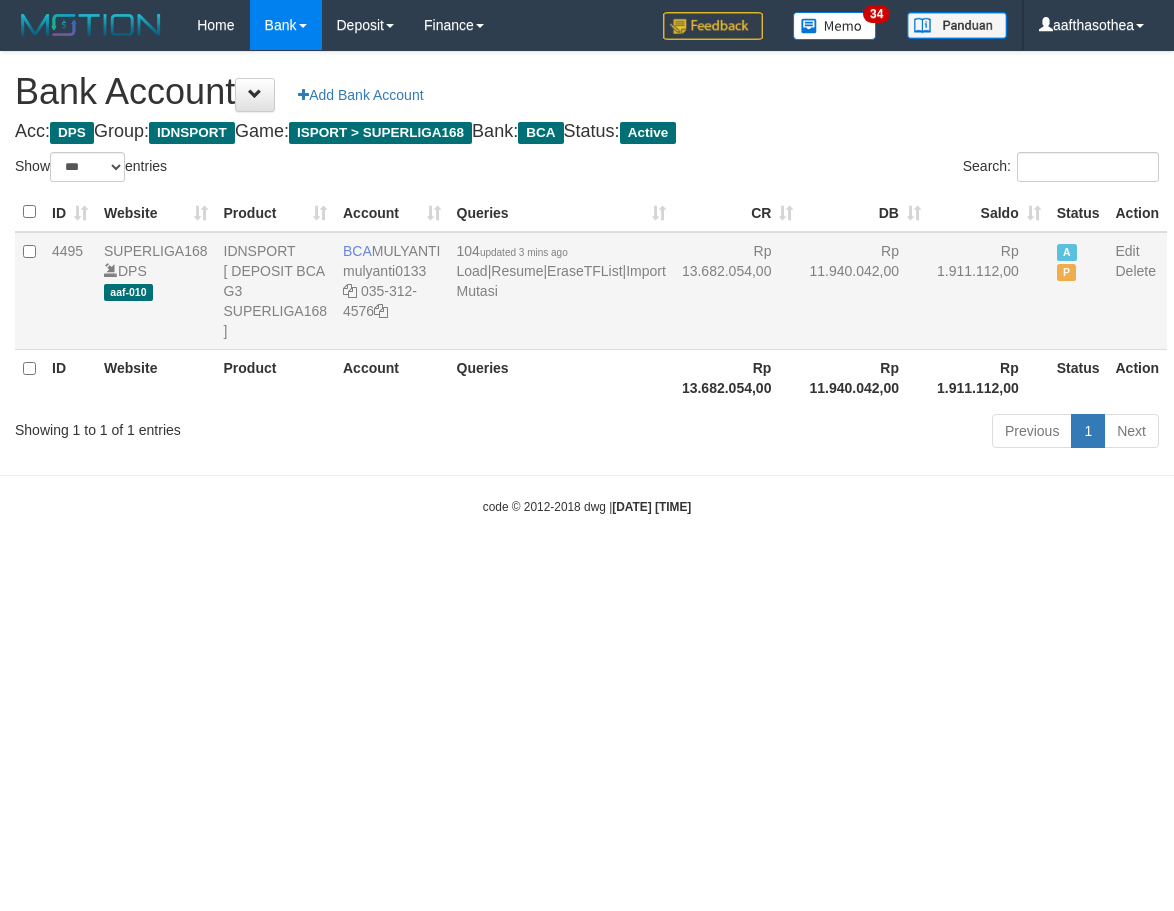 scroll, scrollTop: 0, scrollLeft: 0, axis: both 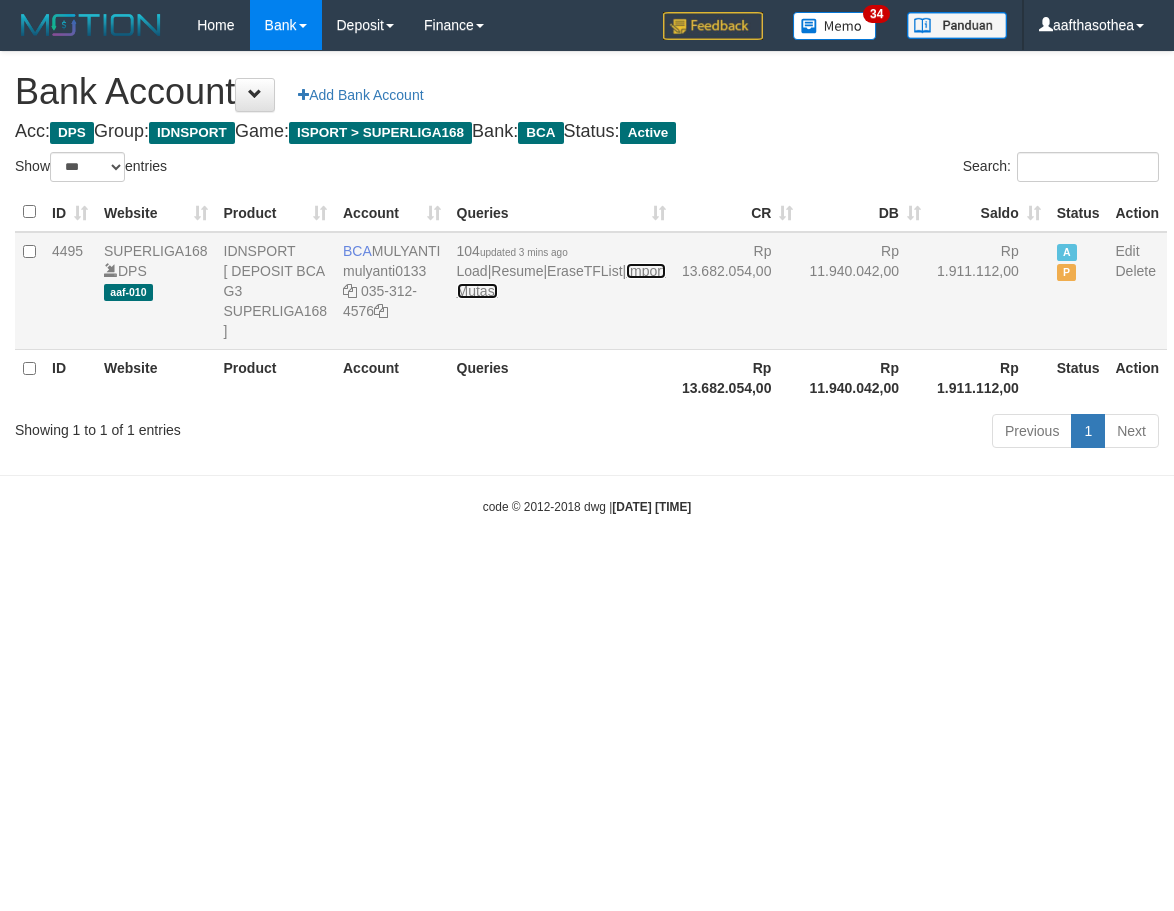 click on "Import Mutasi" at bounding box center [561, 281] 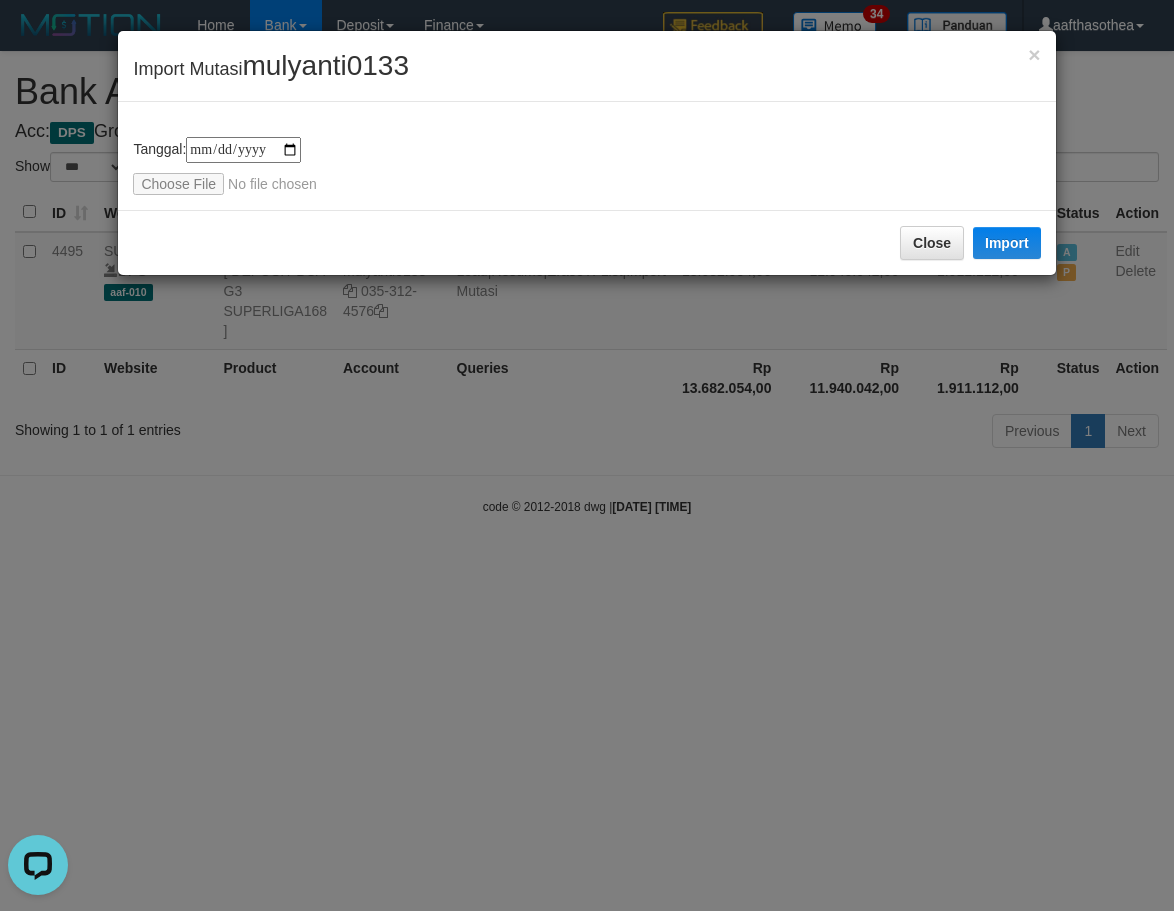 scroll, scrollTop: 0, scrollLeft: 0, axis: both 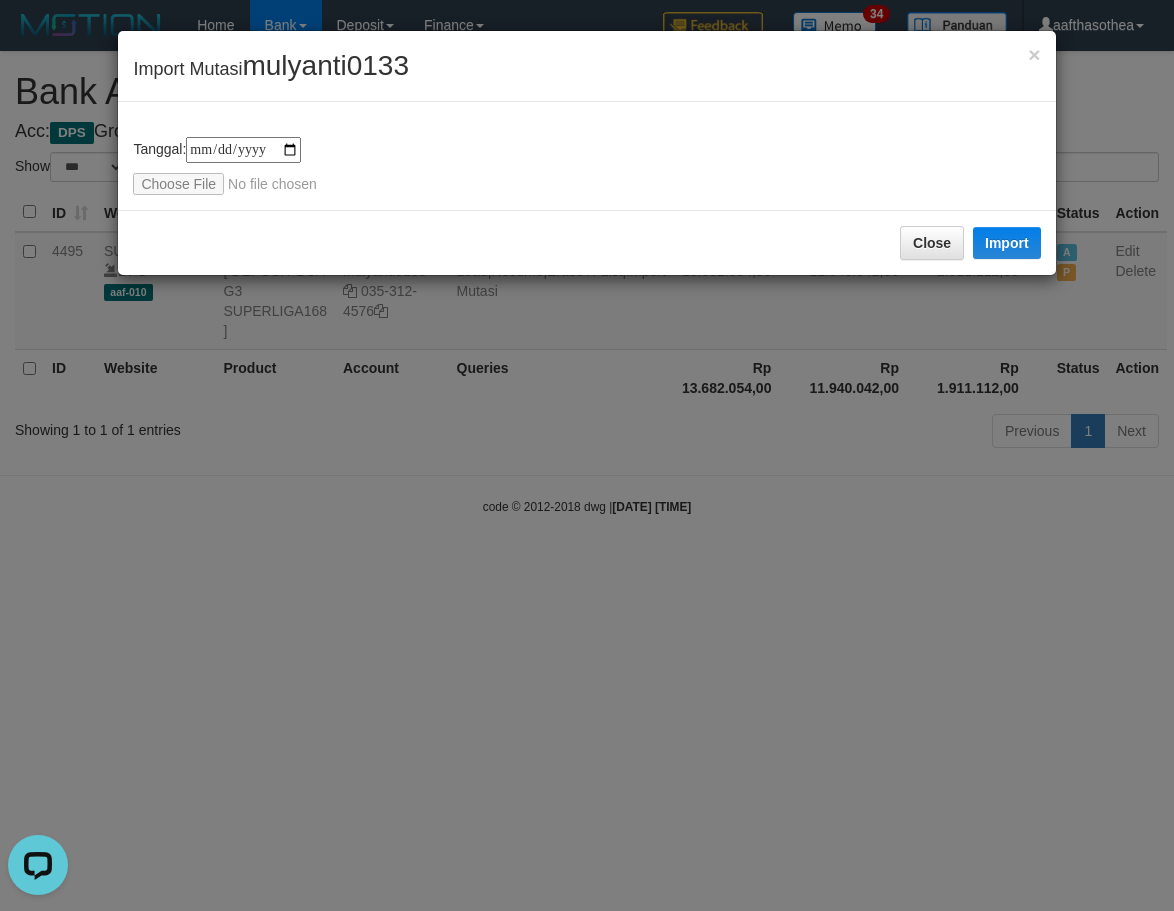 type on "**********" 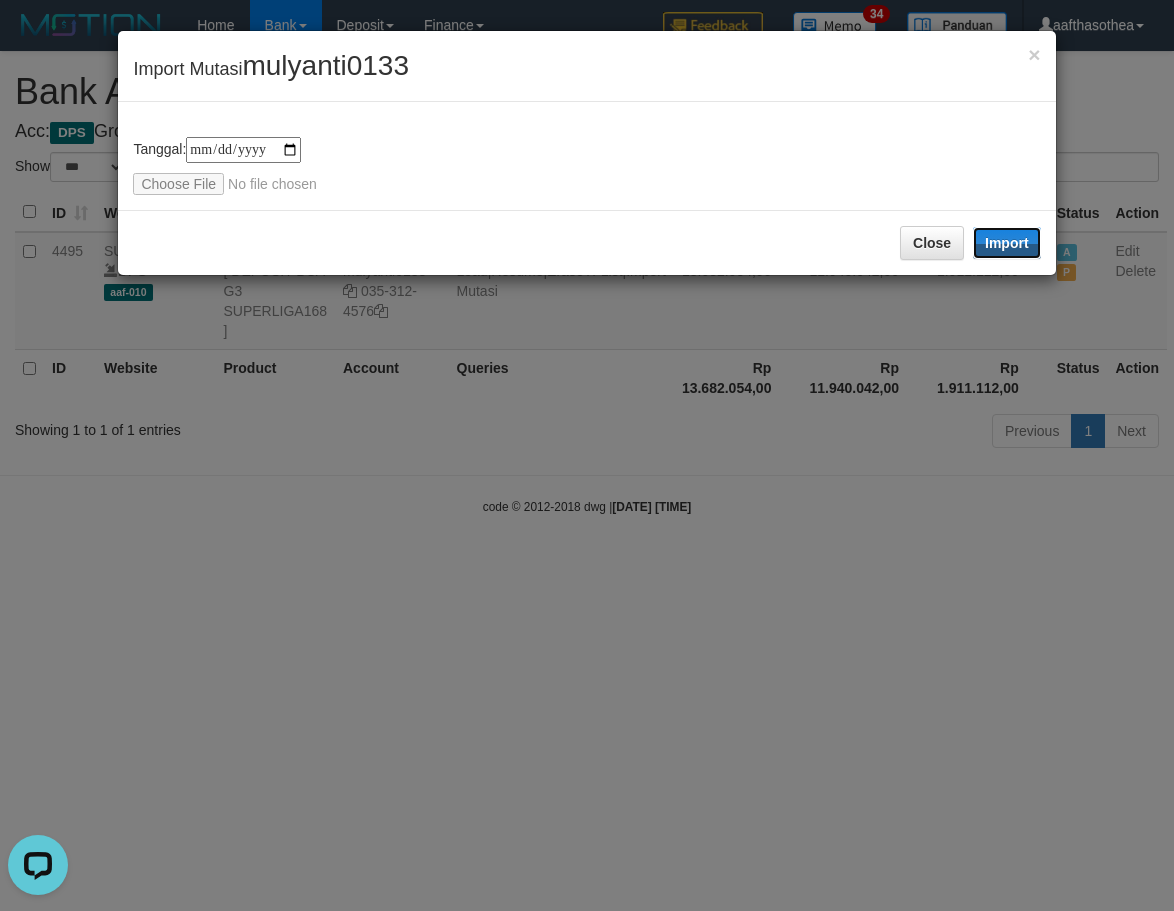 drag, startPoint x: 1029, startPoint y: 241, endPoint x: 635, endPoint y: 614, distance: 542.55414 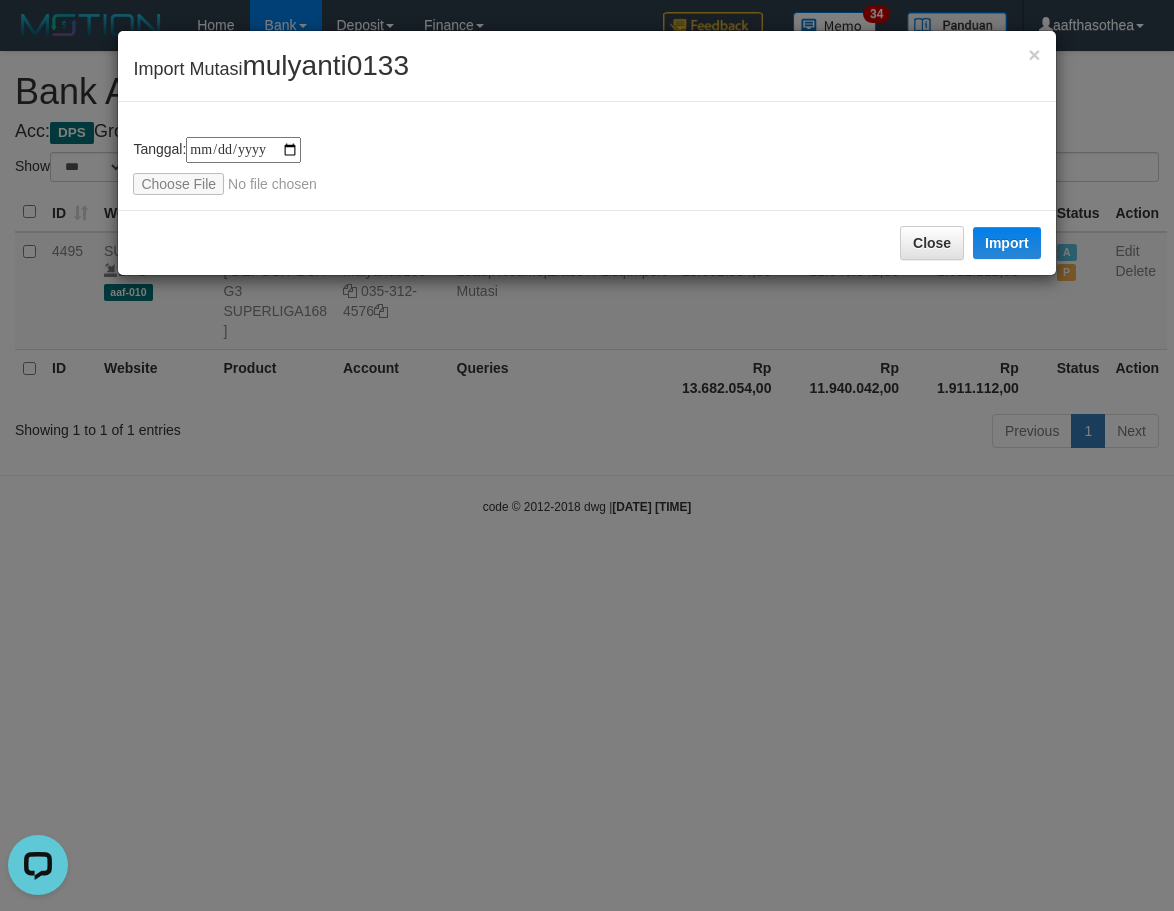 click on "**********" at bounding box center [587, 455] 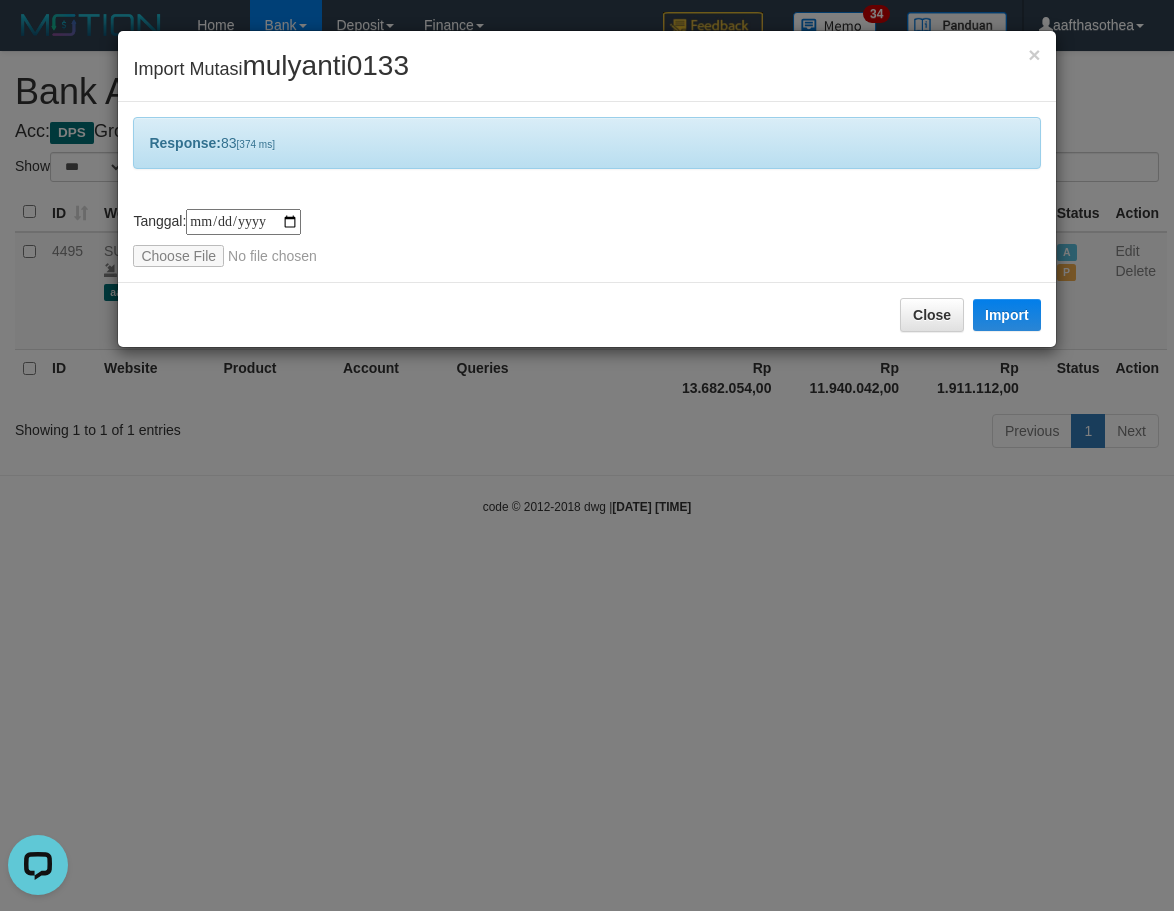 click on "×
Import Mutasi  [USERNAME]
Response:  83  [374 ms]
tanggal transaksi debet kredit saldo 1 2 3 4 5 6 7 8 9 10 11 12 13 14 15 16 17 18 19 20 21   tanggal transaksi debet kredit saldo   1 2 3 4 5 6 7 8 9 10 11 12 13 14 15 16 17 18 19 20 21
Tanggal:  [DATE]
Close
Import" at bounding box center [587, 455] 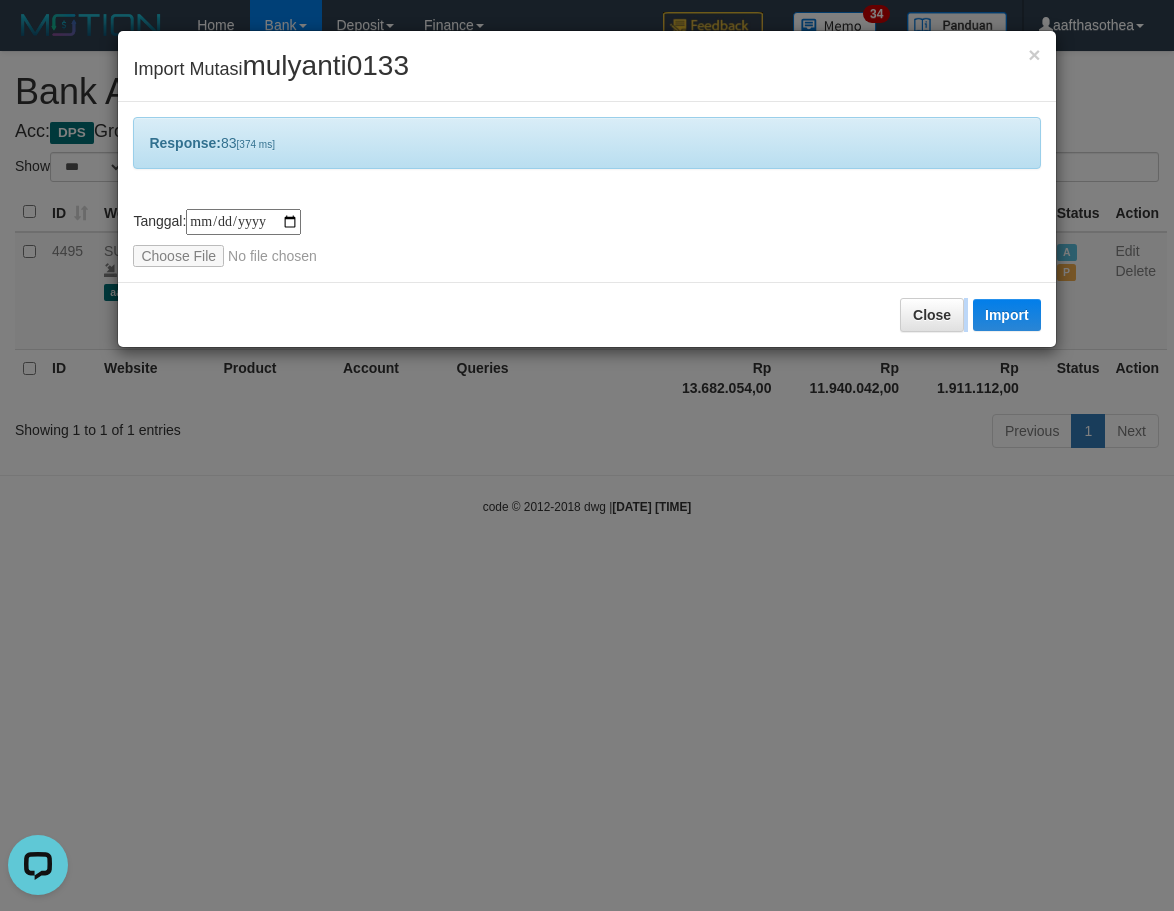 click on "×
Import Mutasi  [USERNAME]
Response:  83  [374 ms]
tanggal transaksi debet kredit saldo 1 2 3 4 5 6 7 8 9 10 11 12 13 14 15 16 17 18 19 20 21   tanggal transaksi debet kredit saldo   1 2 3 4 5 6 7 8 9 10 11 12 13 14 15 16 17 18 19 20 21
Tanggal:  [DATE]
Close
Import" at bounding box center [587, 455] 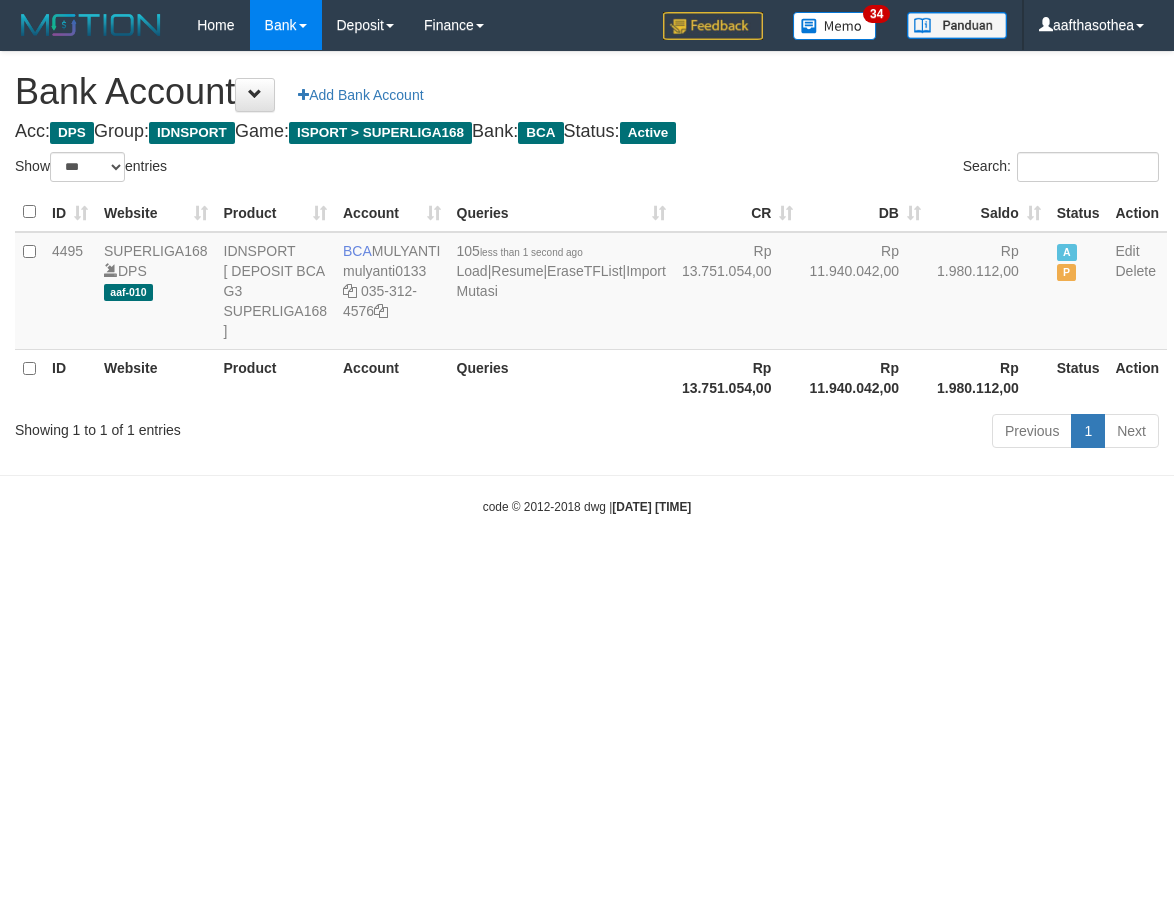 select on "***" 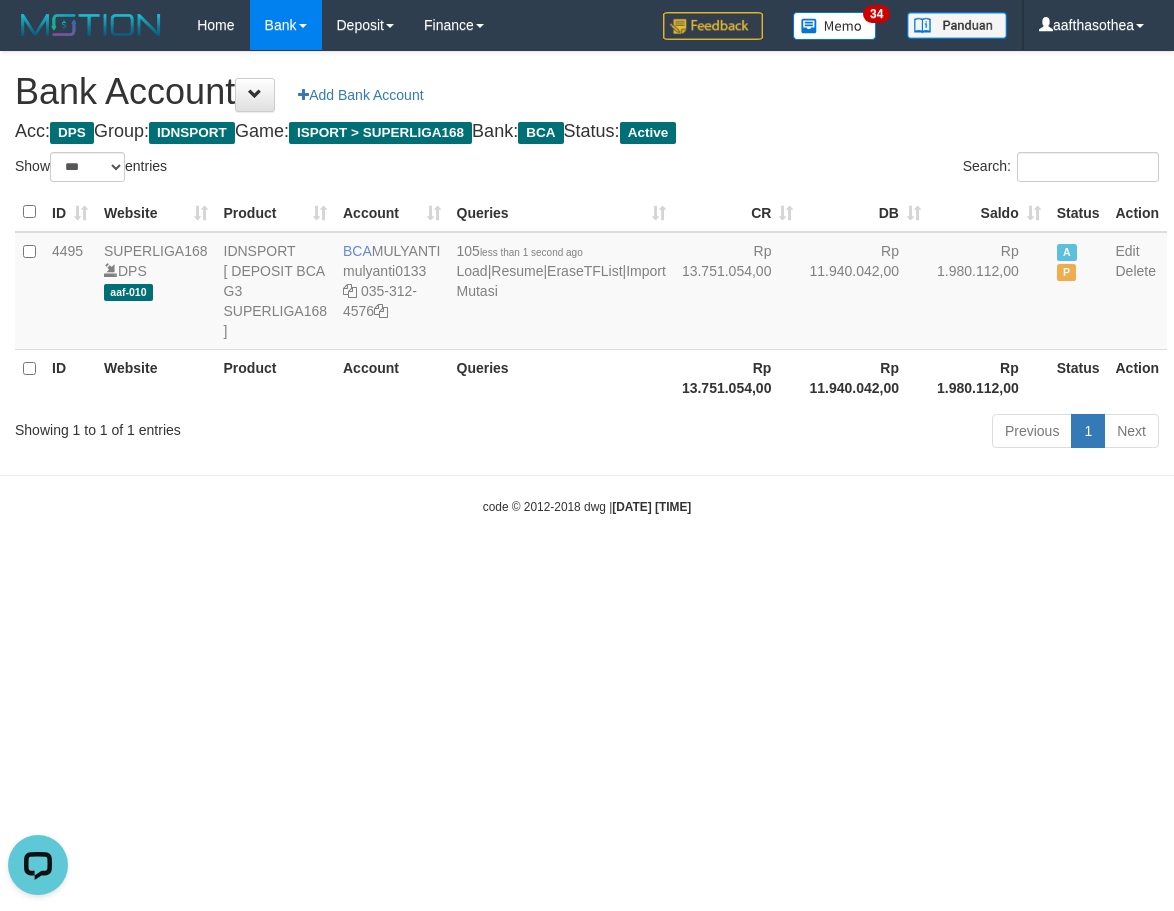 scroll, scrollTop: 0, scrollLeft: 0, axis: both 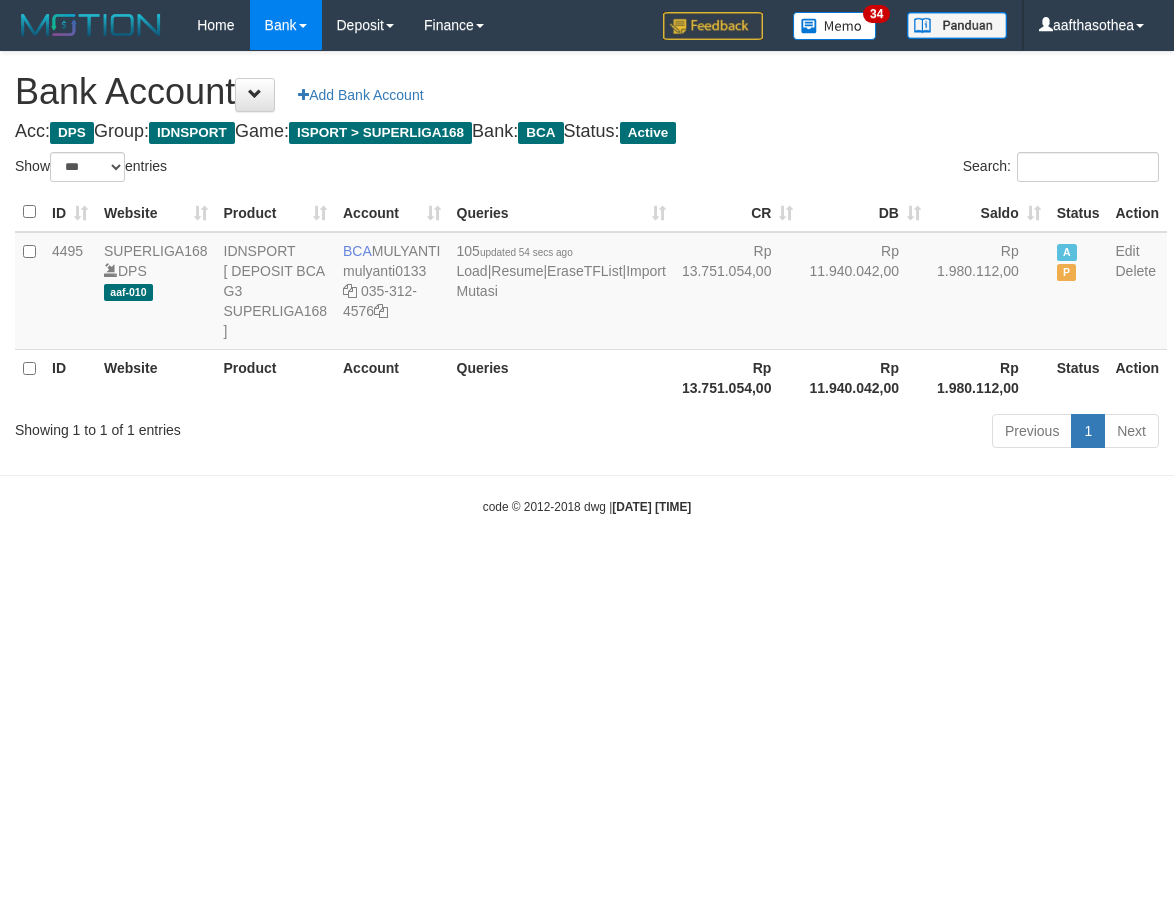 select on "***" 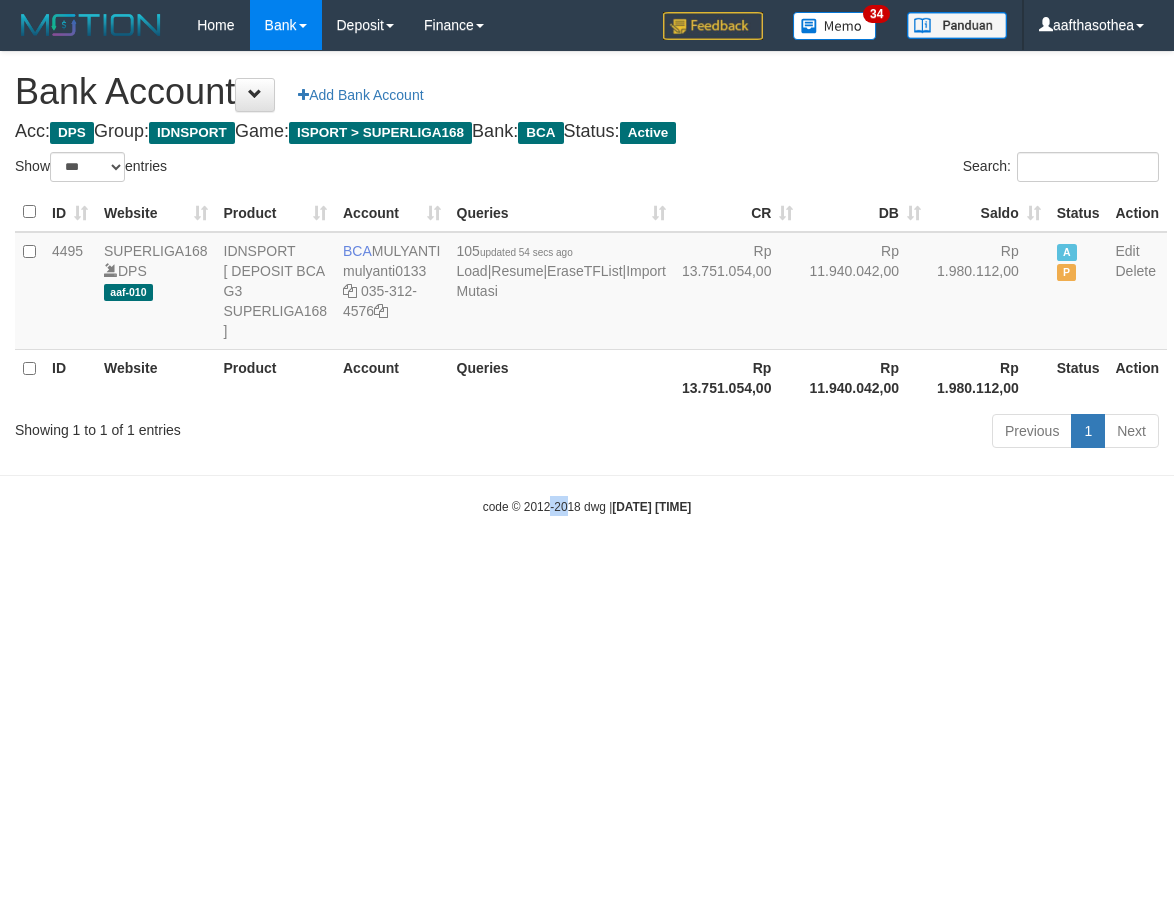 click on "Toggle navigation
Home
Bank
Account List
Load
By Website
Group
[ISPORT]													SUPERLIGA168
By Load Group (DPS)" 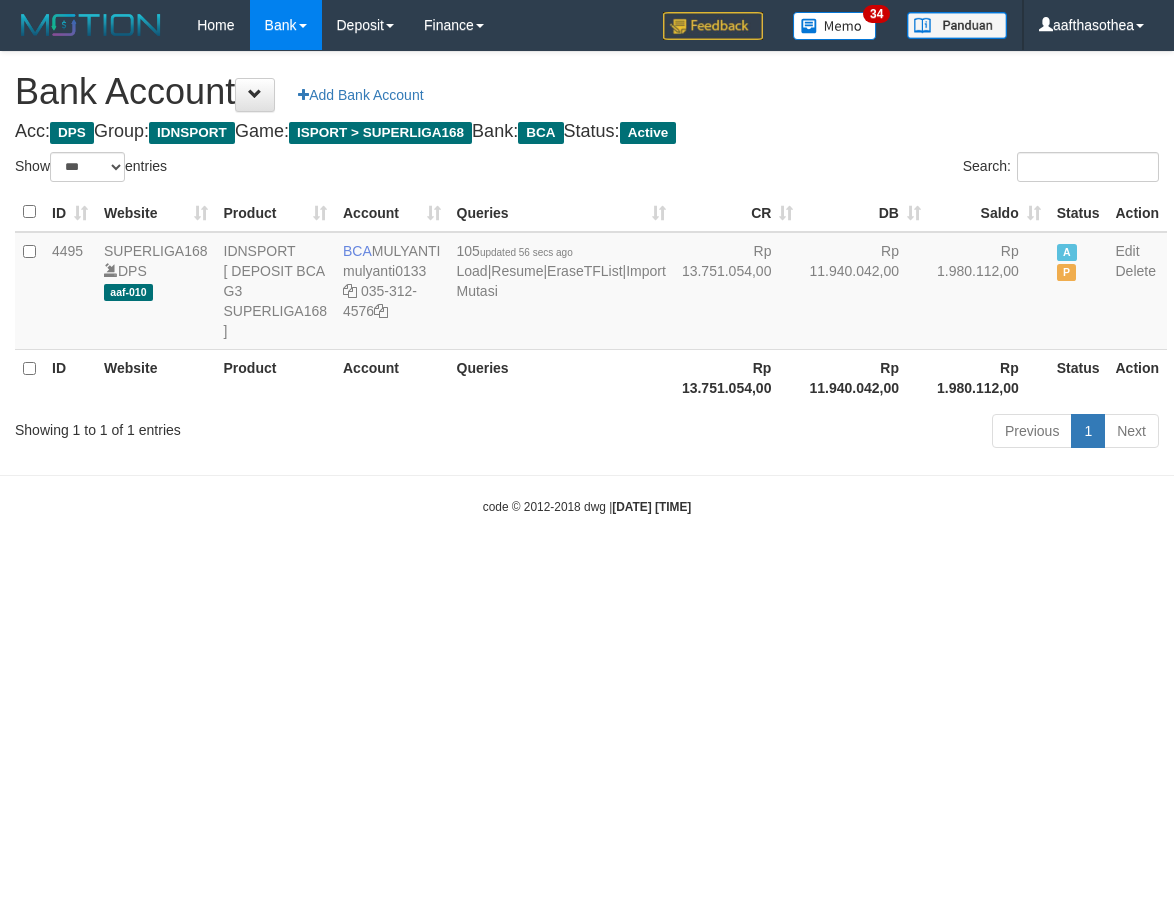 select on "***" 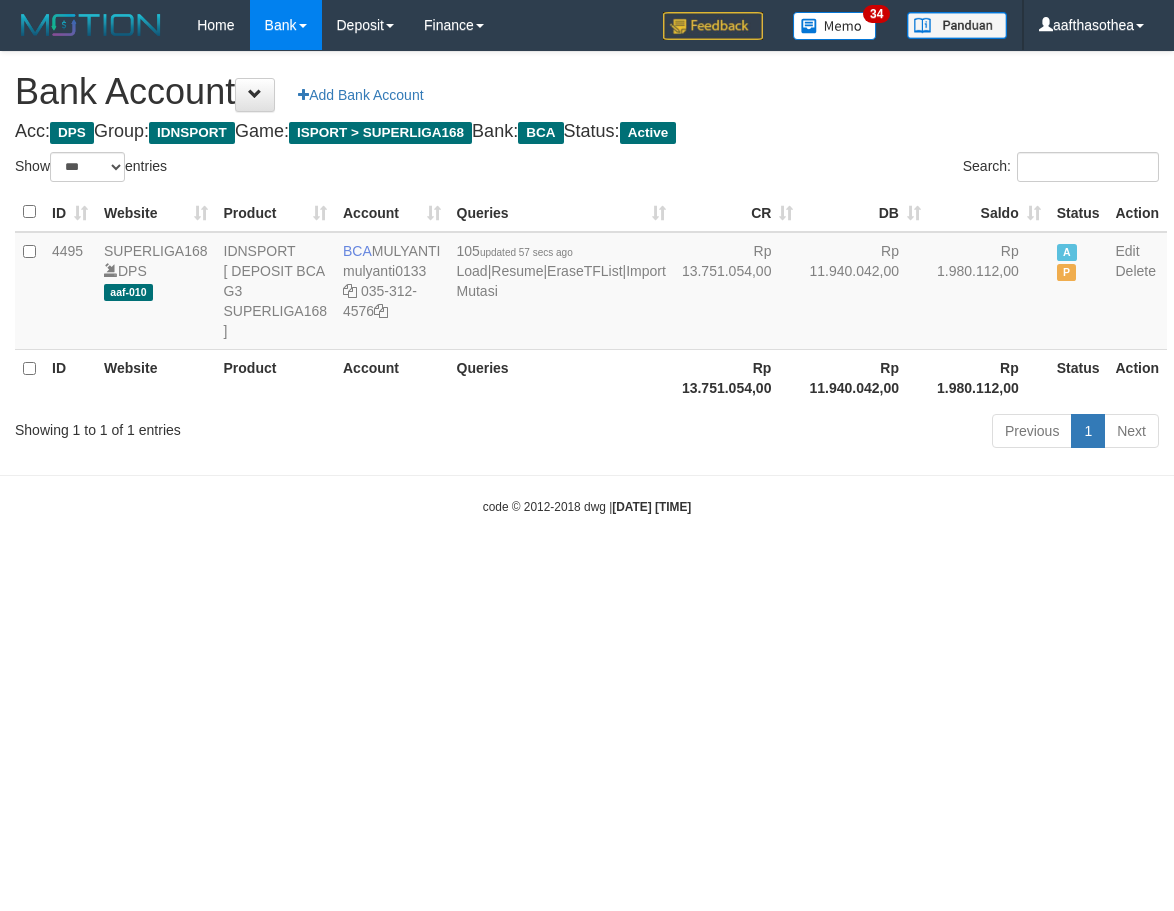 select on "***" 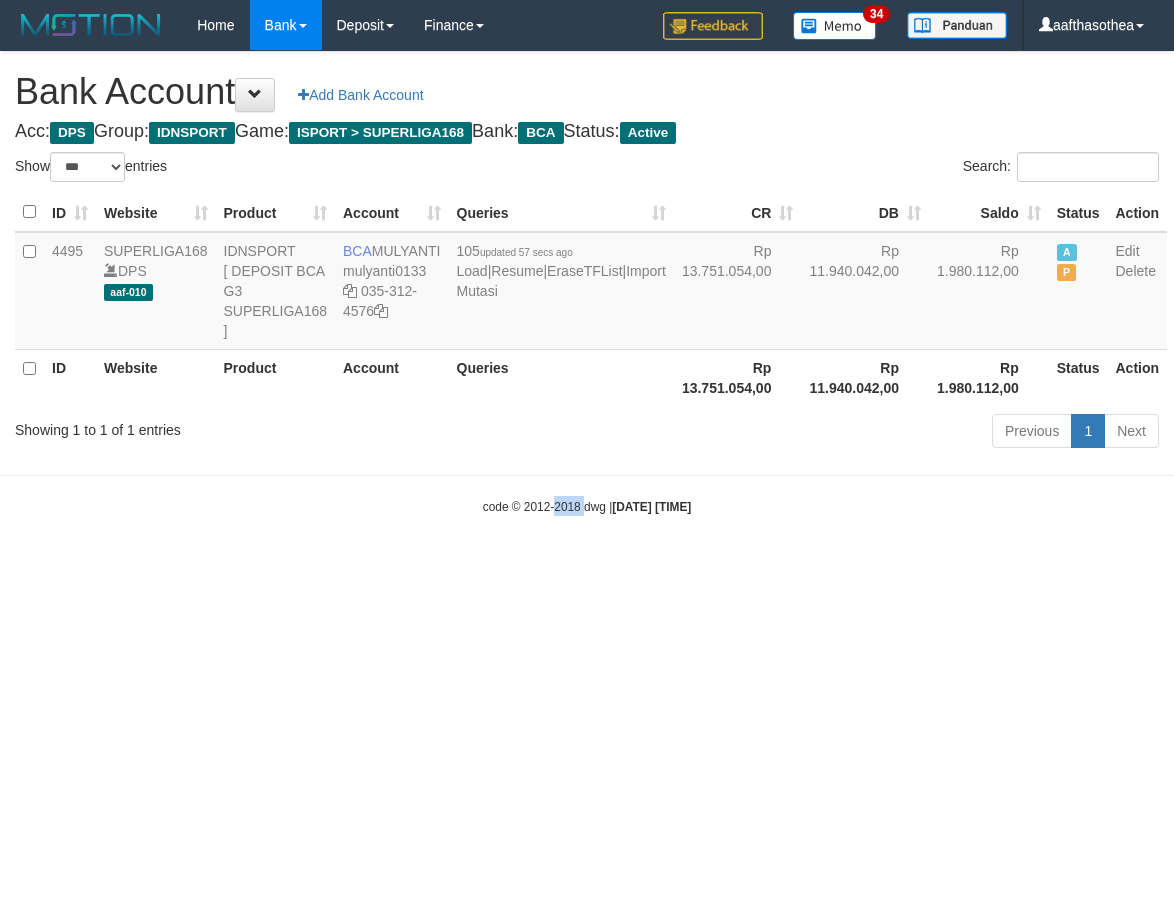 click on "Toggle navigation
Home
Bank
Account List
Load
By Website
Group
[ISPORT]													SUPERLIGA168
By Load Group (DPS)" at bounding box center (587, 283) 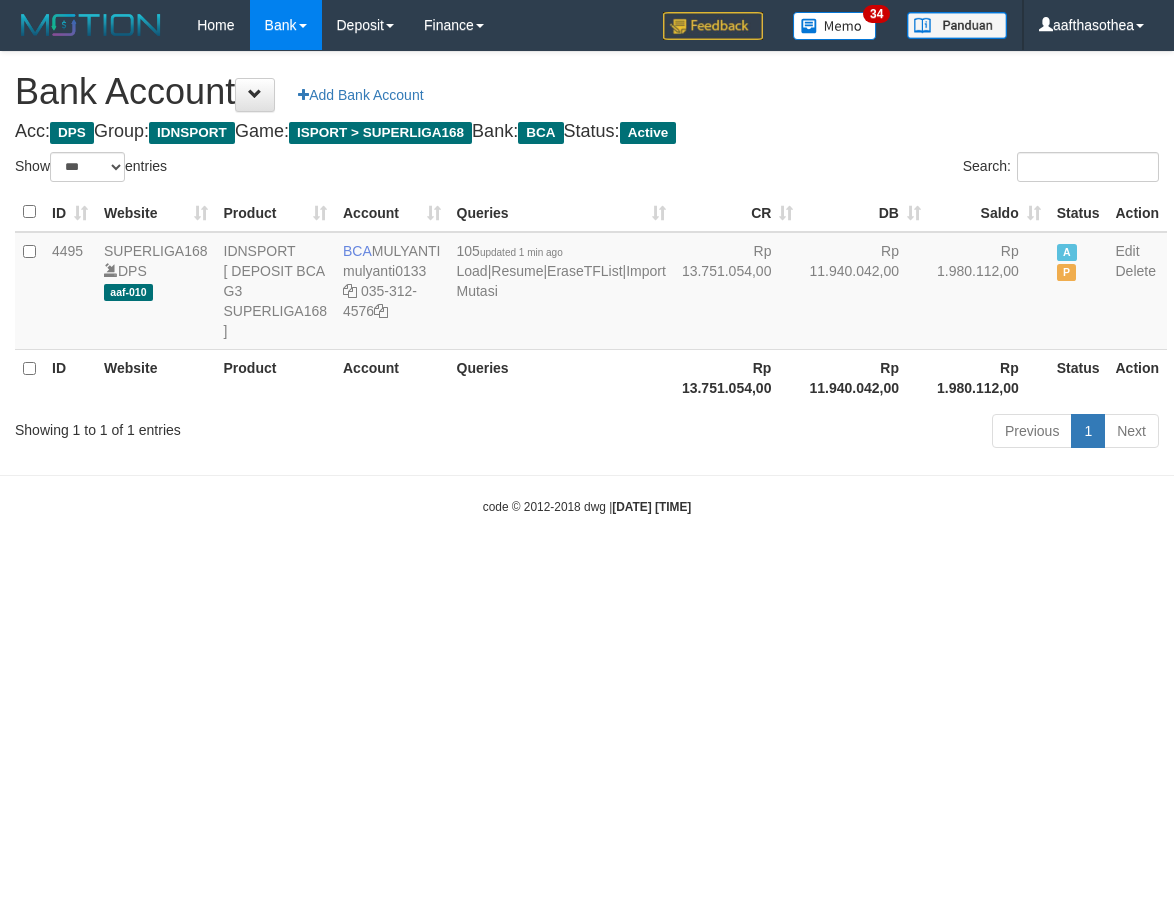 select on "***" 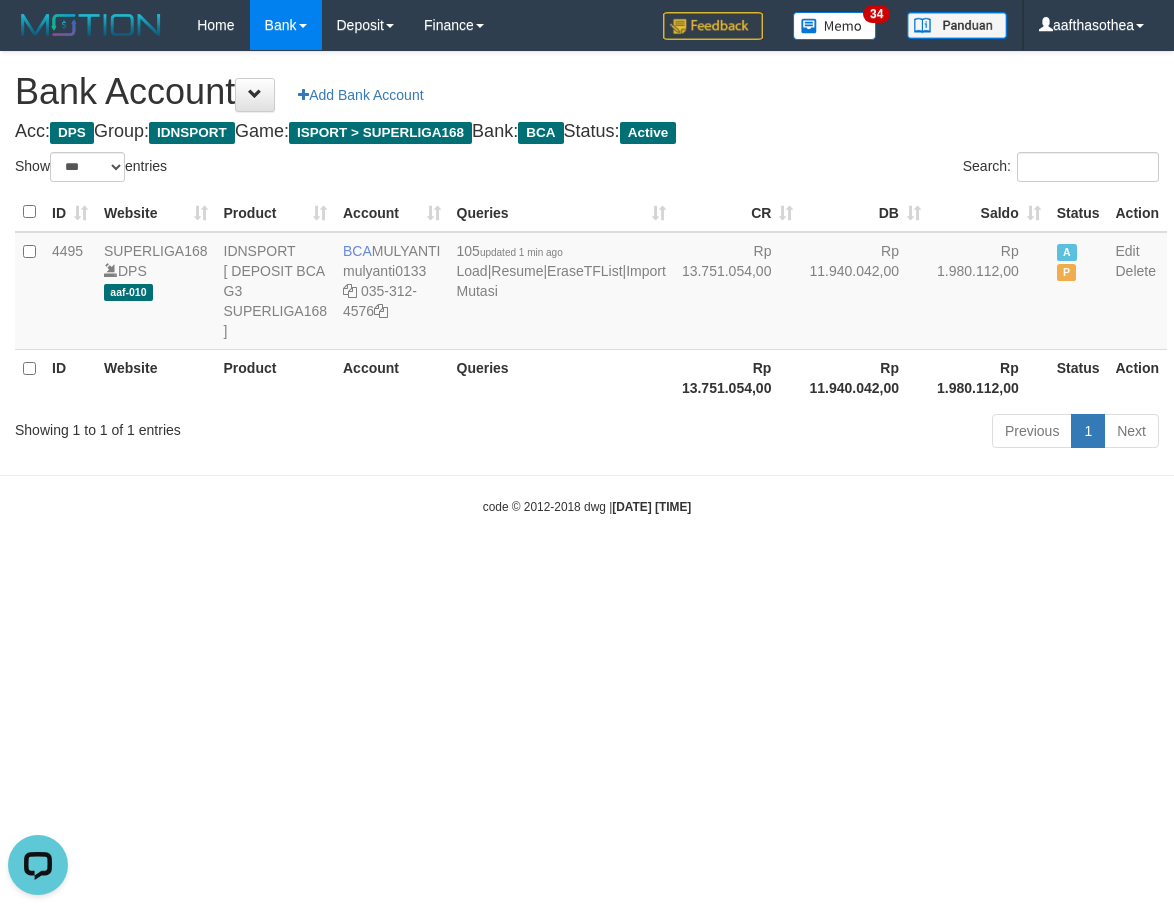 scroll, scrollTop: 0, scrollLeft: 0, axis: both 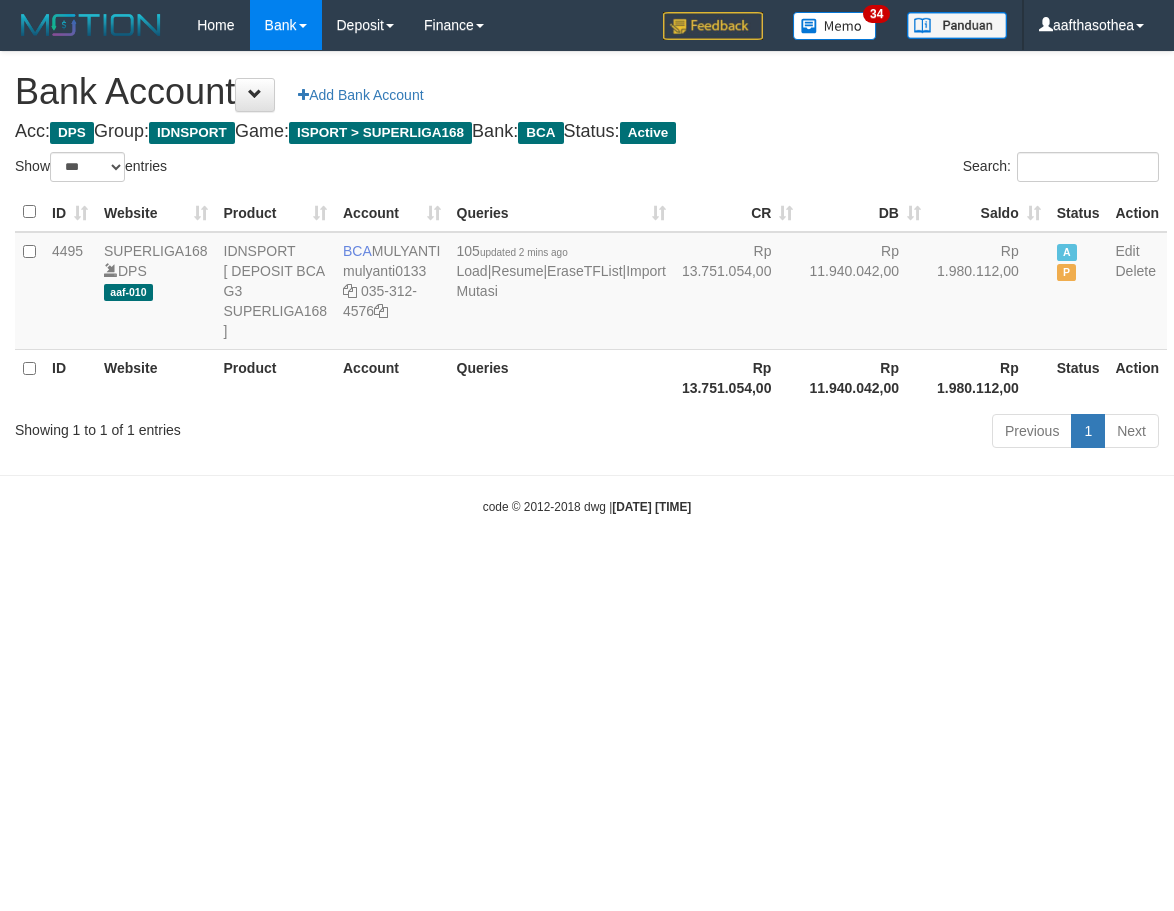 select on "***" 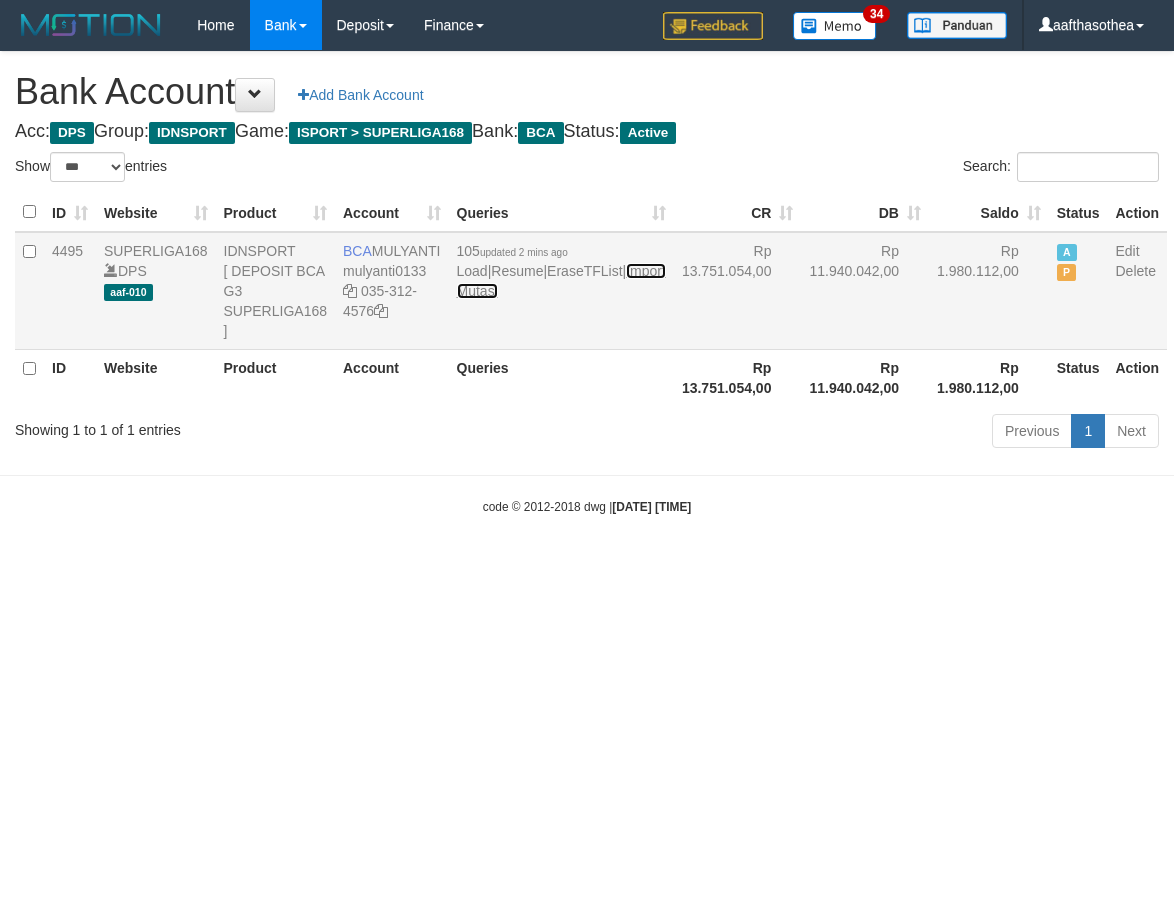 click on "Import Mutasi" at bounding box center (561, 281) 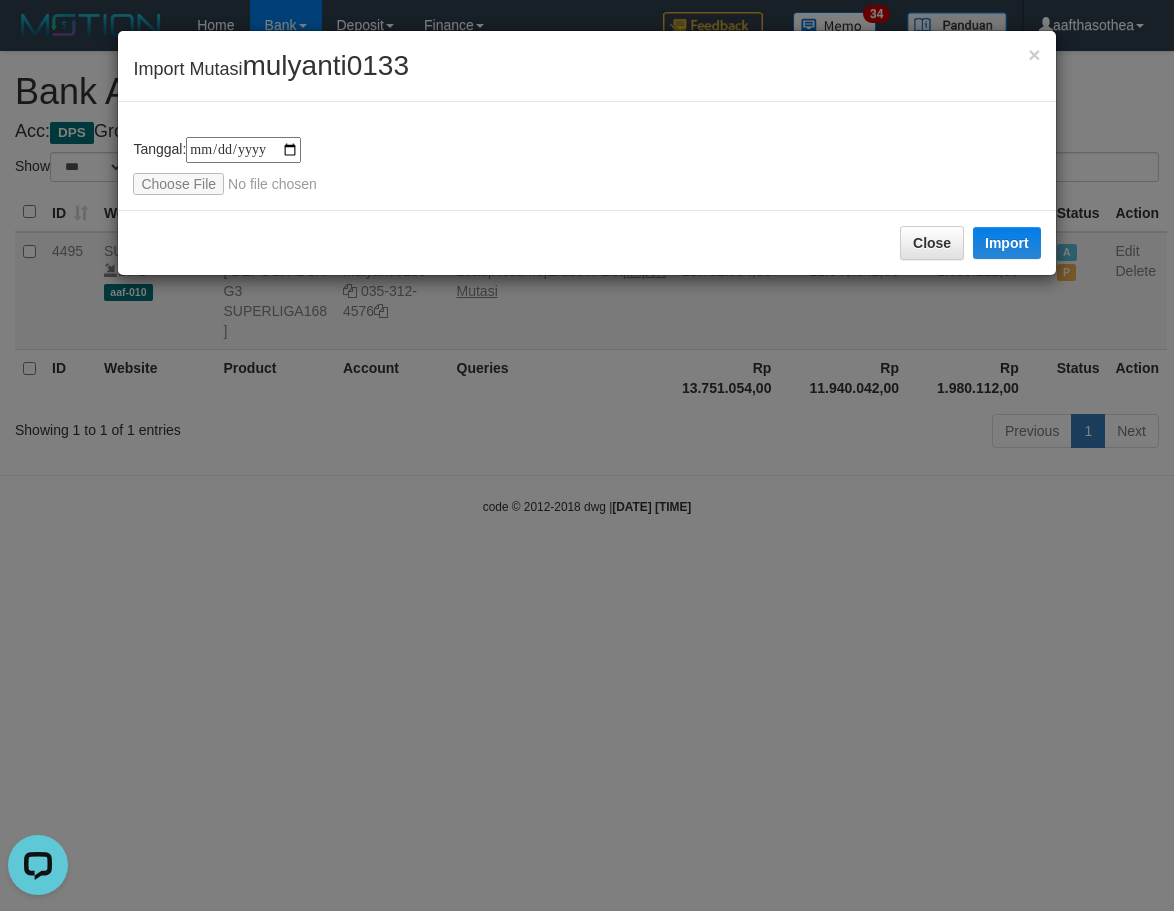 scroll, scrollTop: 0, scrollLeft: 0, axis: both 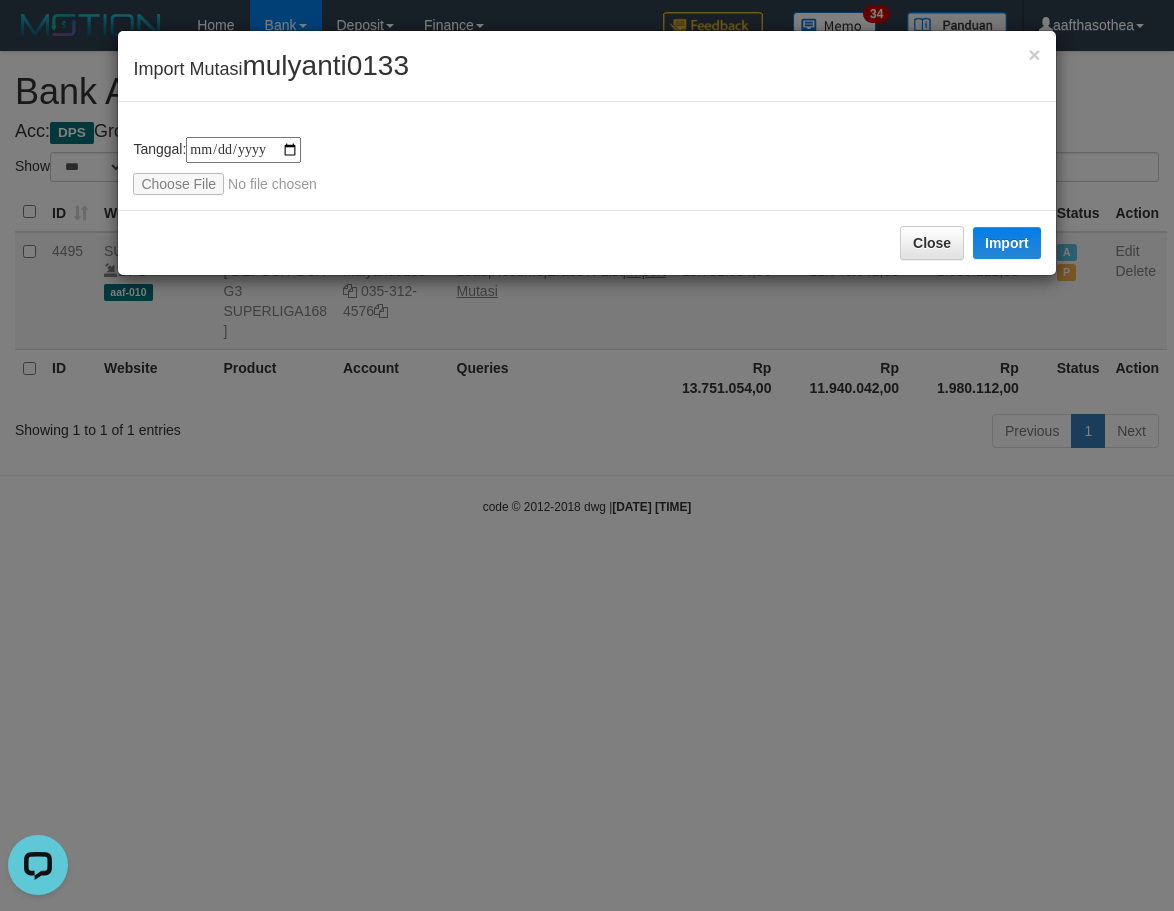 type on "**********" 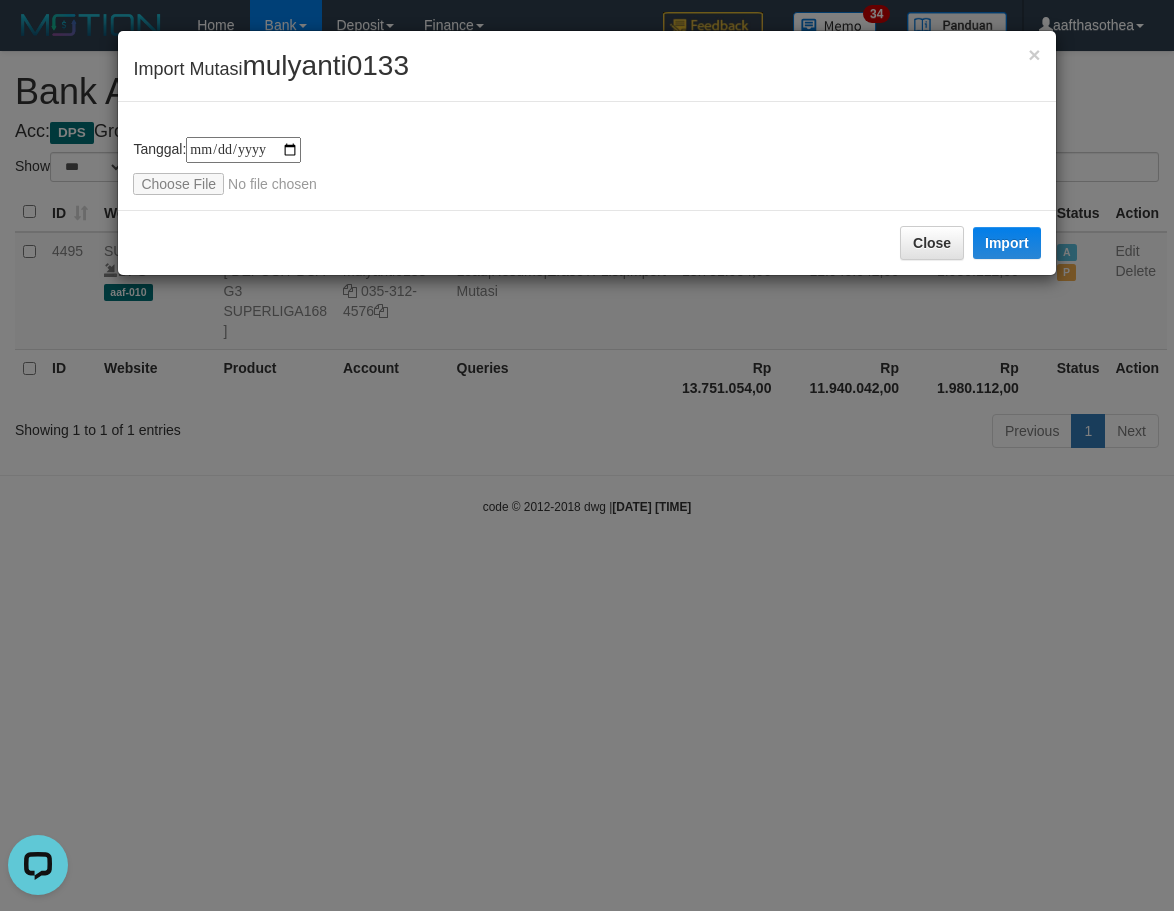 click on "**********" at bounding box center (586, 166) 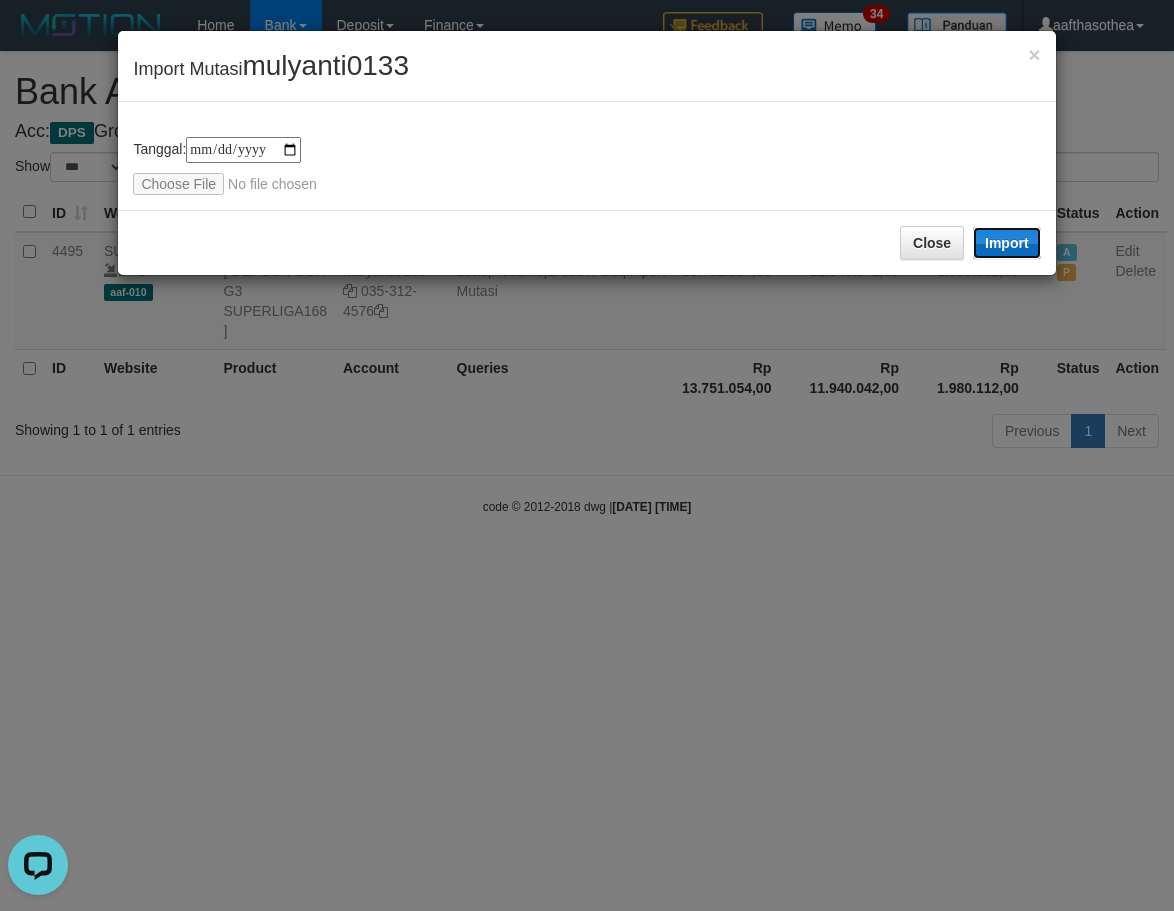 click on "Import" at bounding box center [1007, 243] 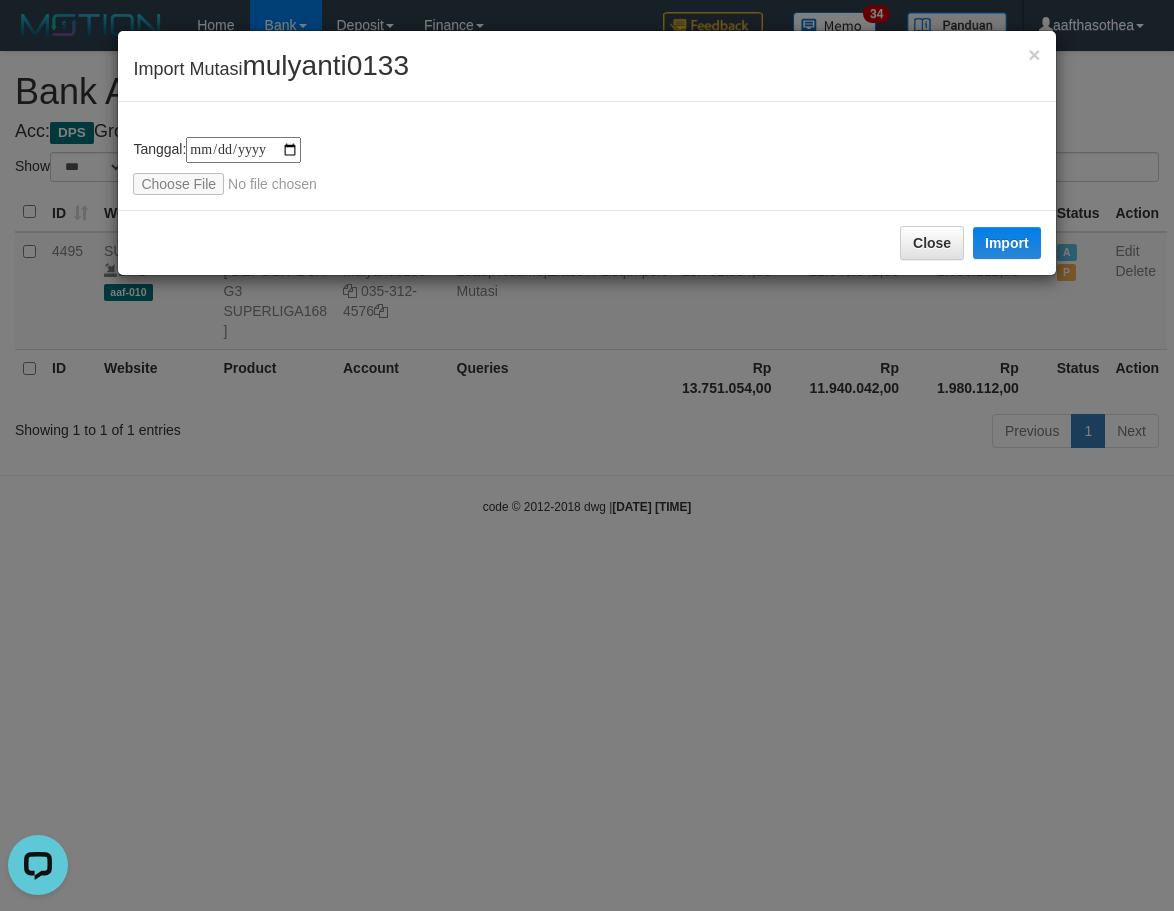 click on "**********" at bounding box center (587, 455) 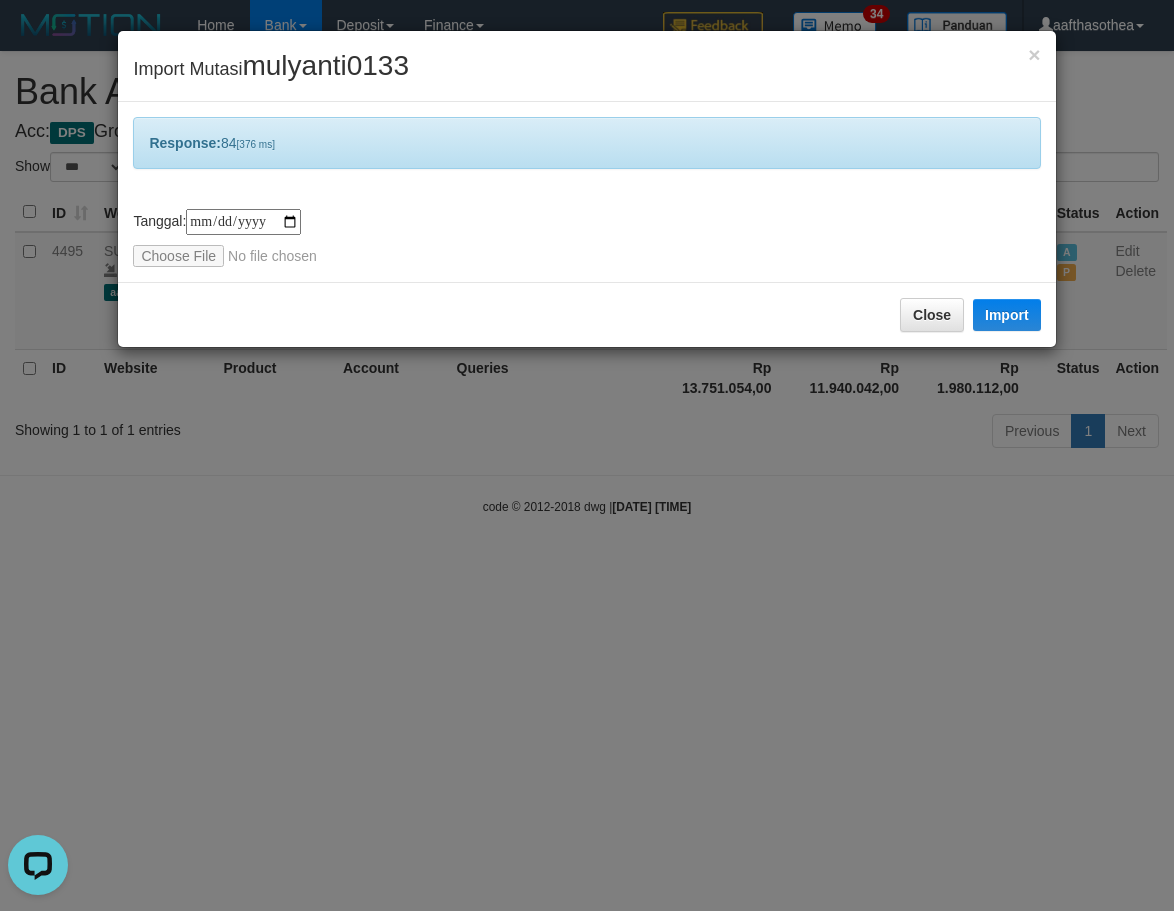 click on "**********" at bounding box center (587, 455) 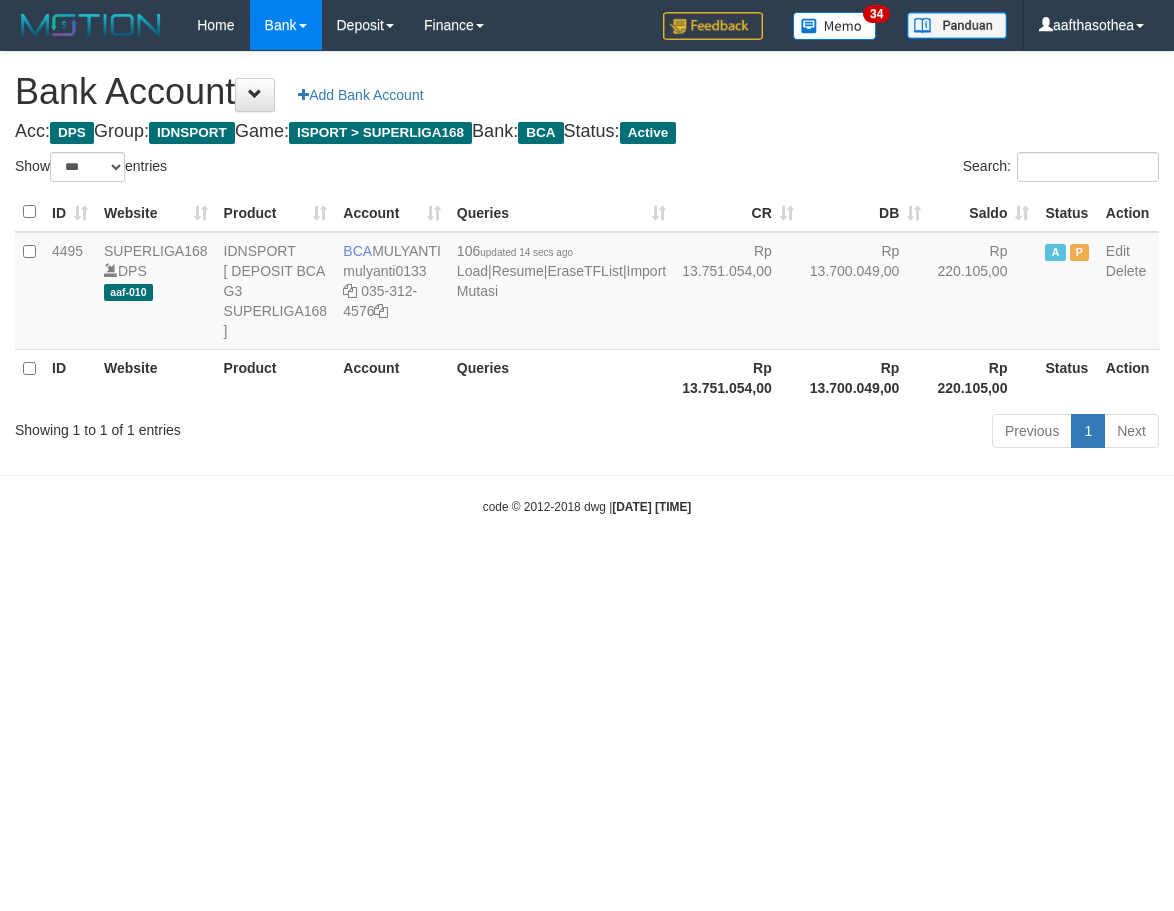 select on "***" 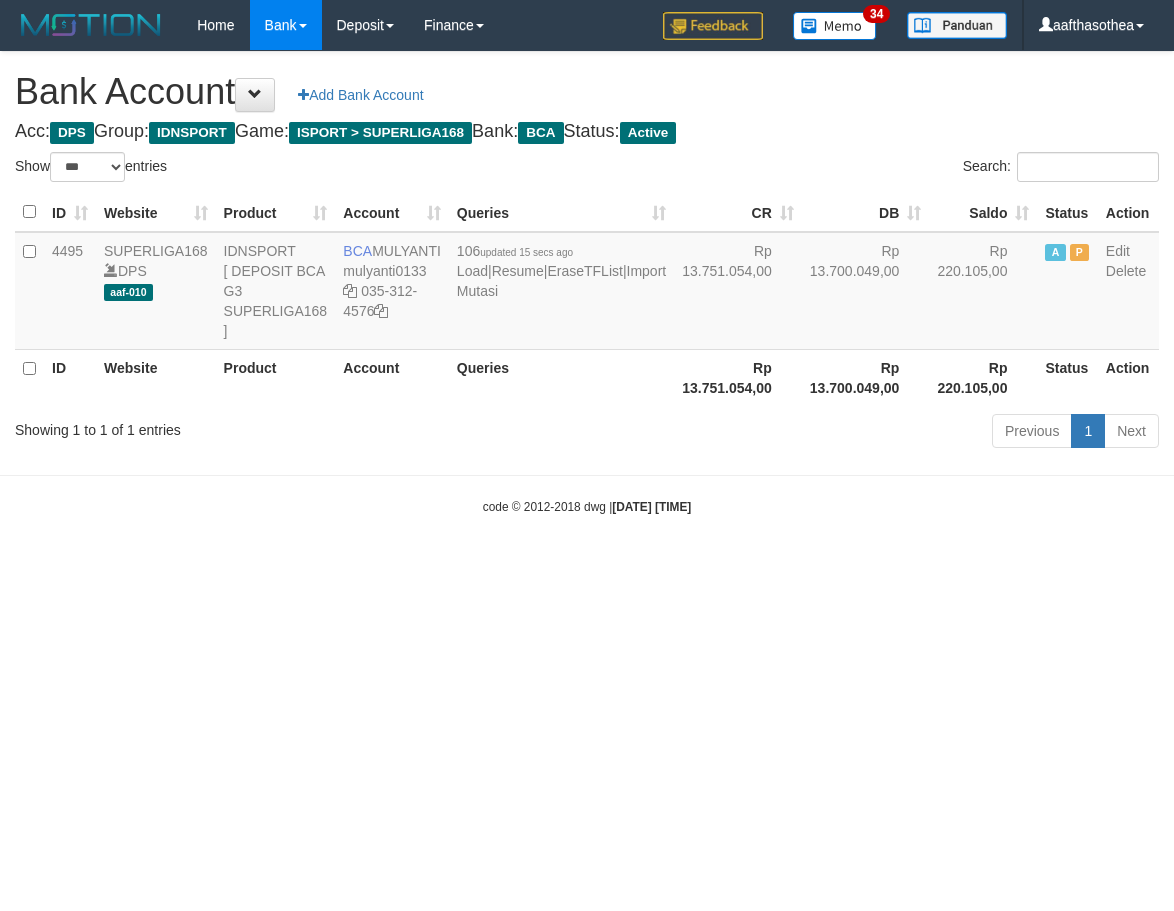 select on "***" 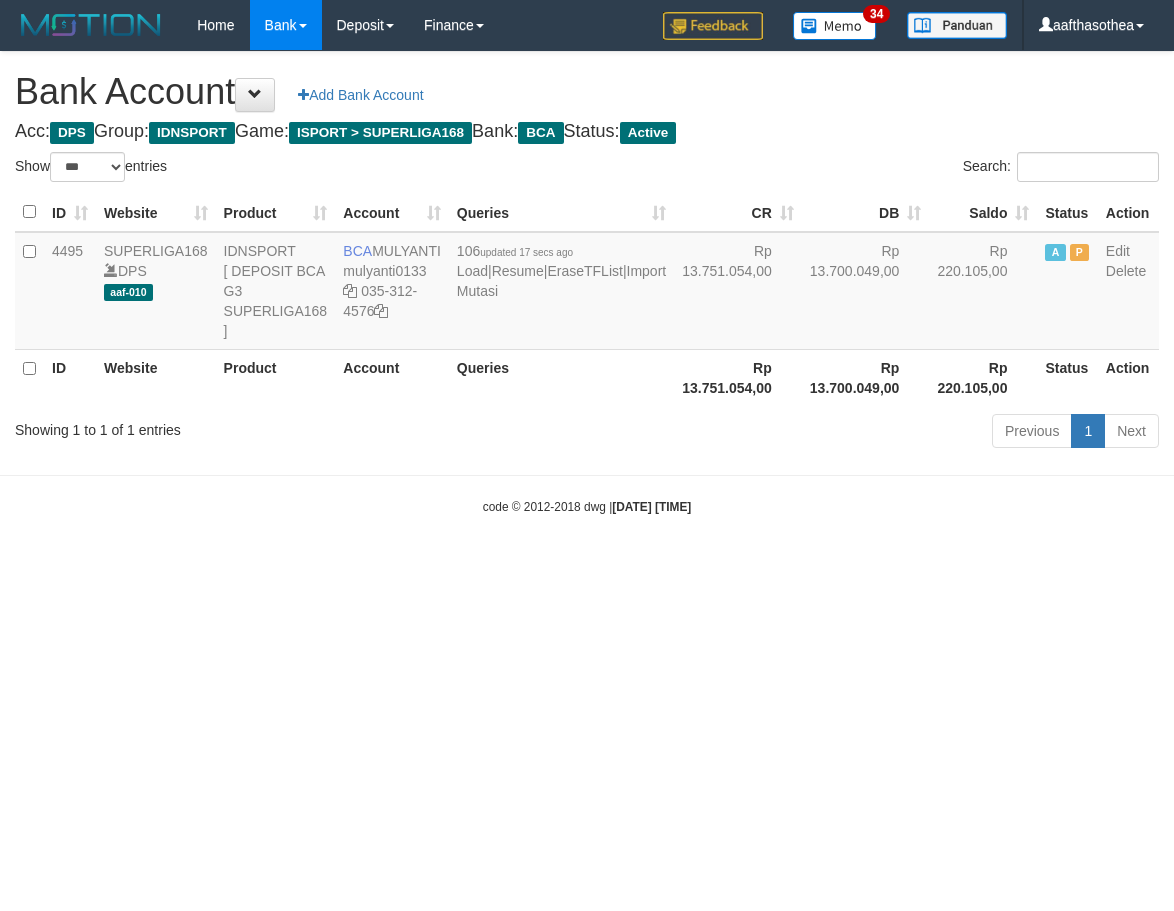 select on "***" 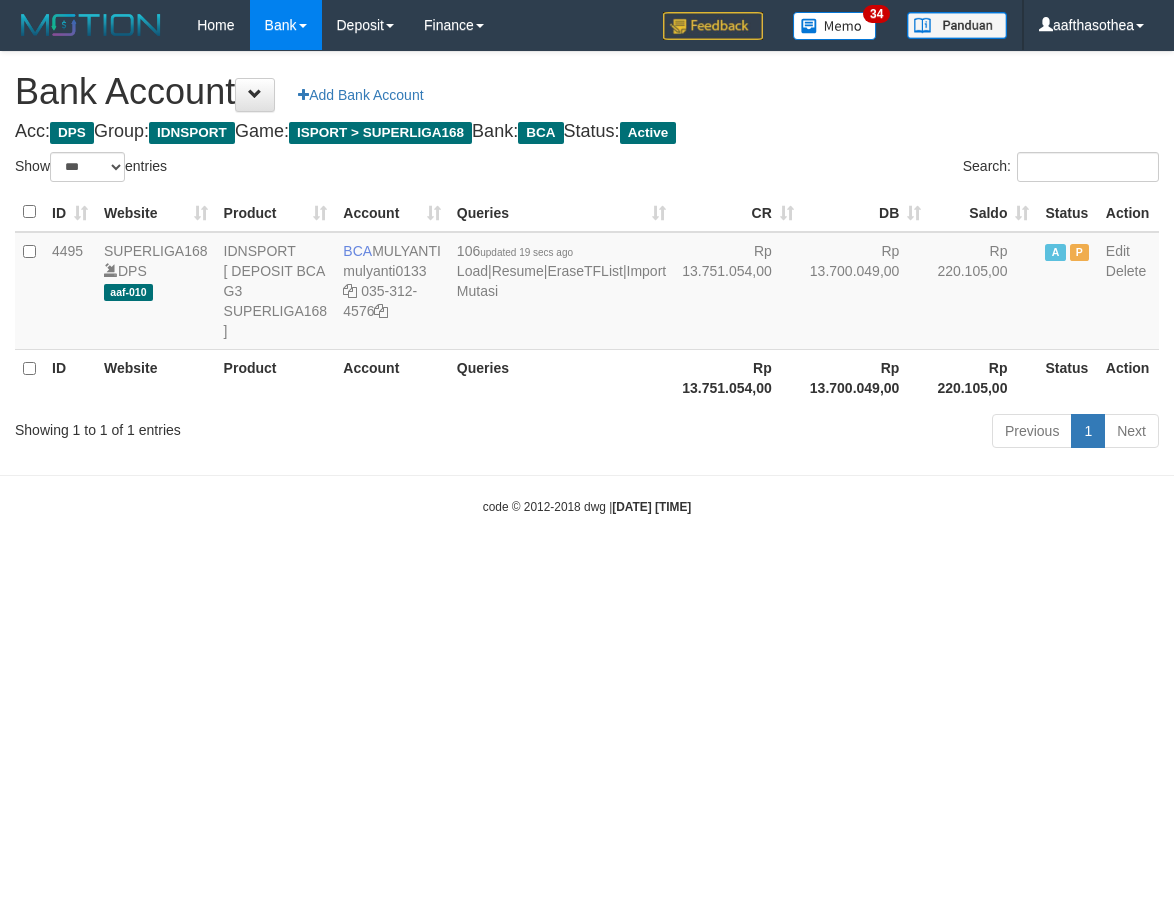 select on "***" 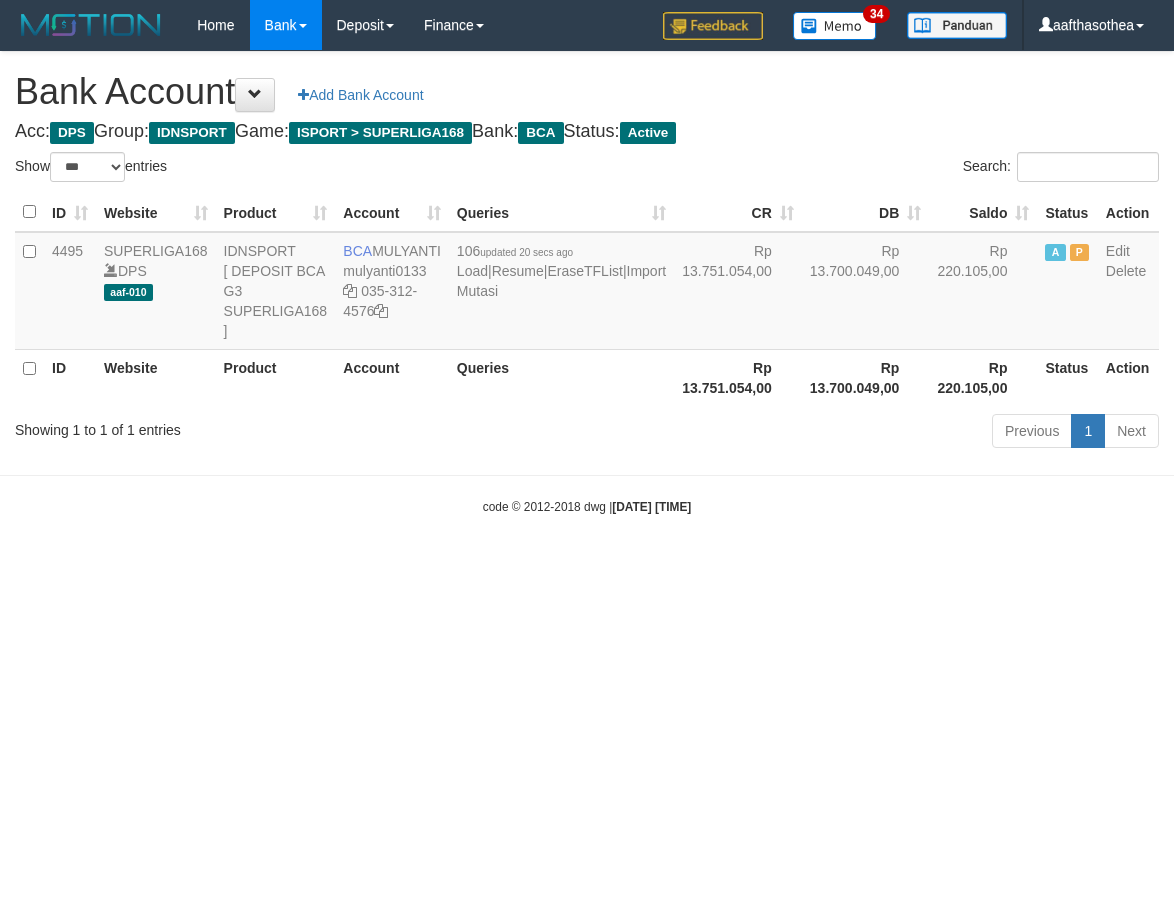 select on "***" 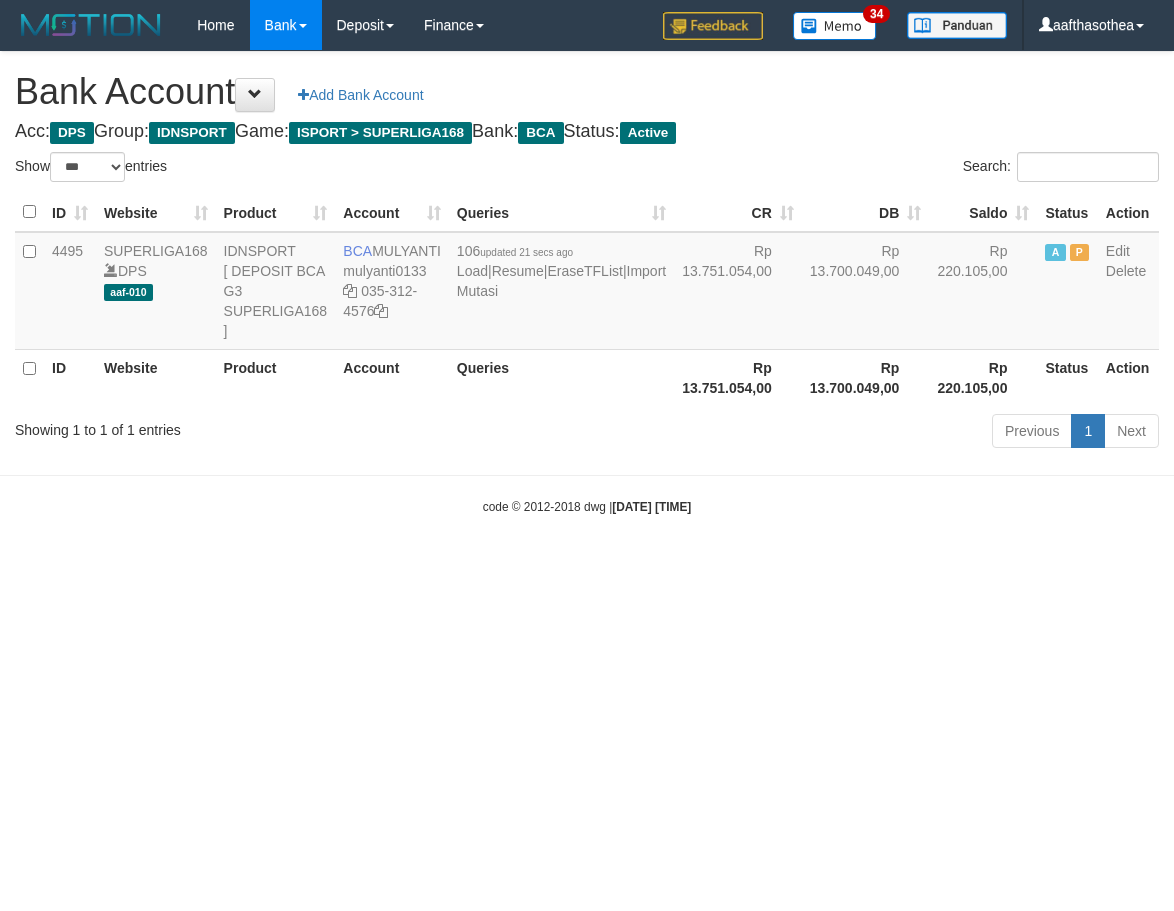 select on "***" 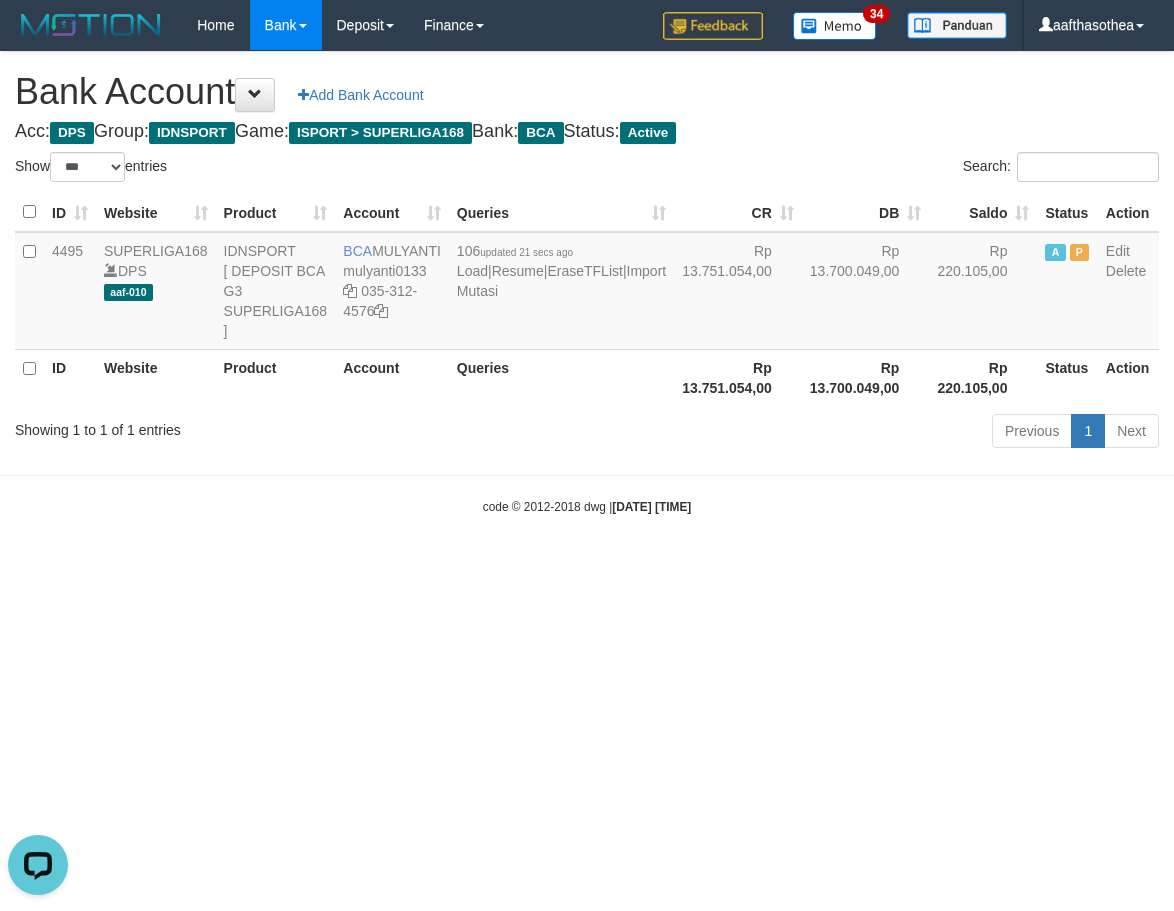 scroll, scrollTop: 0, scrollLeft: 0, axis: both 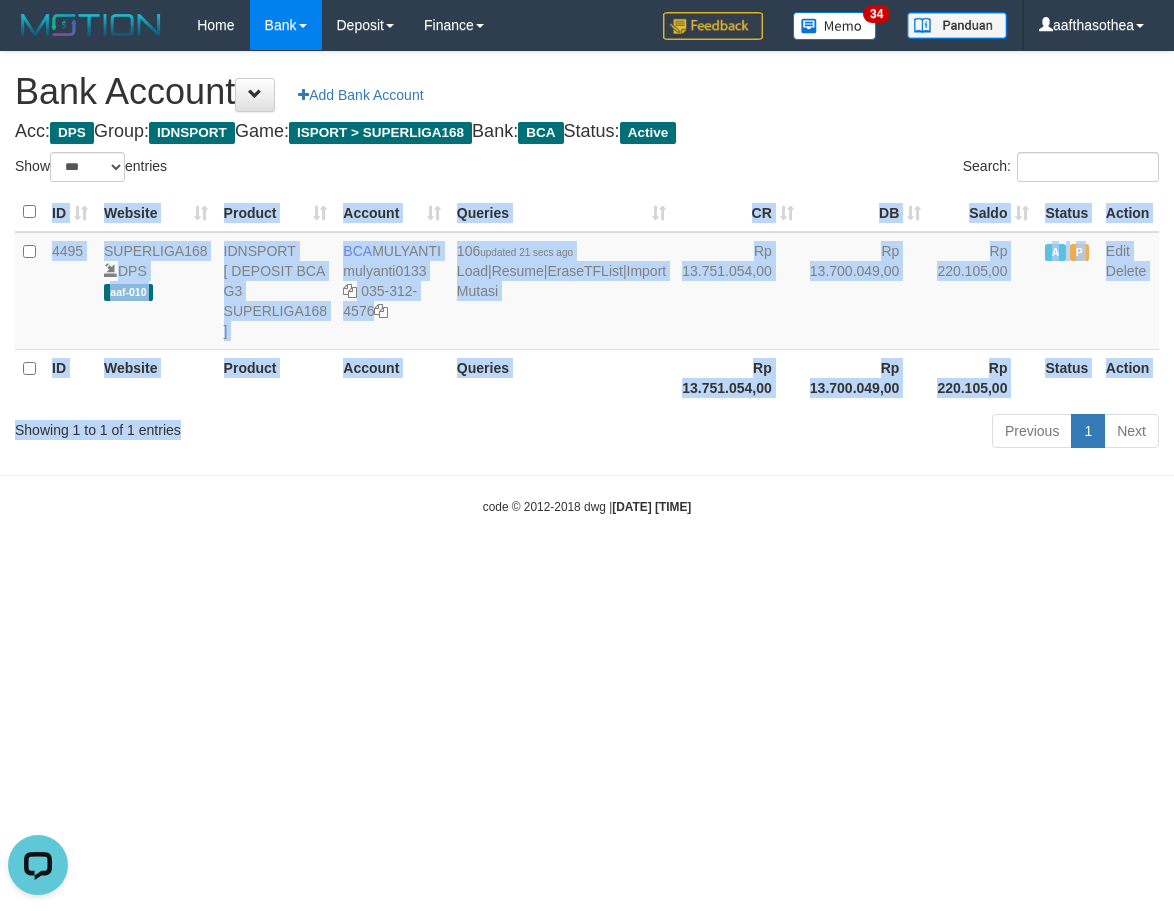drag, startPoint x: 279, startPoint y: 431, endPoint x: 420, endPoint y: 427, distance: 141.05673 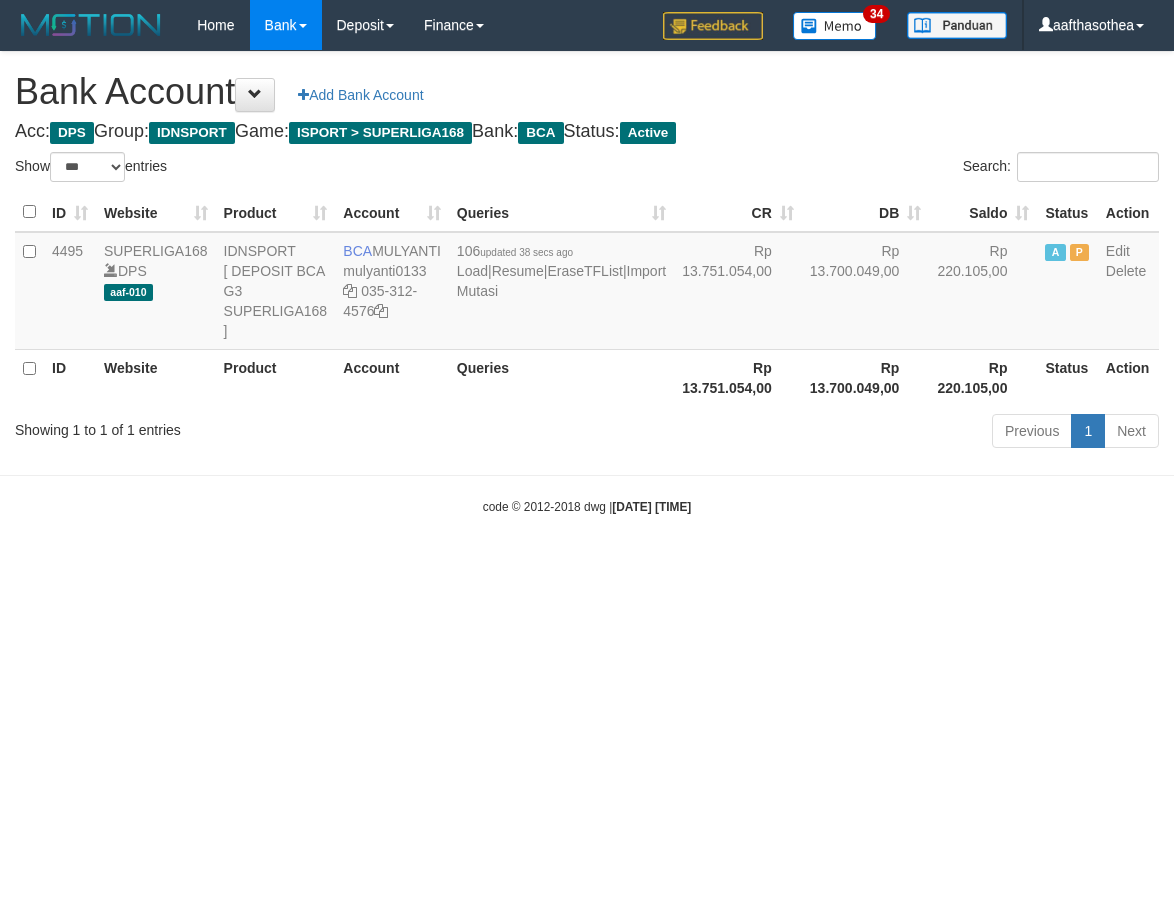 select on "***" 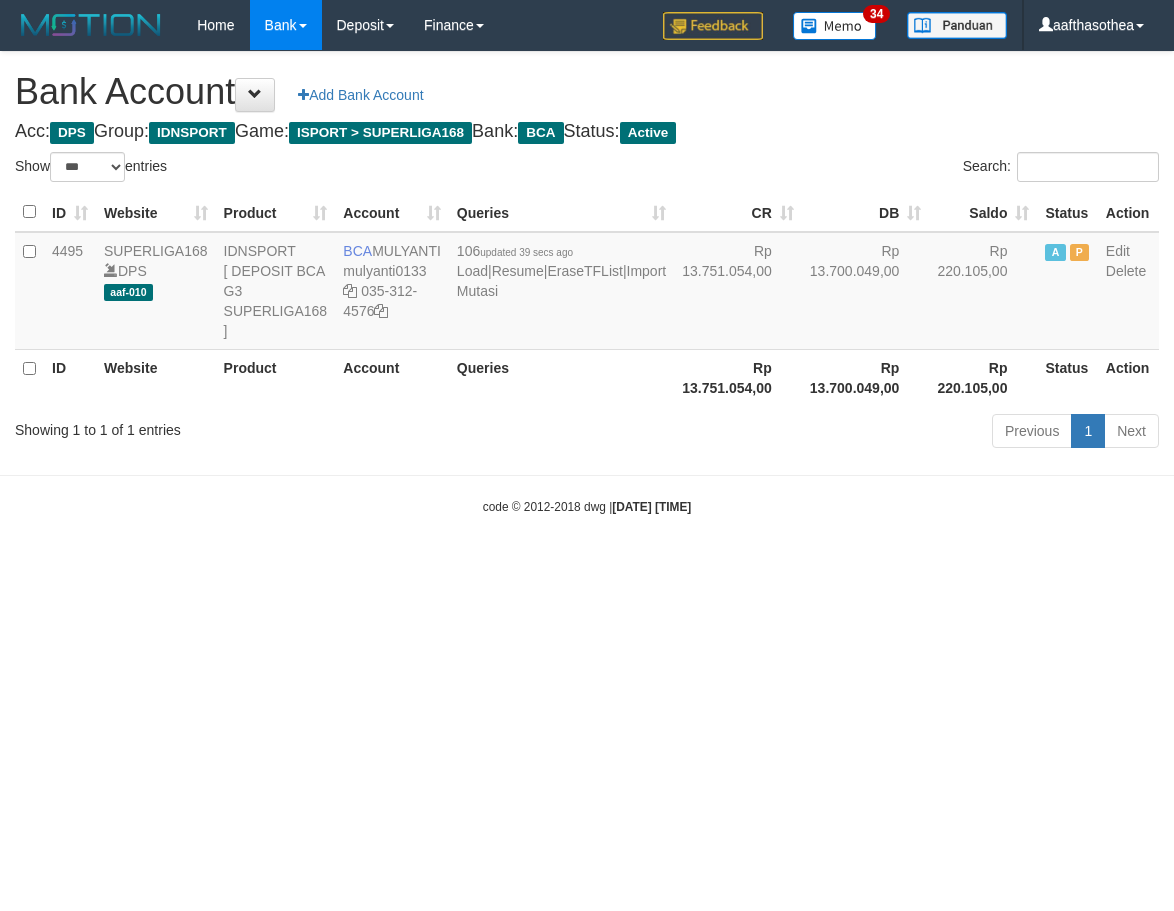 select on "***" 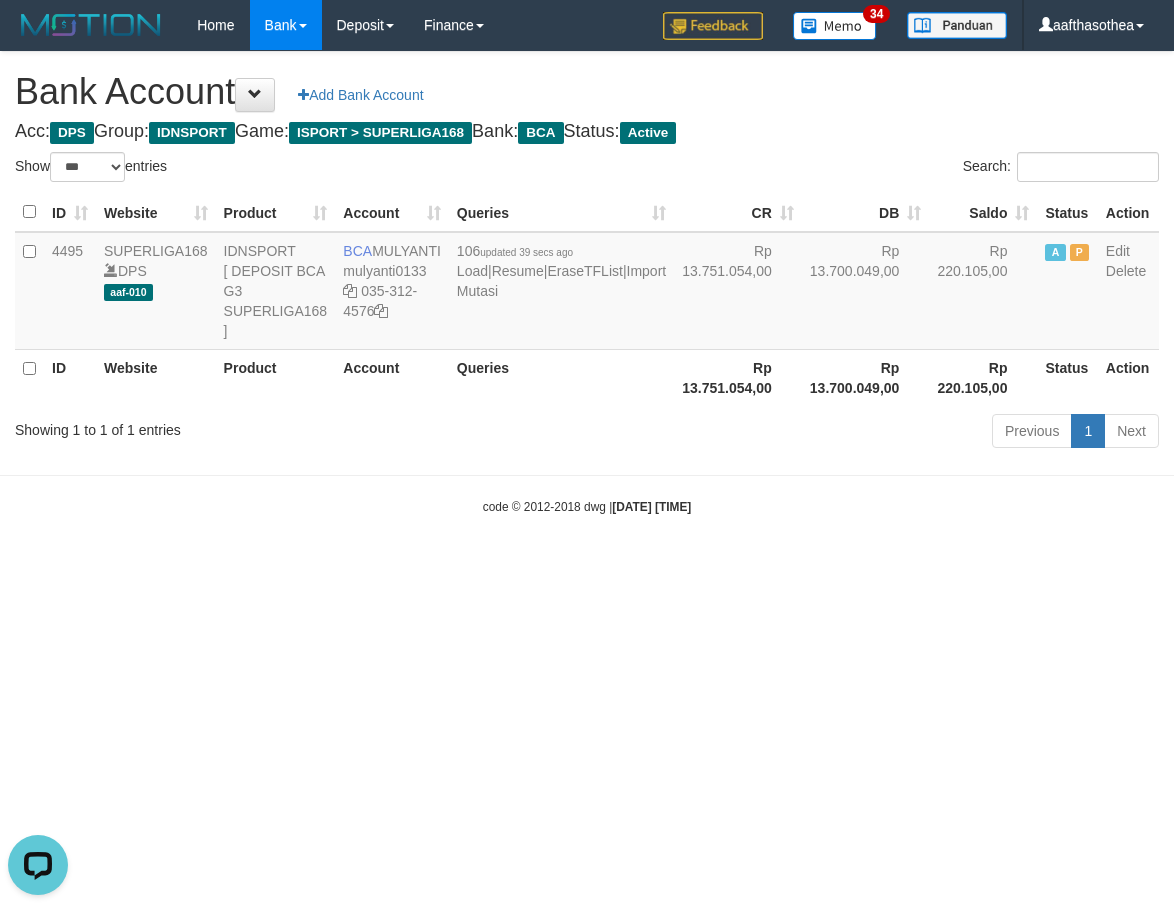 scroll, scrollTop: 0, scrollLeft: 0, axis: both 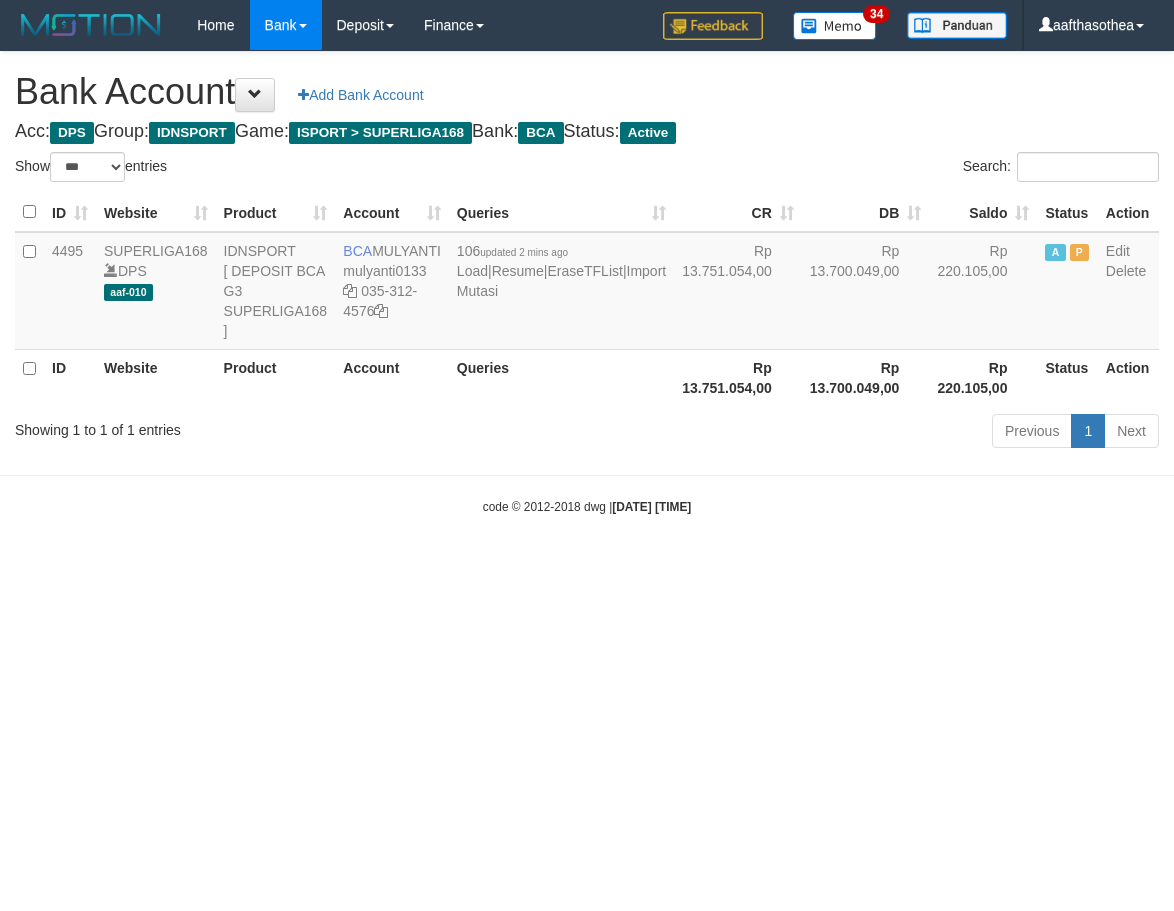 select on "***" 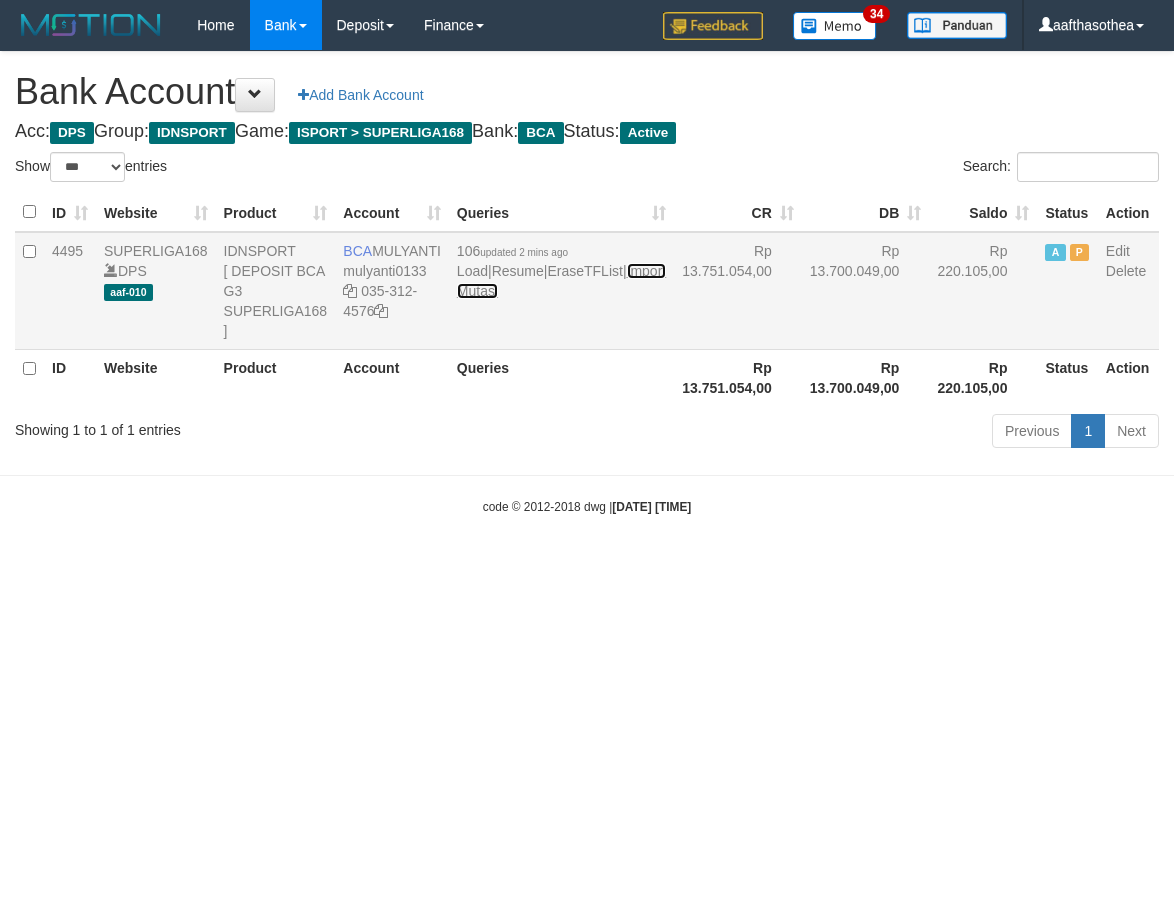 click on "Import Mutasi" at bounding box center [561, 281] 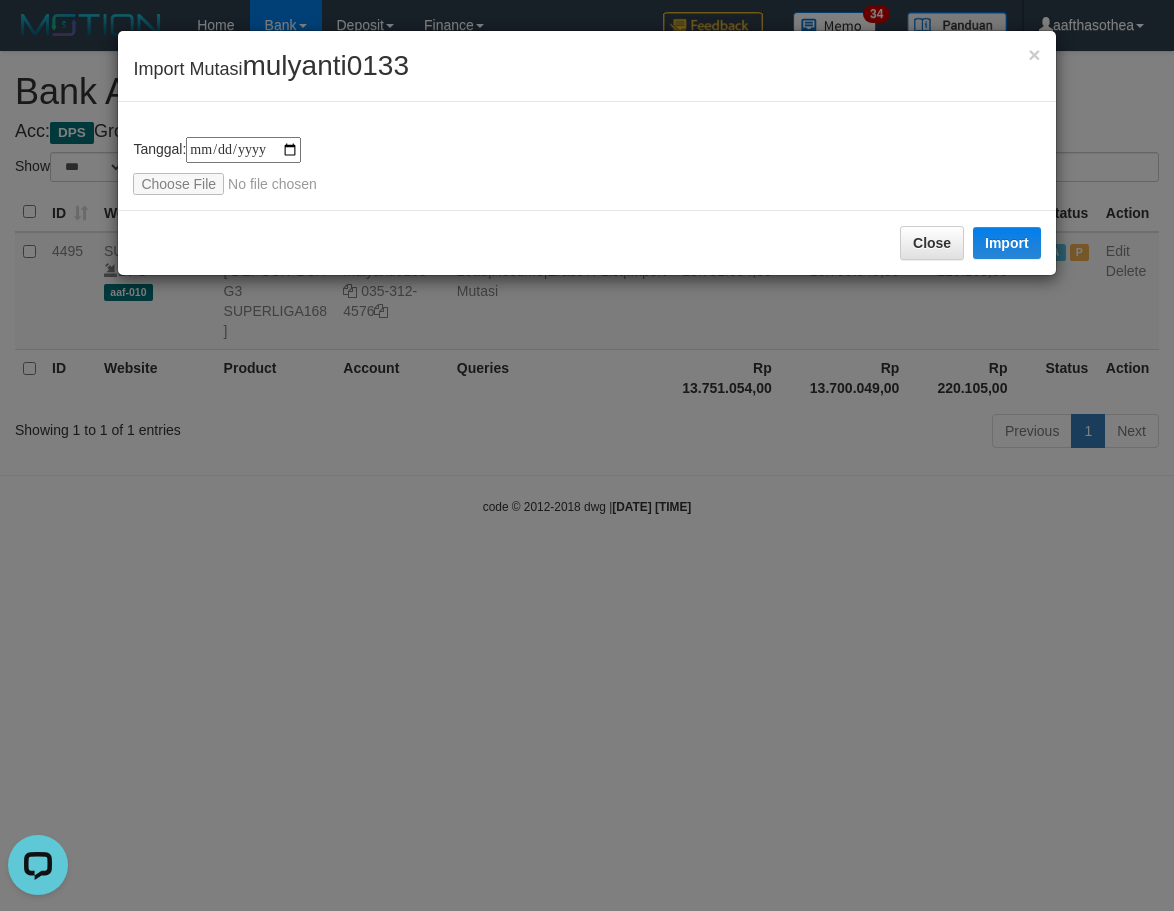 scroll, scrollTop: 0, scrollLeft: 0, axis: both 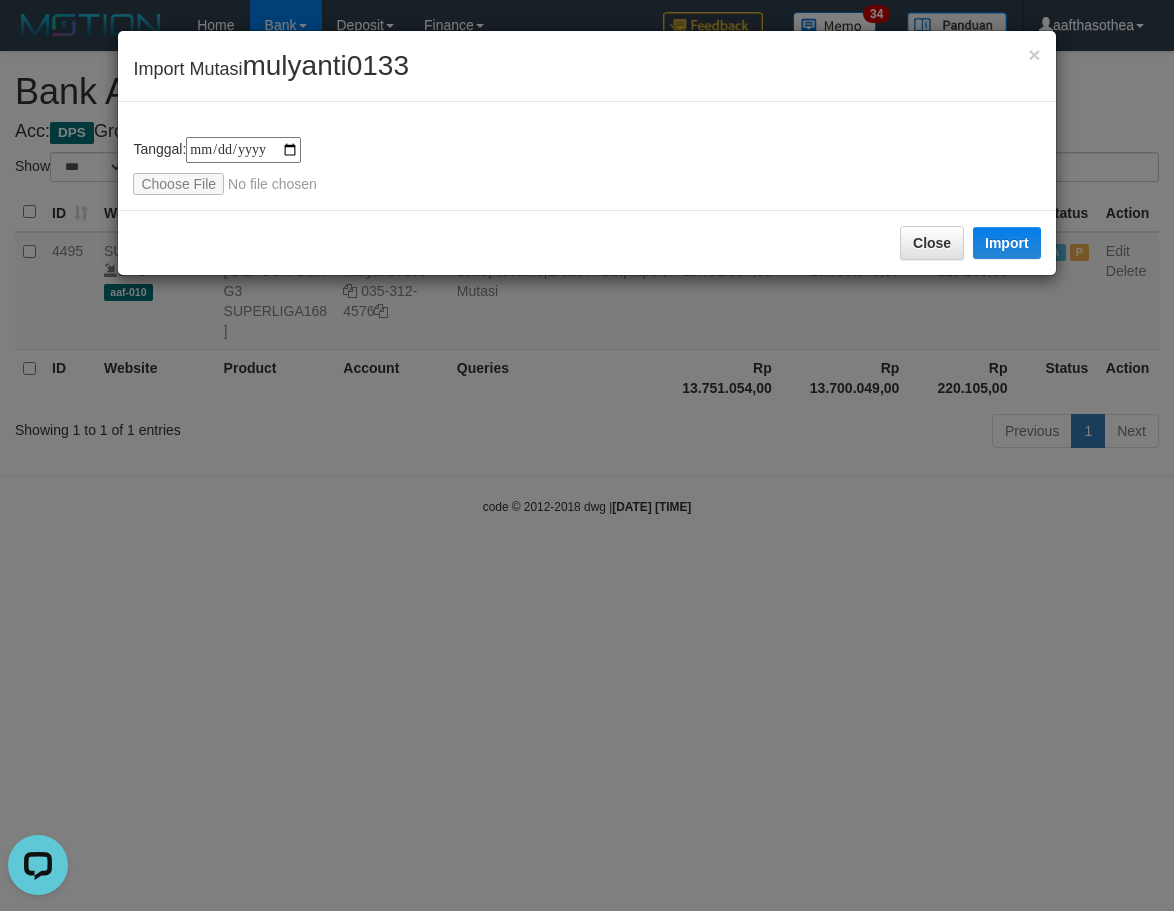 type on "**********" 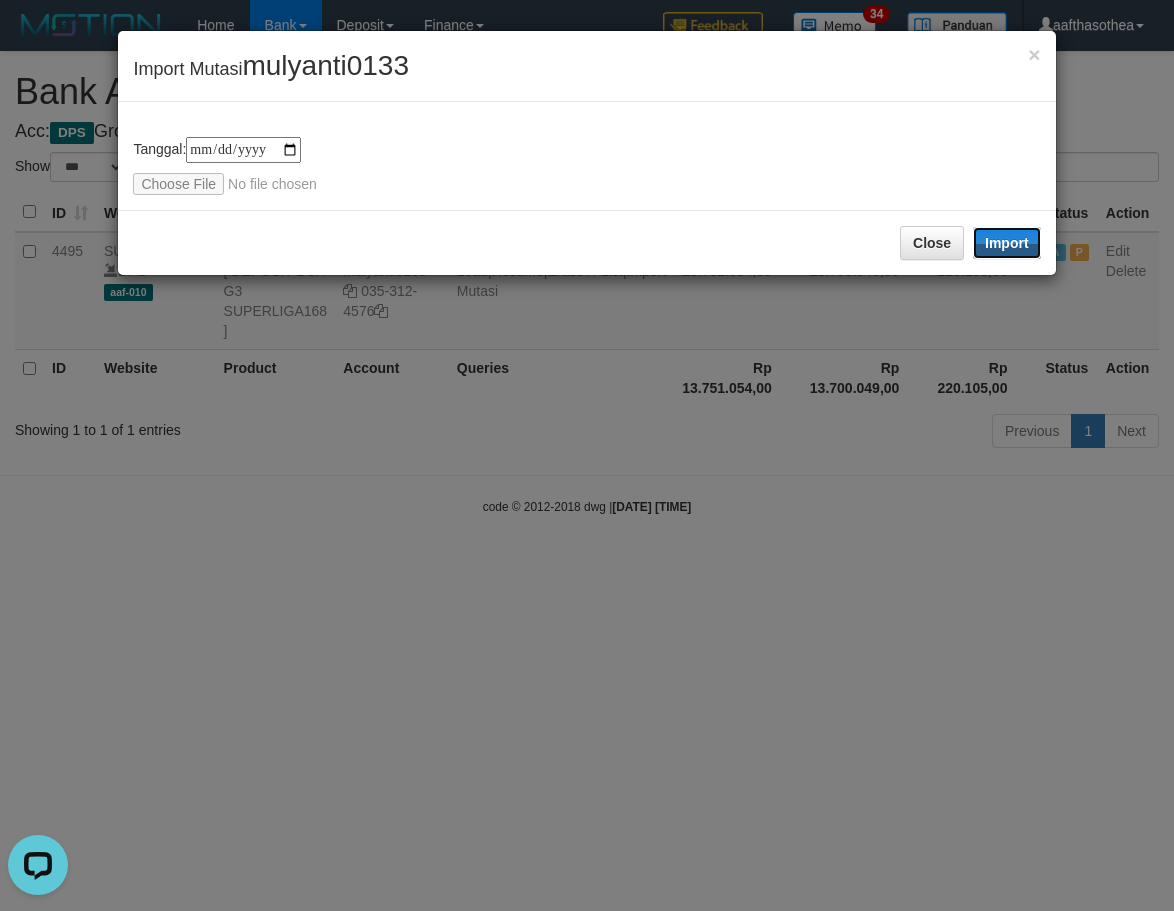 drag, startPoint x: 1025, startPoint y: 246, endPoint x: 589, endPoint y: 550, distance: 531.51855 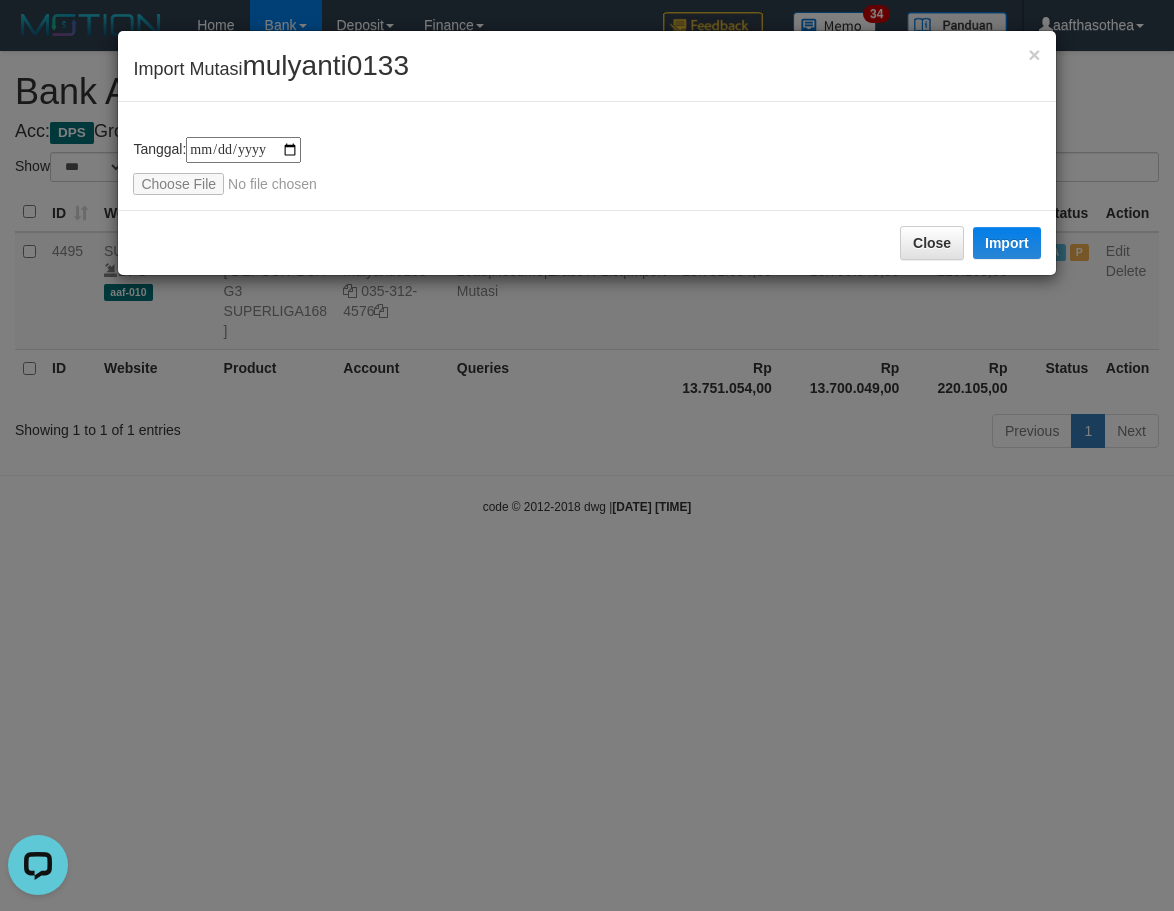 click on "**********" at bounding box center [587, 455] 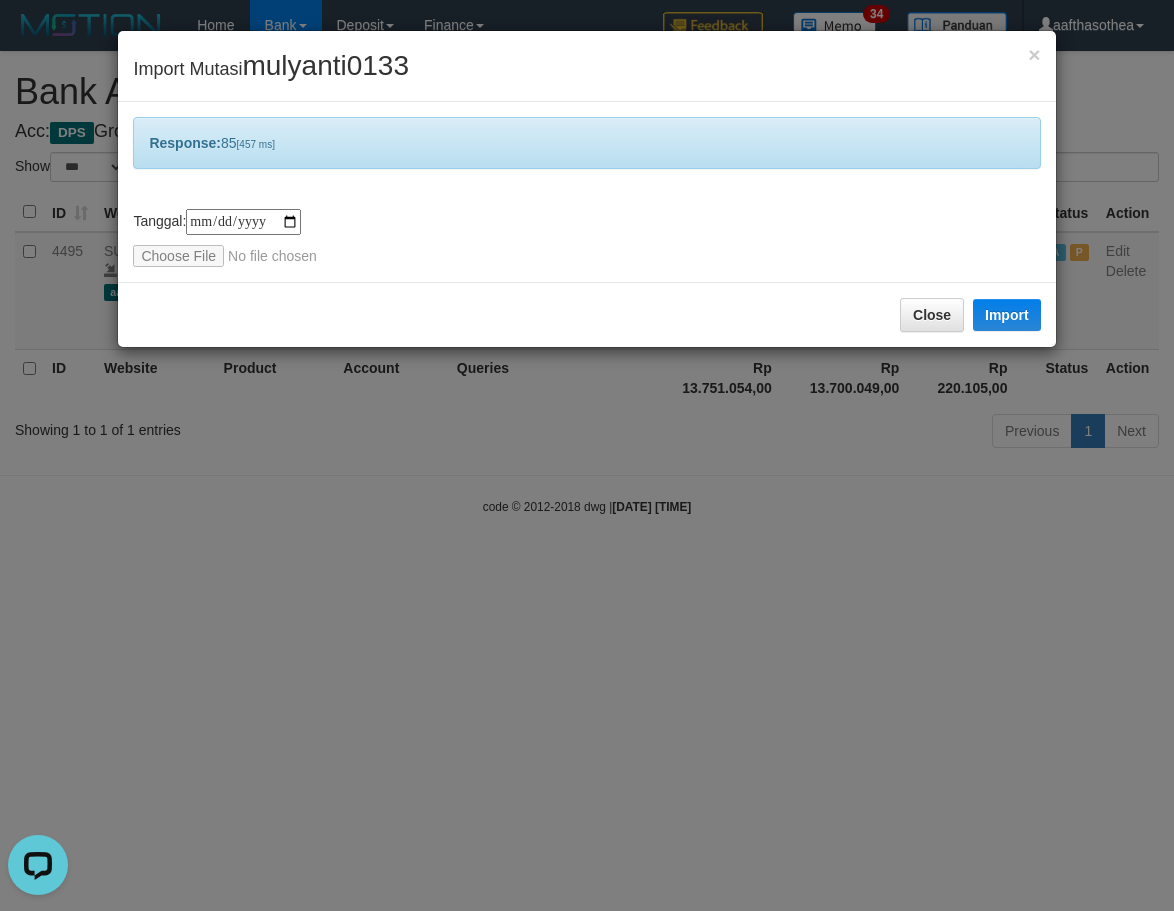 drag, startPoint x: 589, startPoint y: 550, endPoint x: 599, endPoint y: 553, distance: 10.440307 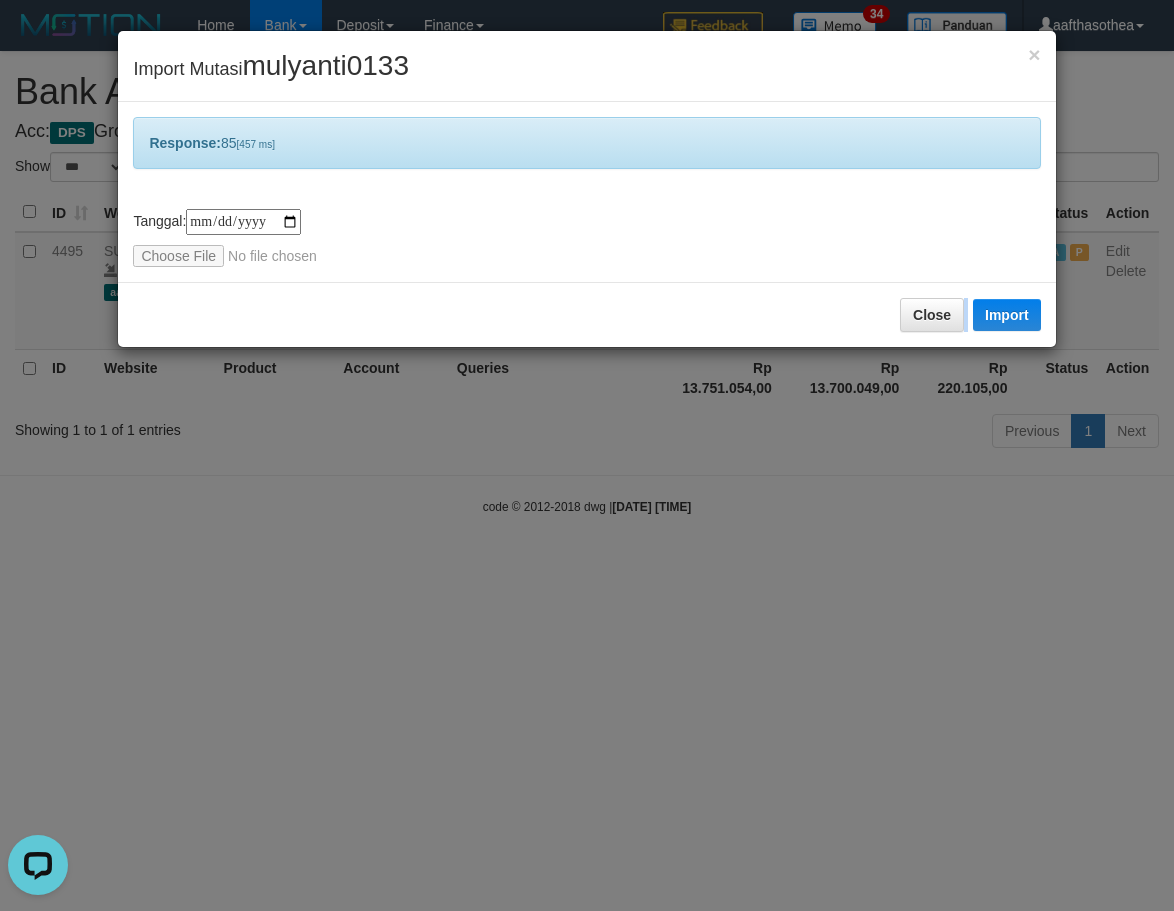 drag, startPoint x: 601, startPoint y: 553, endPoint x: 684, endPoint y: 590, distance: 90.873535 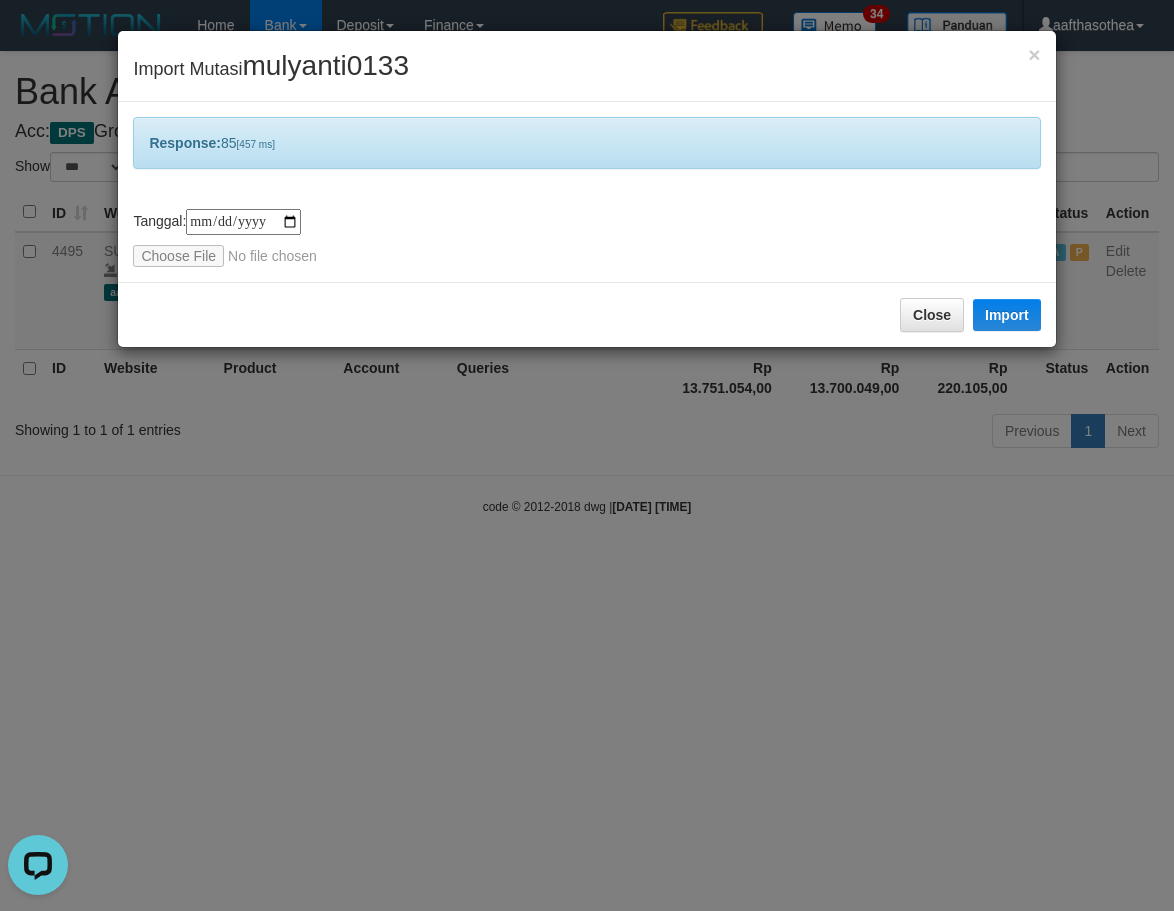 drag, startPoint x: 708, startPoint y: 594, endPoint x: 752, endPoint y: 604, distance: 45.122055 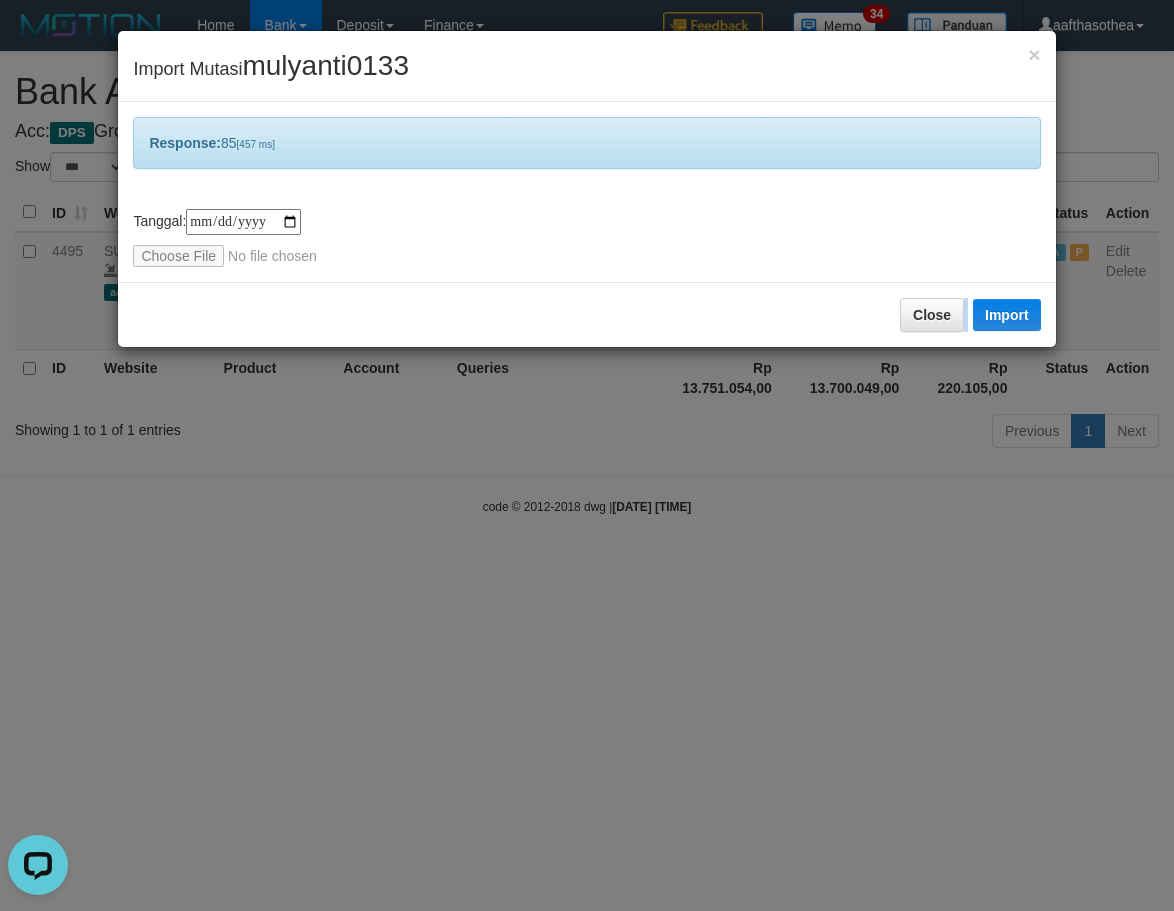 click on "**********" at bounding box center [587, 455] 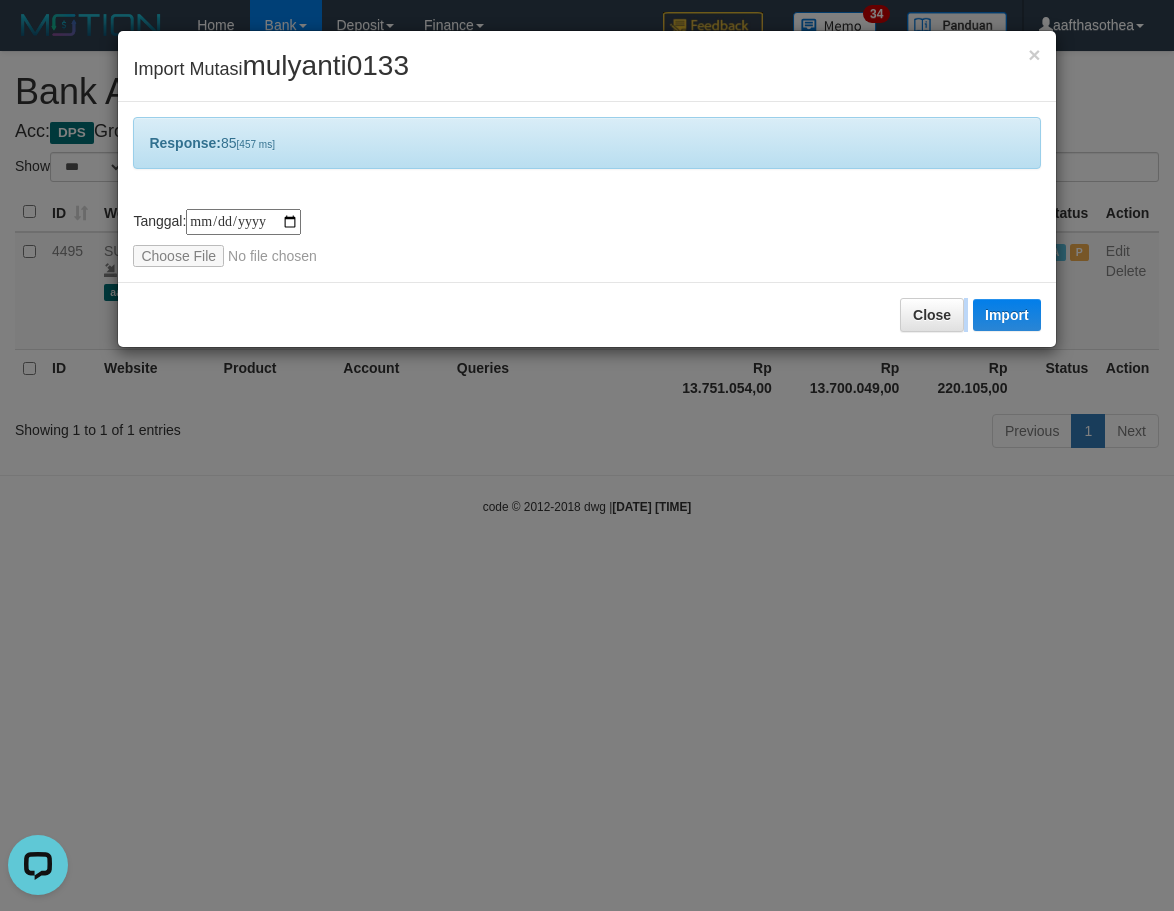 click on "**********" at bounding box center [587, 455] 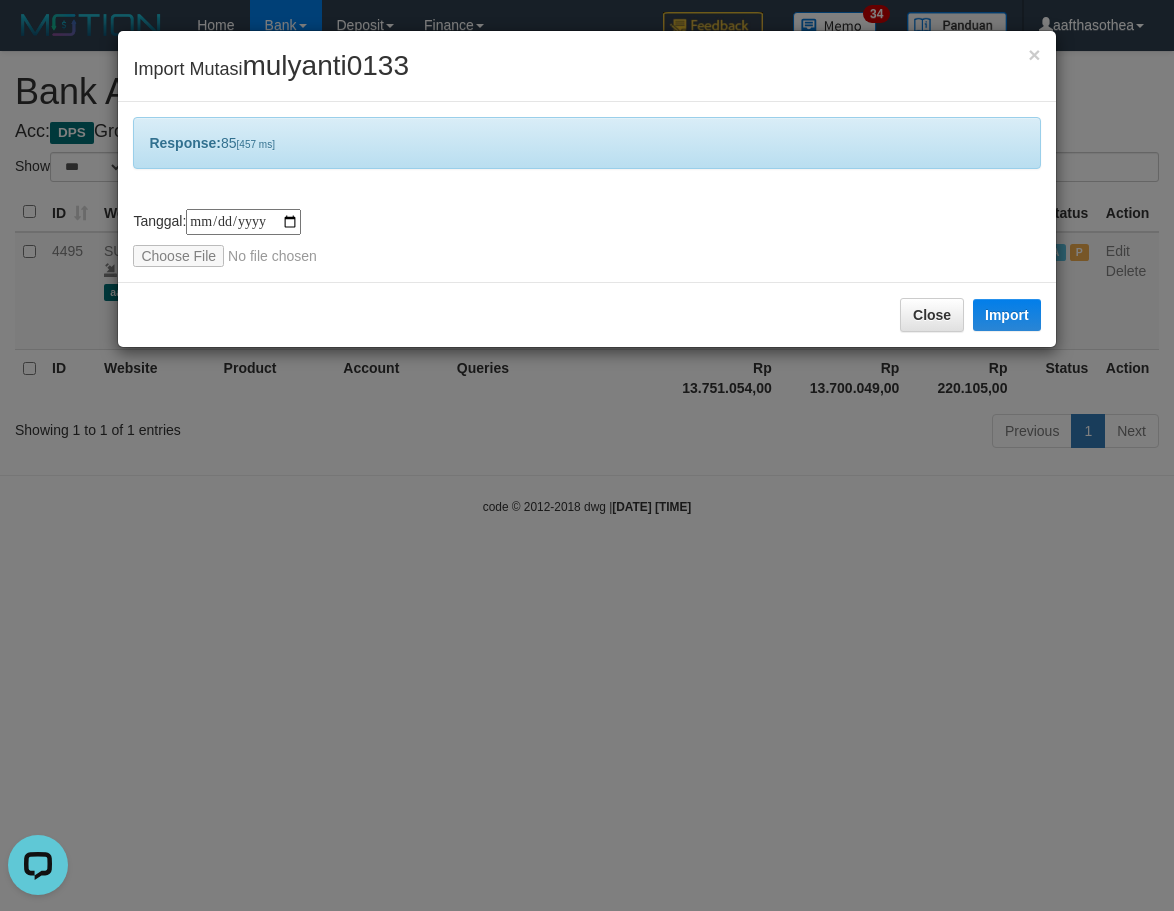 click on "**********" at bounding box center (587, 455) 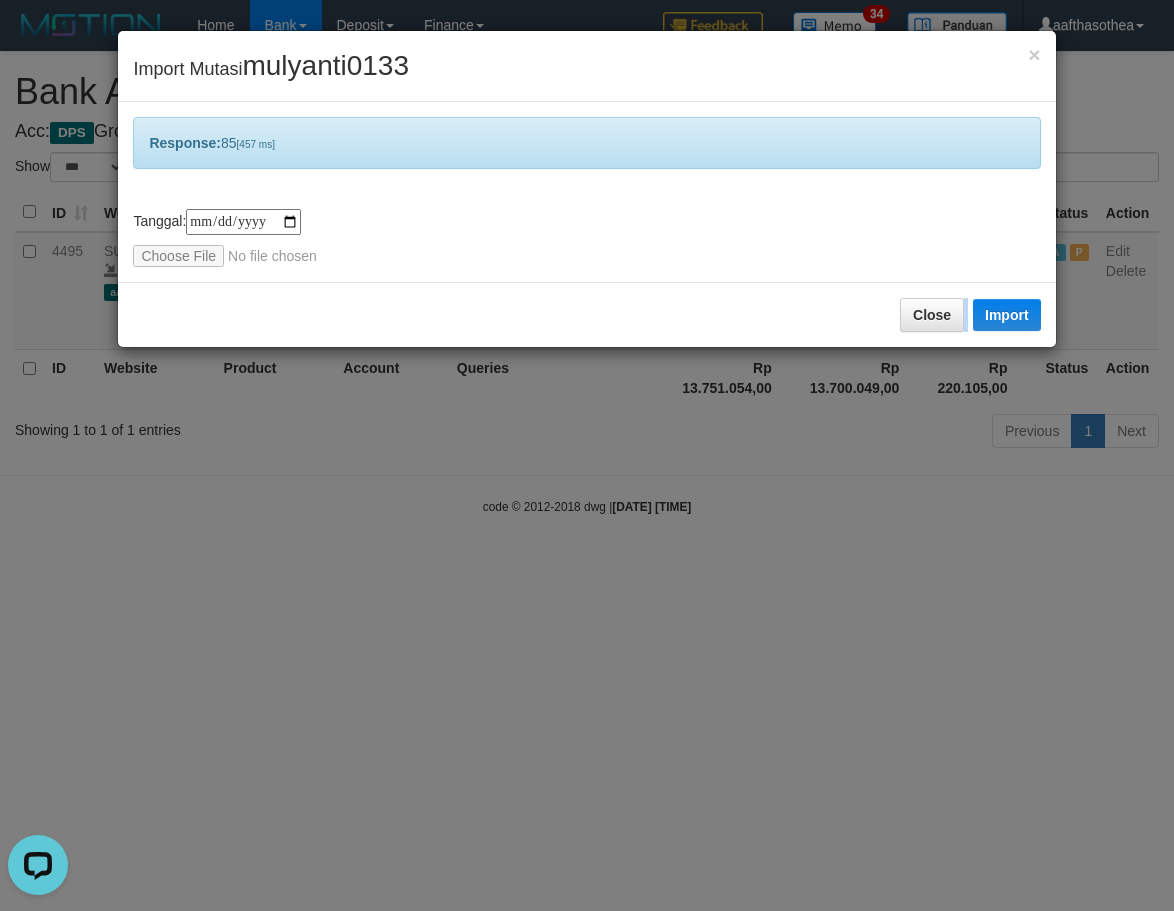 click on "**********" at bounding box center (587, 455) 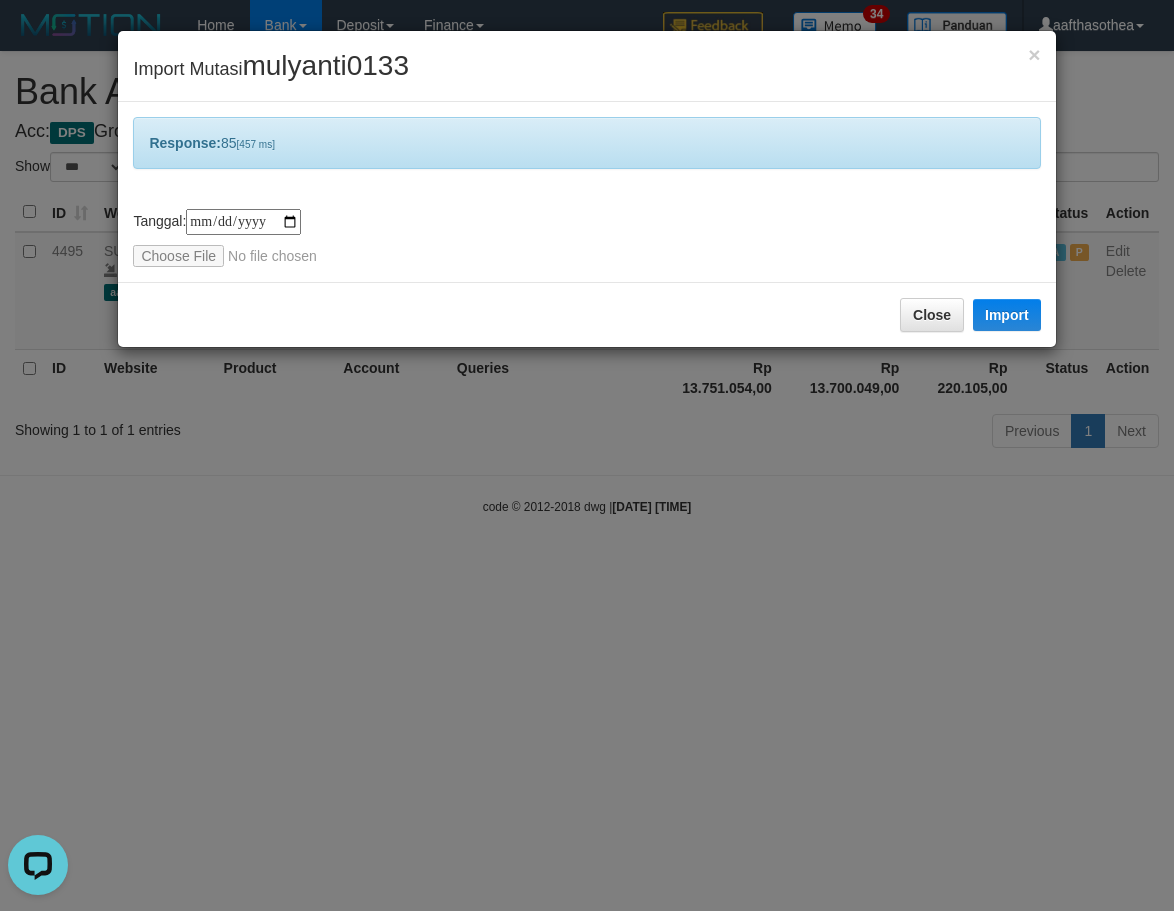 click on "**********" at bounding box center (587, 455) 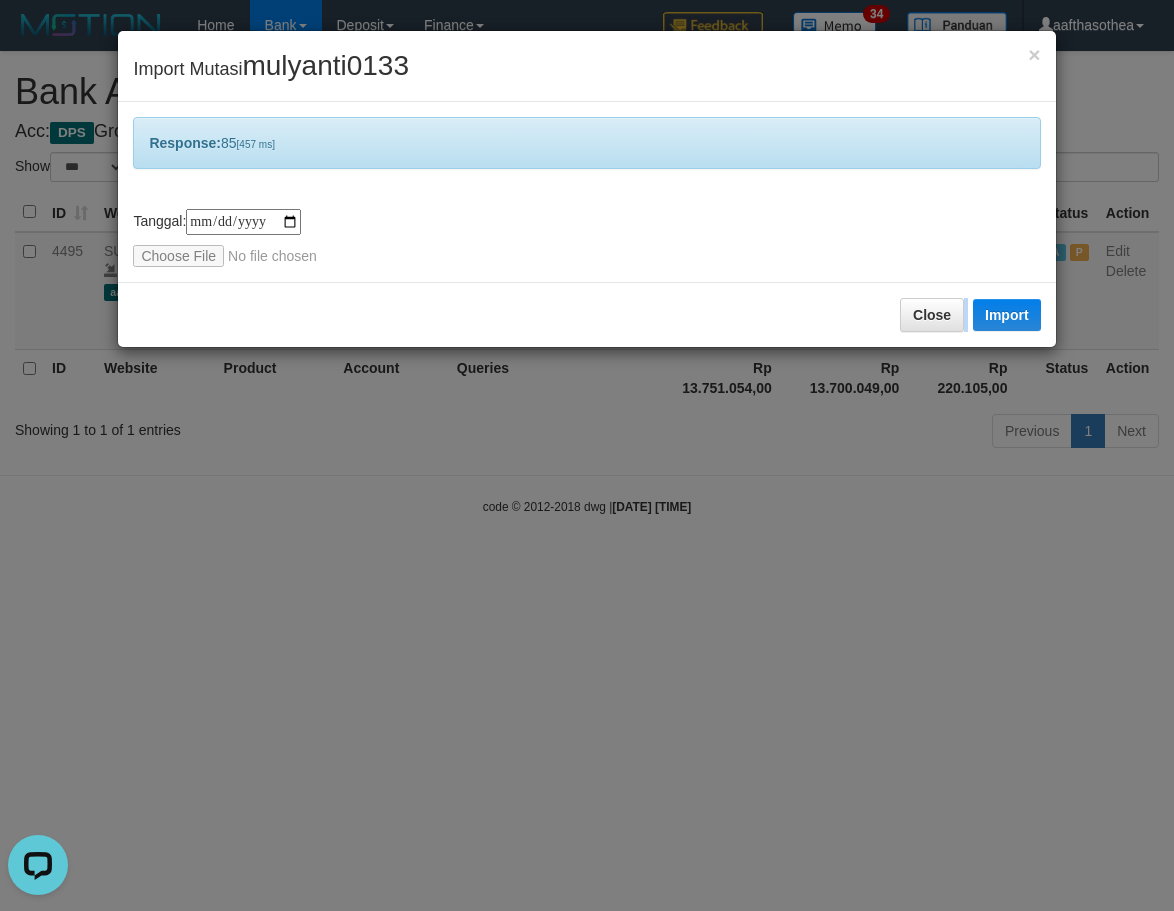click on "**********" at bounding box center [587, 455] 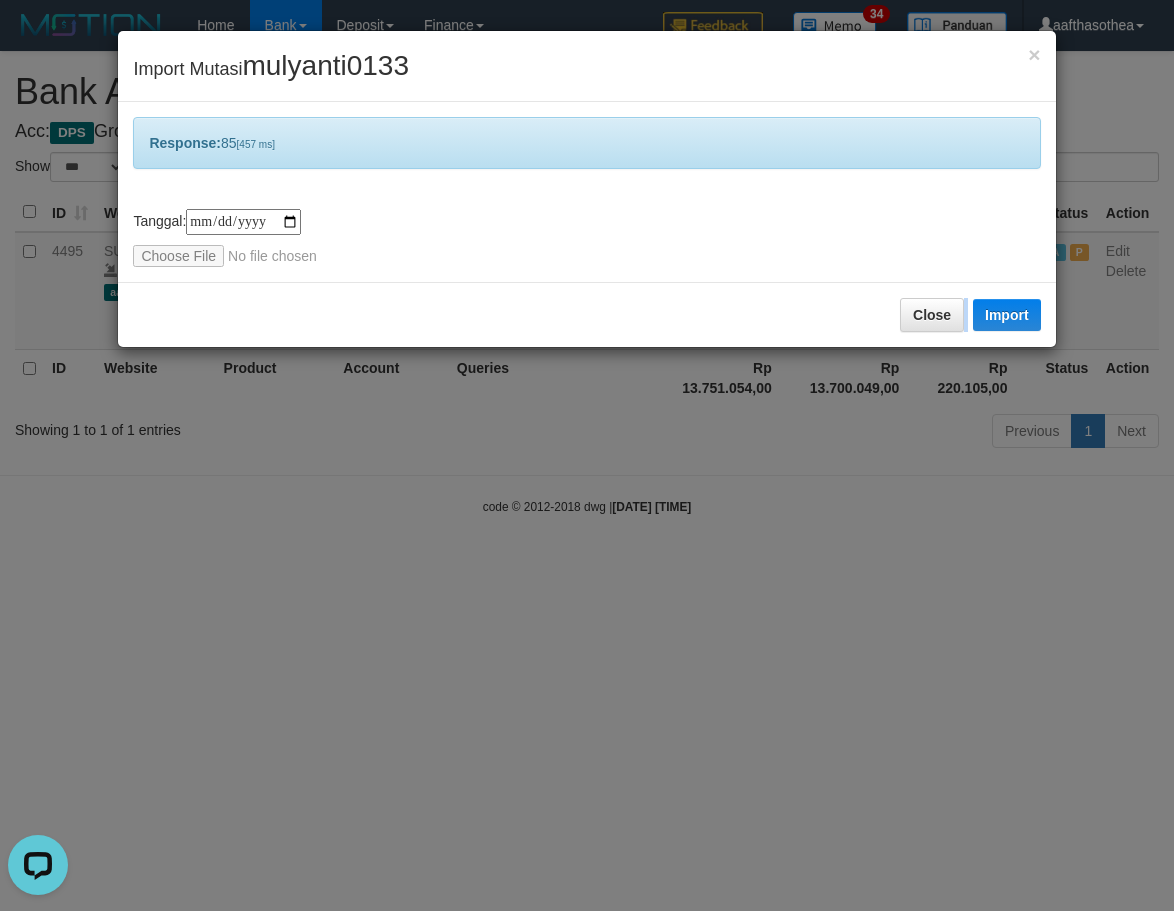 click on "**********" at bounding box center (587, 455) 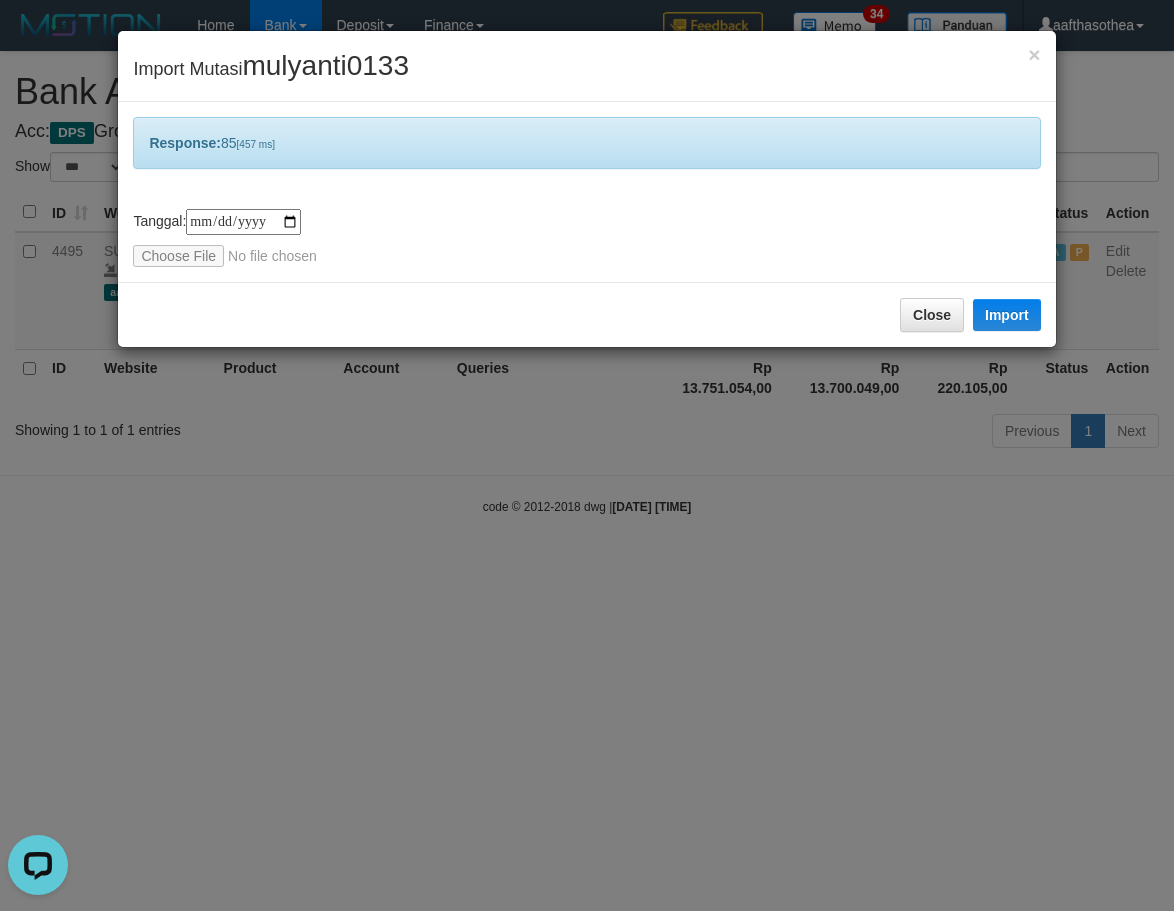 click on "**********" at bounding box center [587, 455] 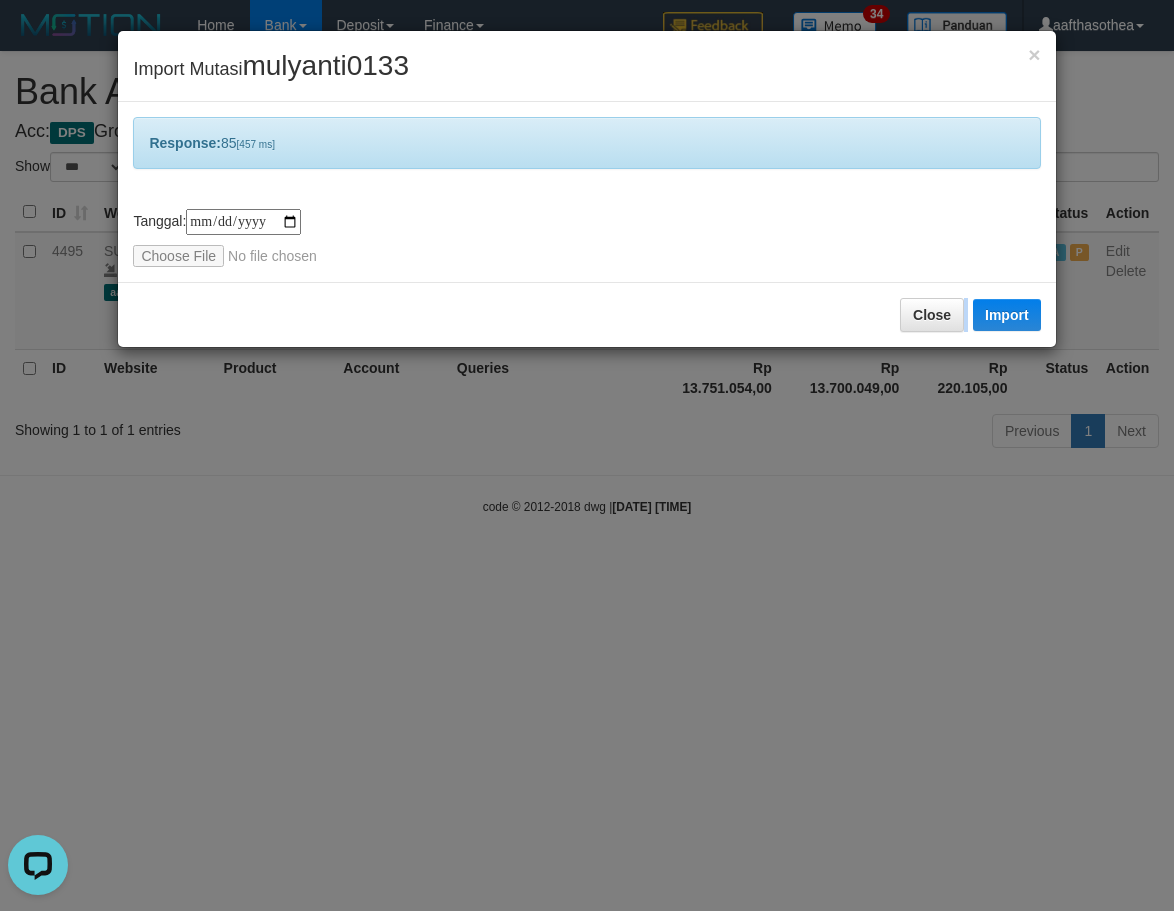 click on "**********" at bounding box center (587, 455) 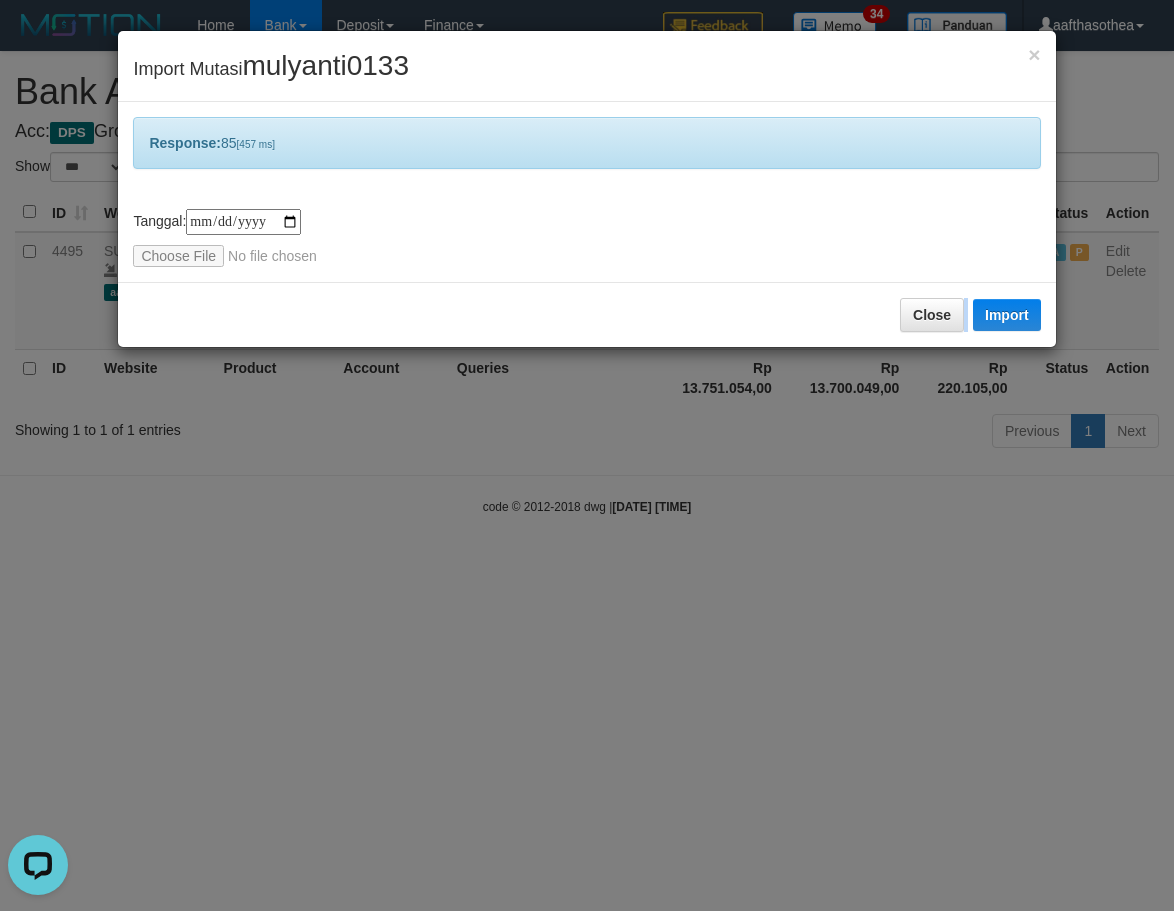 click on "**********" at bounding box center (587, 455) 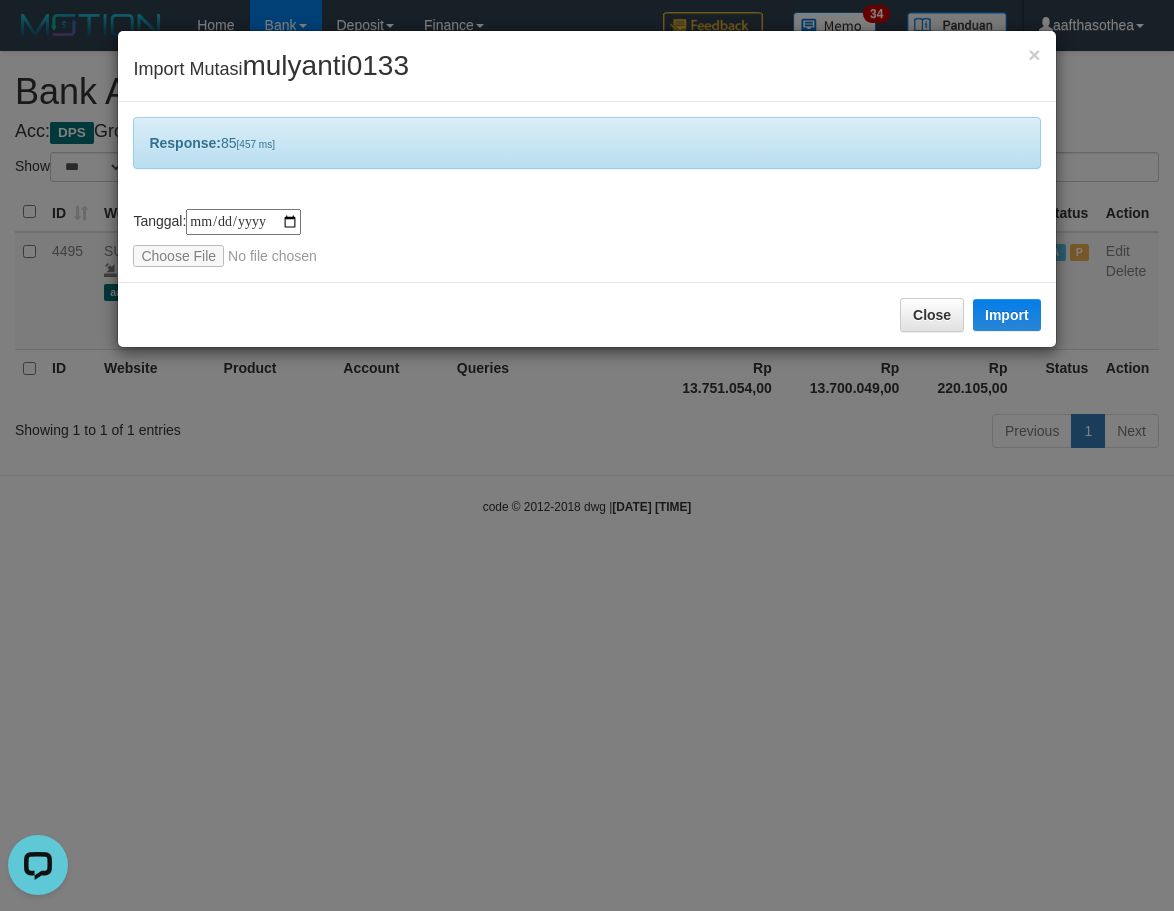 click on "**********" at bounding box center (587, 455) 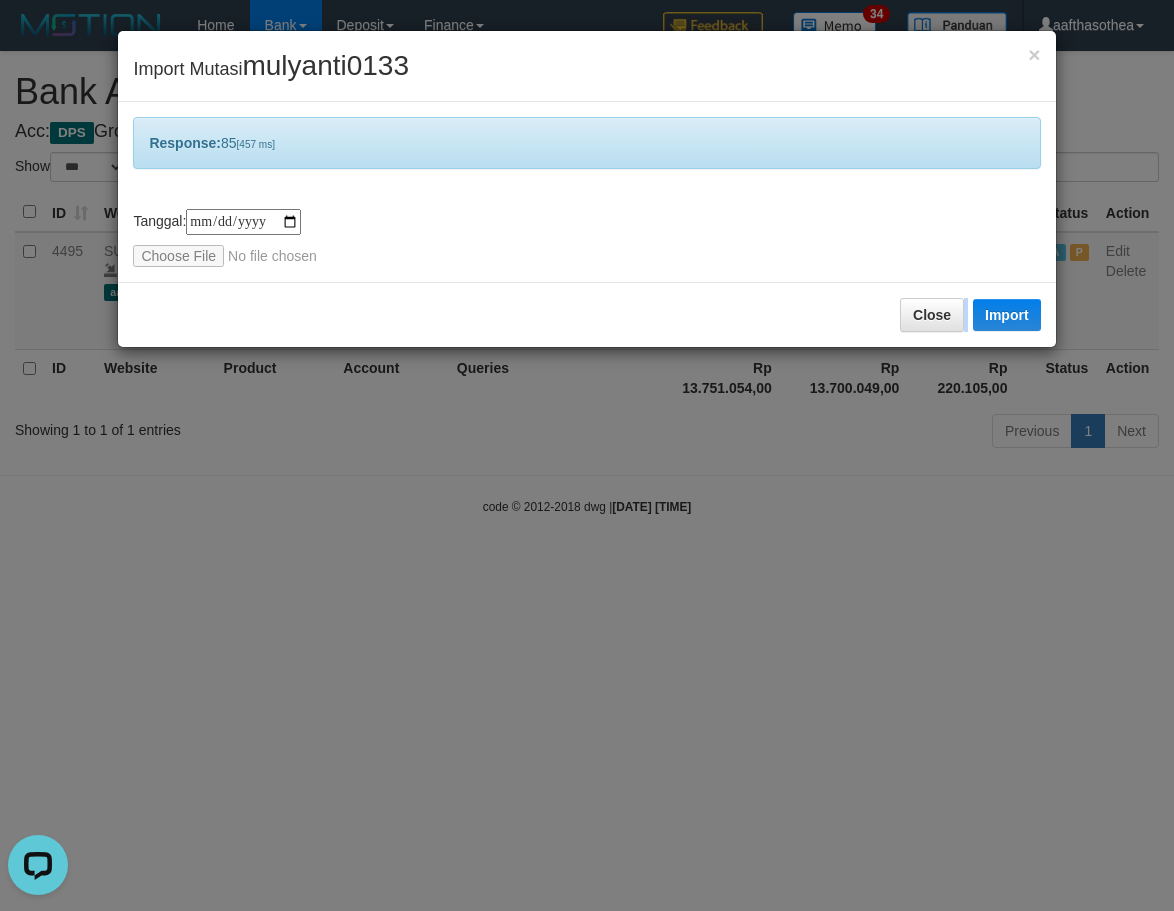 click on "**********" at bounding box center (587, 455) 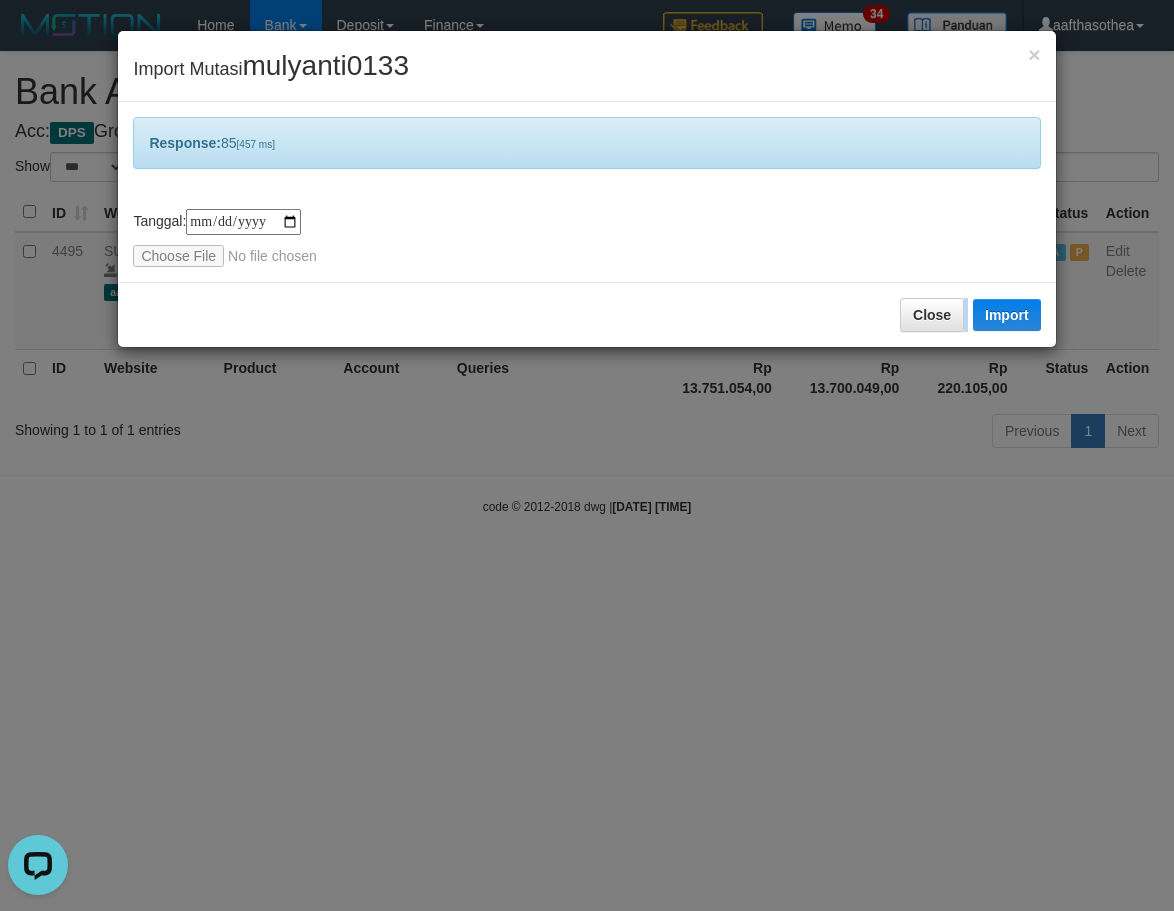 click on "**********" at bounding box center (587, 455) 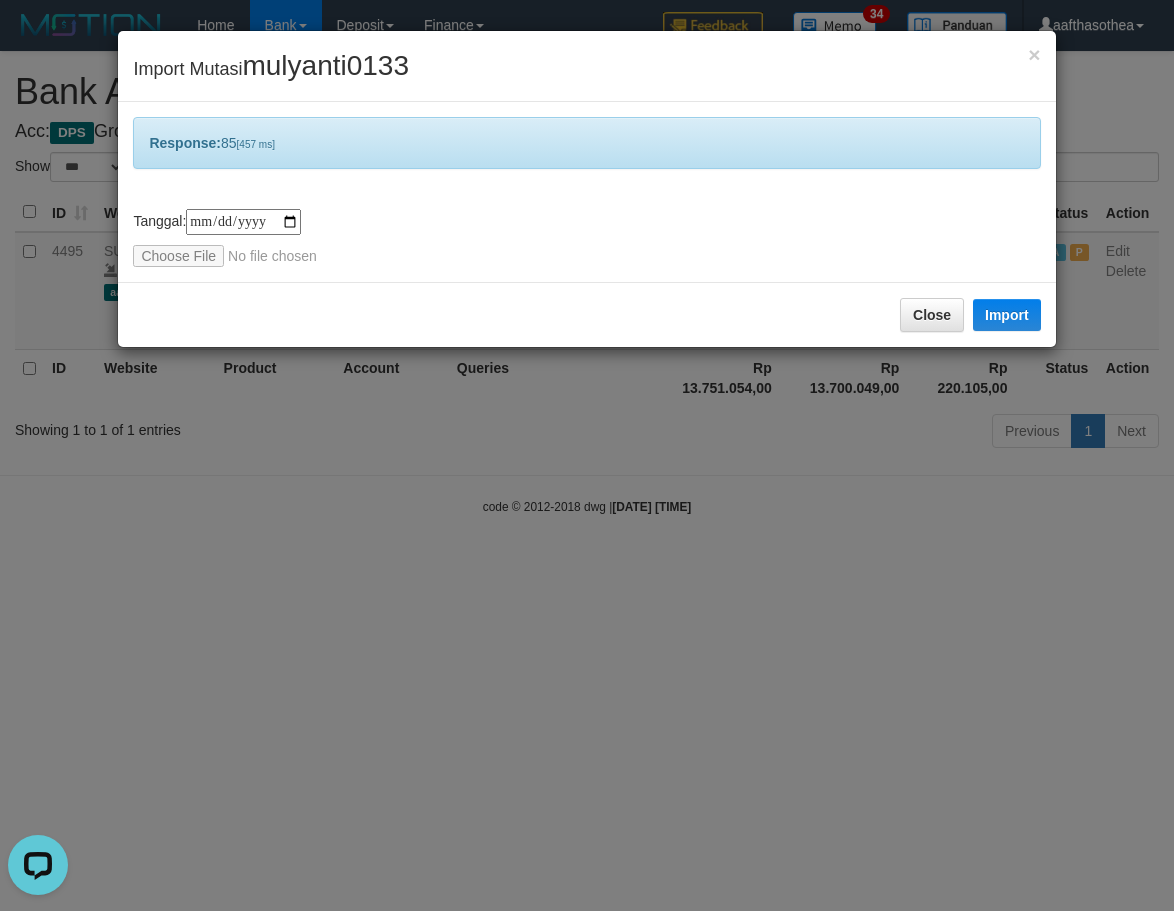 click on "**********" at bounding box center (587, 455) 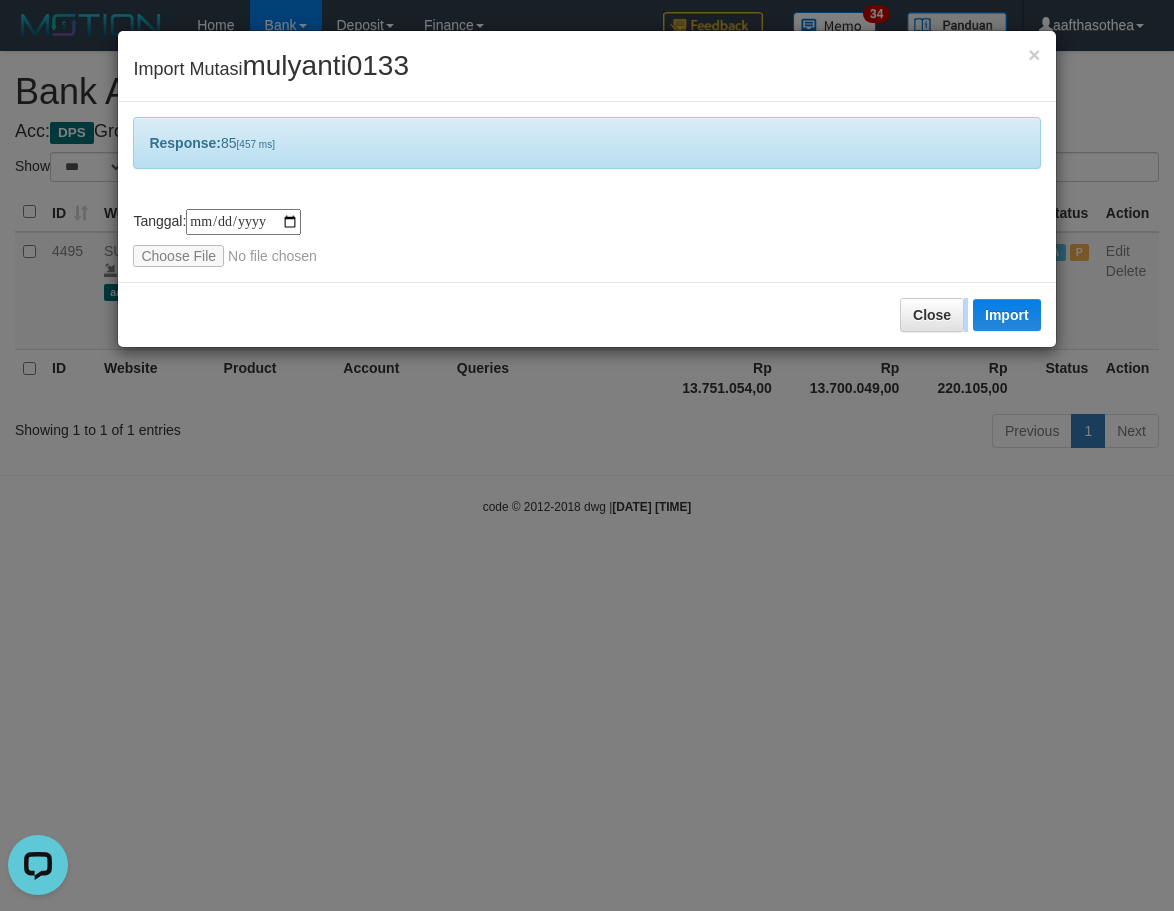 click on "**********" at bounding box center (587, 455) 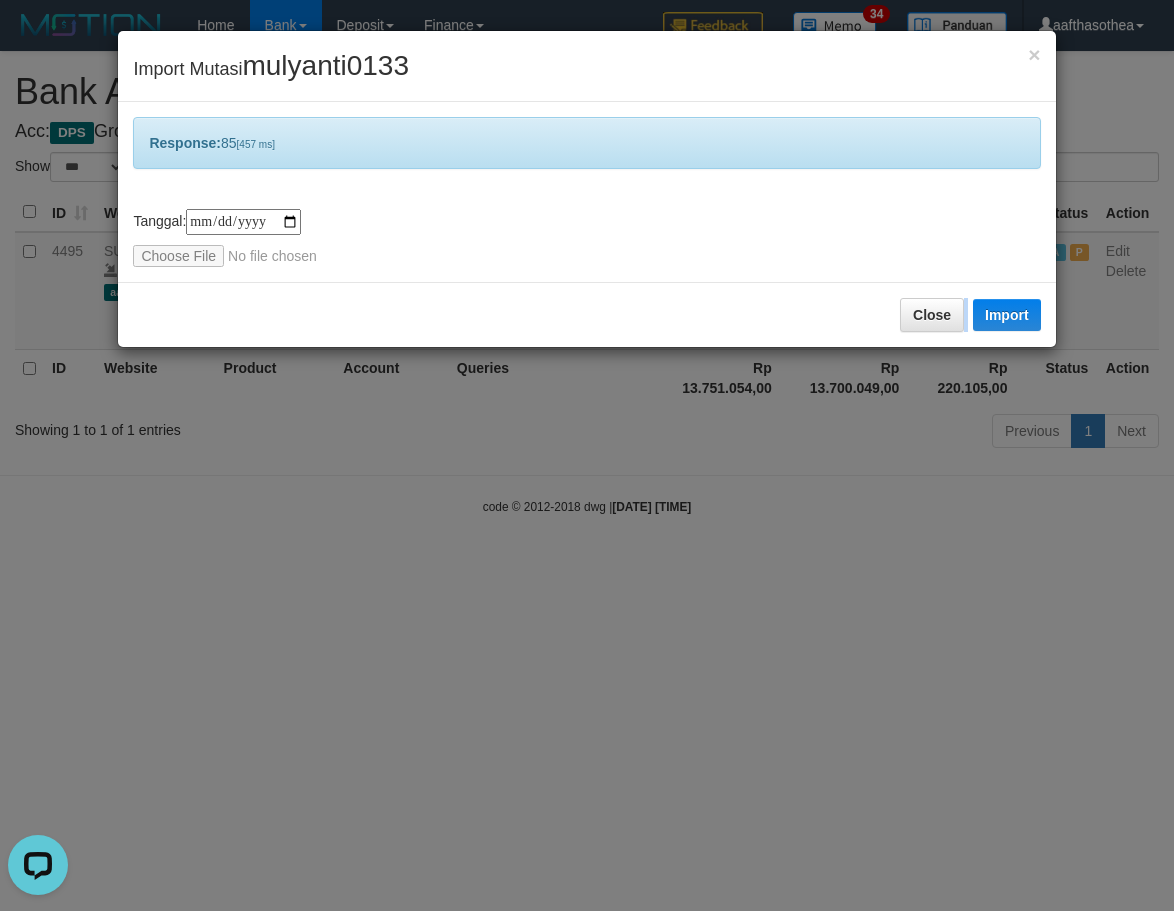 click on "**********" at bounding box center [587, 455] 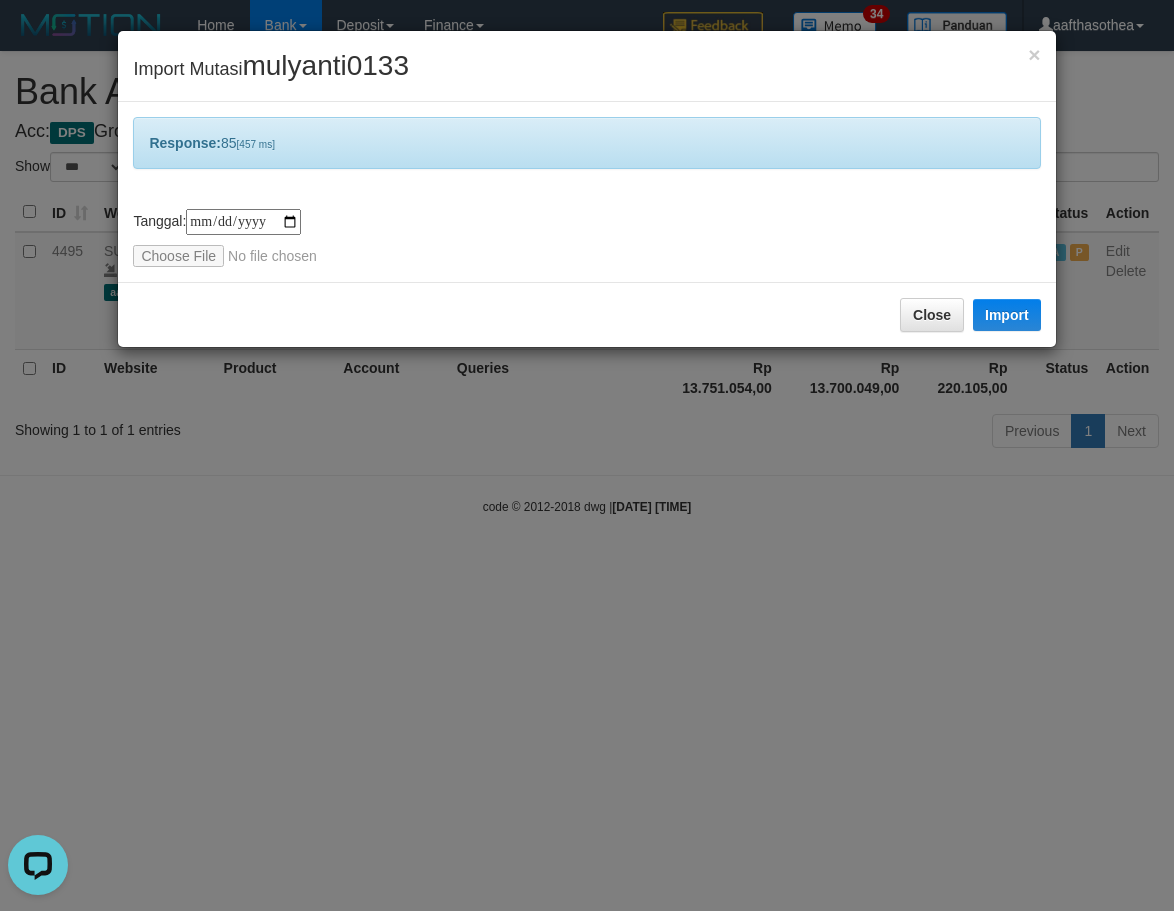 click on "**********" at bounding box center [587, 455] 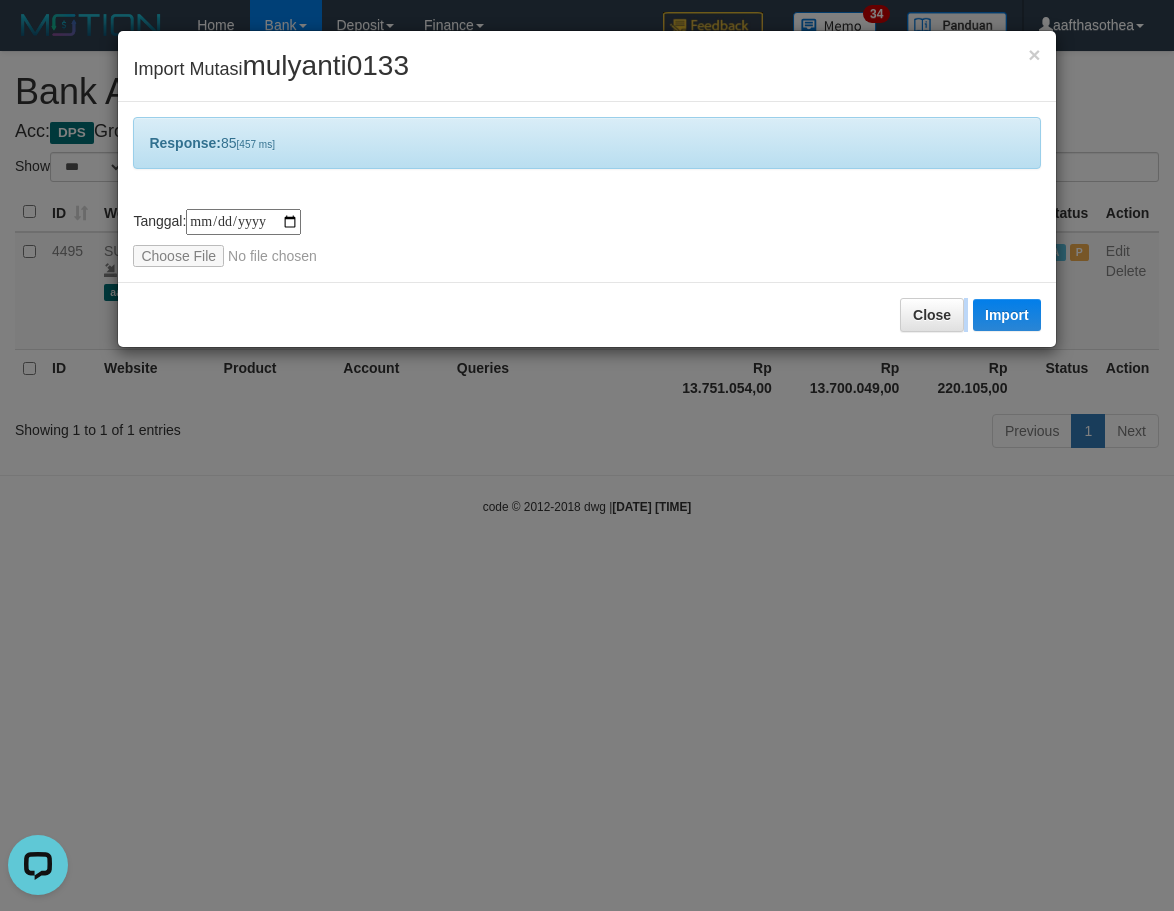 click on "**********" at bounding box center (587, 455) 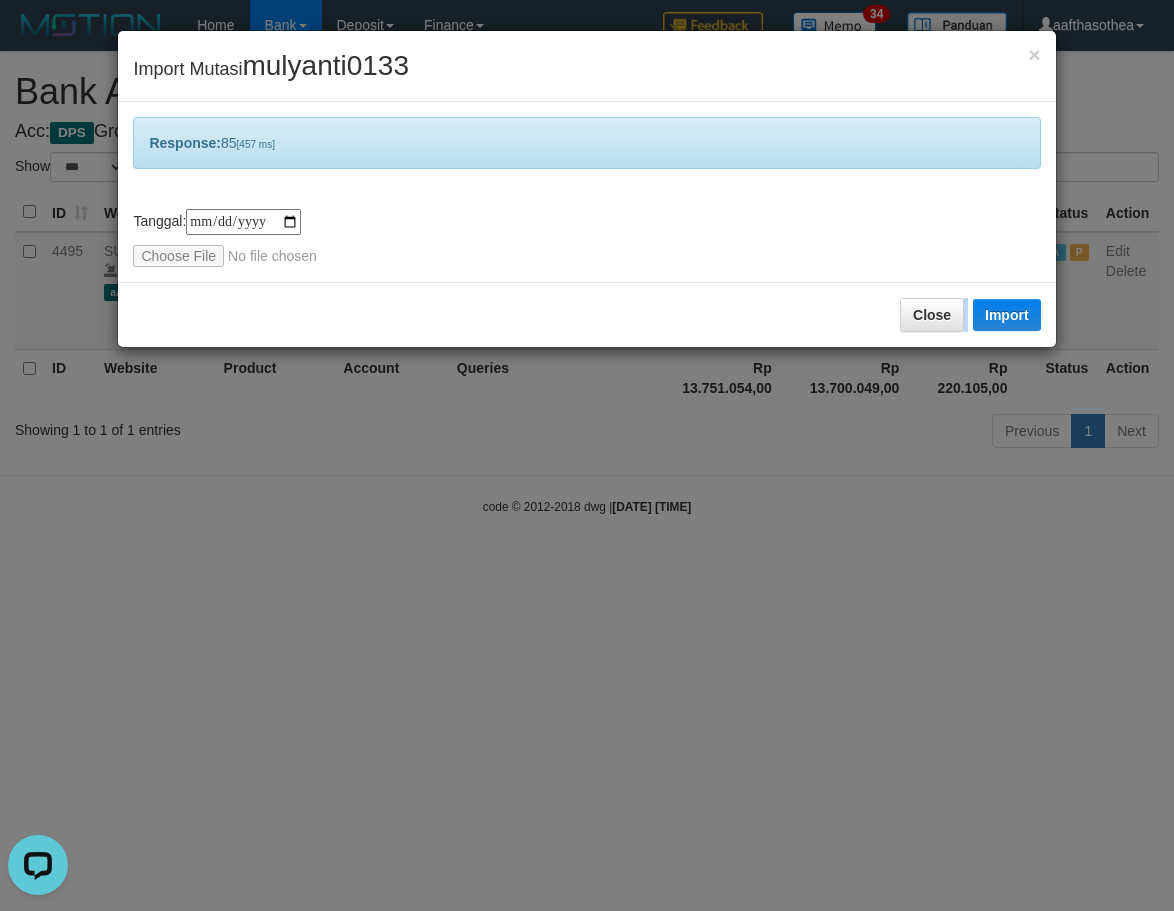 click on "**********" at bounding box center [587, 455] 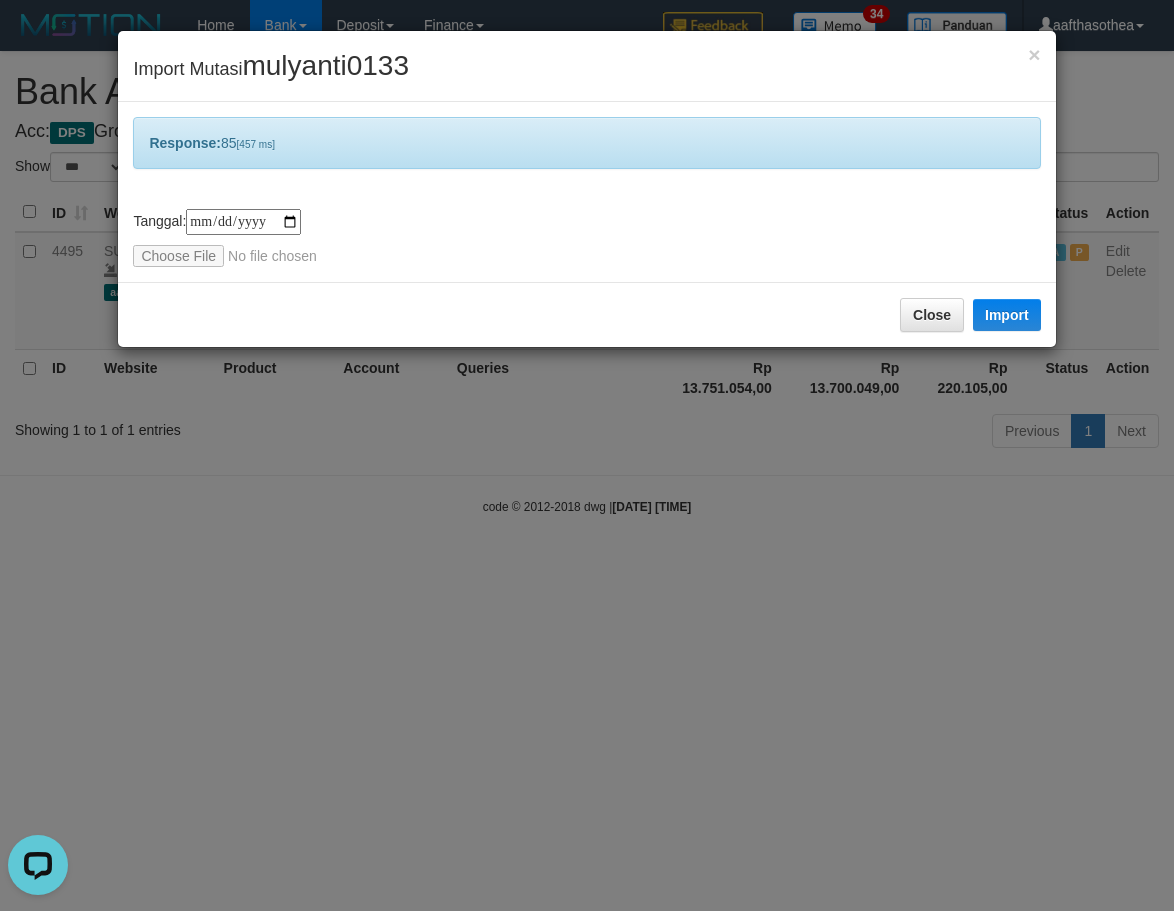click on "**********" at bounding box center (587, 455) 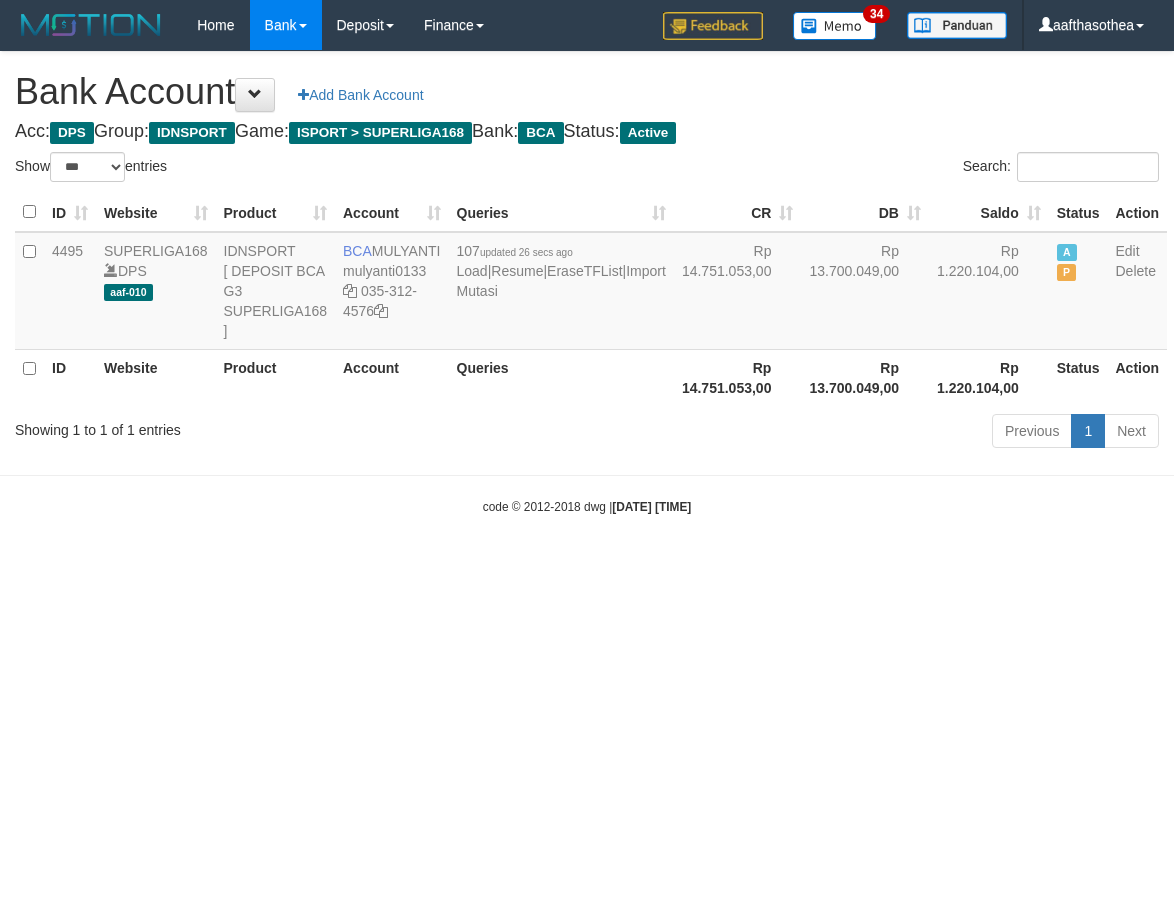 select on "***" 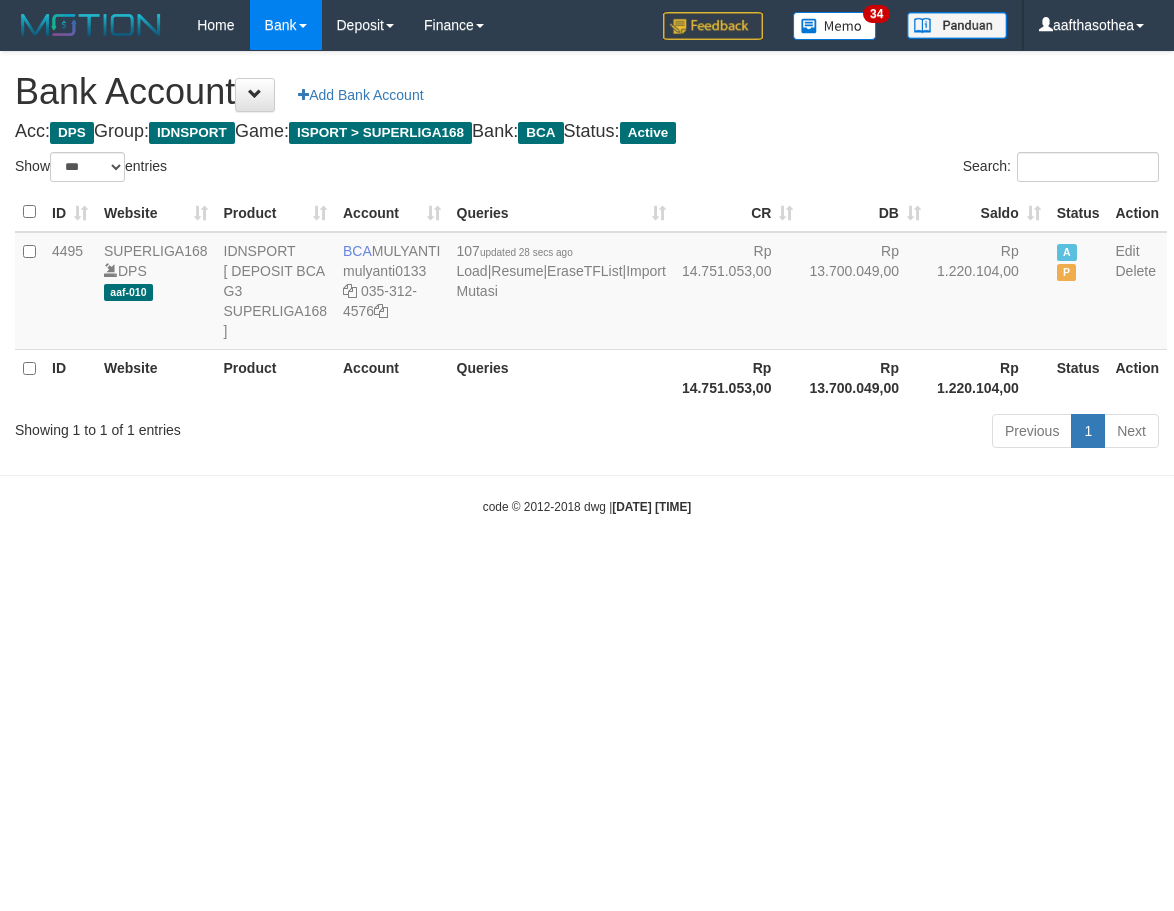 select on "***" 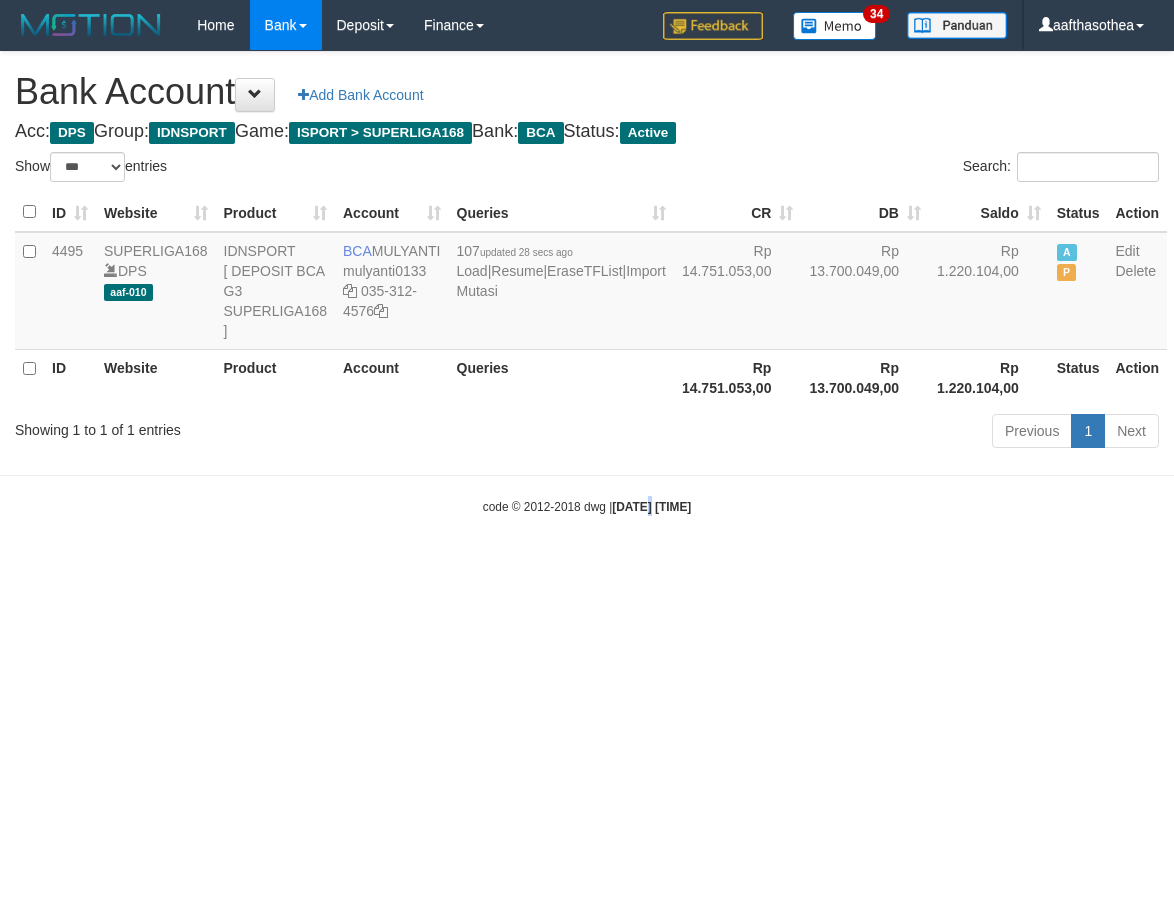 click on "Toggle navigation
Home
Bank
Account List
Load
By Website
Group
[ISPORT]													SUPERLIGA168
By Load Group (DPS)" at bounding box center [587, 283] 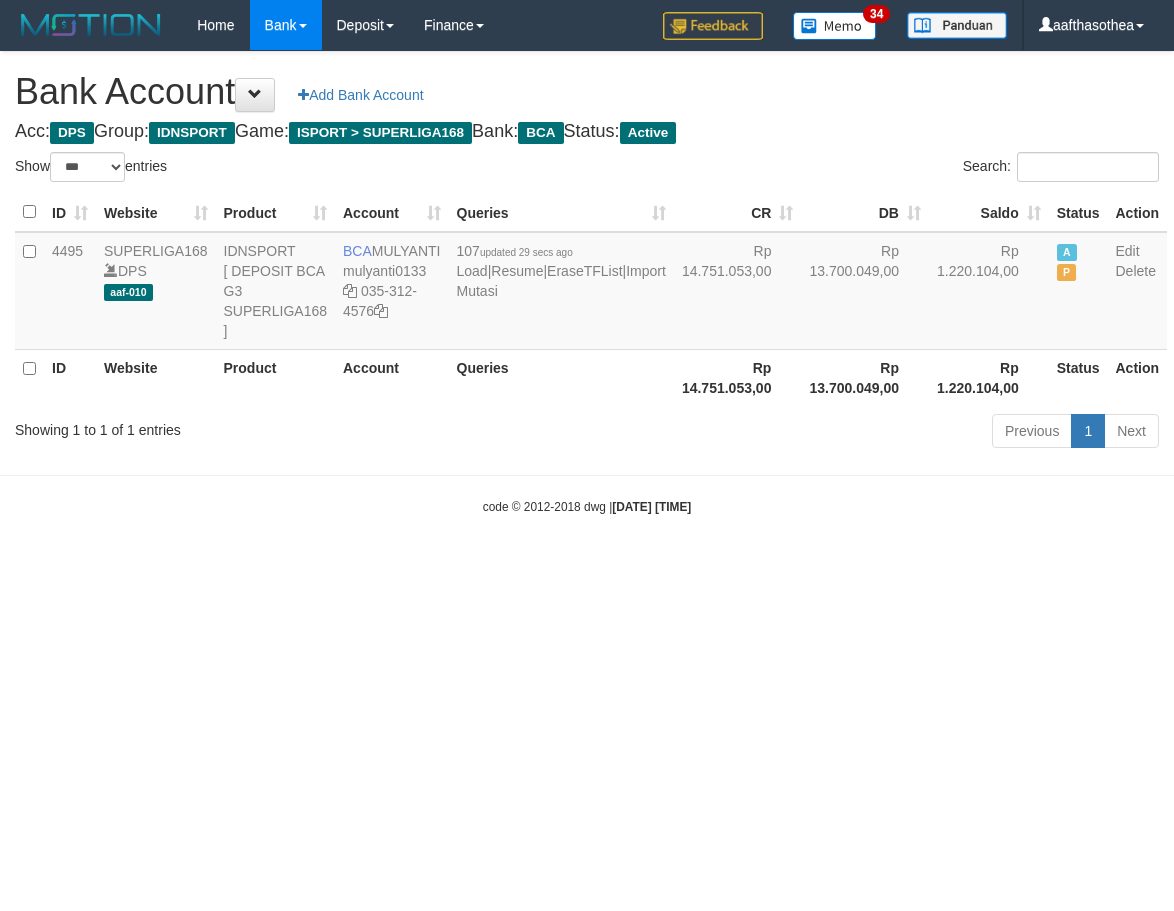 select on "***" 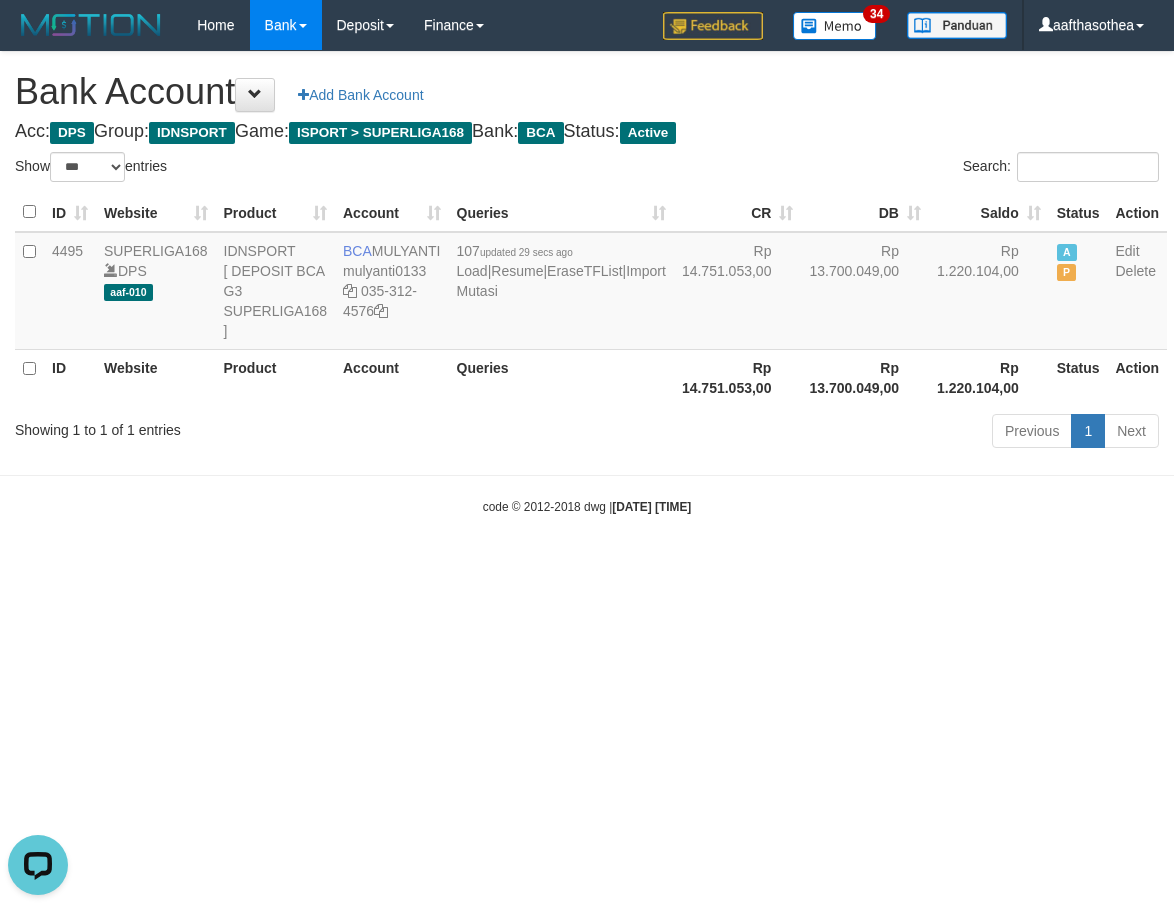 scroll, scrollTop: 0, scrollLeft: 0, axis: both 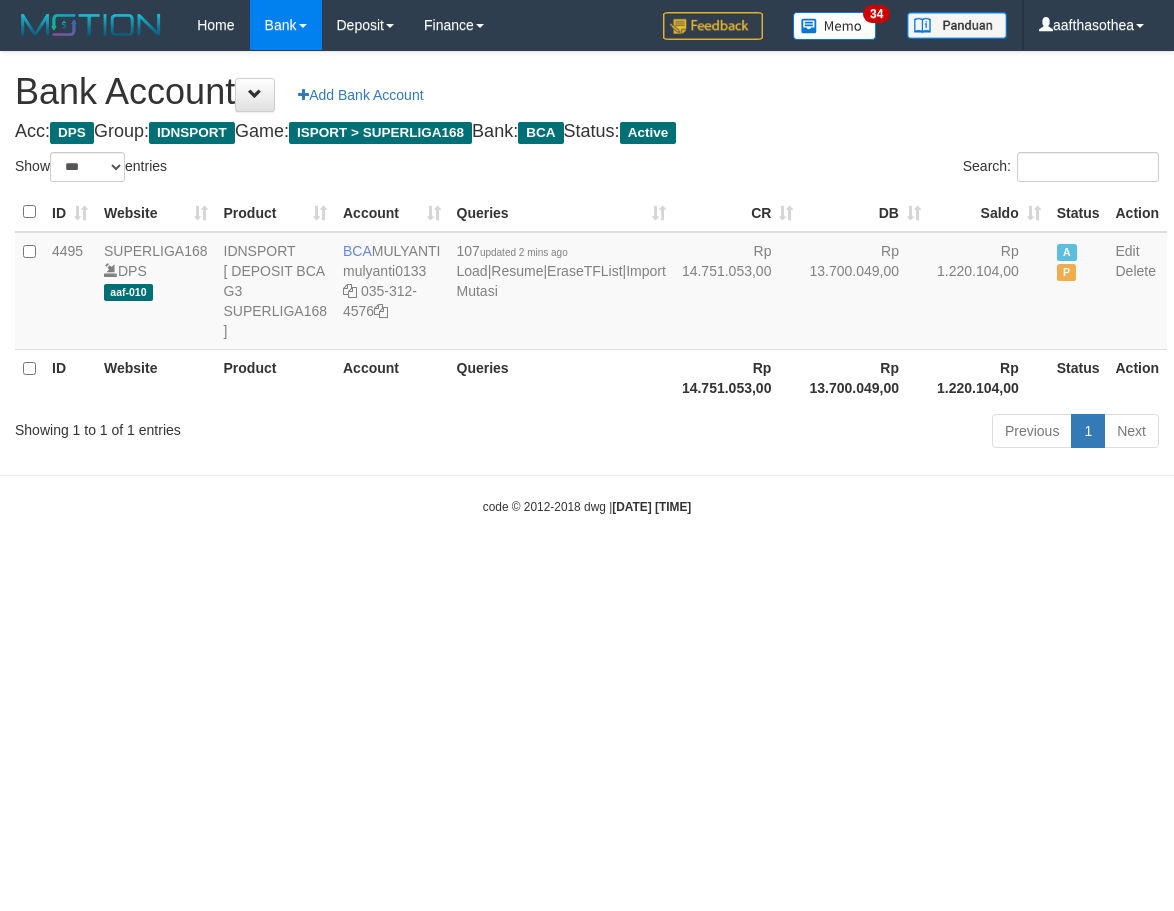 select on "***" 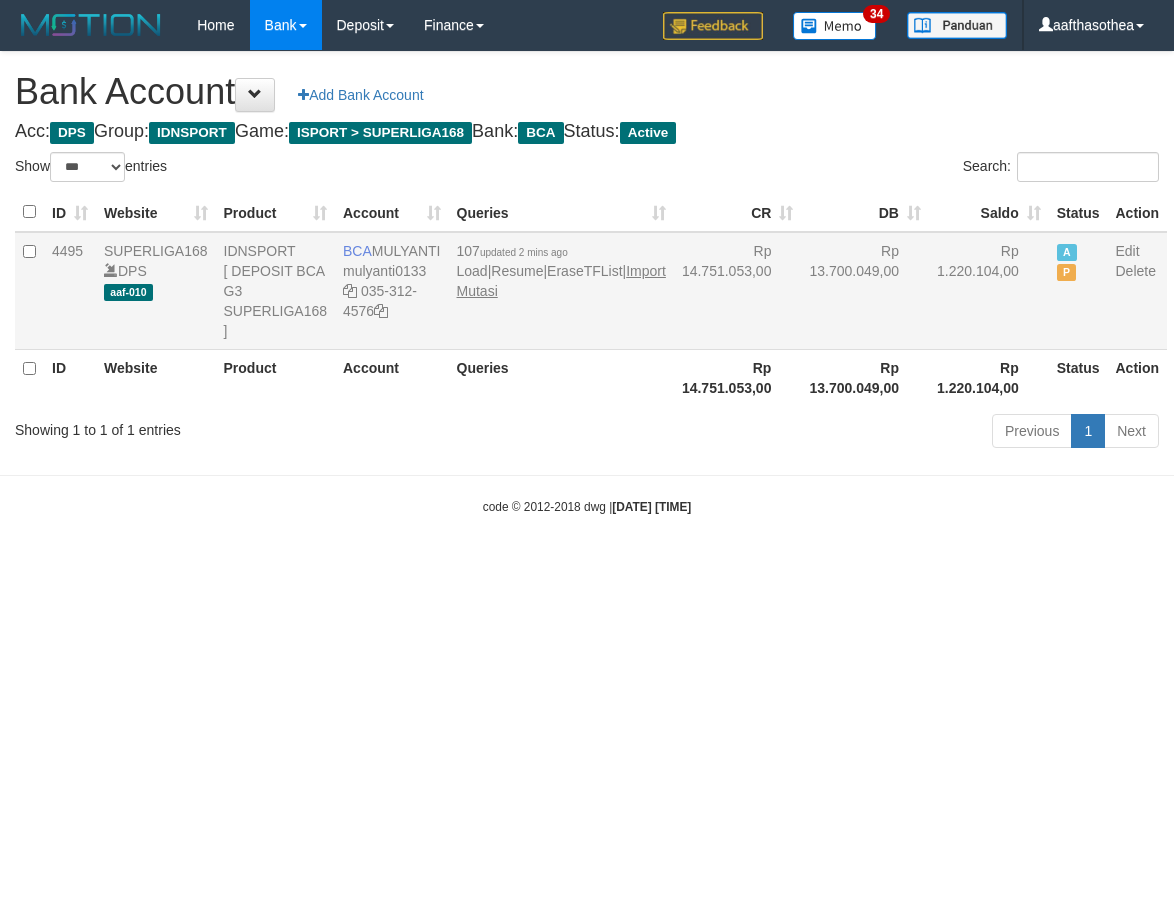 scroll, scrollTop: 0, scrollLeft: 0, axis: both 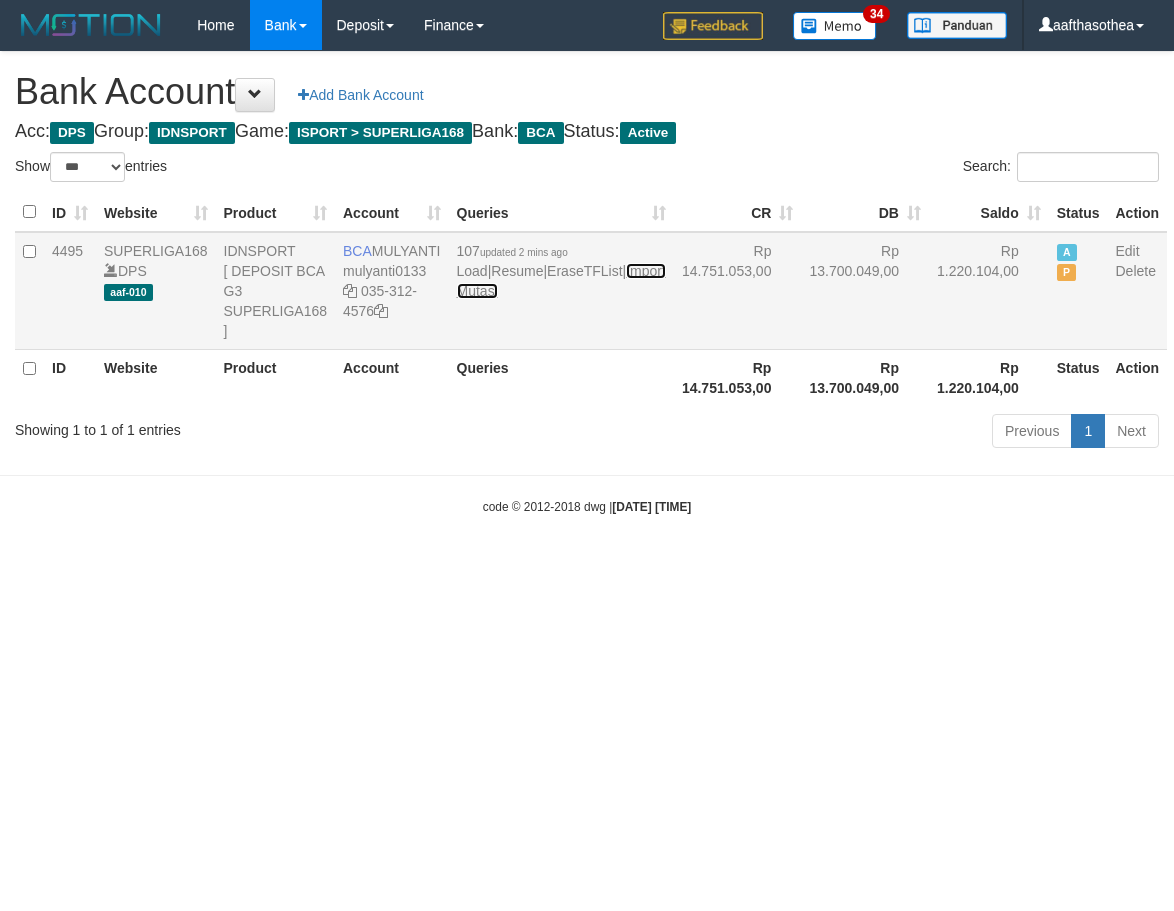 click on "Import Mutasi" at bounding box center [561, 281] 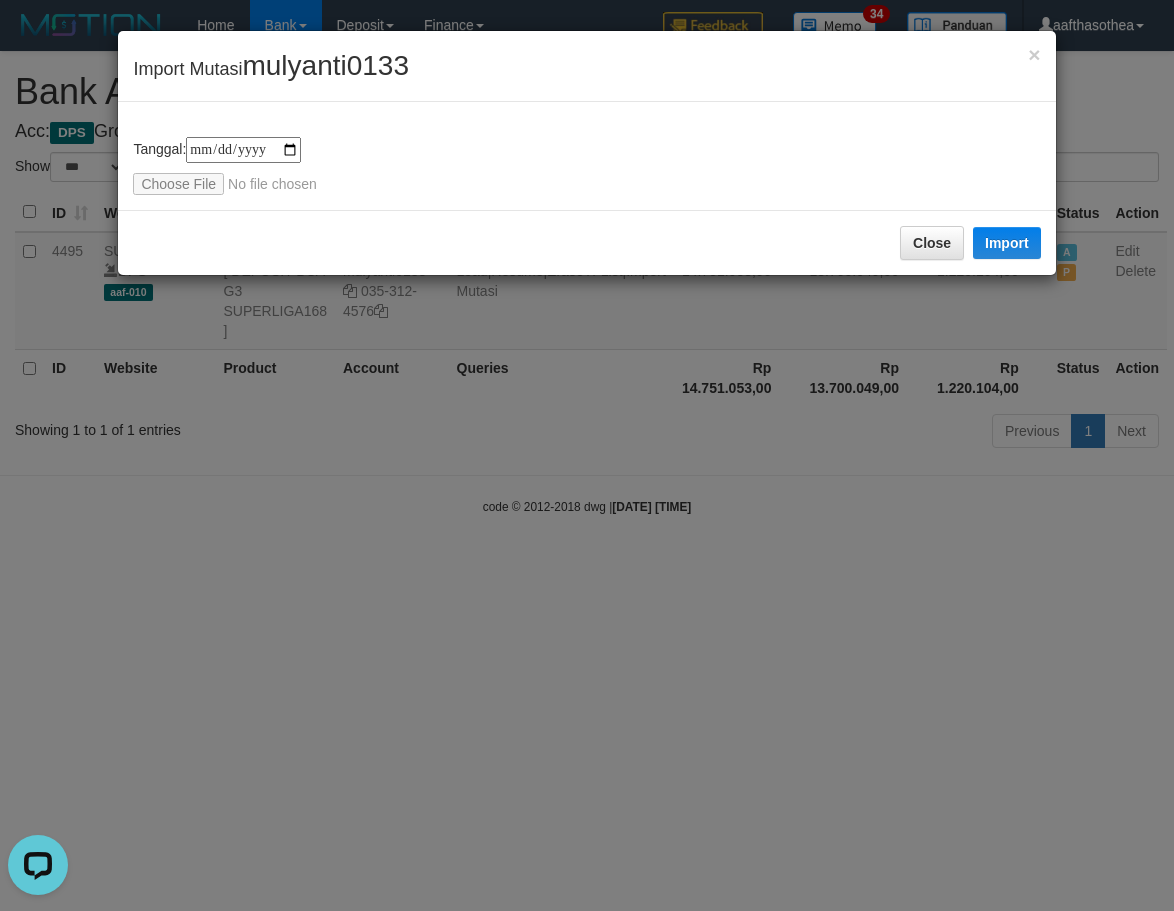 scroll, scrollTop: 0, scrollLeft: 0, axis: both 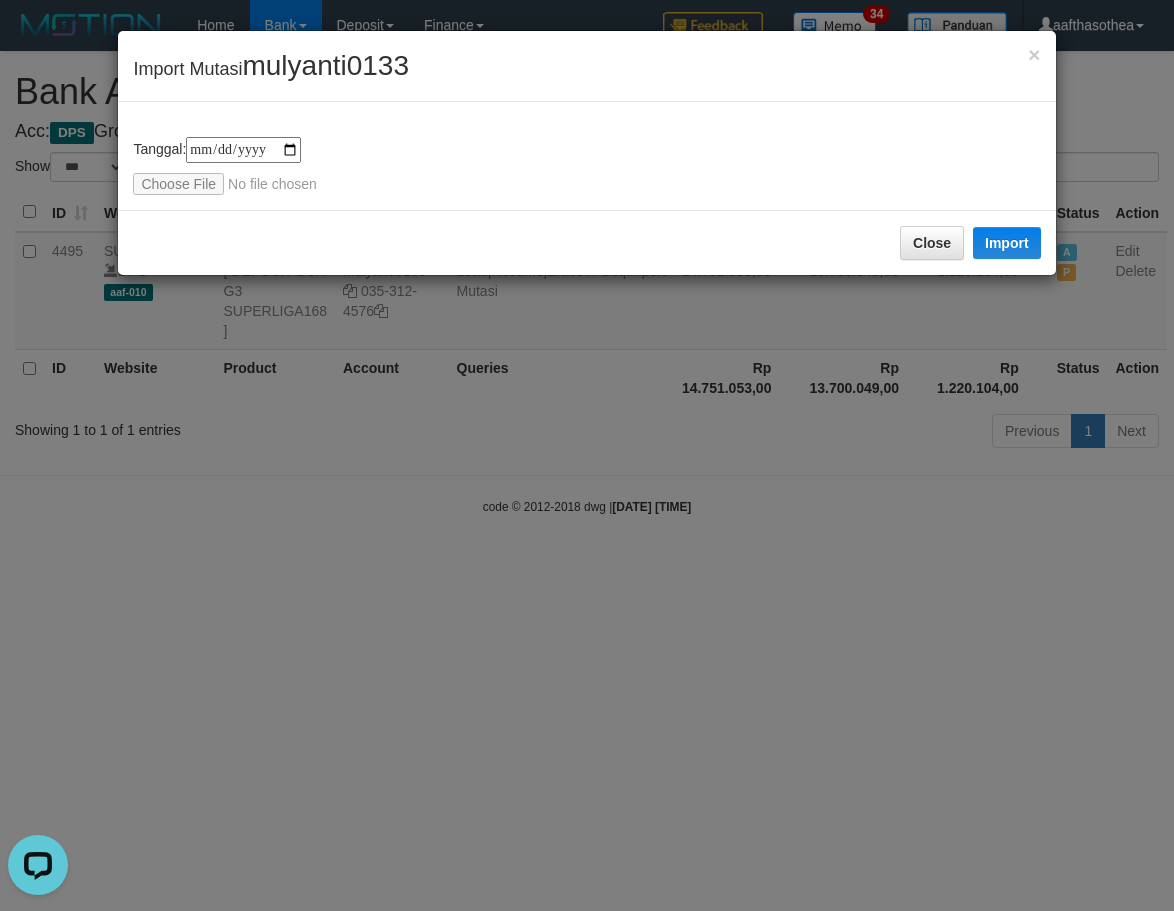 type on "**********" 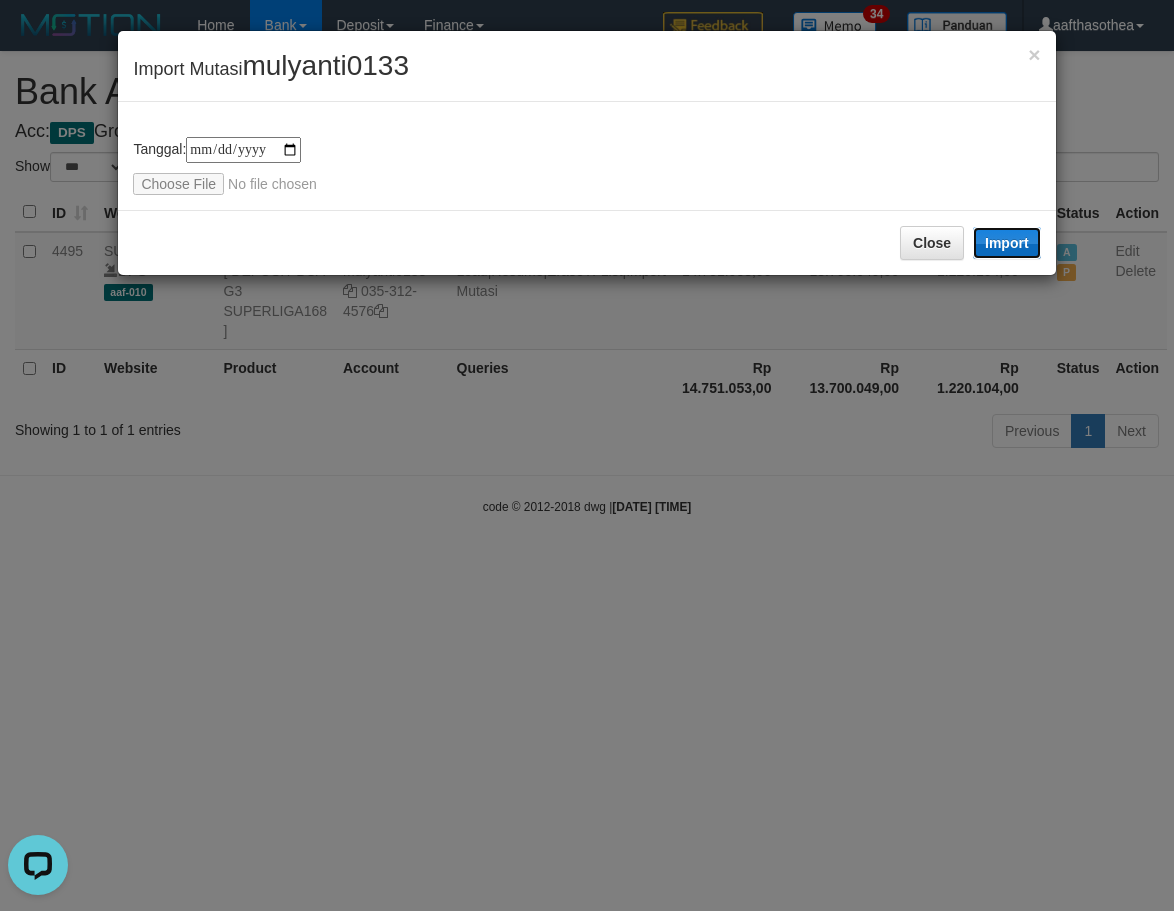 click on "Import" at bounding box center [1007, 243] 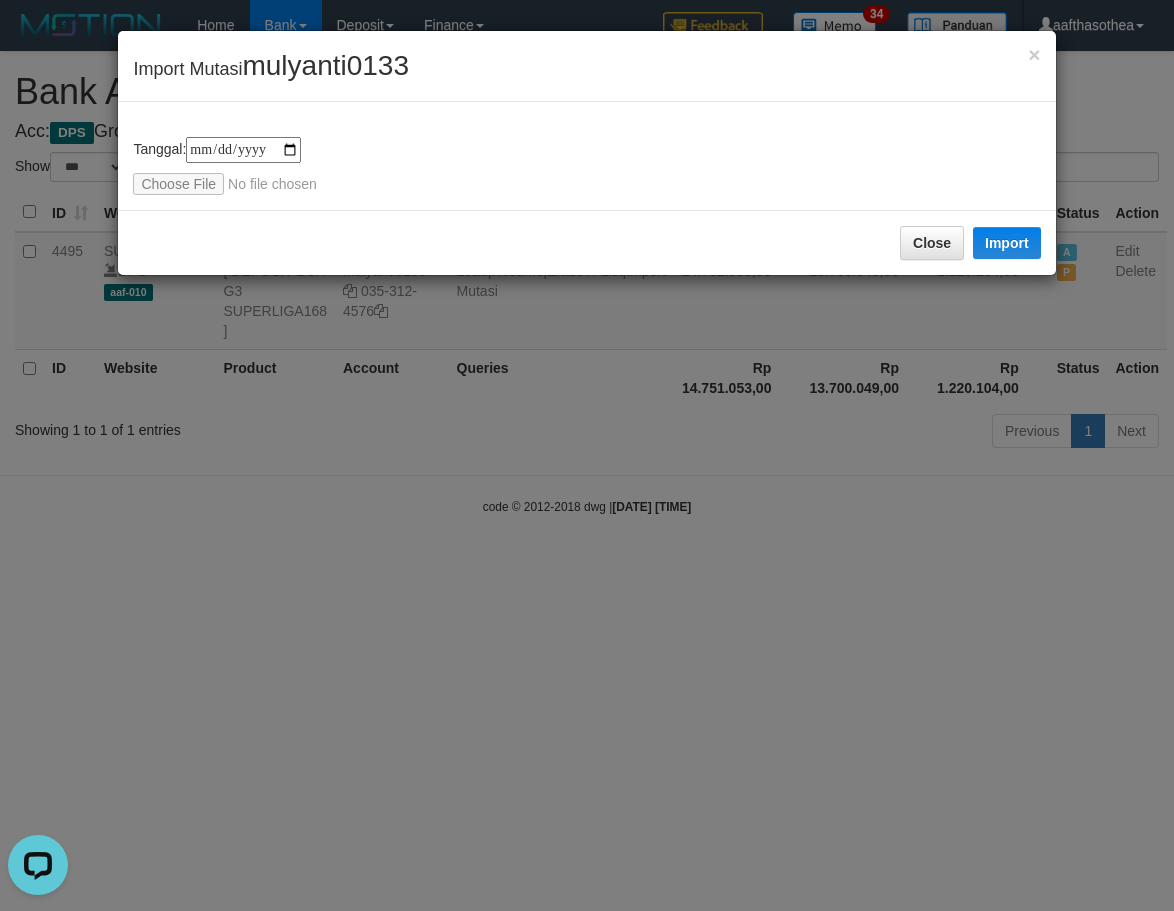click on "**********" at bounding box center (587, 455) 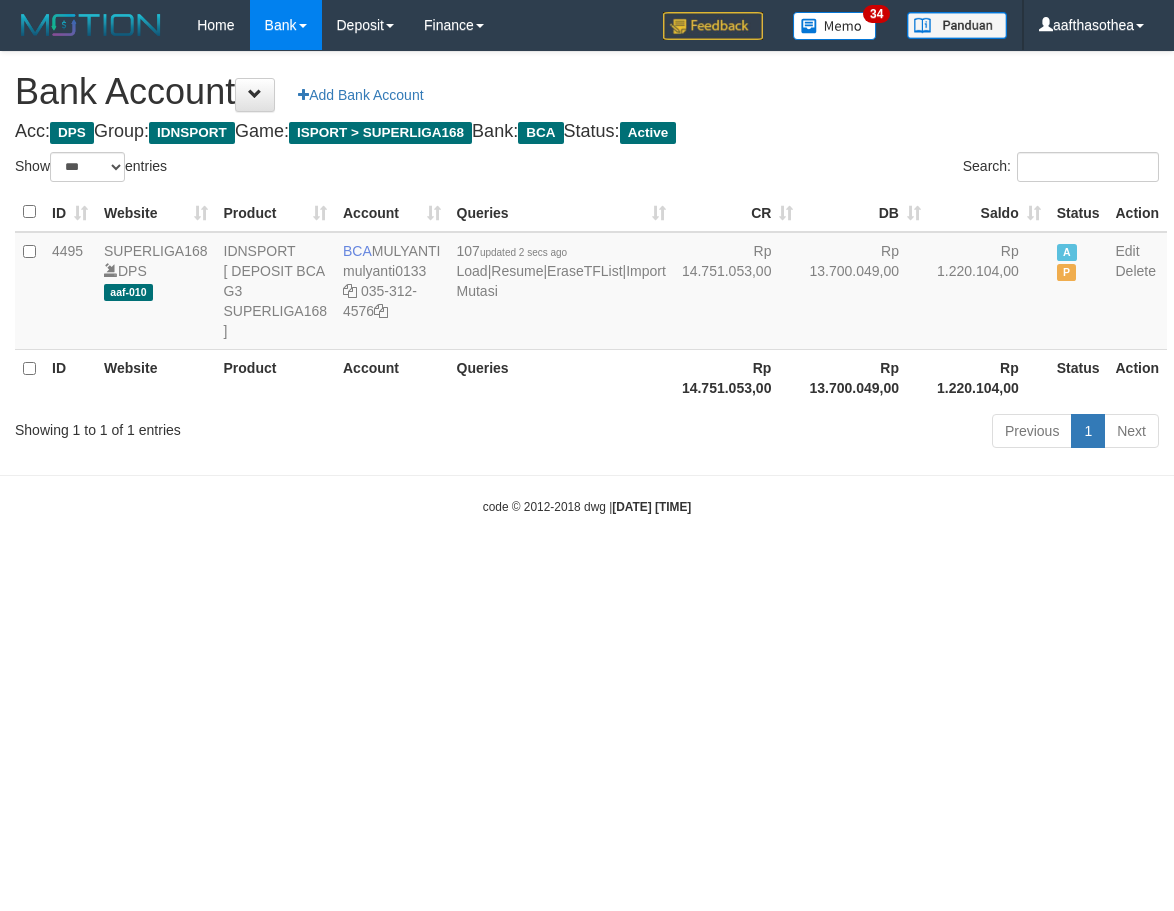 select on "***" 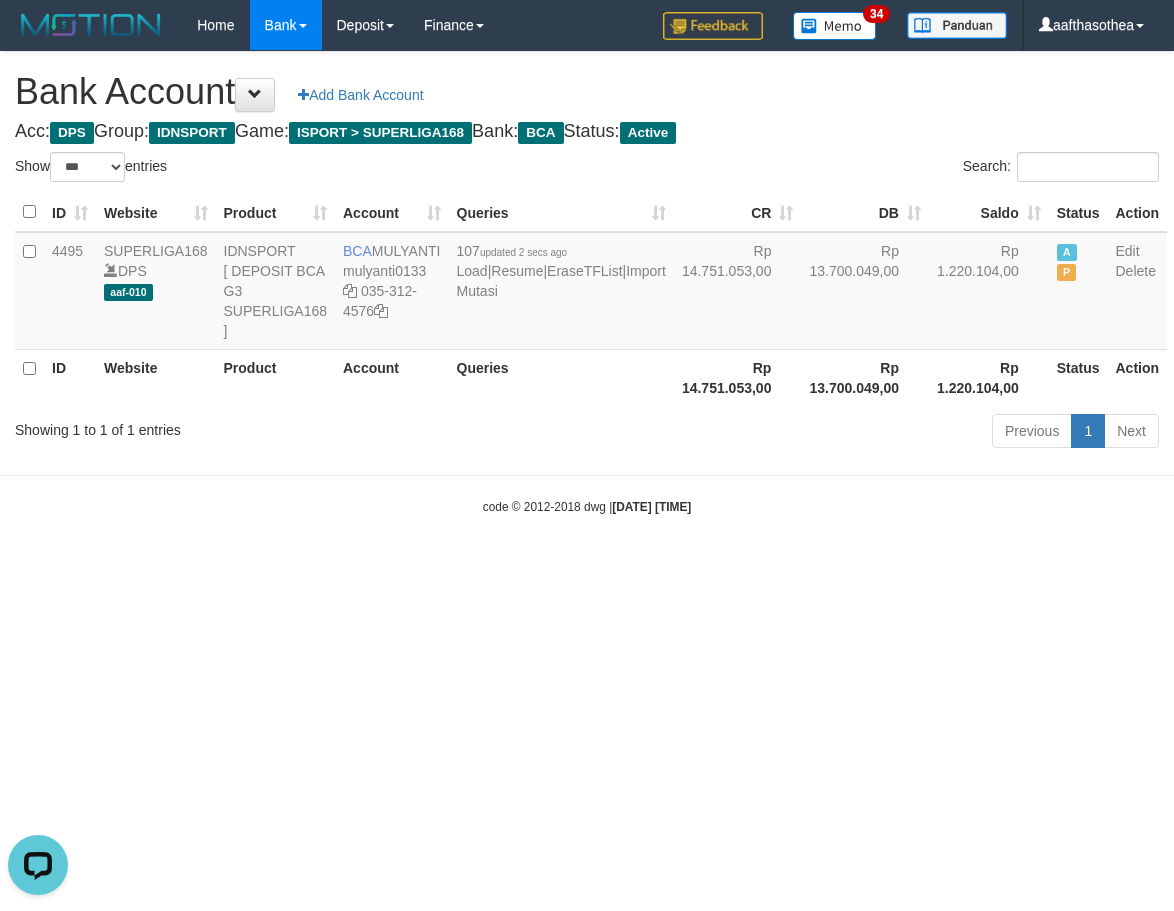 scroll, scrollTop: 0, scrollLeft: 0, axis: both 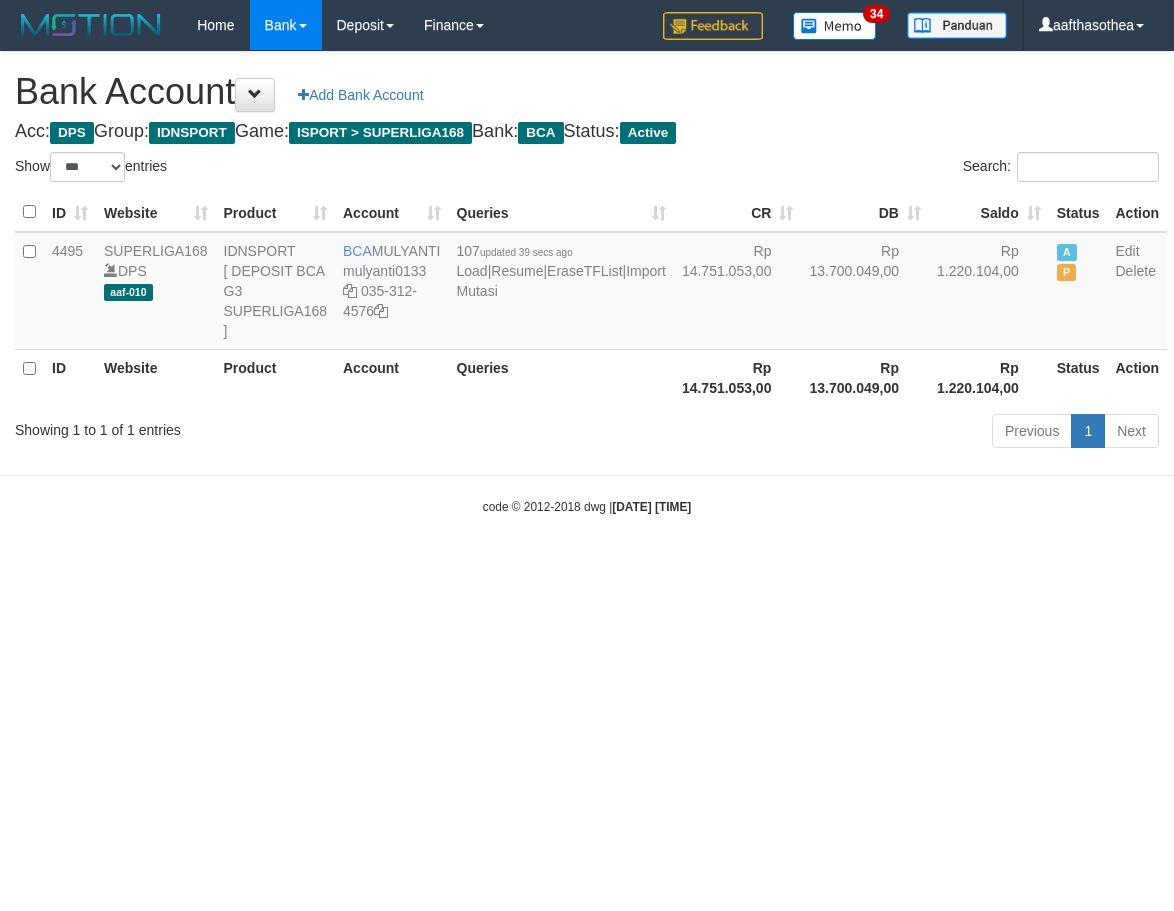 select on "***" 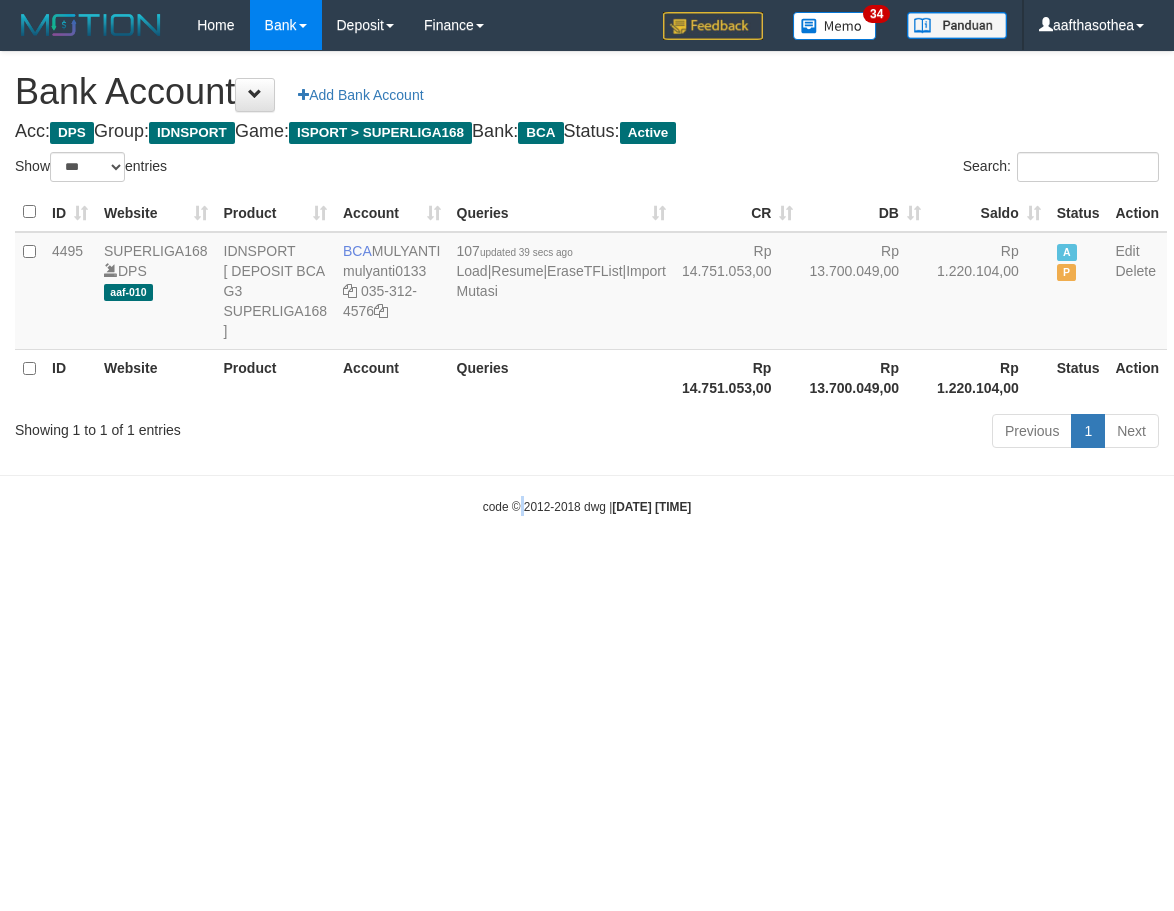click on "Toggle navigation
Home
Bank
Account List
Load
By Website
Group
[ISPORT]													SUPERLIGA168
By Load Group (DPS)
34" at bounding box center [587, 283] 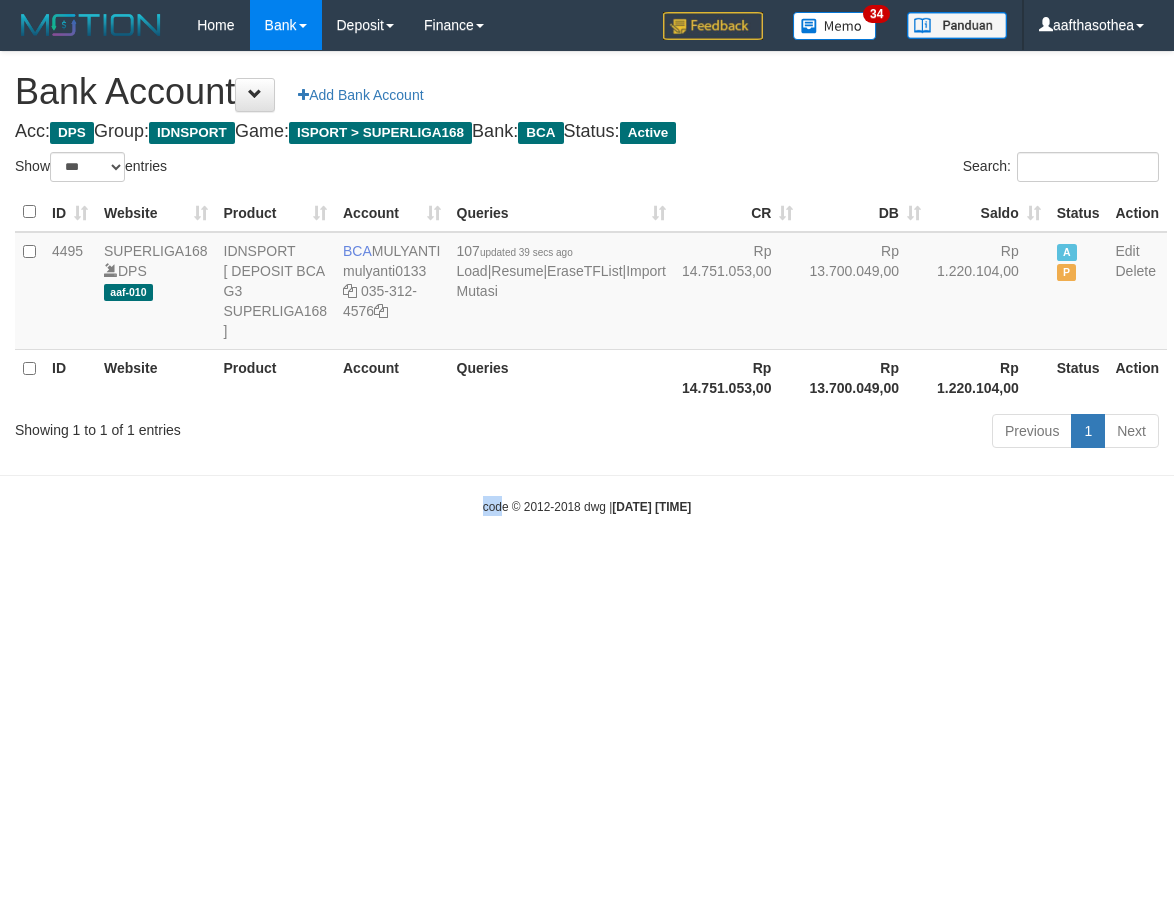click on "Toggle navigation
Home
Bank
Account List
Load
By Website
Group
[ISPORT]													SUPERLIGA168
By Load Group (DPS)
34" at bounding box center (587, 283) 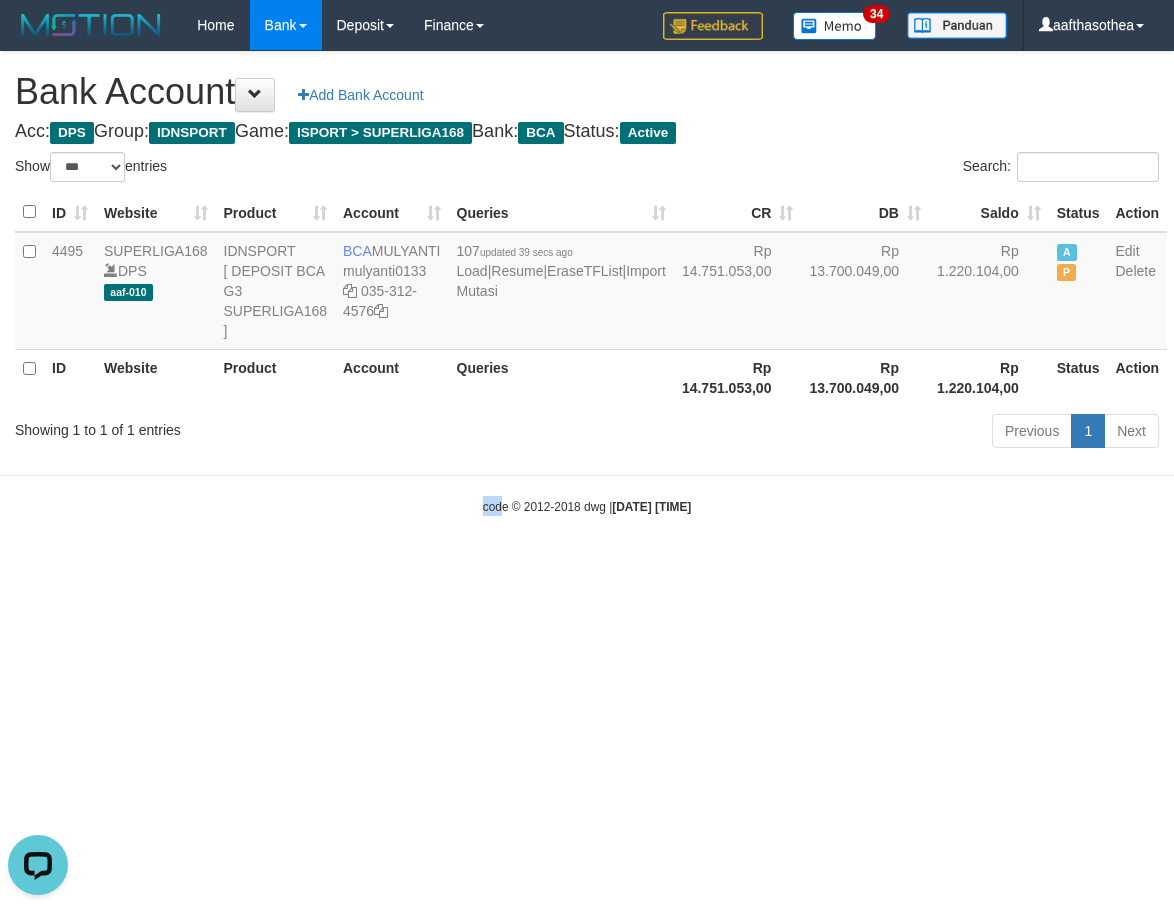click on "Toggle navigation
Home
Bank
Account List
Load
By Website
Group
[ISPORT]													SUPERLIGA168
By Load Group (DPS)
34" at bounding box center [587, 283] 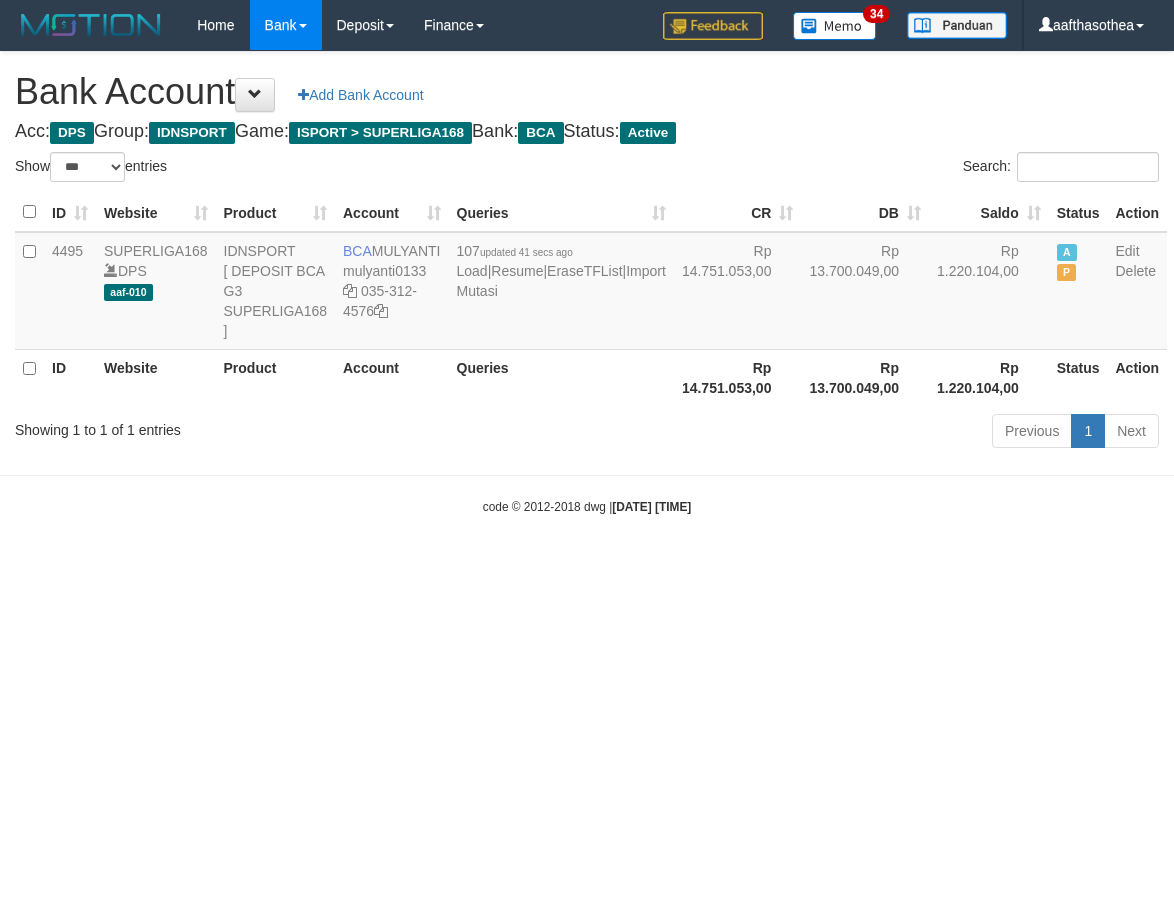 select on "***" 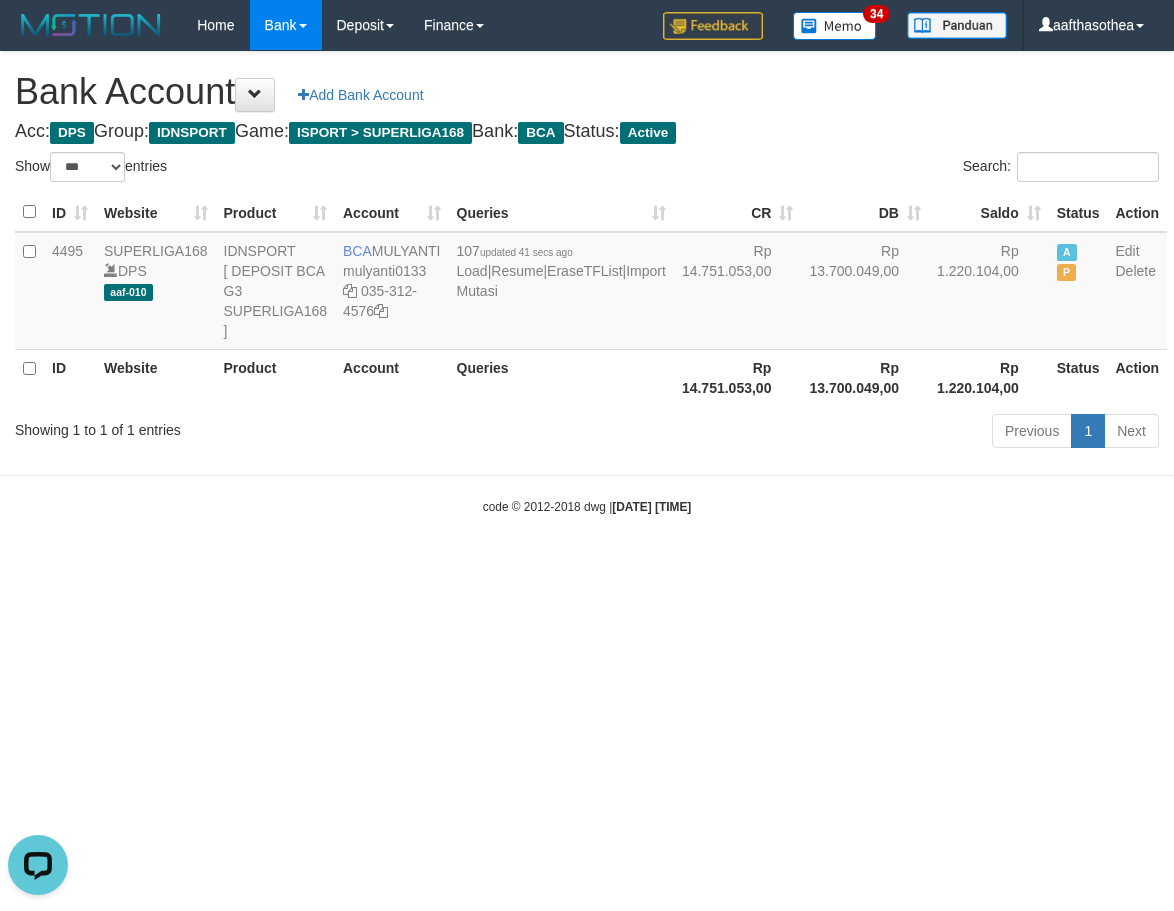scroll, scrollTop: 0, scrollLeft: 0, axis: both 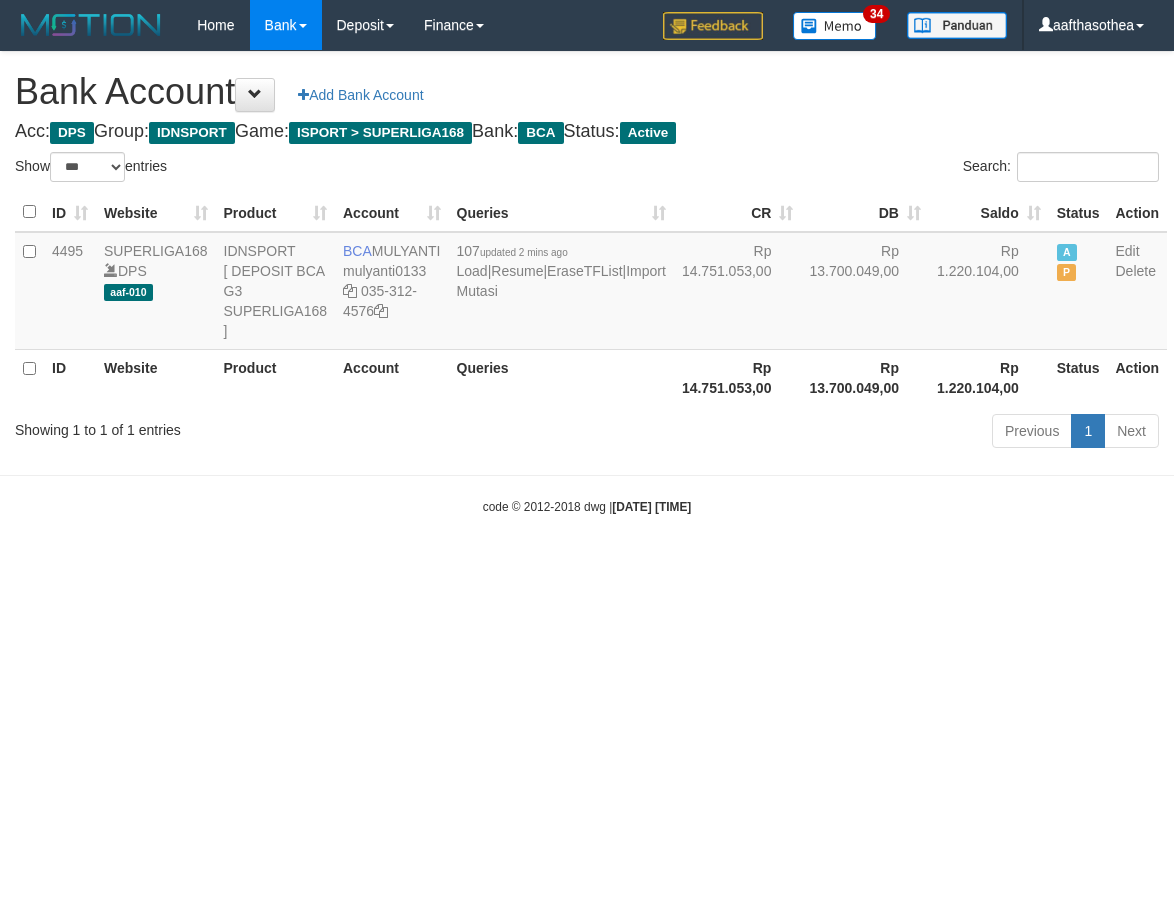 select on "***" 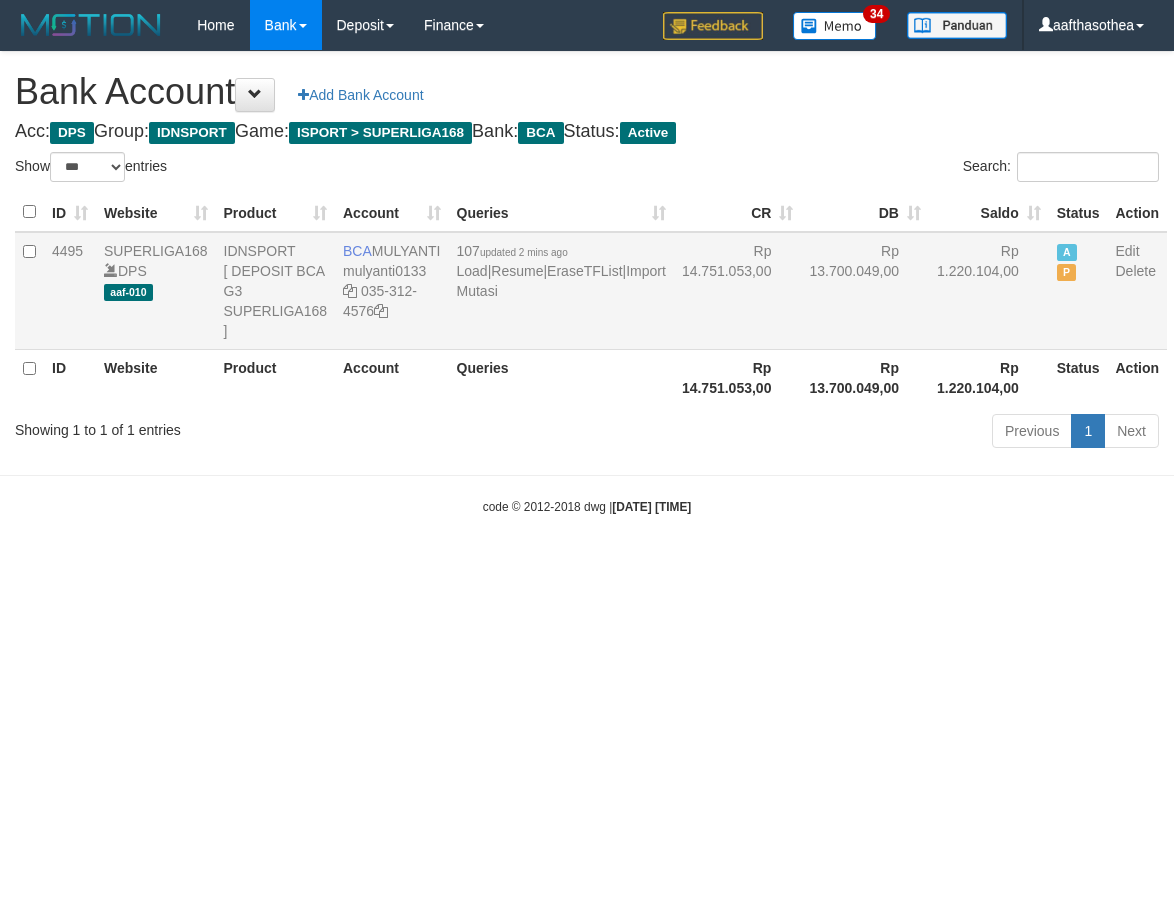 scroll, scrollTop: 0, scrollLeft: 0, axis: both 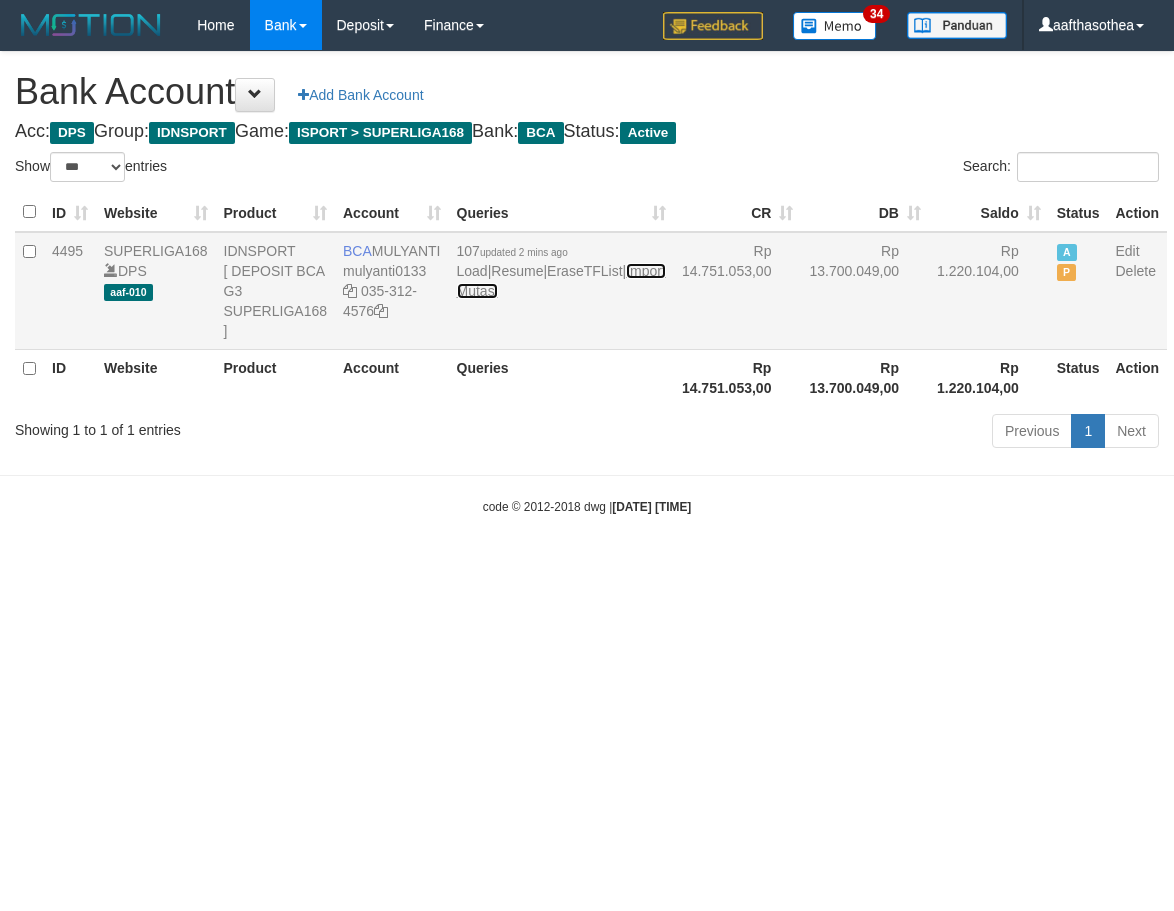 click on "Import Mutasi" at bounding box center [561, 281] 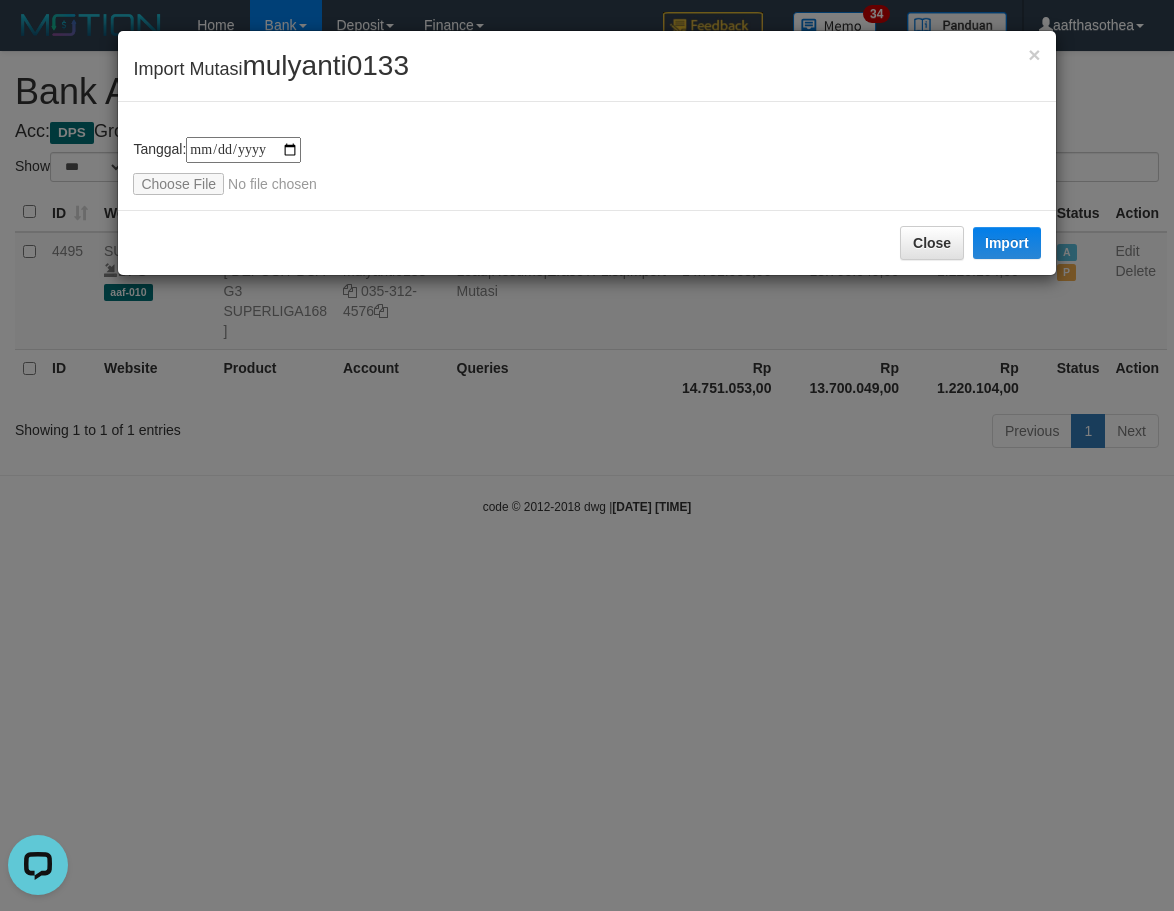 scroll, scrollTop: 0, scrollLeft: 0, axis: both 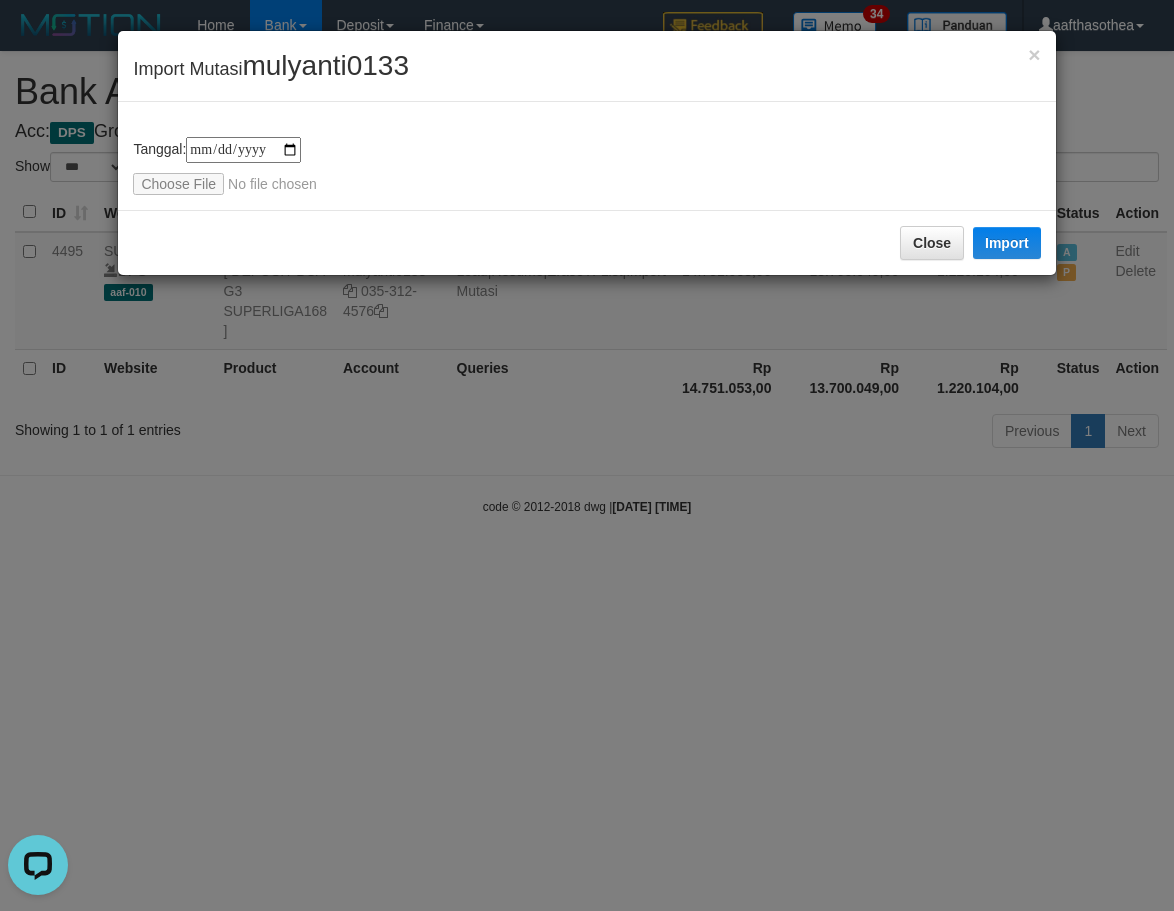 type on "**********" 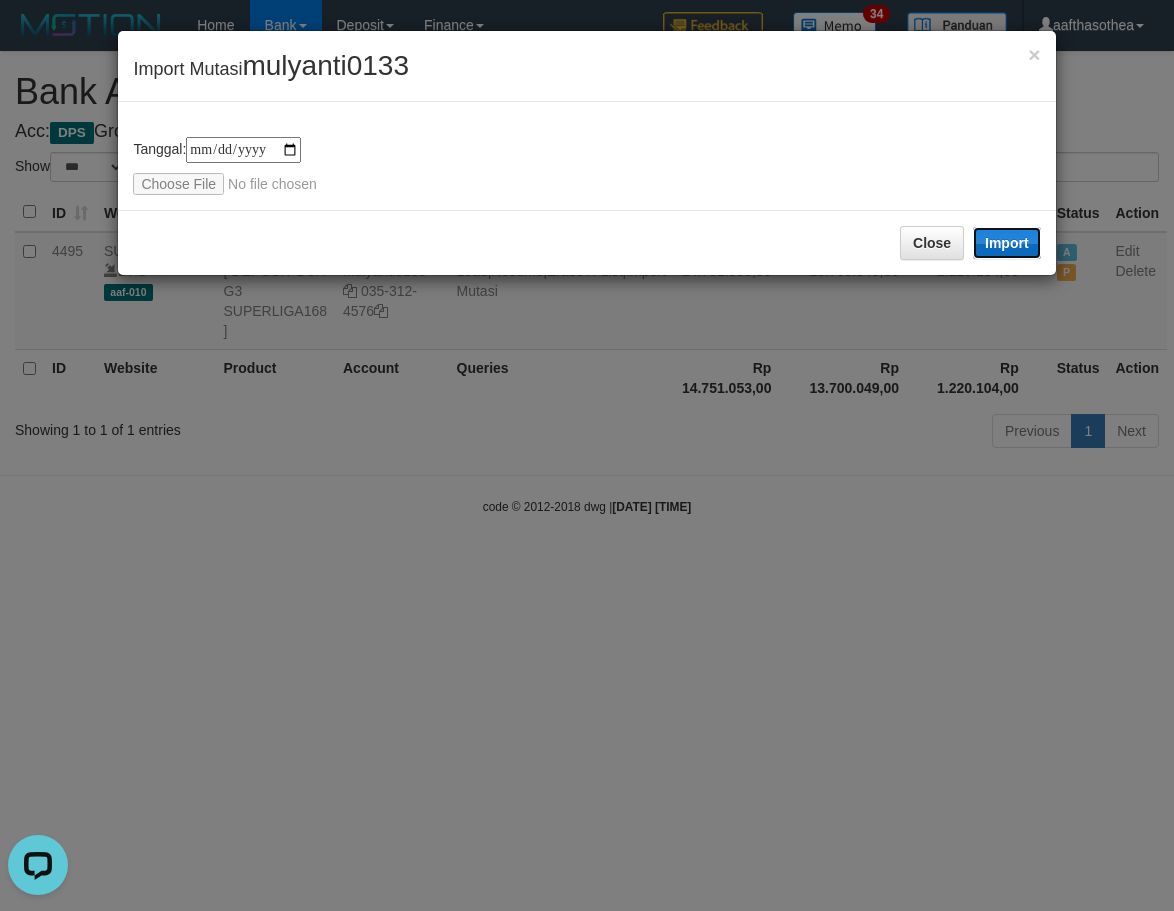 drag, startPoint x: 1011, startPoint y: 230, endPoint x: 570, endPoint y: 554, distance: 547.2266 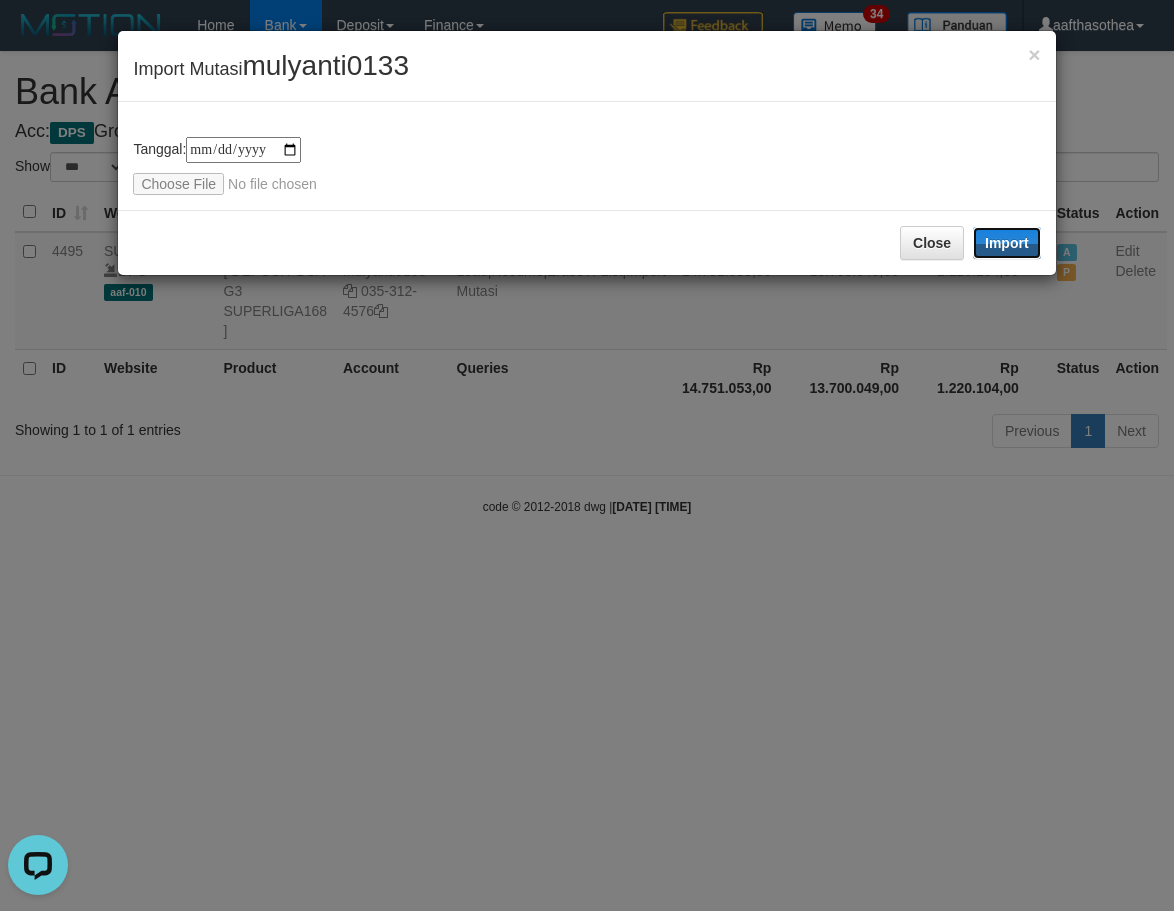 click on "Import" at bounding box center [1007, 243] 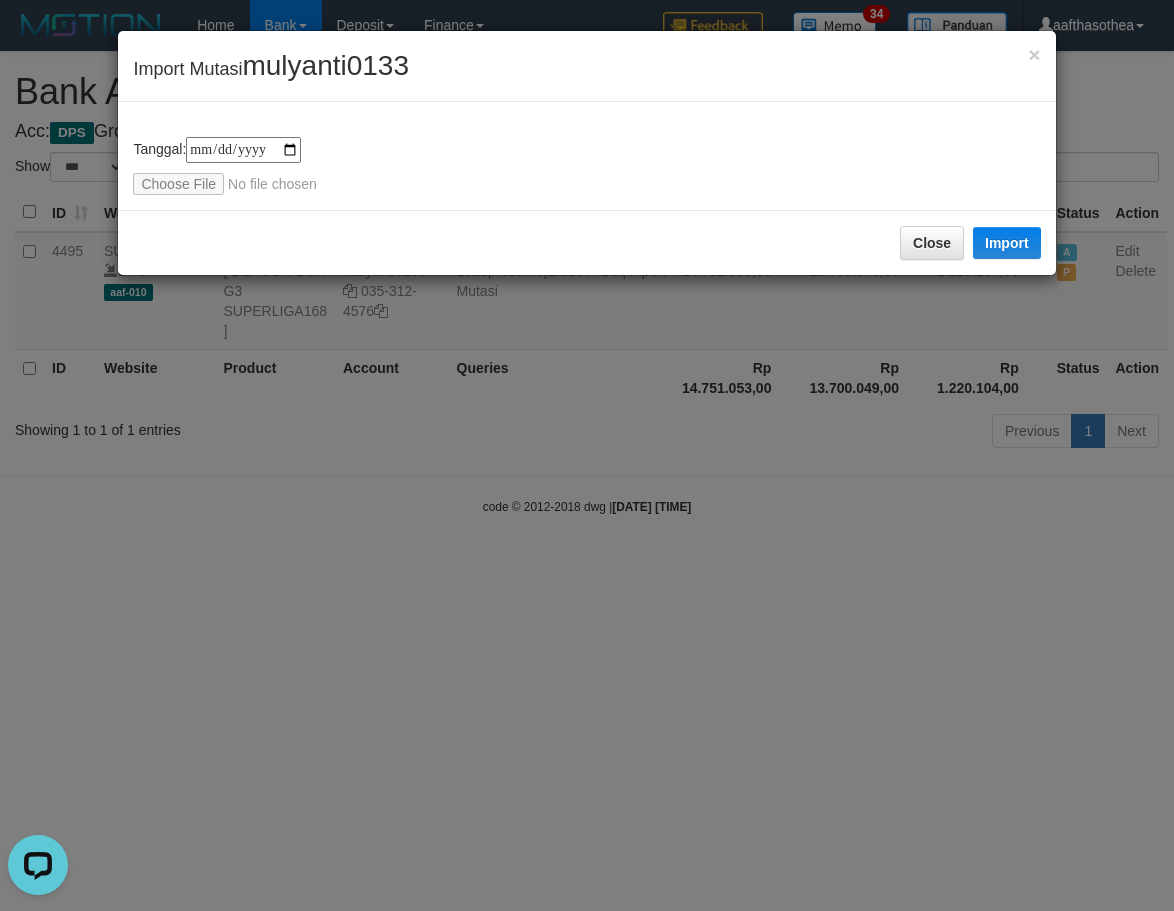 click on "**********" at bounding box center (587, 455) 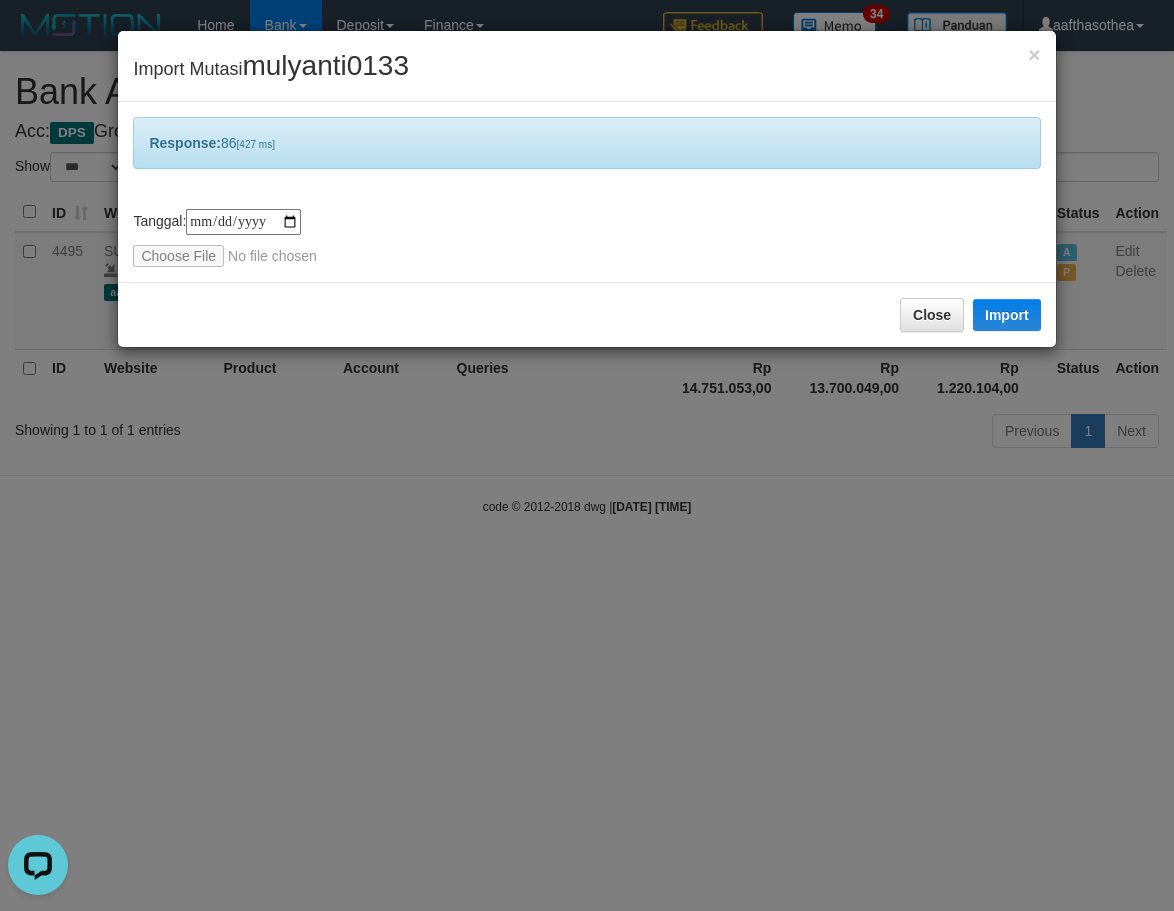 click on "**********" at bounding box center (587, 455) 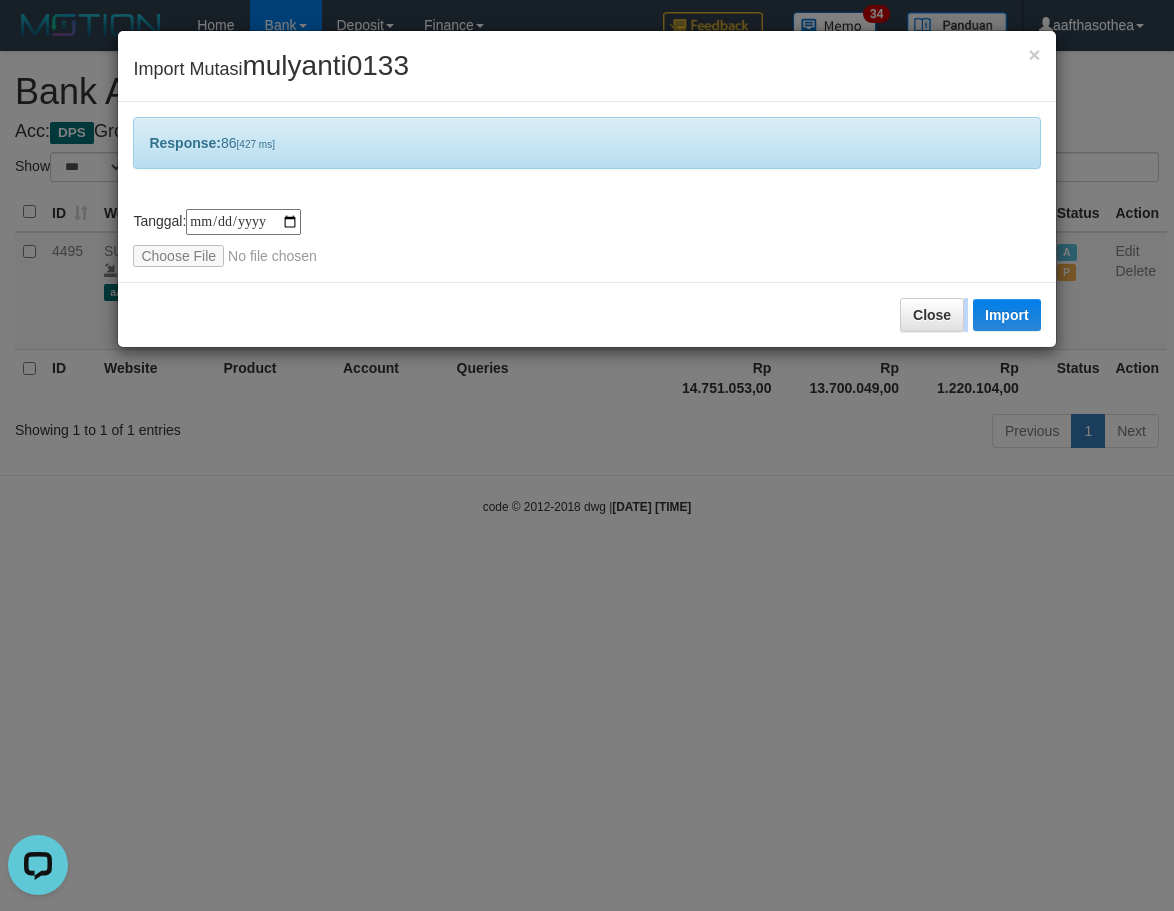 click on "**********" at bounding box center (587, 455) 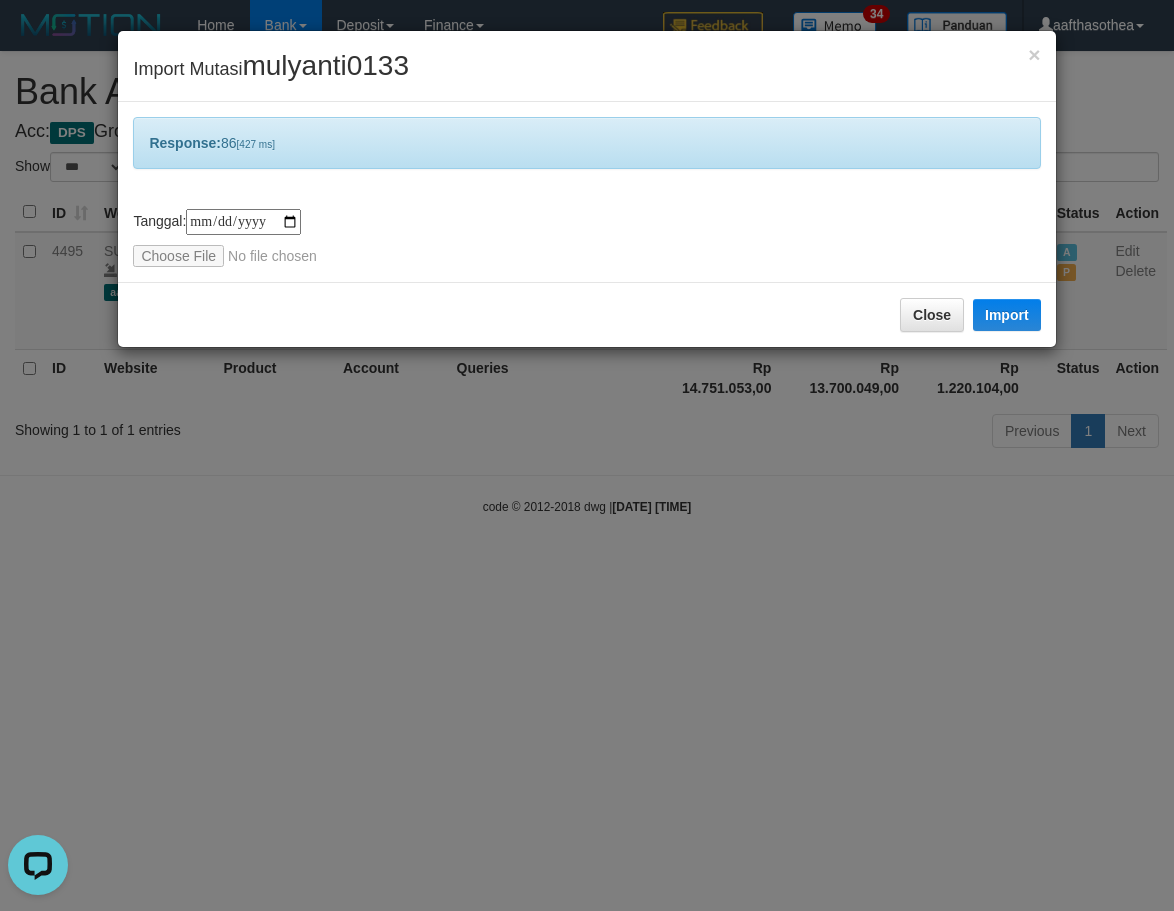 click on "**********" at bounding box center [587, 455] 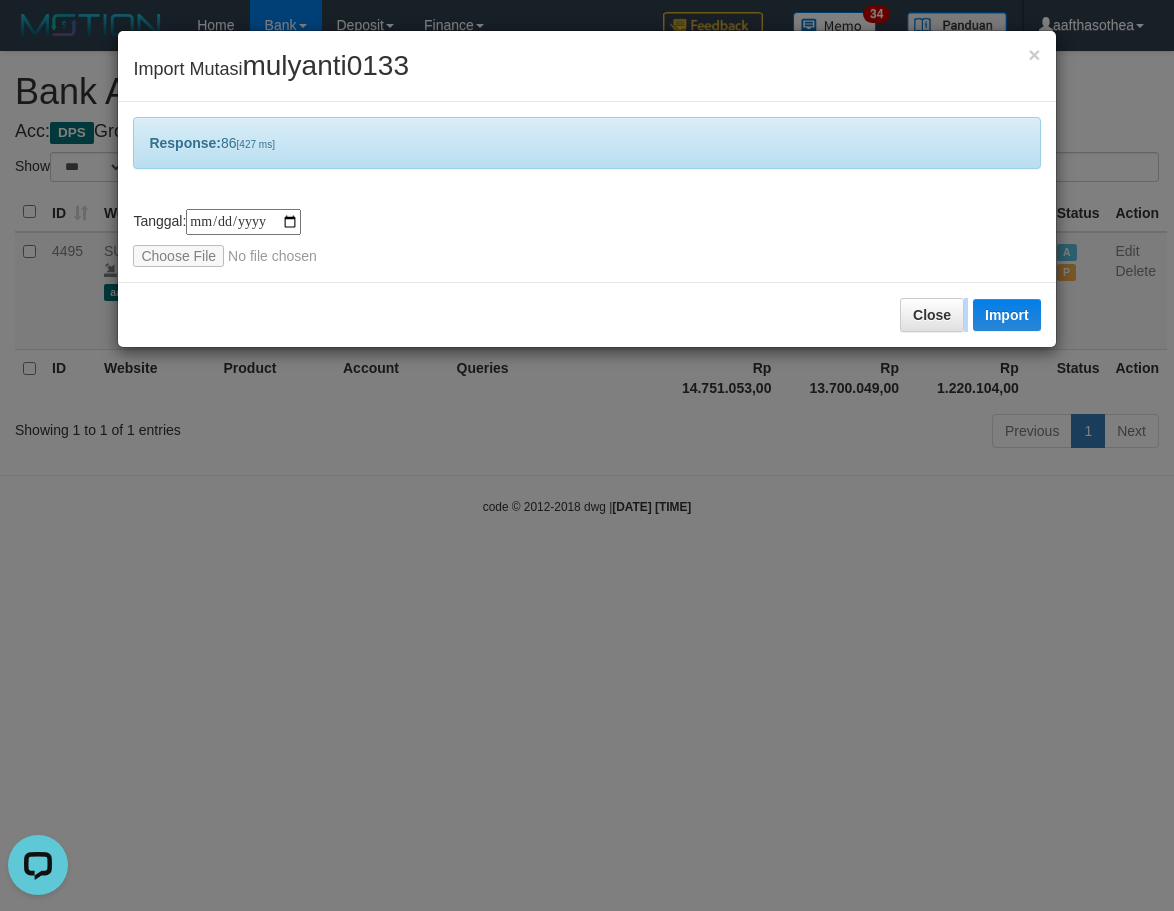 click on "**********" at bounding box center (587, 455) 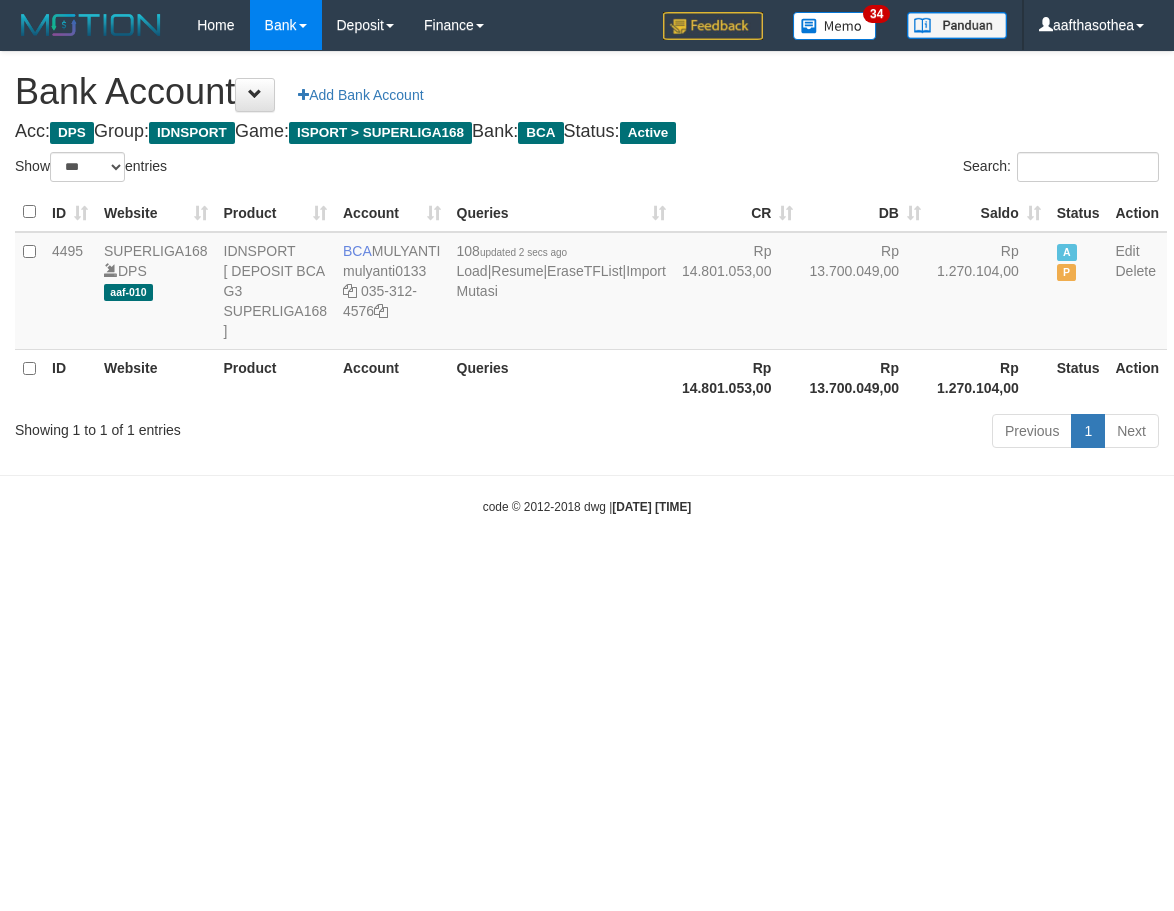 select on "***" 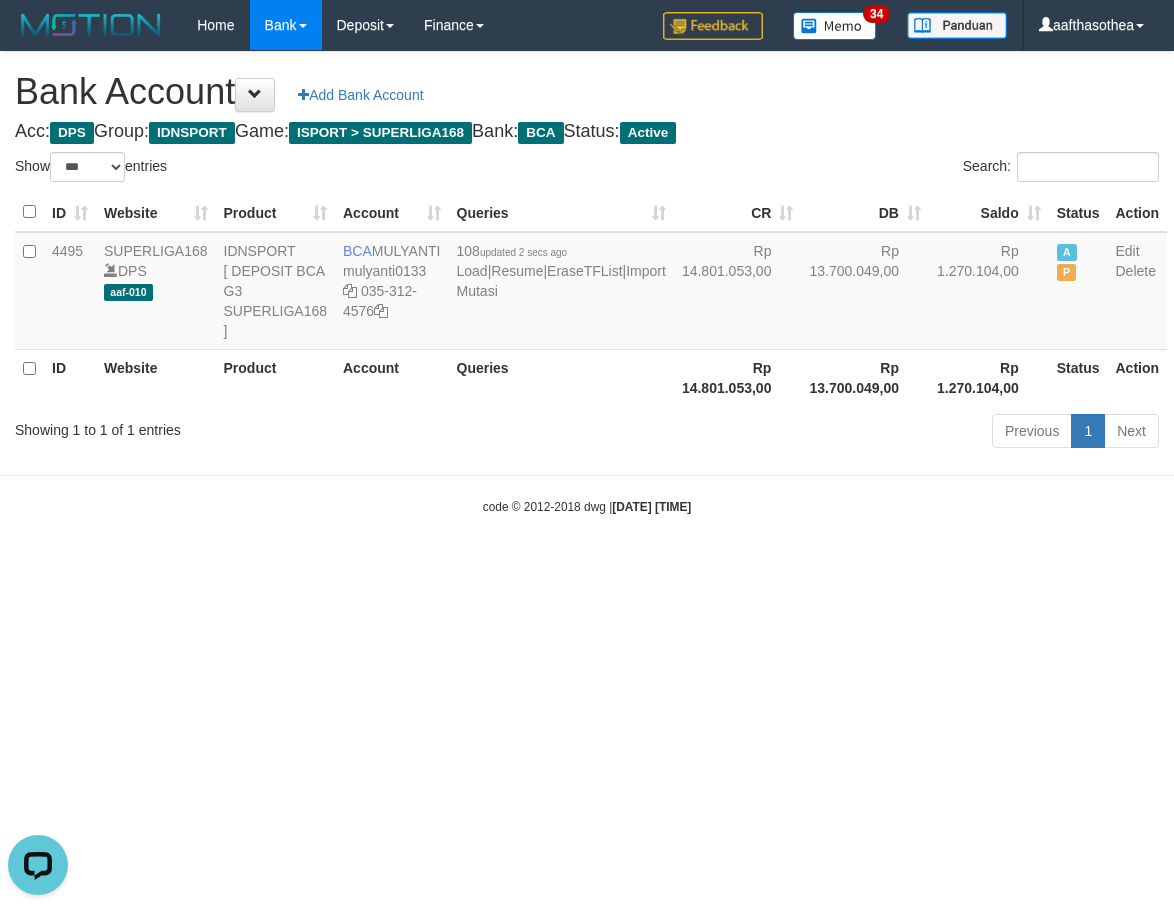 scroll, scrollTop: 0, scrollLeft: 0, axis: both 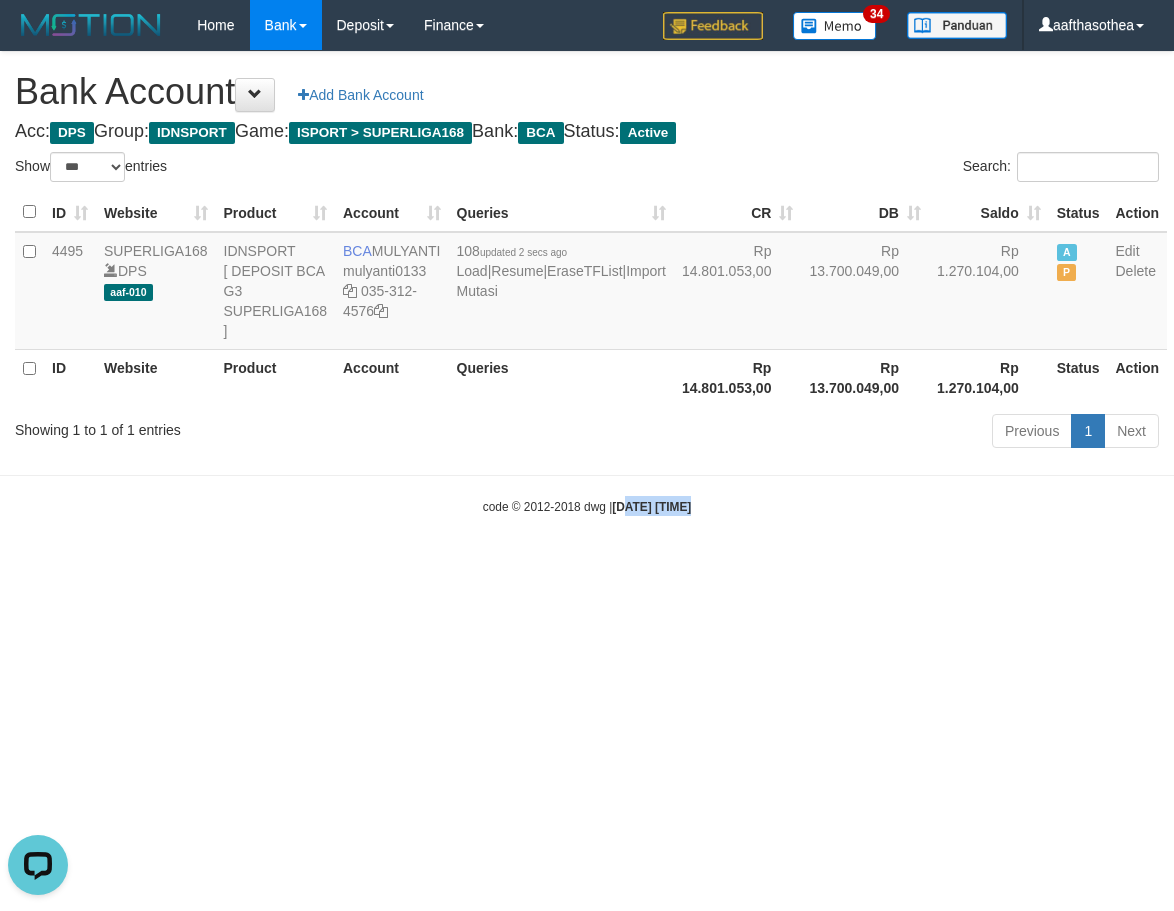 drag, startPoint x: 667, startPoint y: 662, endPoint x: 371, endPoint y: 543, distance: 319.0251 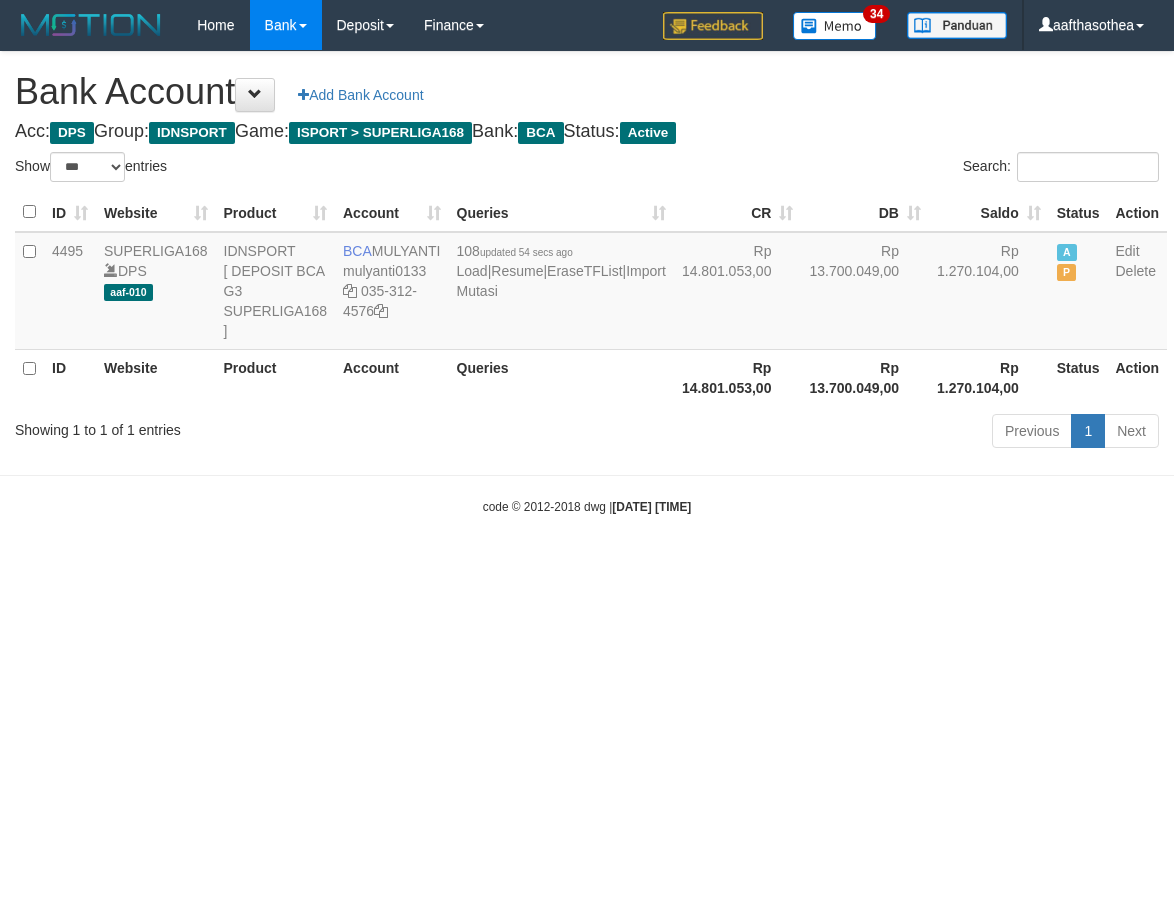 select on "***" 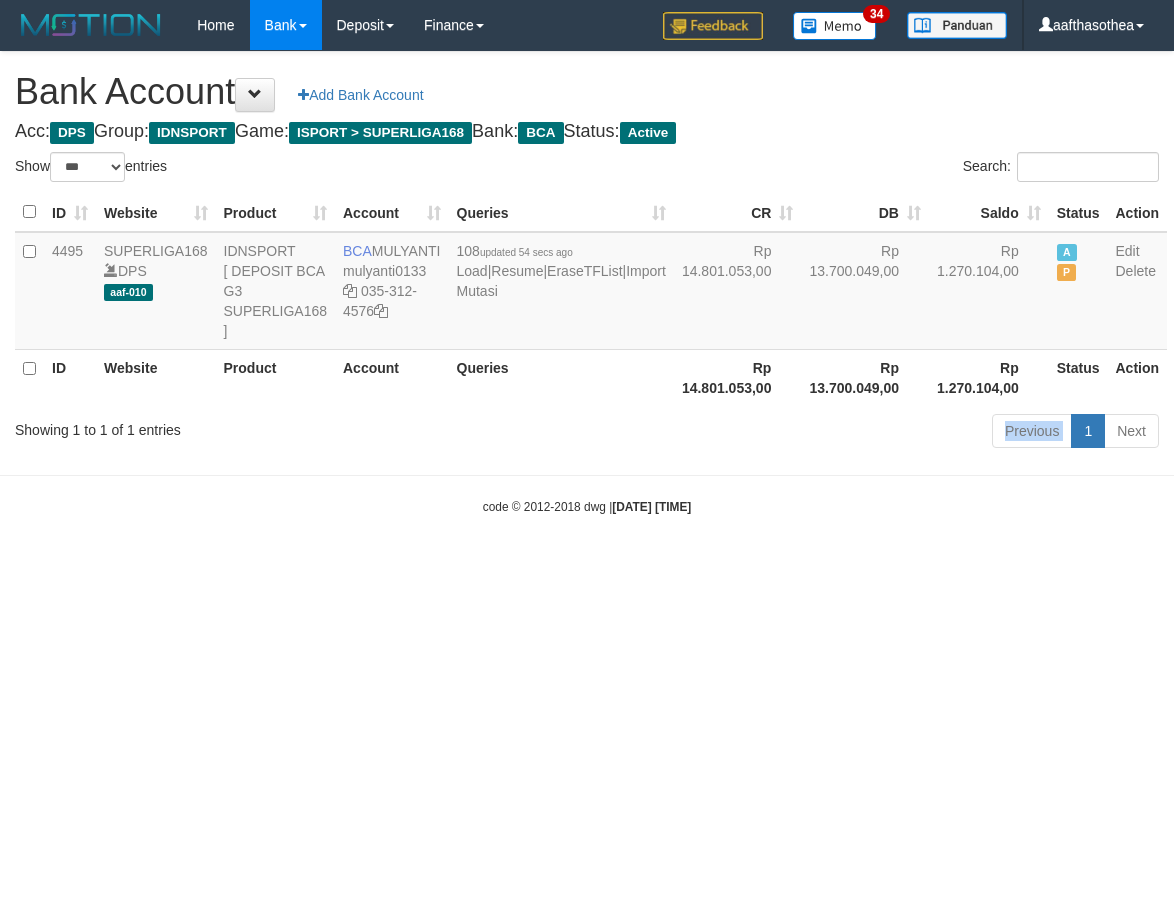 click on "Previous 1 Next" at bounding box center (831, 433) 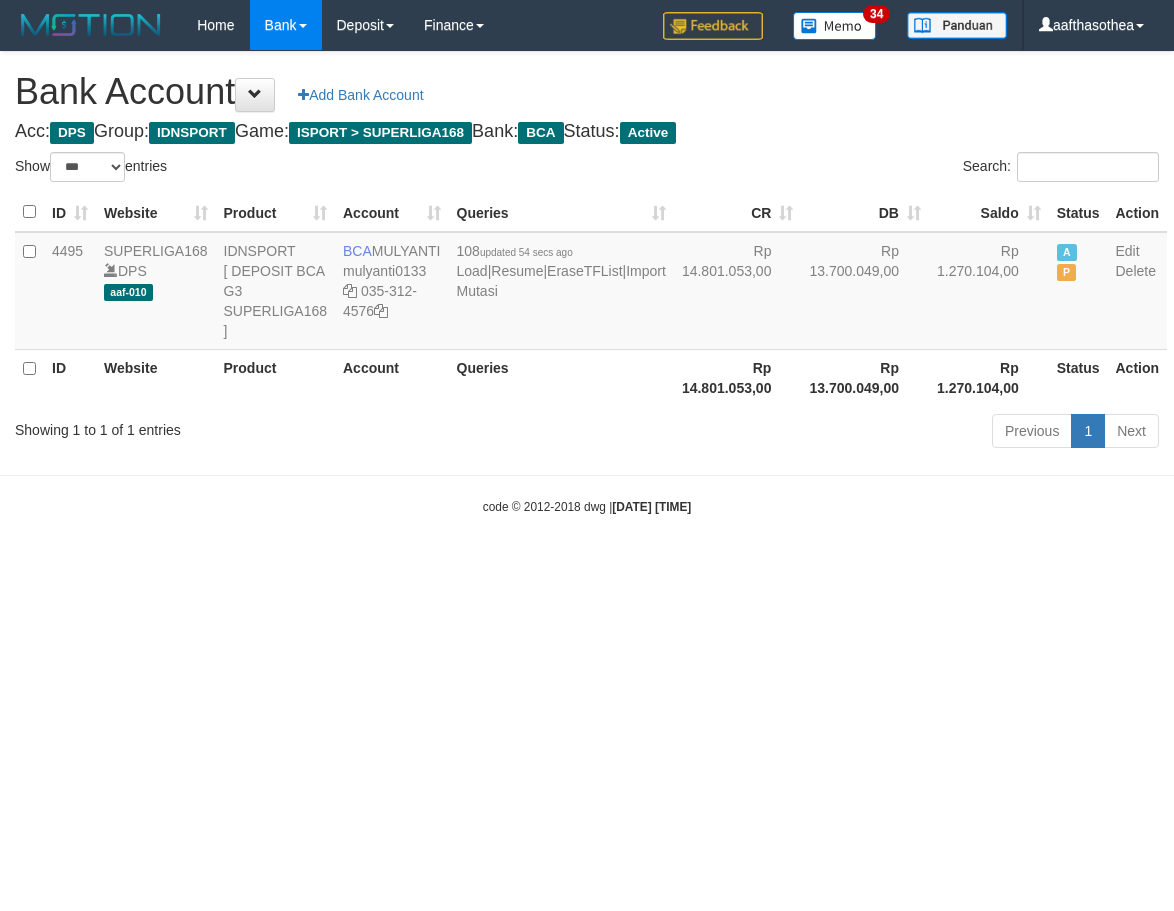 select on "***" 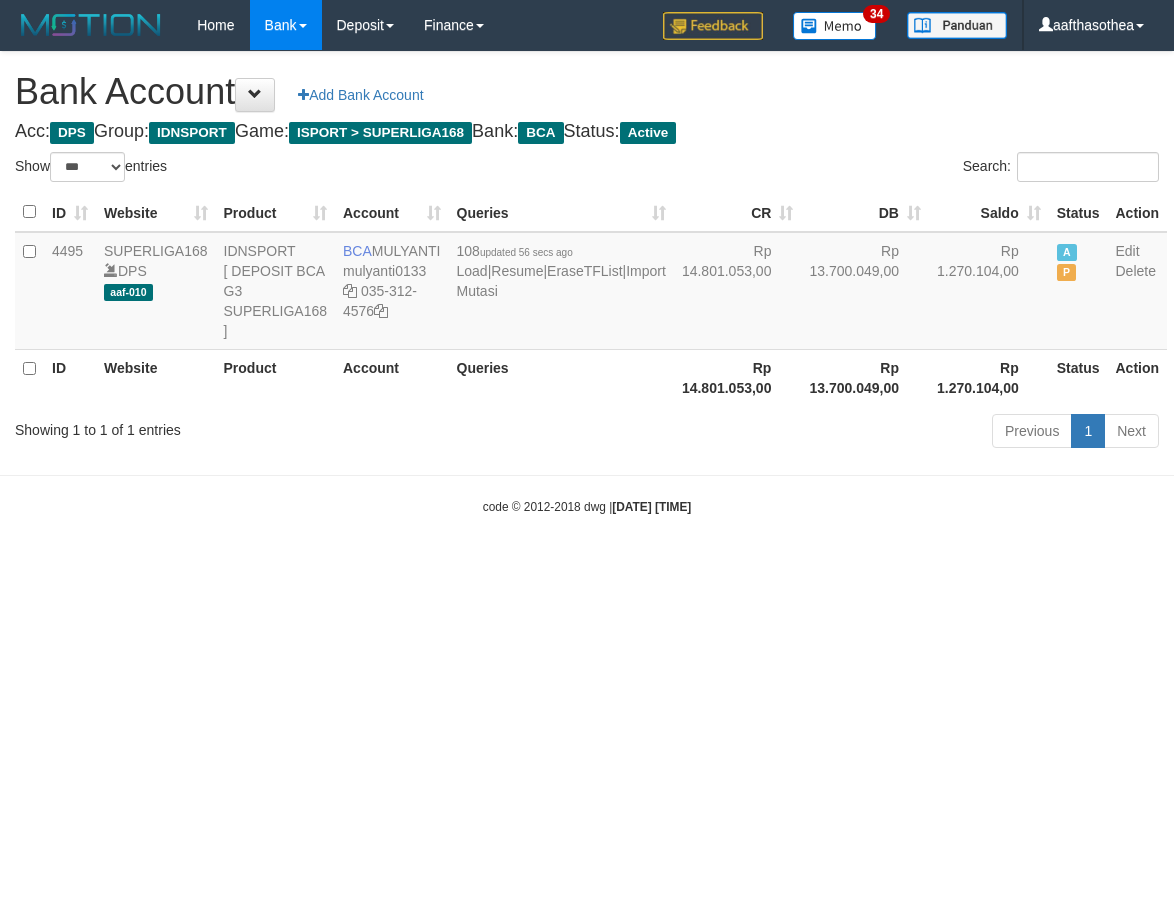 select on "***" 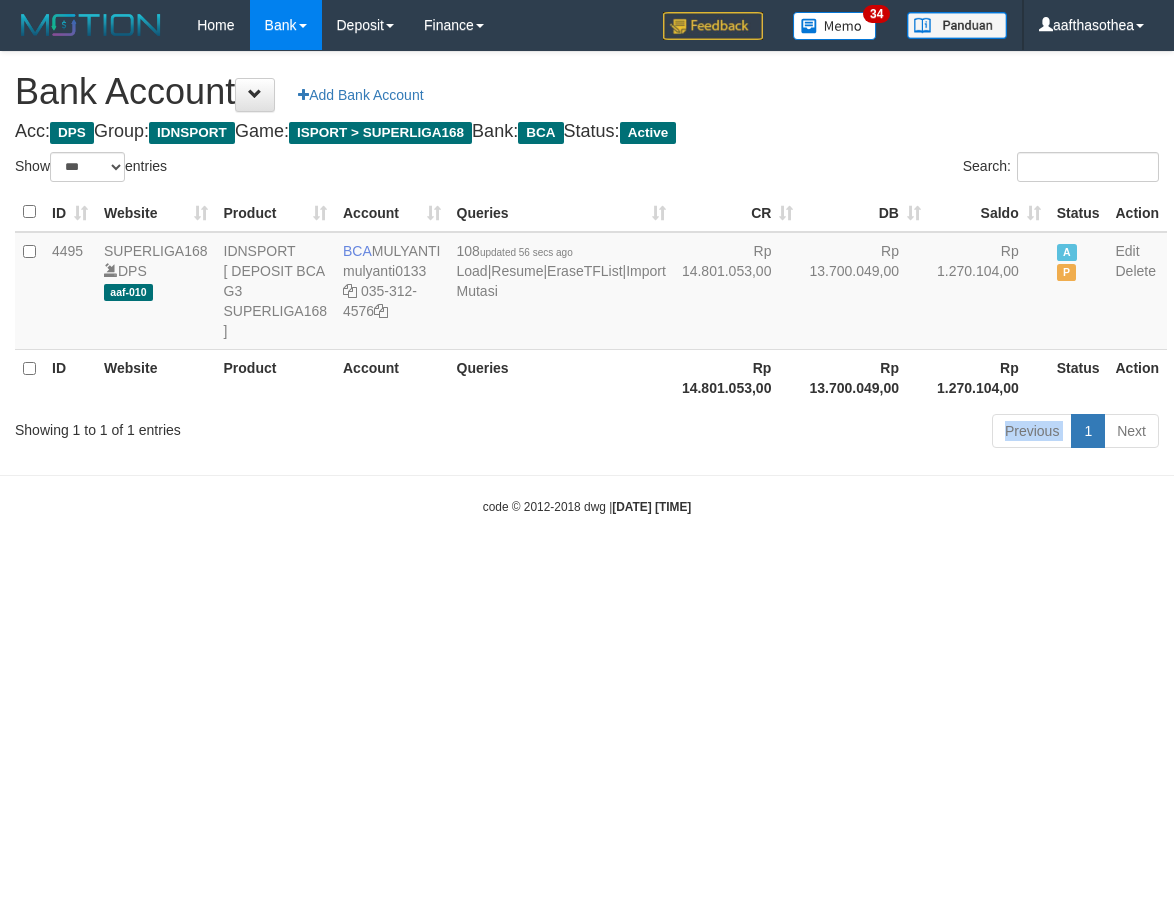 click on "Previous 1 Next" at bounding box center [831, 433] 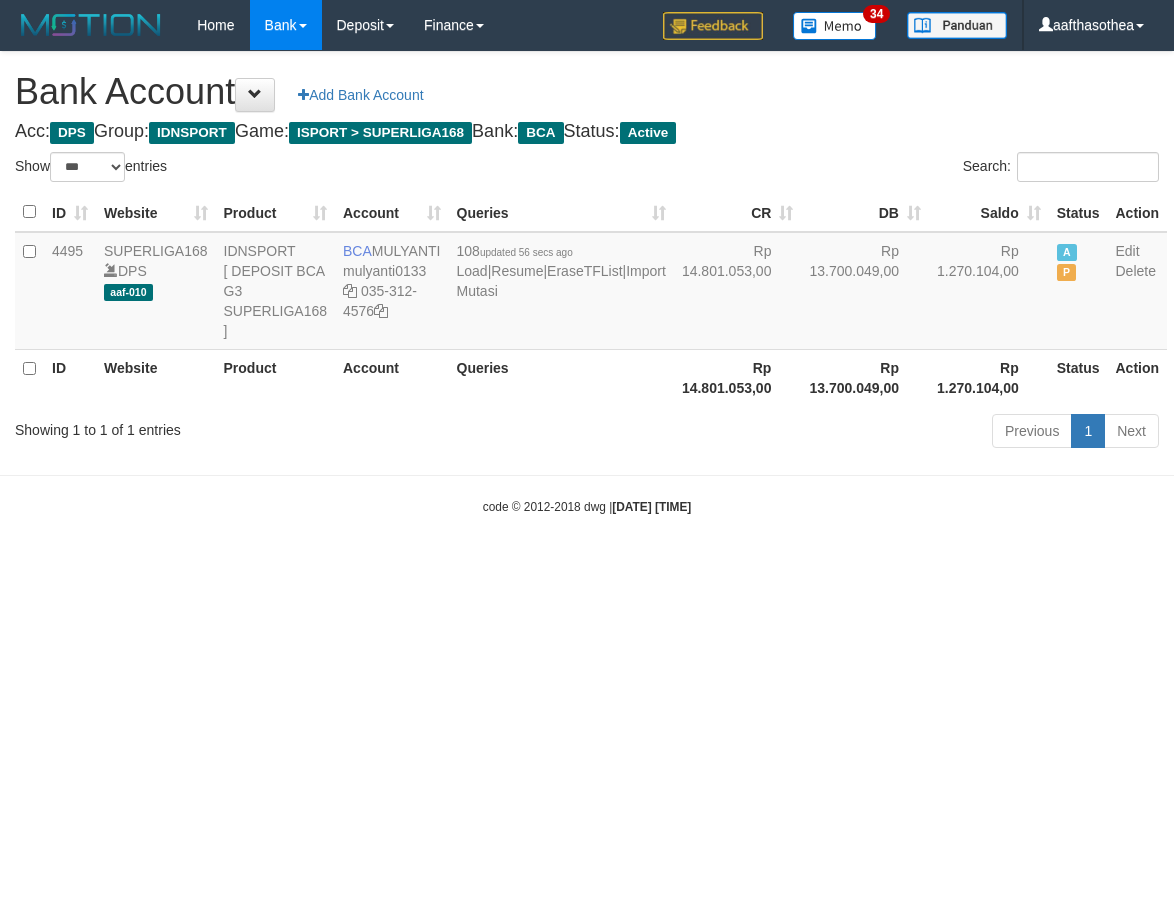 select on "***" 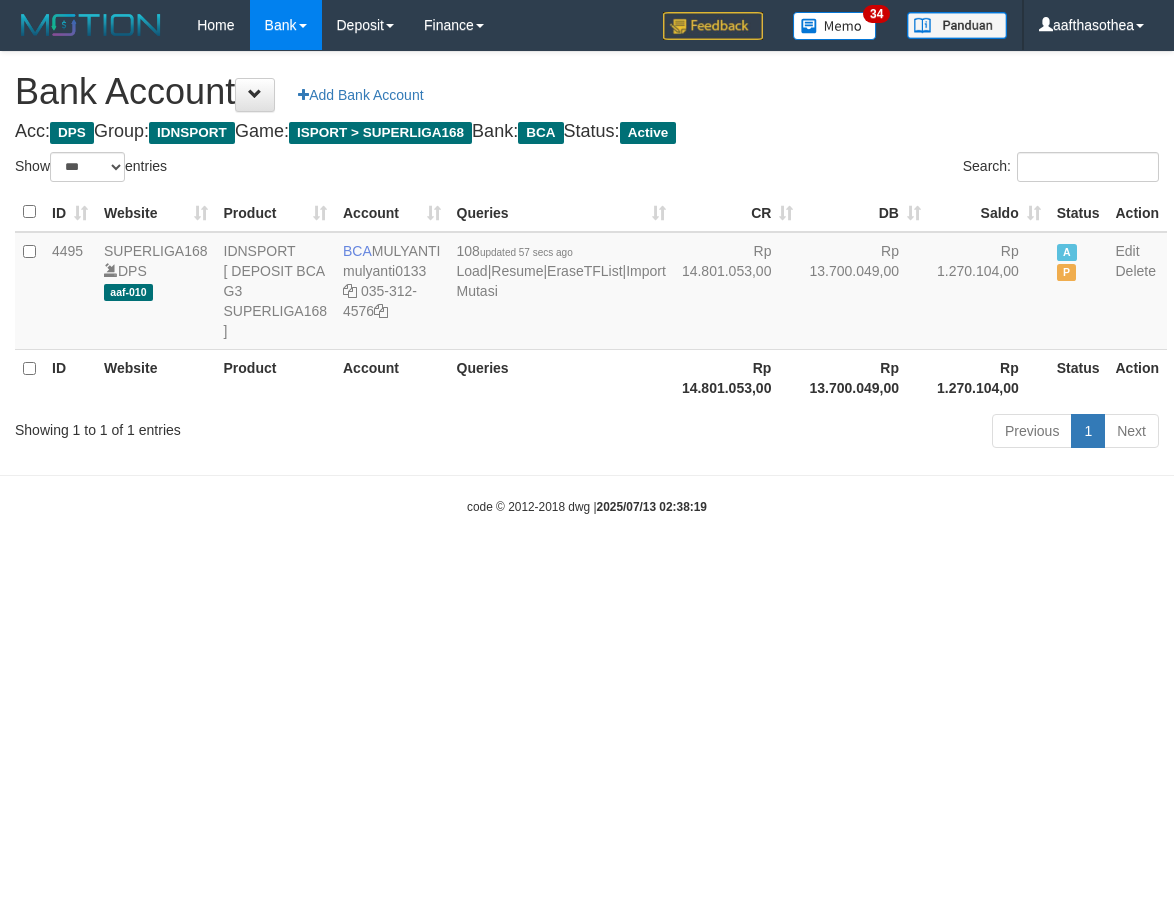 select on "***" 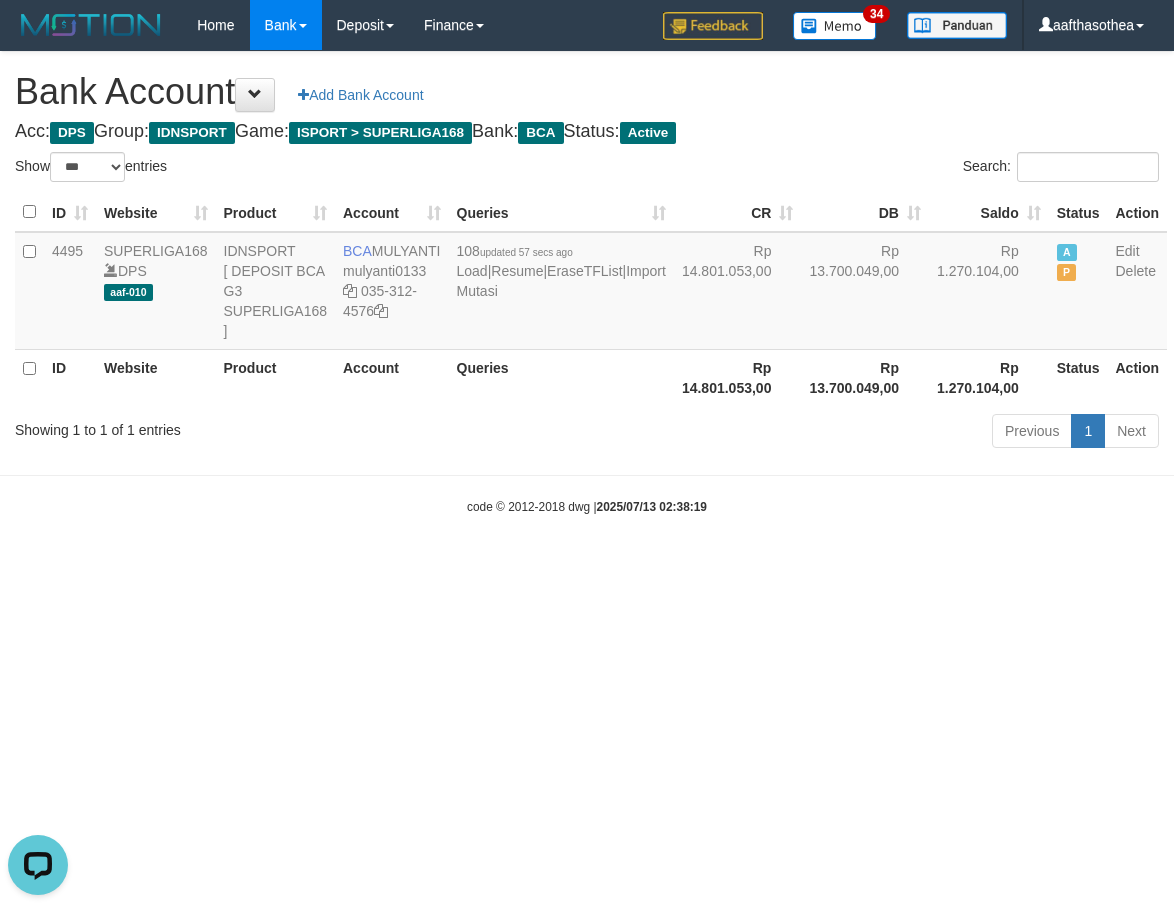 scroll, scrollTop: 0, scrollLeft: 0, axis: both 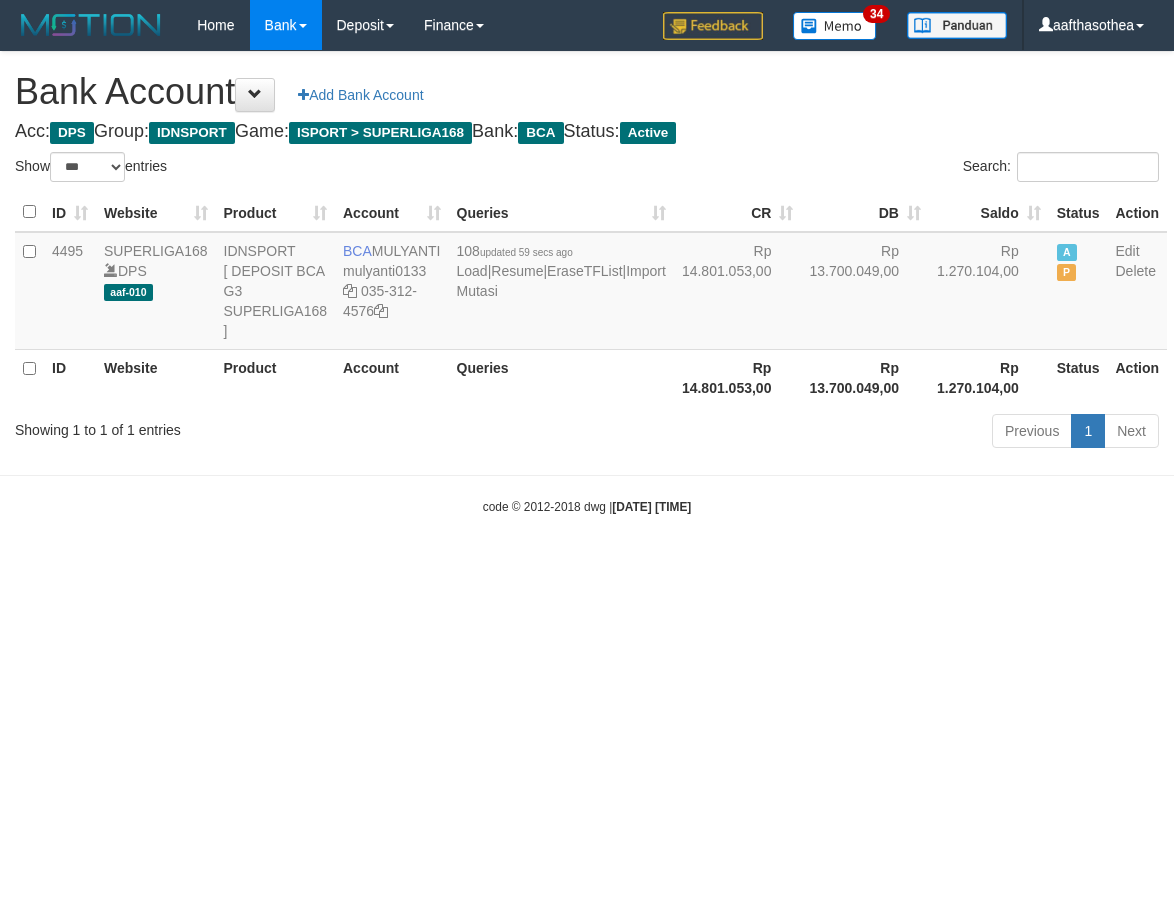 select on "***" 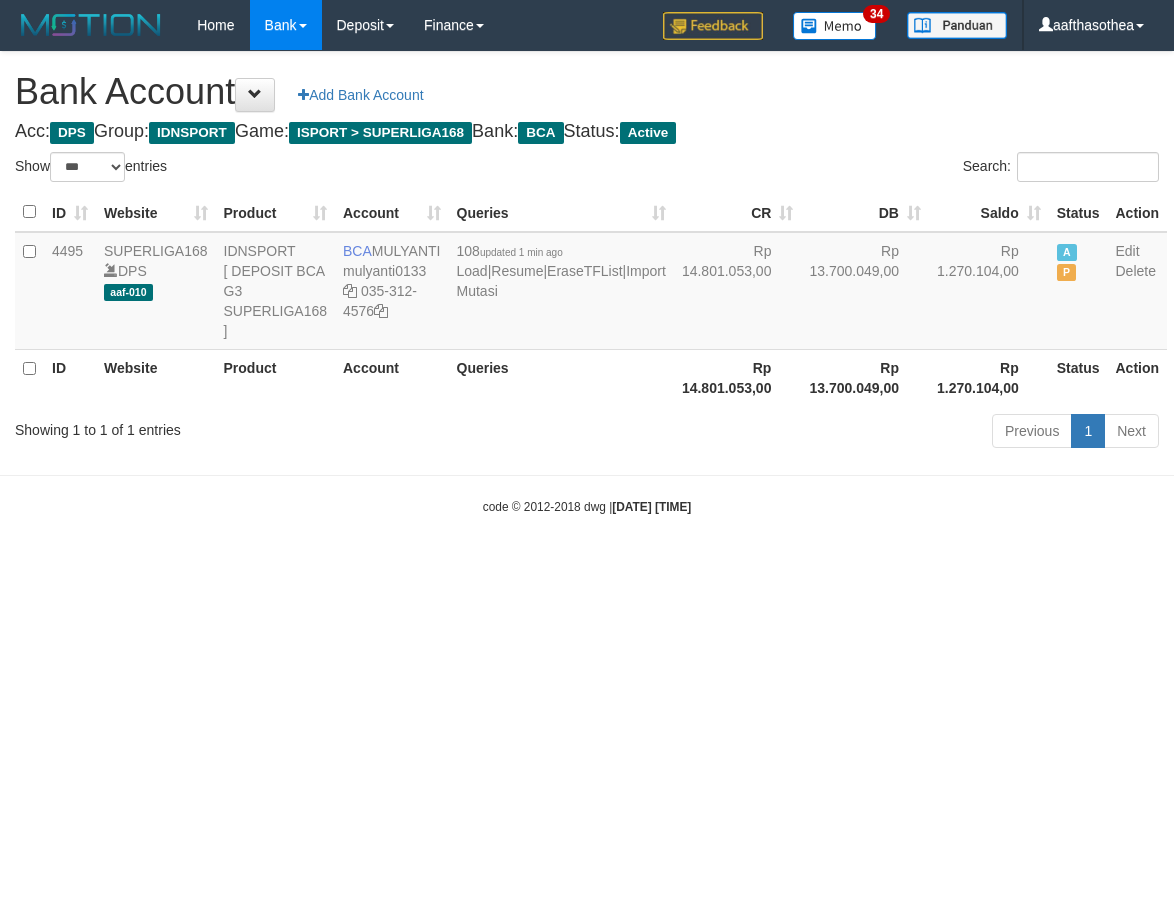 select on "***" 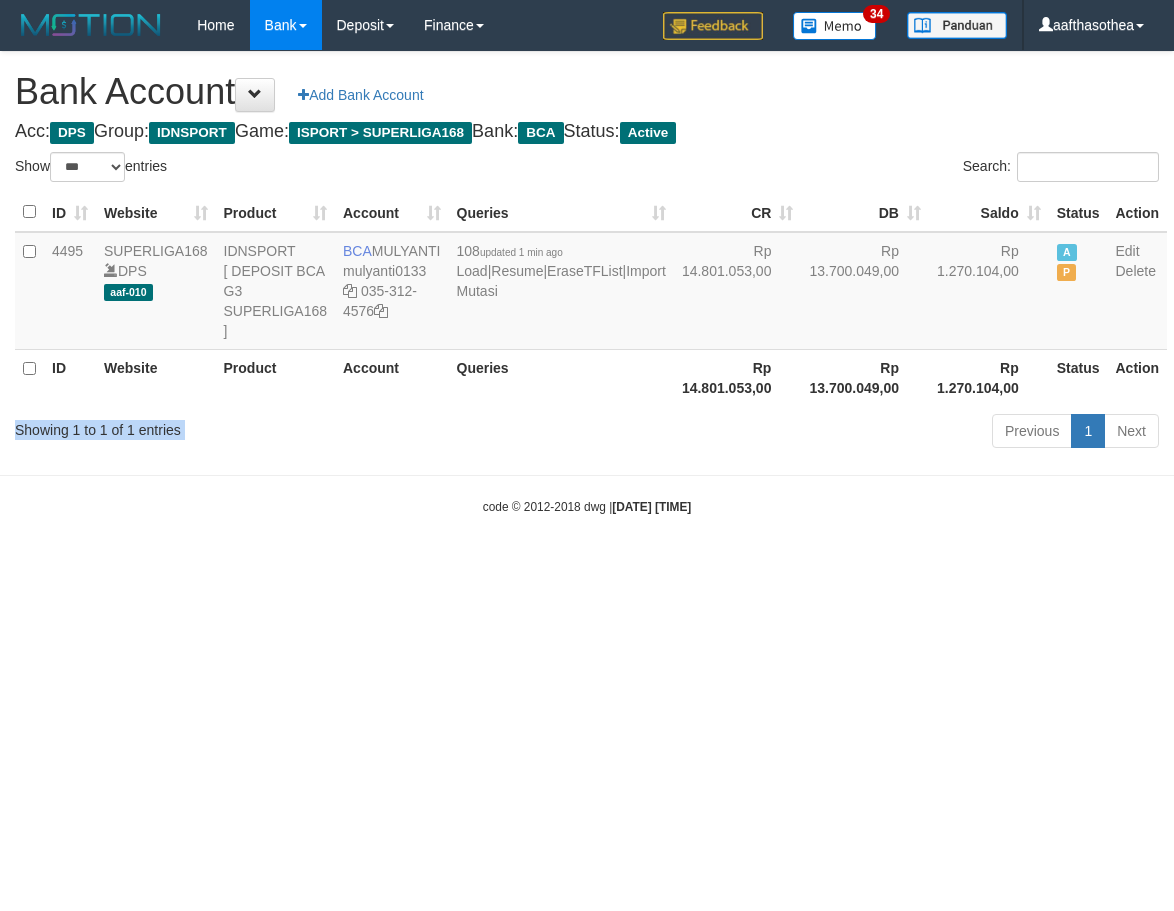 click on "Showing 1 to 1 of 1 entries Previous 1 Next" at bounding box center [587, 433] 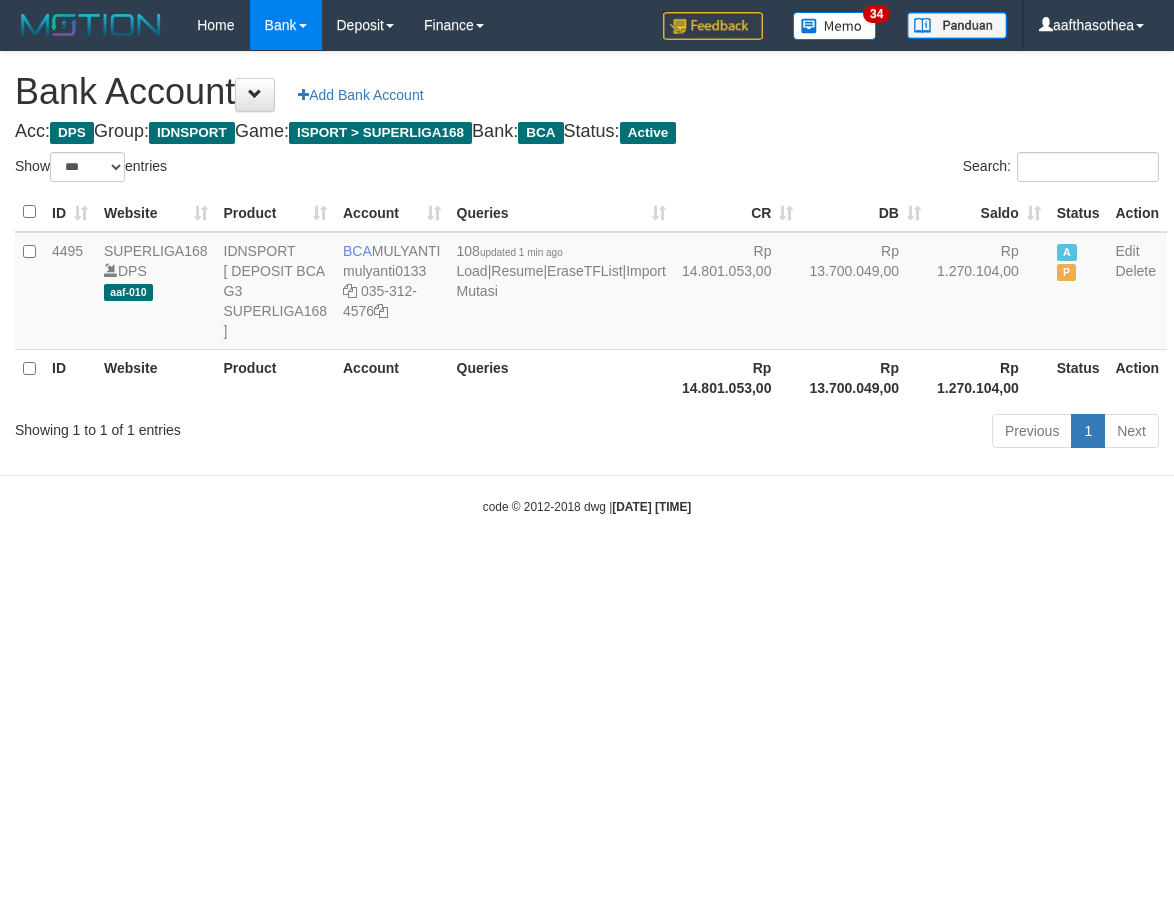 select on "***" 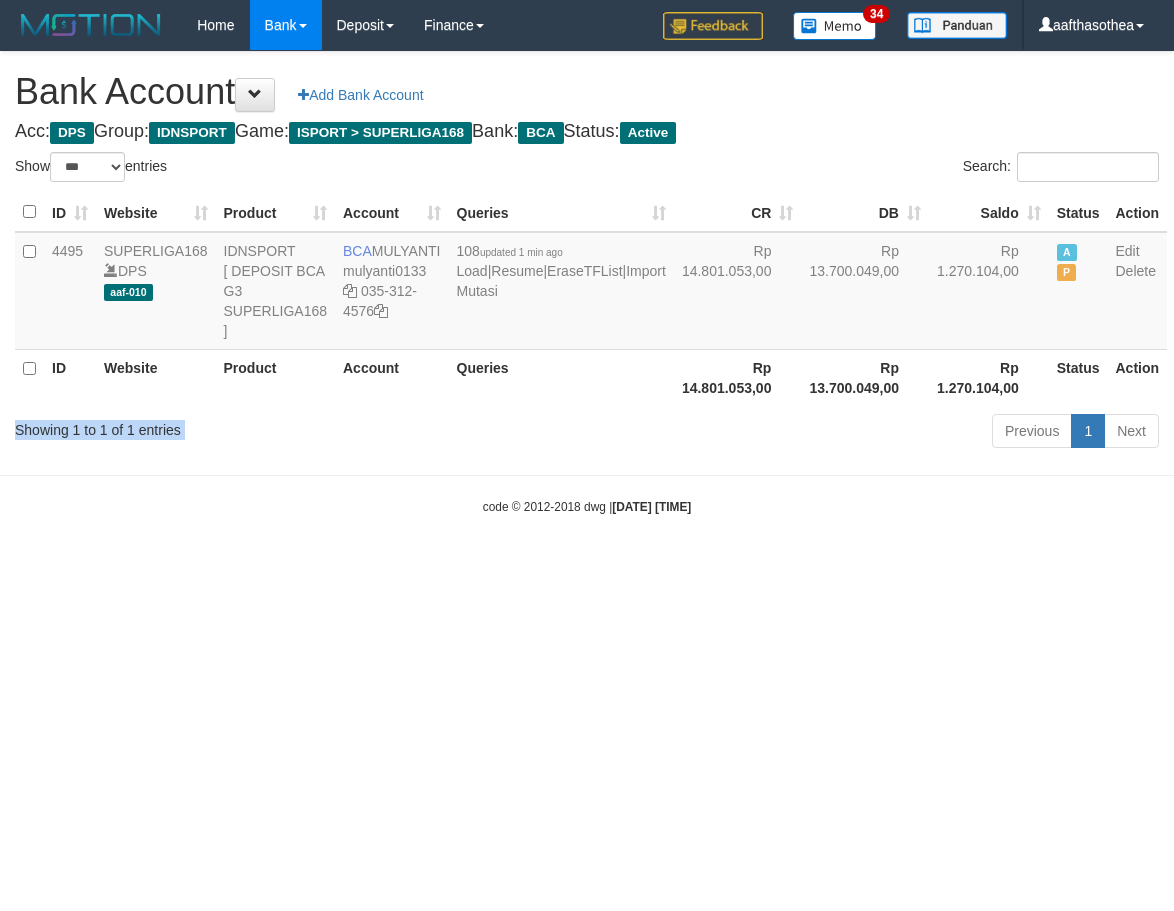 click on "Showing 1 to 1 of 1 entries Previous 1 Next" at bounding box center (587, 433) 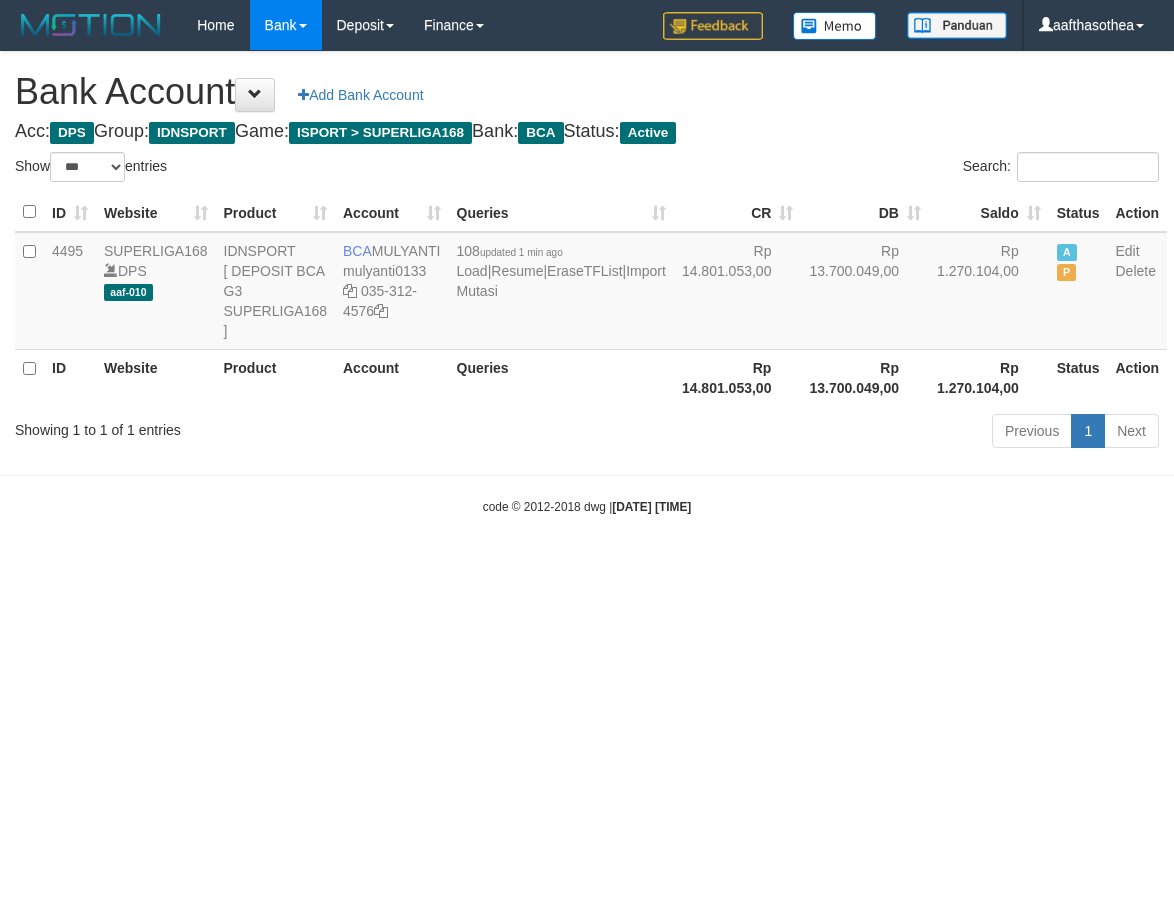 select on "***" 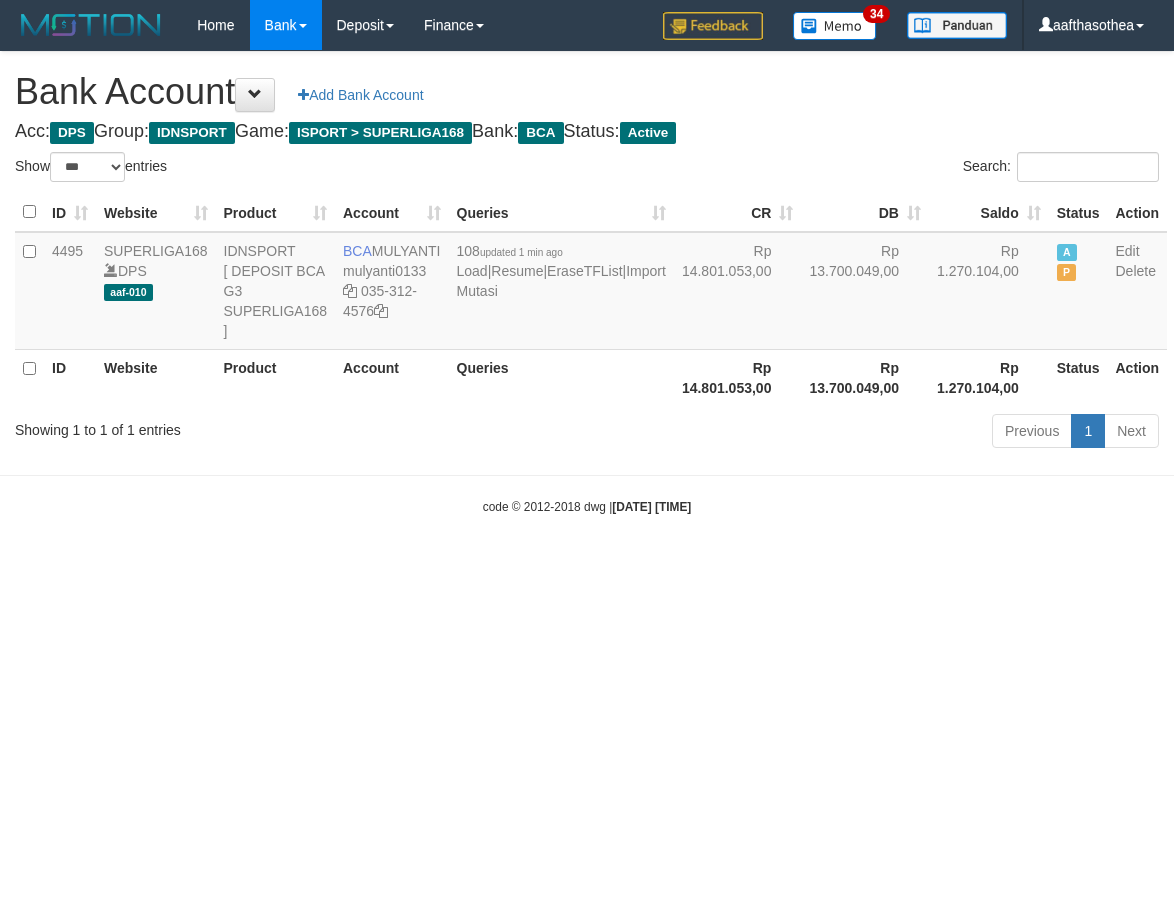 click on "Showing 1 to 1 of 1 entries Previous 1 Next" at bounding box center [587, 433] 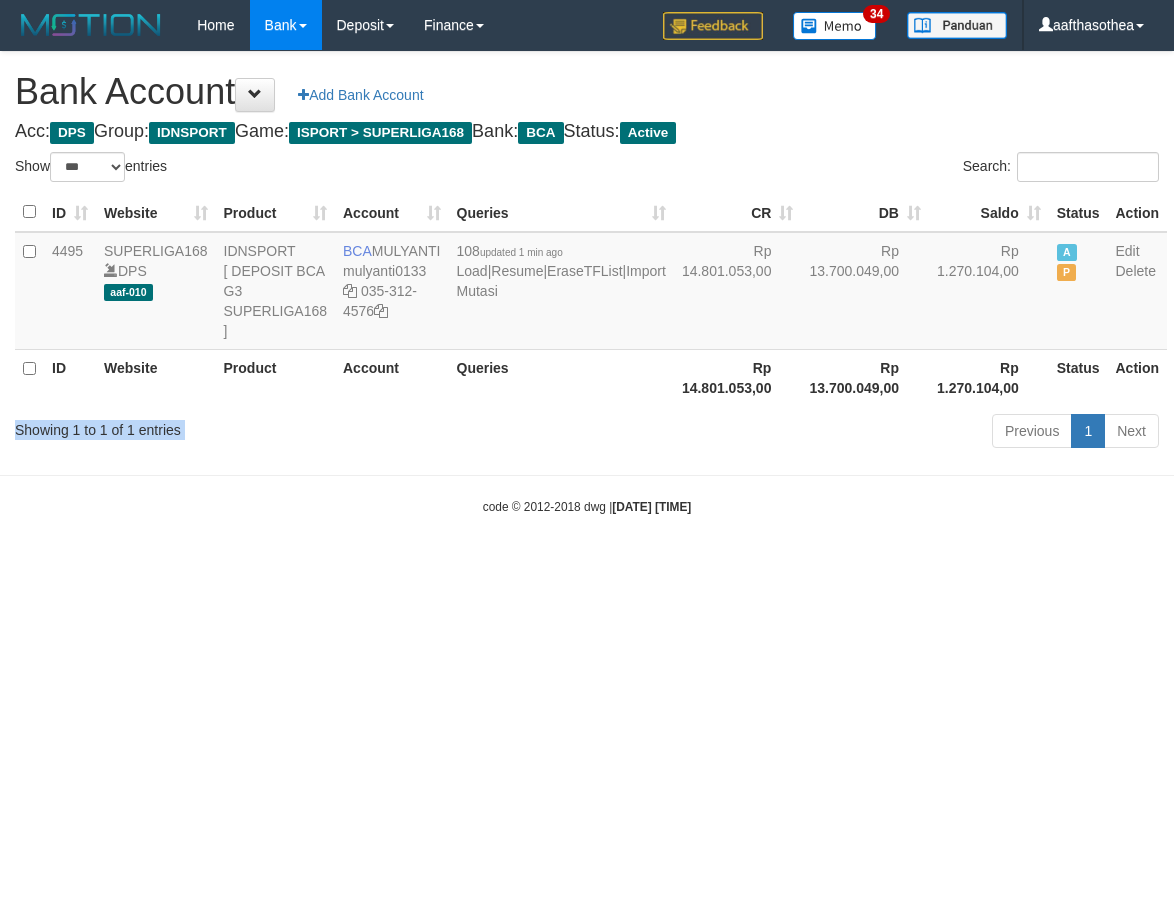 click on "Showing 1 to 1 of 1 entries Previous 1 Next" at bounding box center [587, 433] 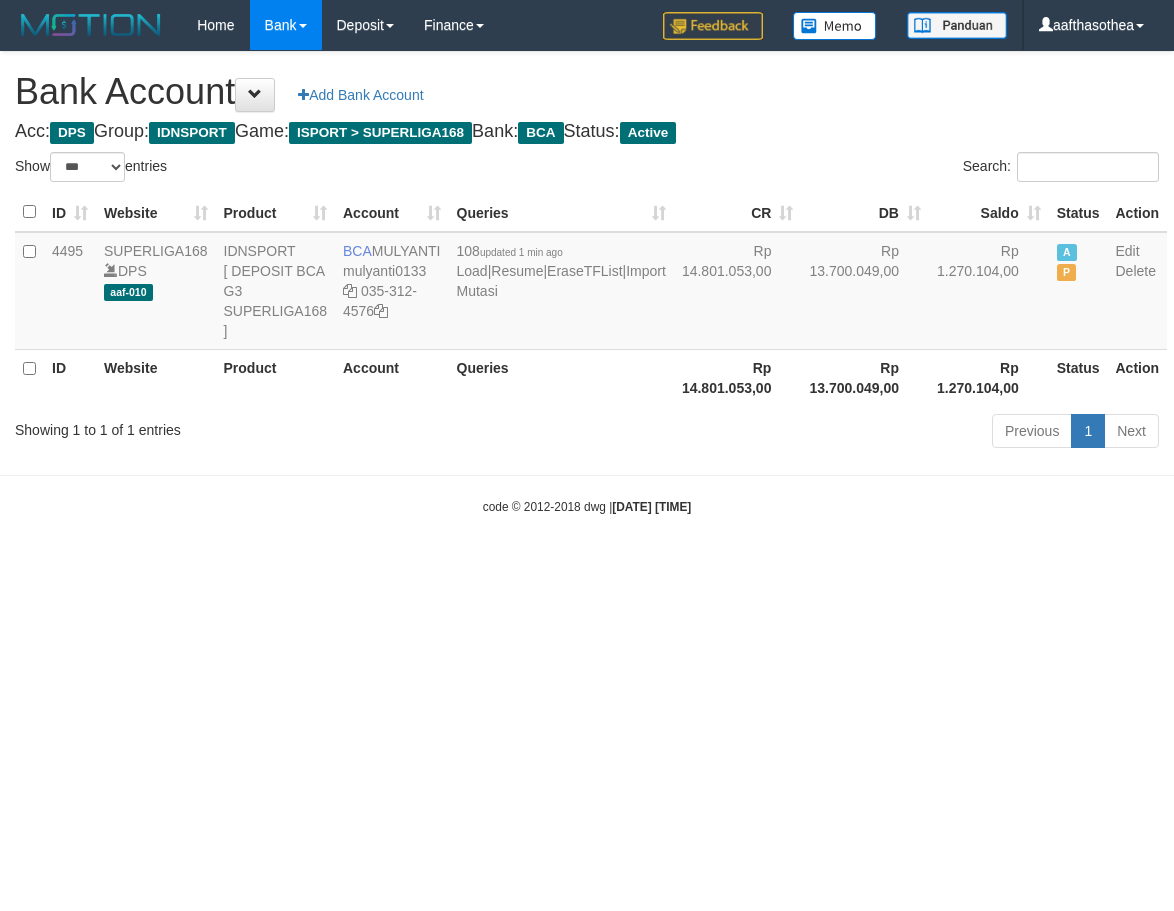 select on "***" 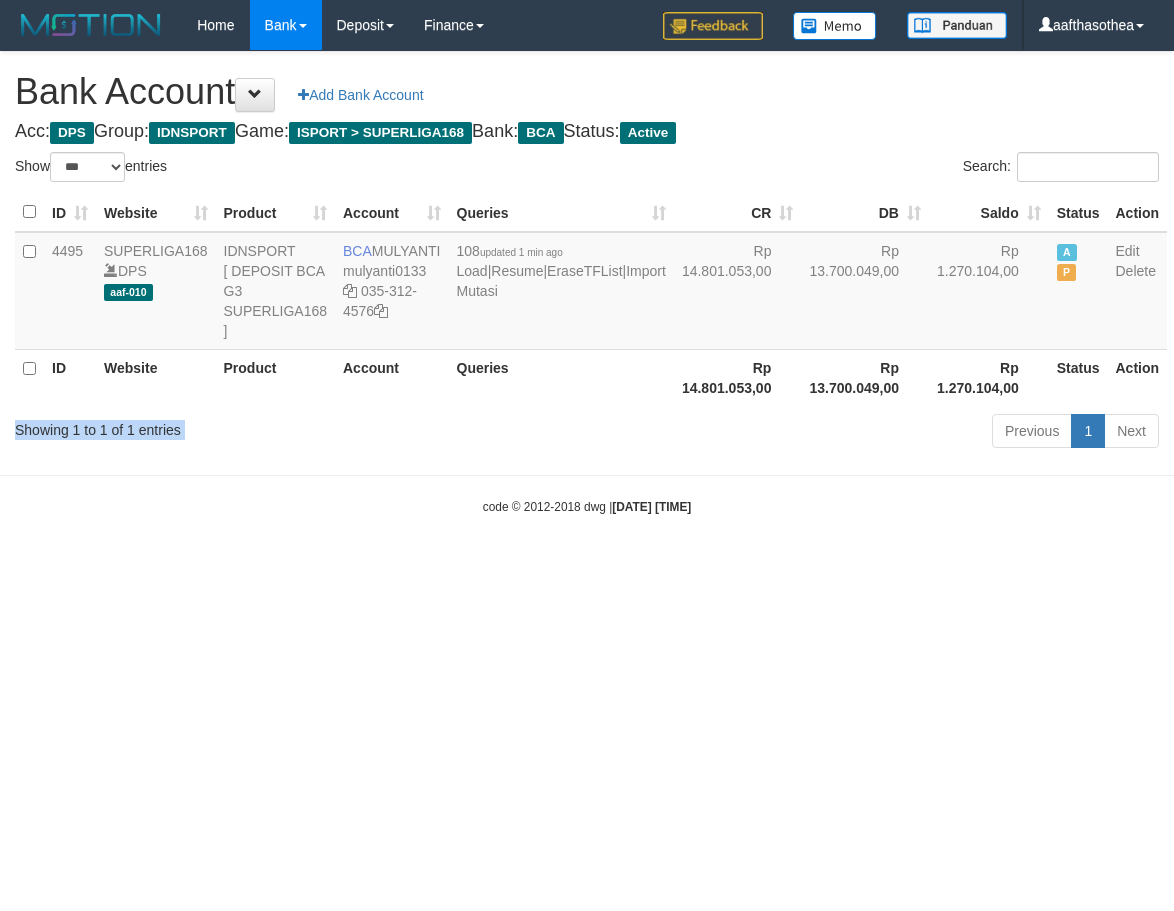 click on "Showing 1 to 1 of 1 entries Previous 1 Next" at bounding box center (587, 433) 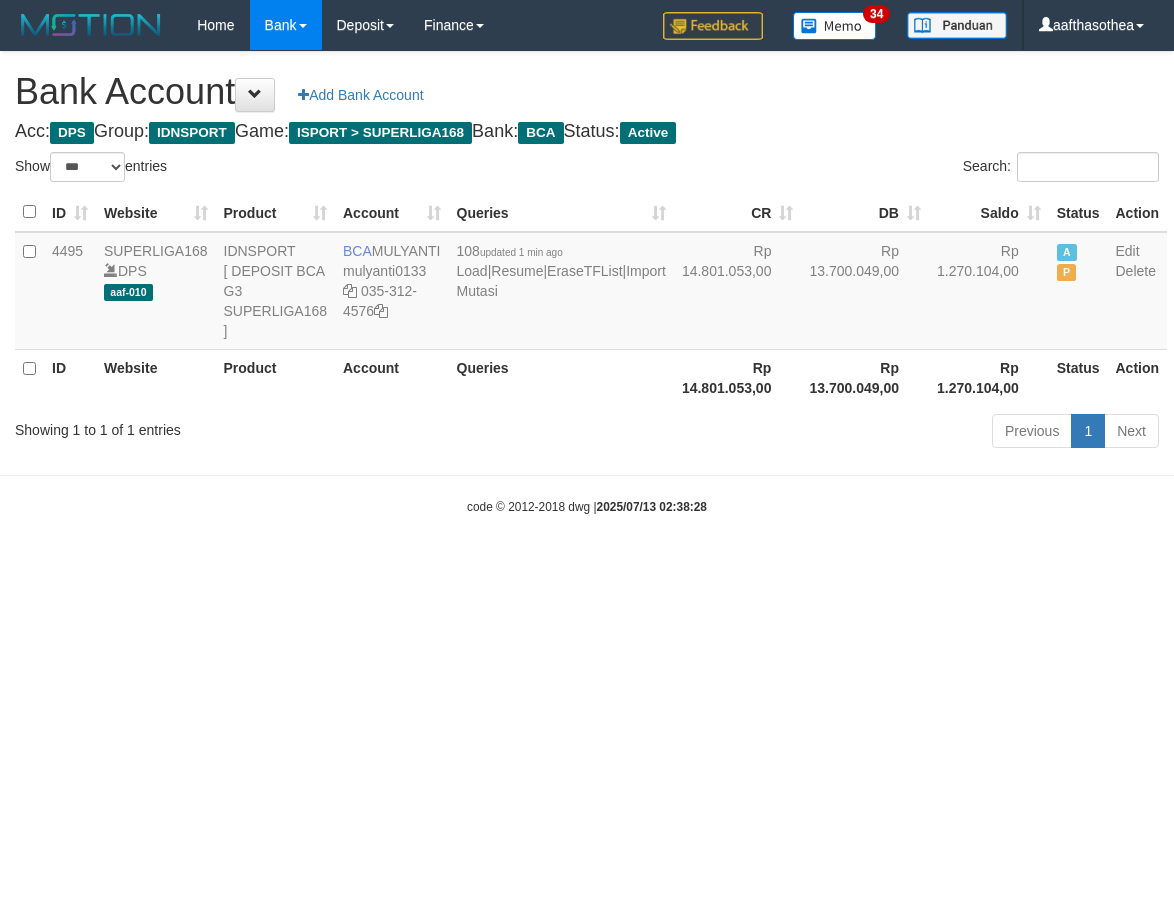 select on "***" 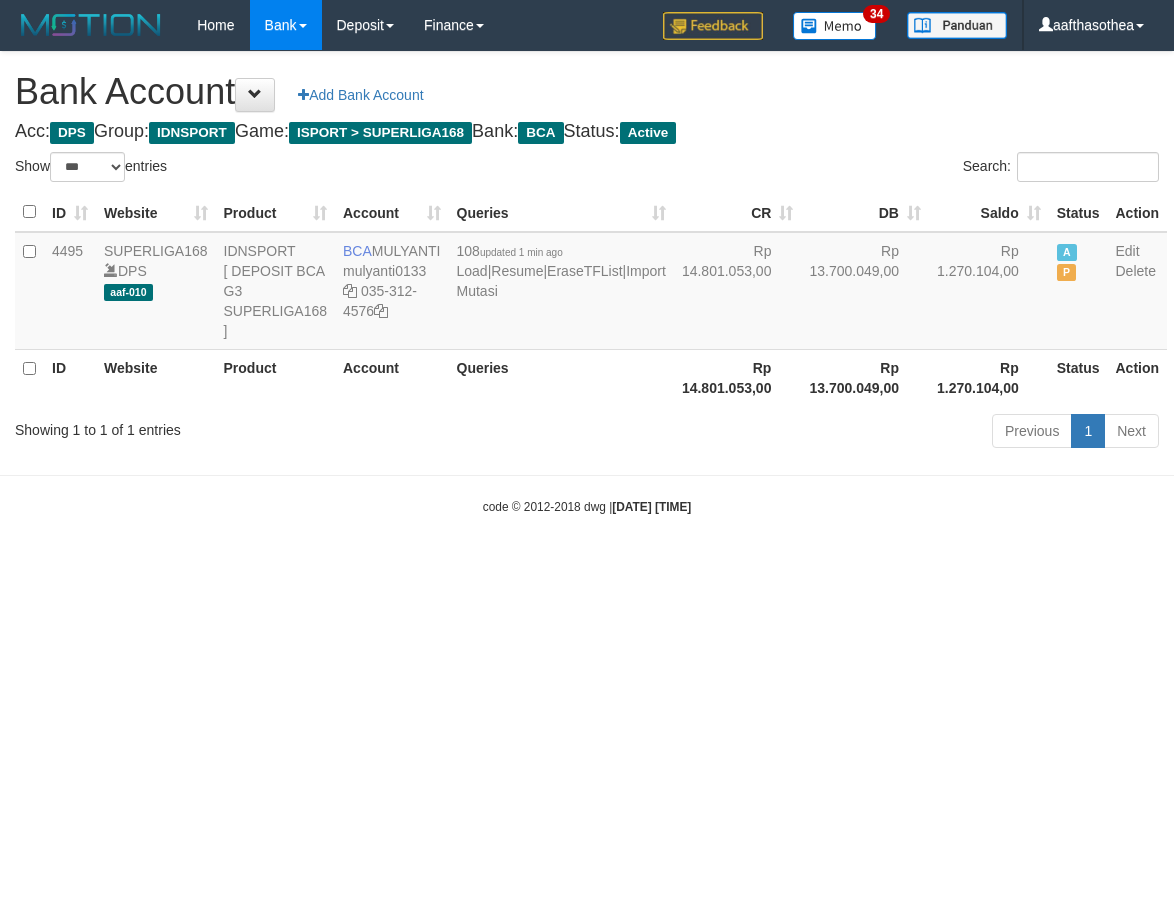 select on "***" 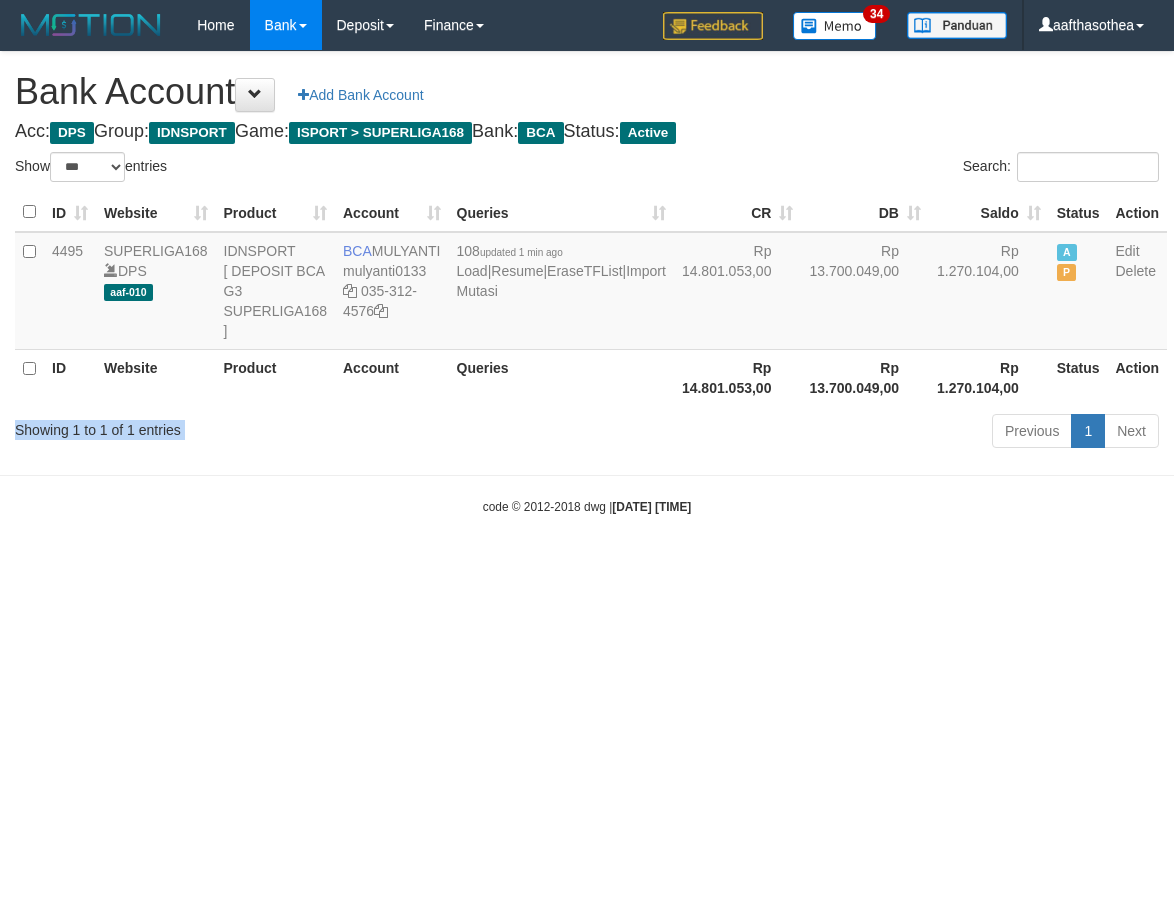 click on "Showing 1 to 1 of 1 entries Previous 1 Next" at bounding box center [587, 433] 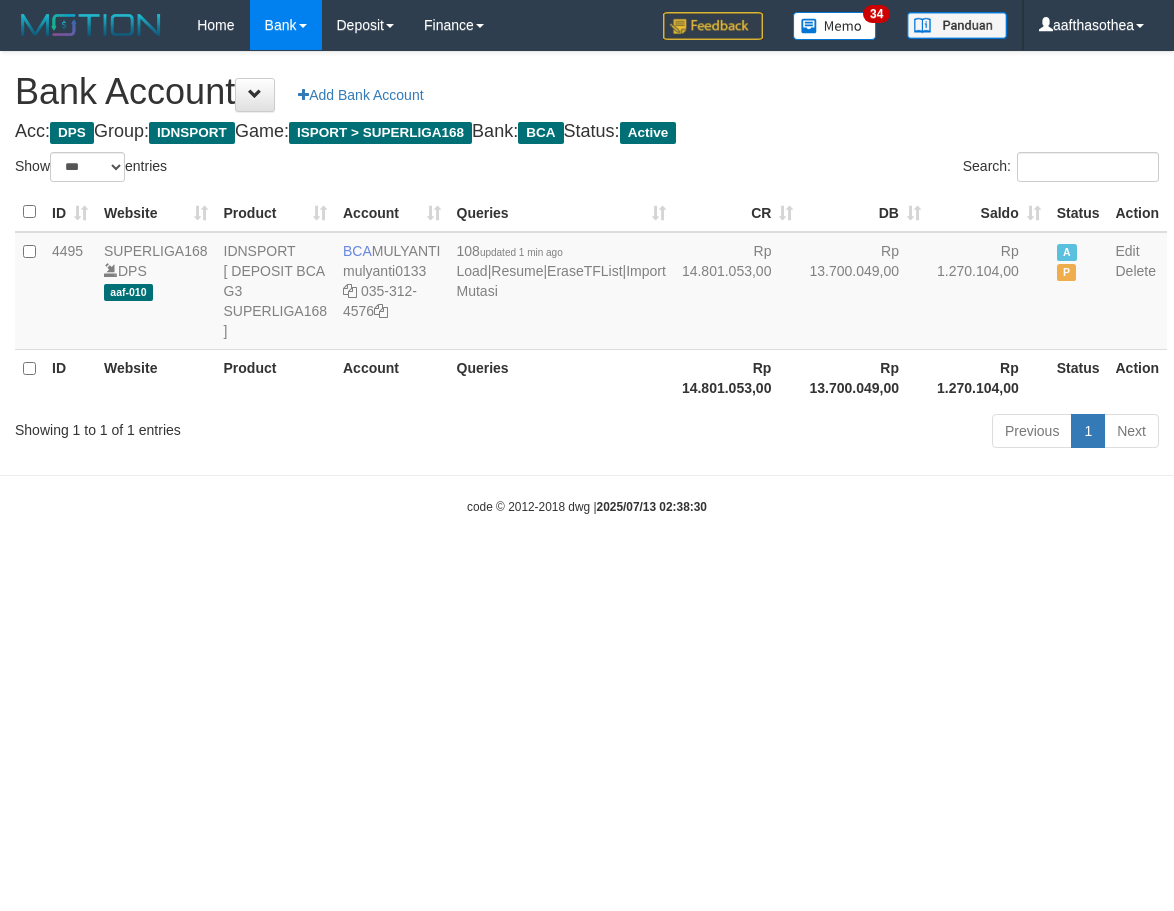 select on "***" 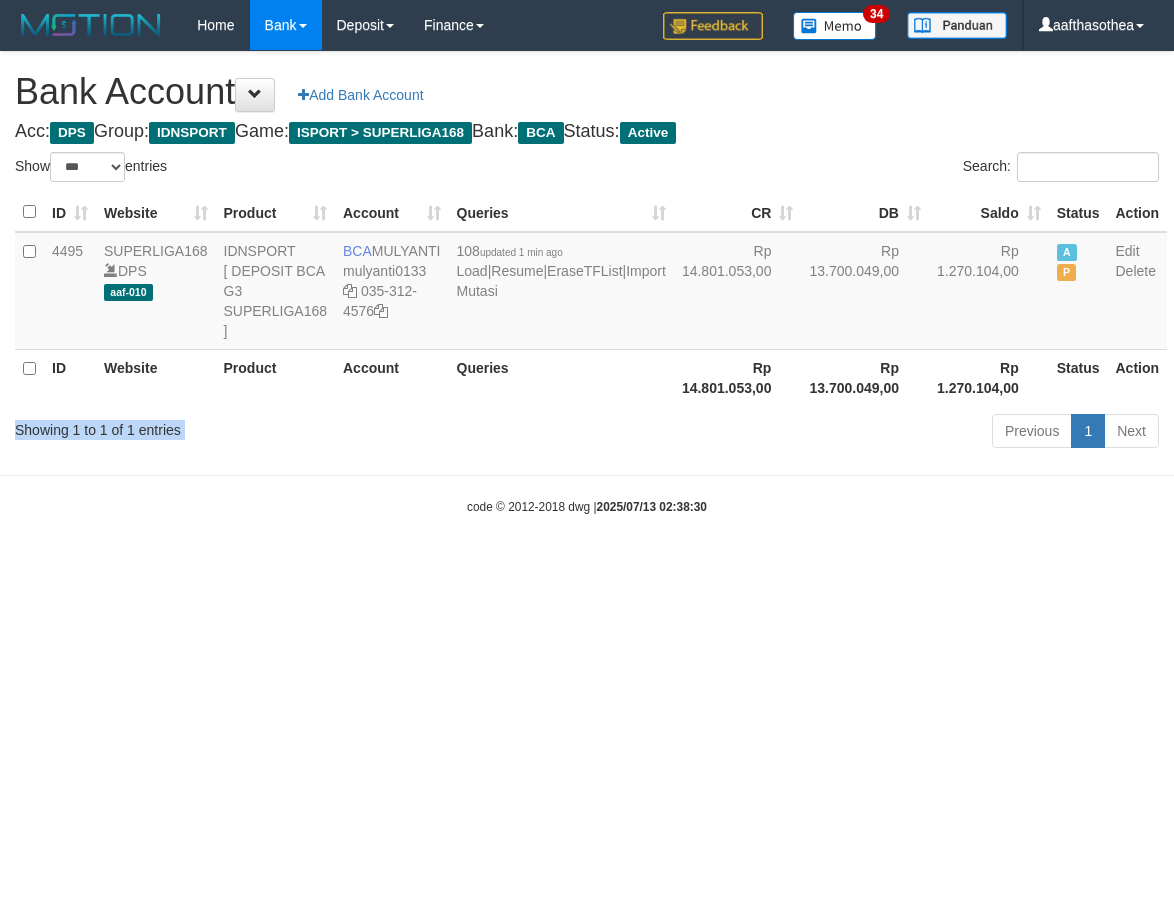 click on "Showing 1 to 1 of 1 entries Previous 1 Next" at bounding box center (587, 433) 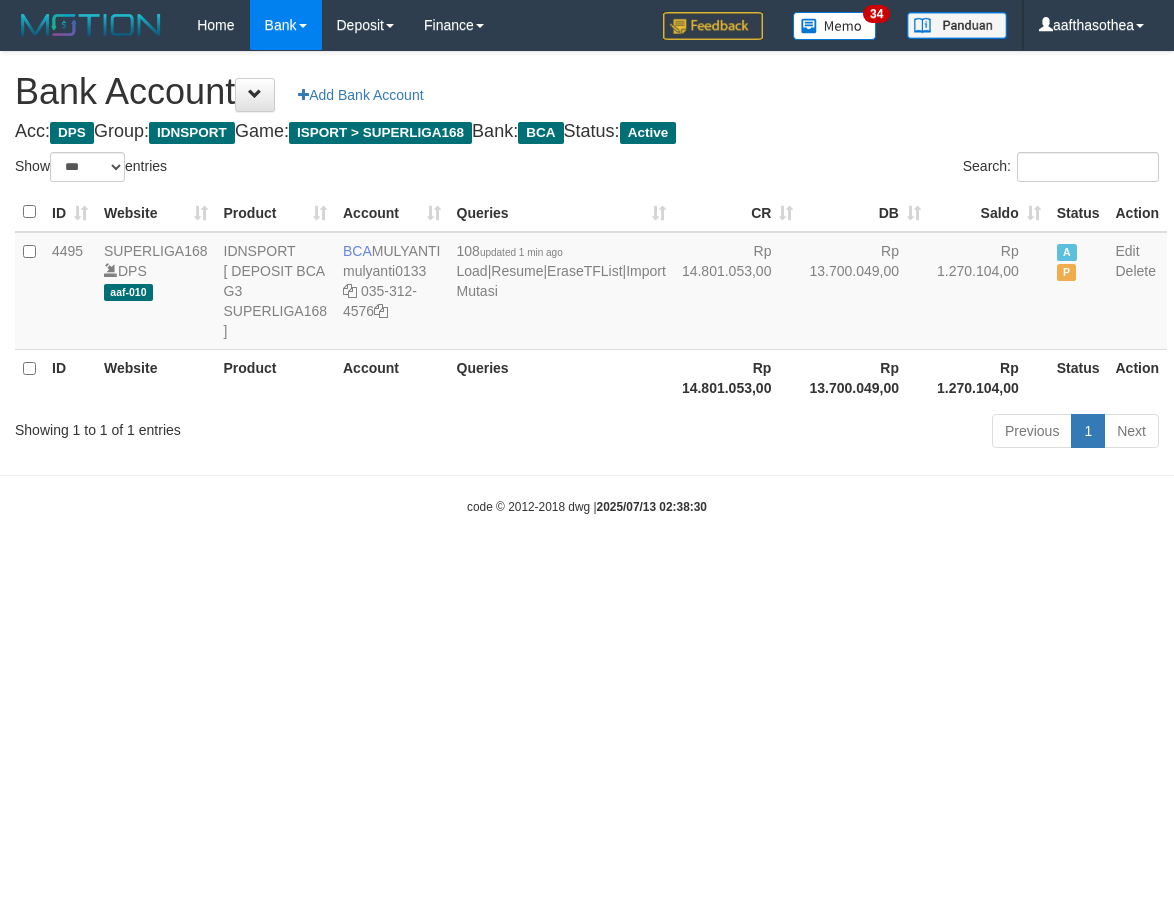 select on "***" 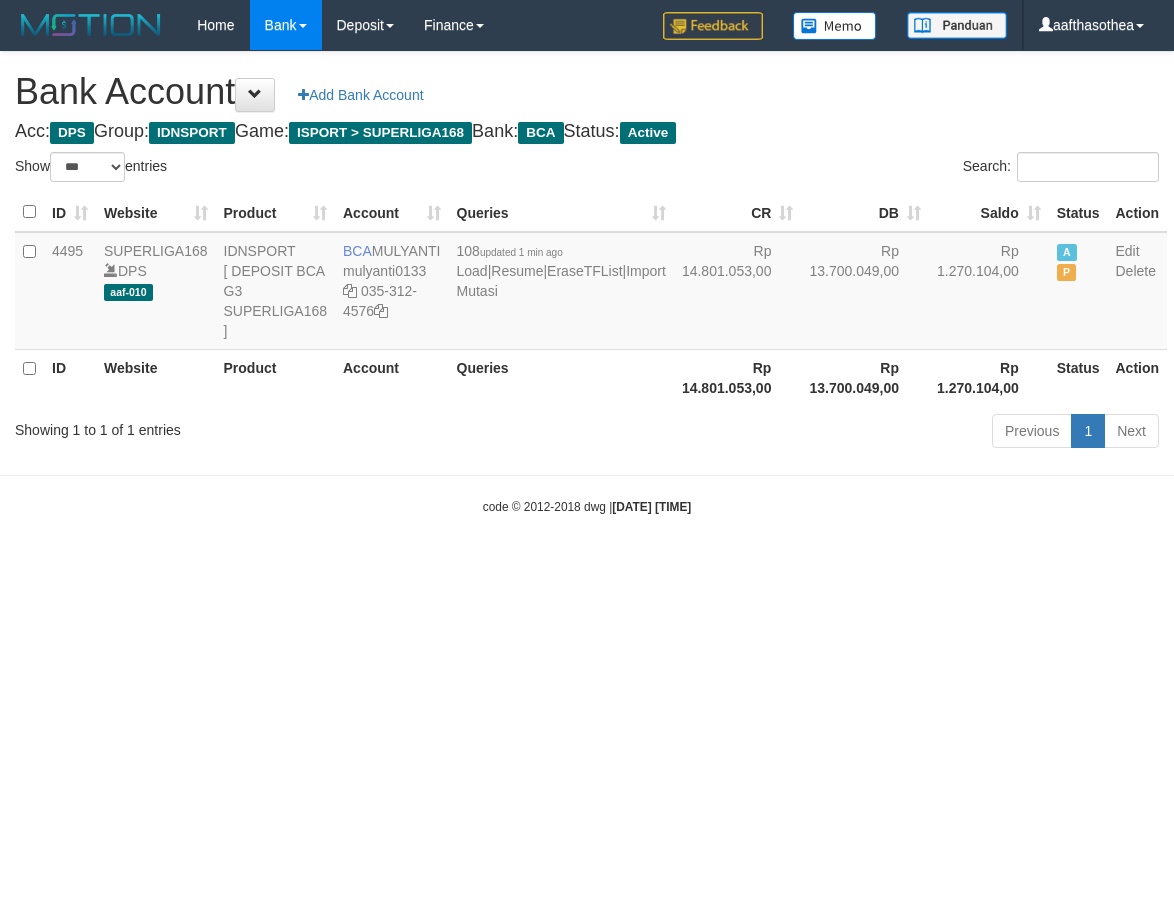 select on "***" 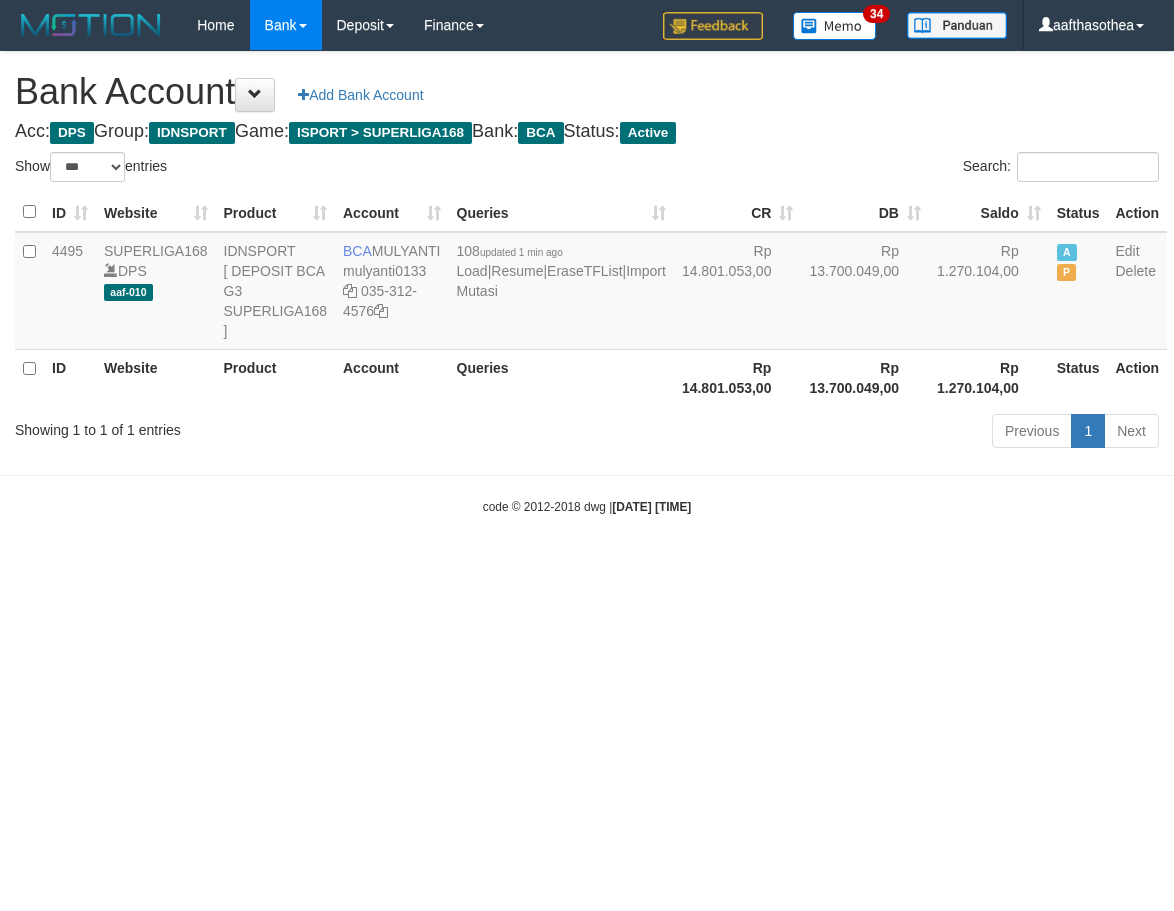 select on "***" 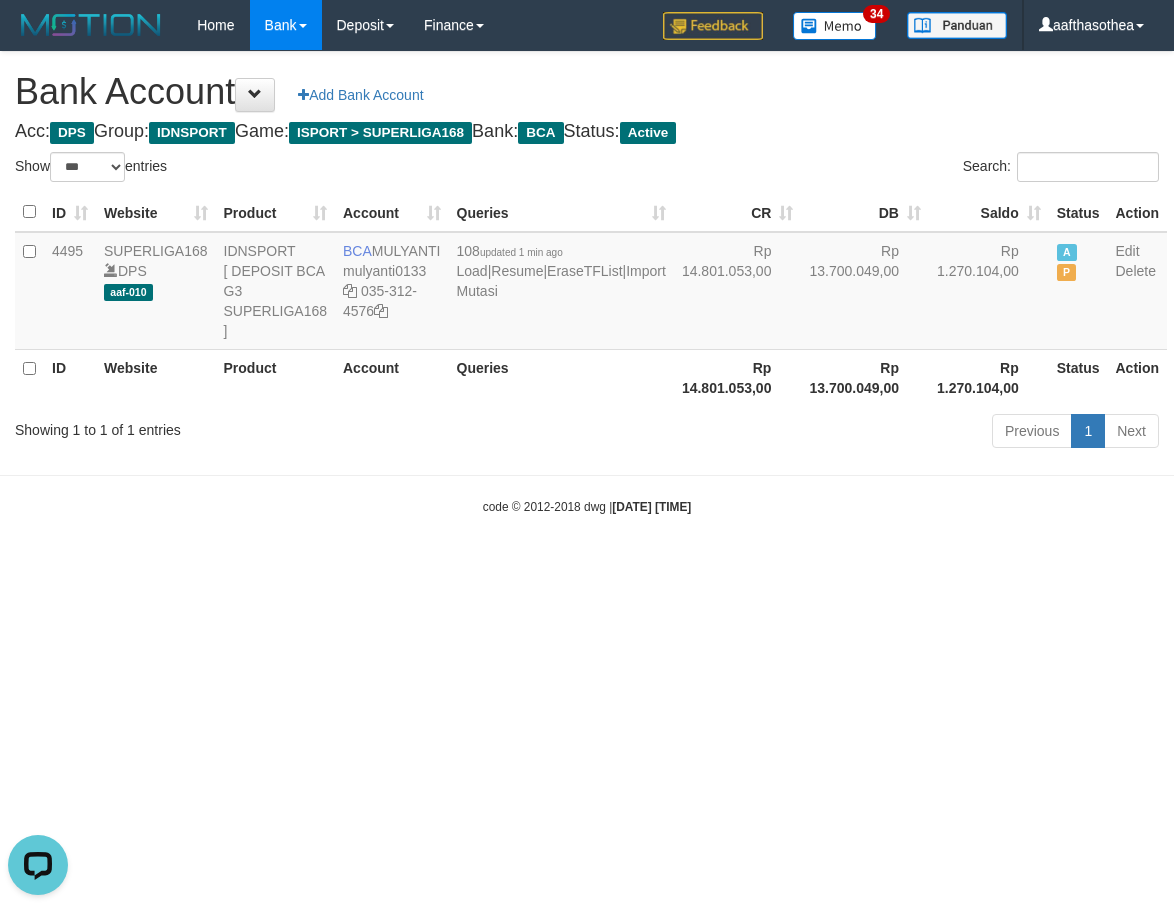 scroll, scrollTop: 0, scrollLeft: 0, axis: both 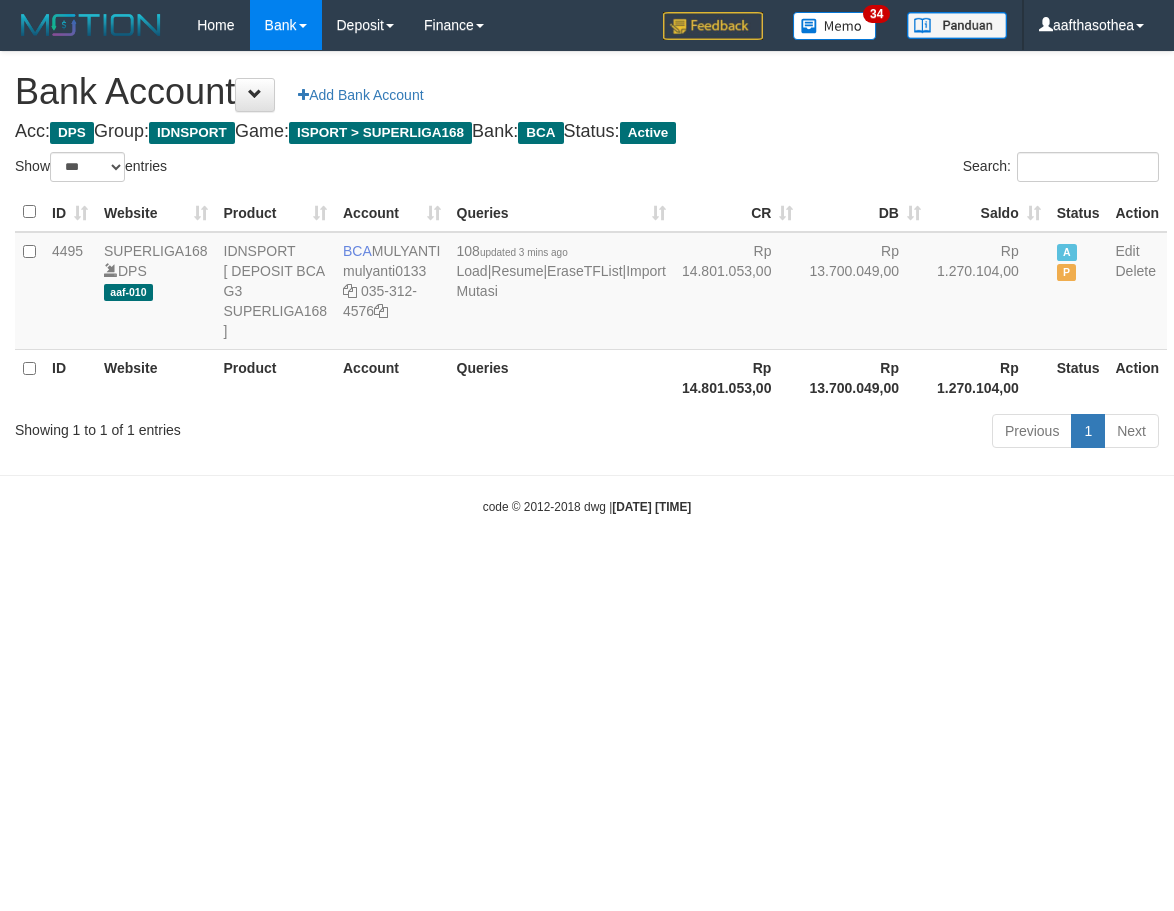 select on "***" 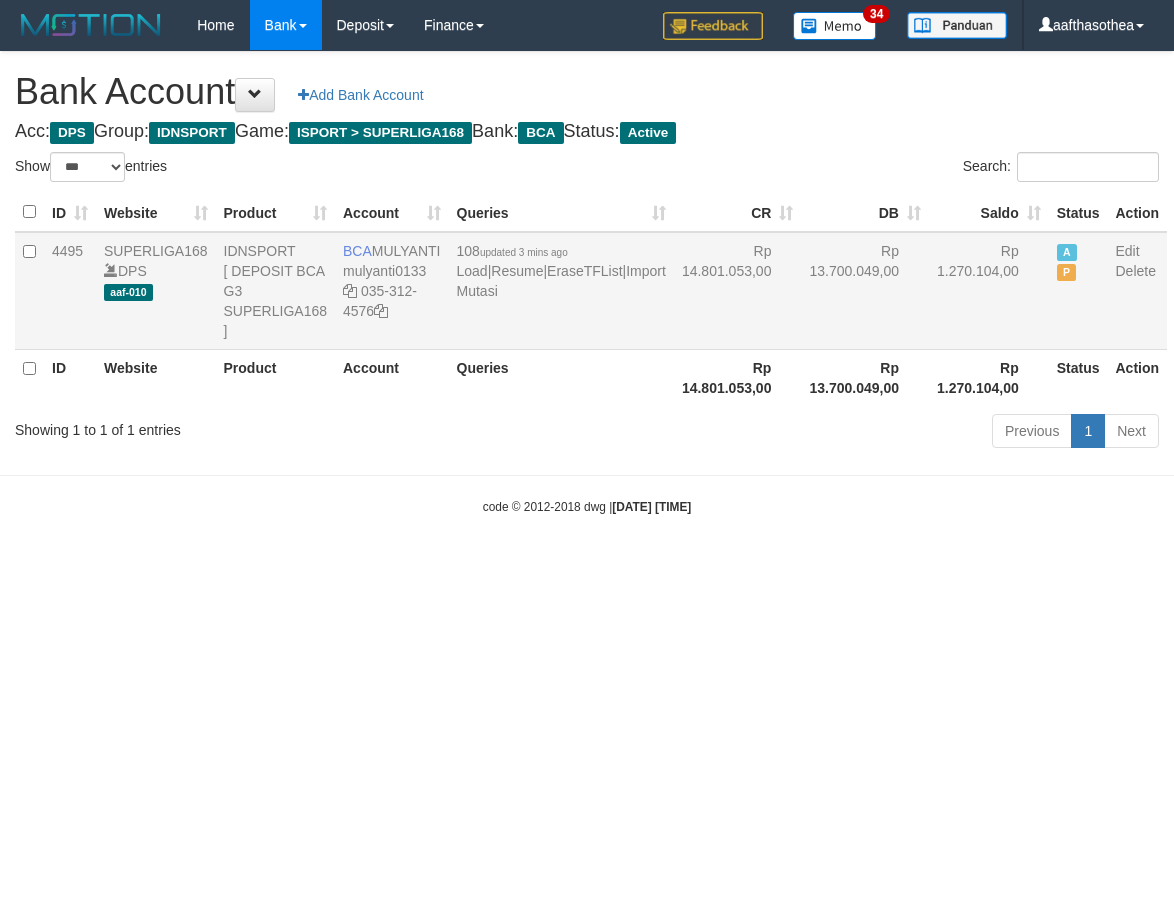 click on "108  updated 3 mins ago
Load
|
Resume
|
EraseTFList
|
Import Mutasi" at bounding box center (561, 291) 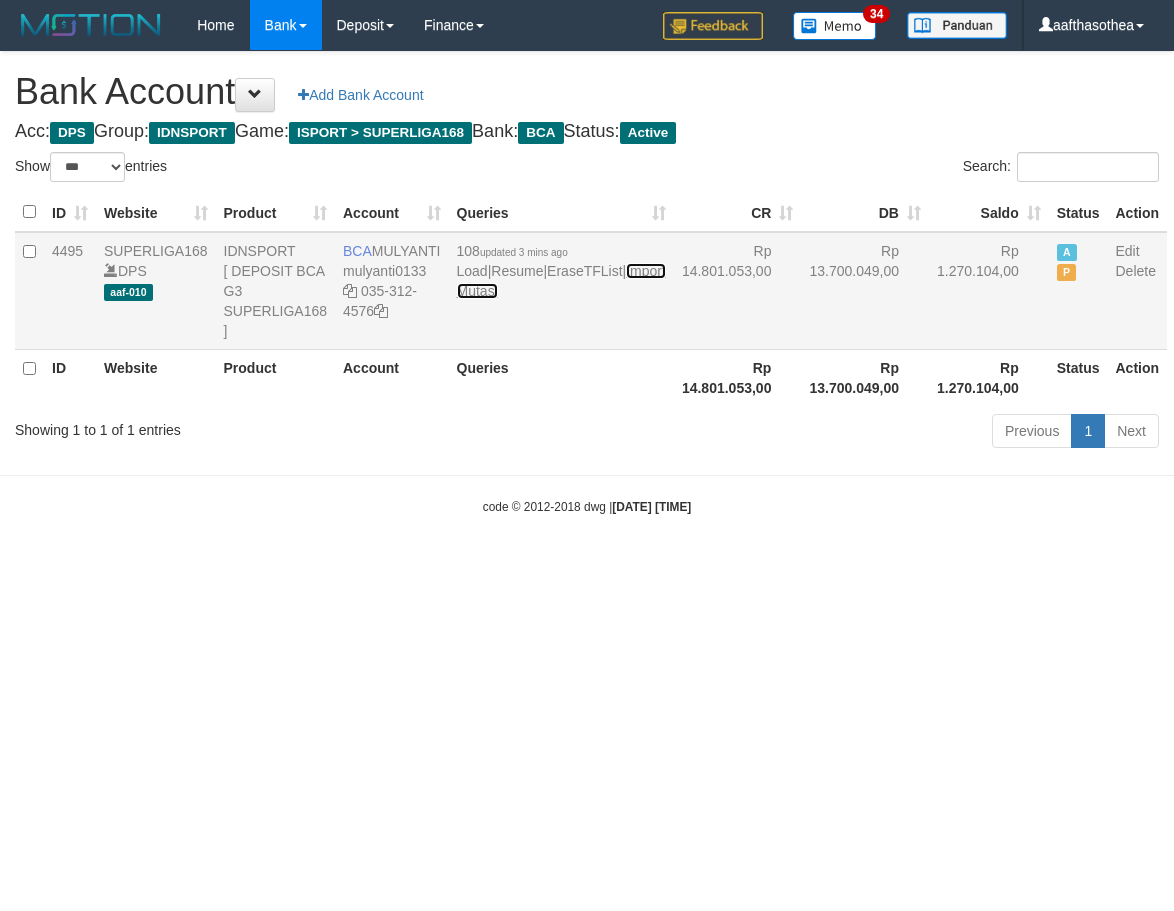 click on "Import Mutasi" at bounding box center (561, 281) 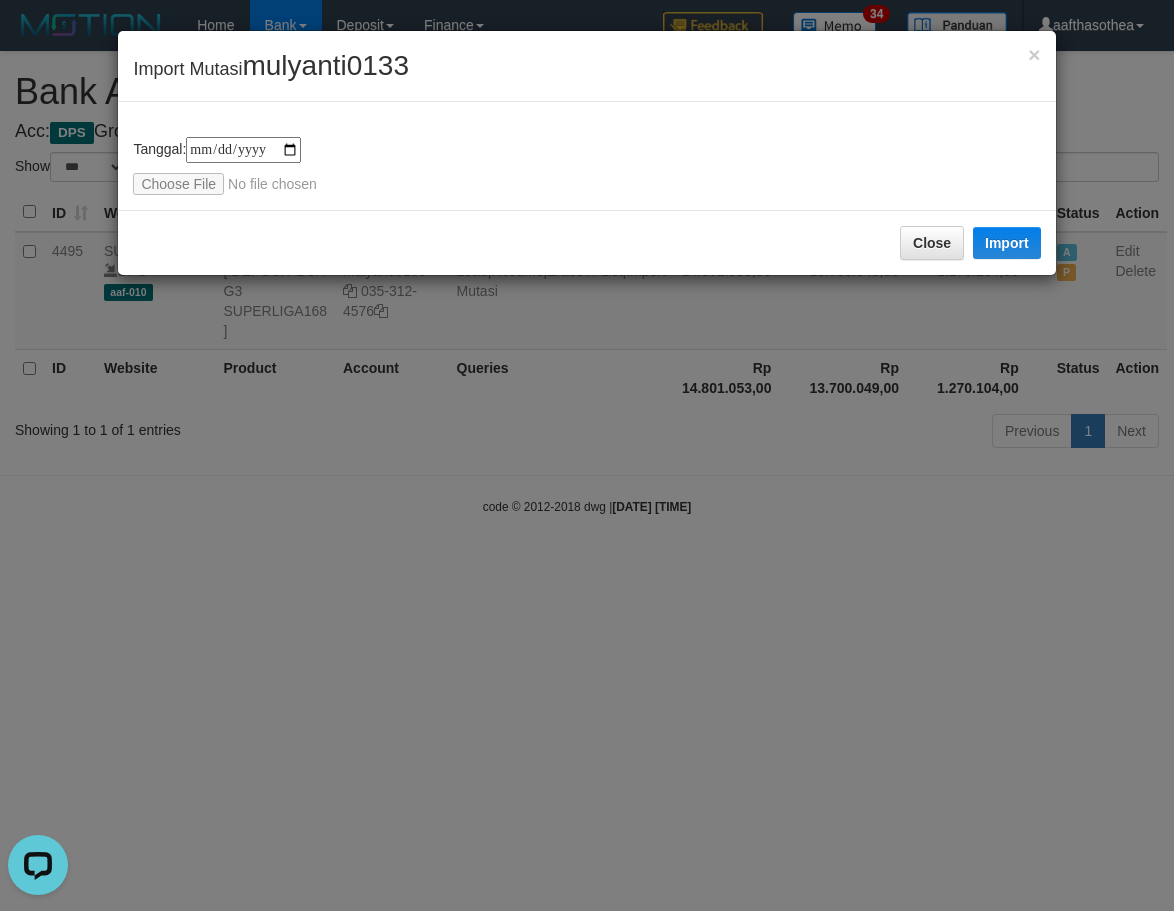 scroll, scrollTop: 0, scrollLeft: 0, axis: both 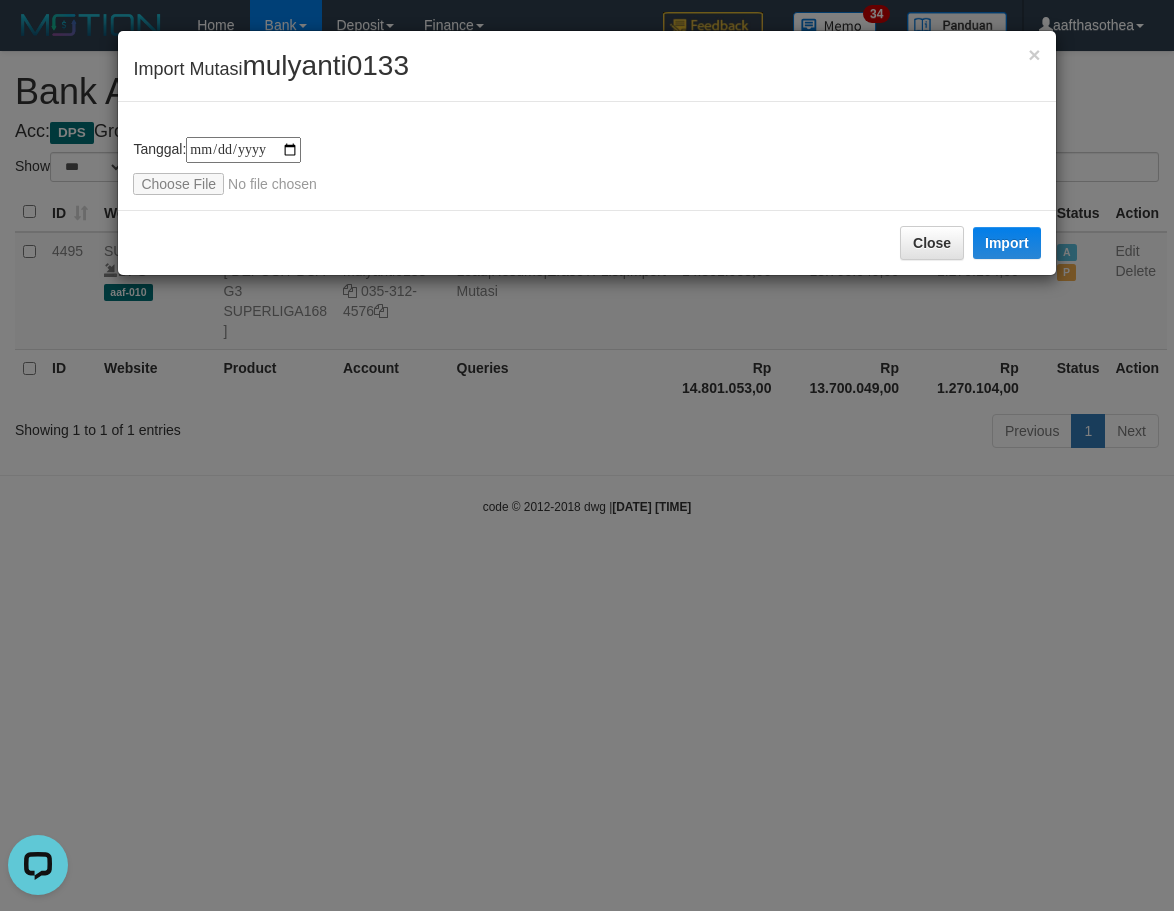 type on "**********" 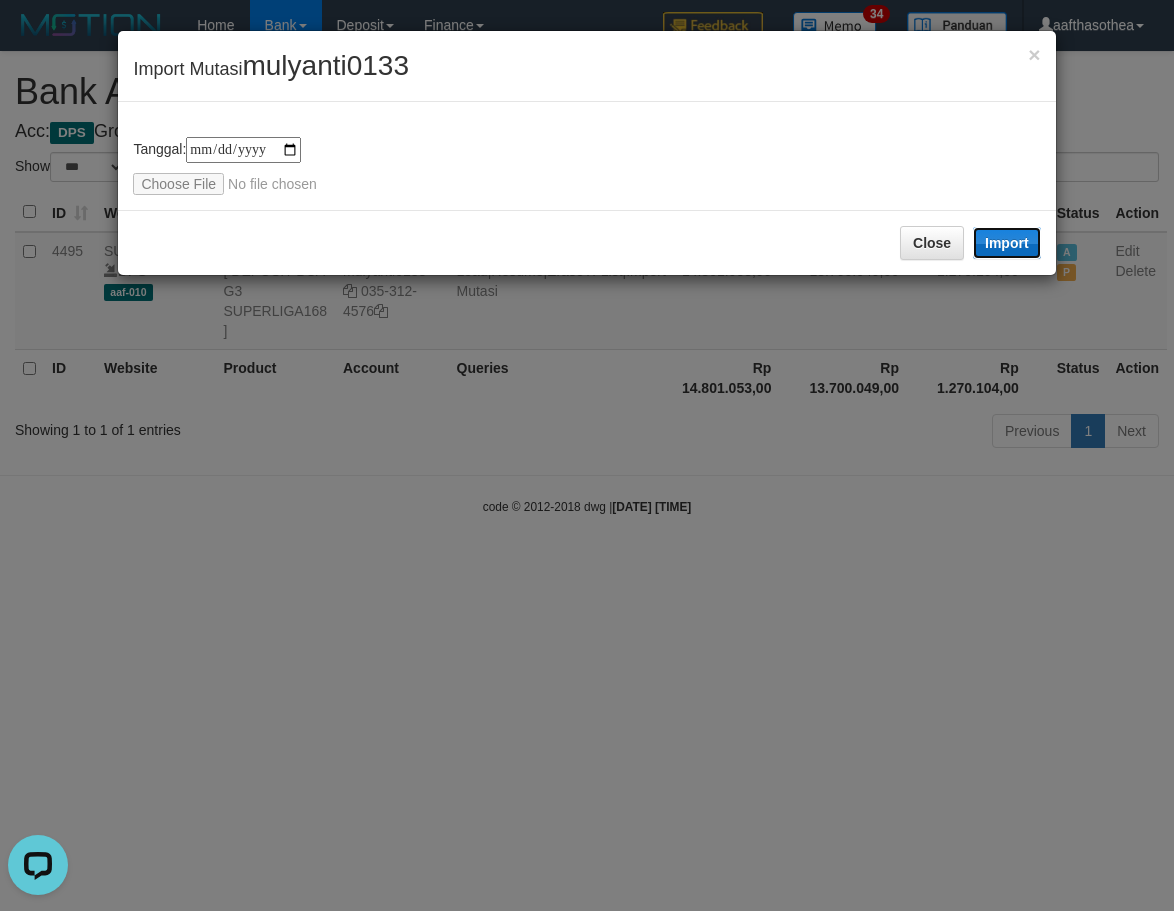 click on "Import" at bounding box center (1007, 243) 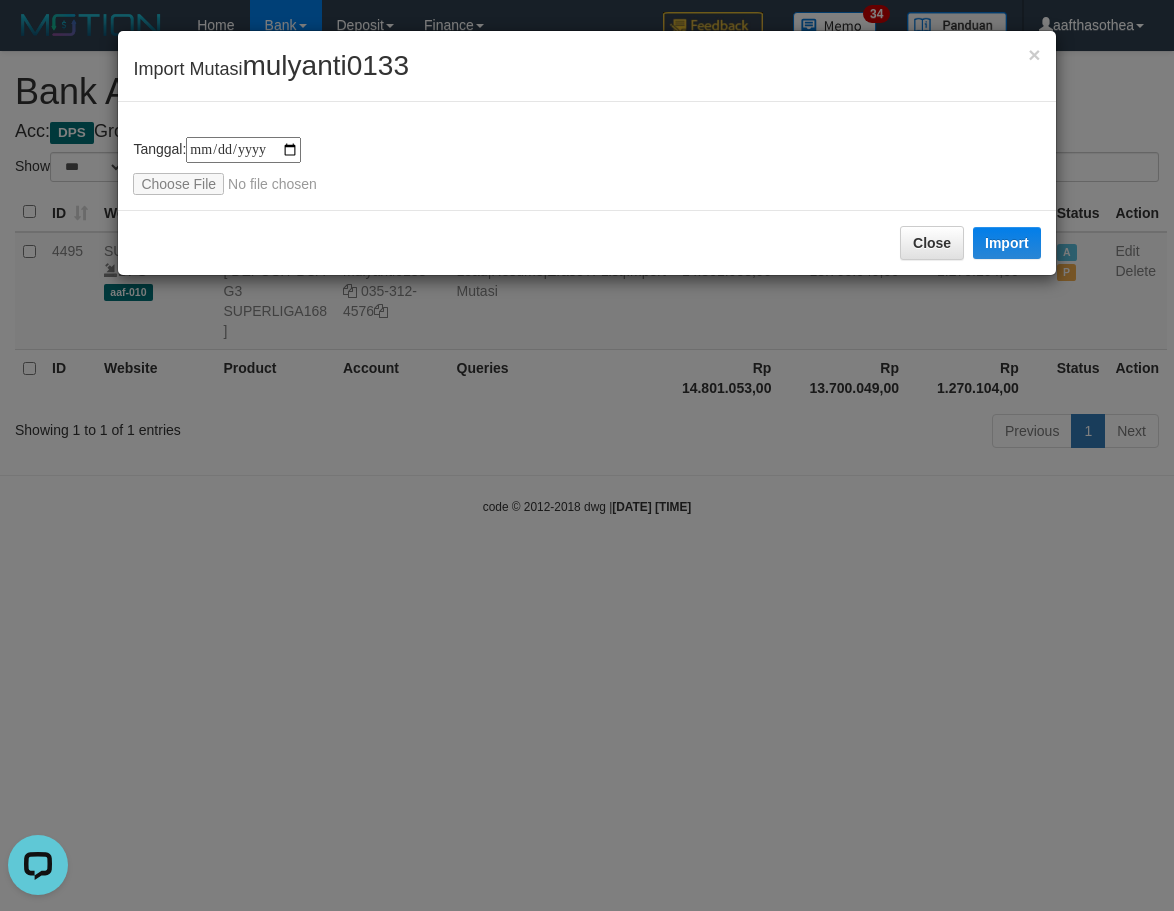 click on "**********" at bounding box center (587, 455) 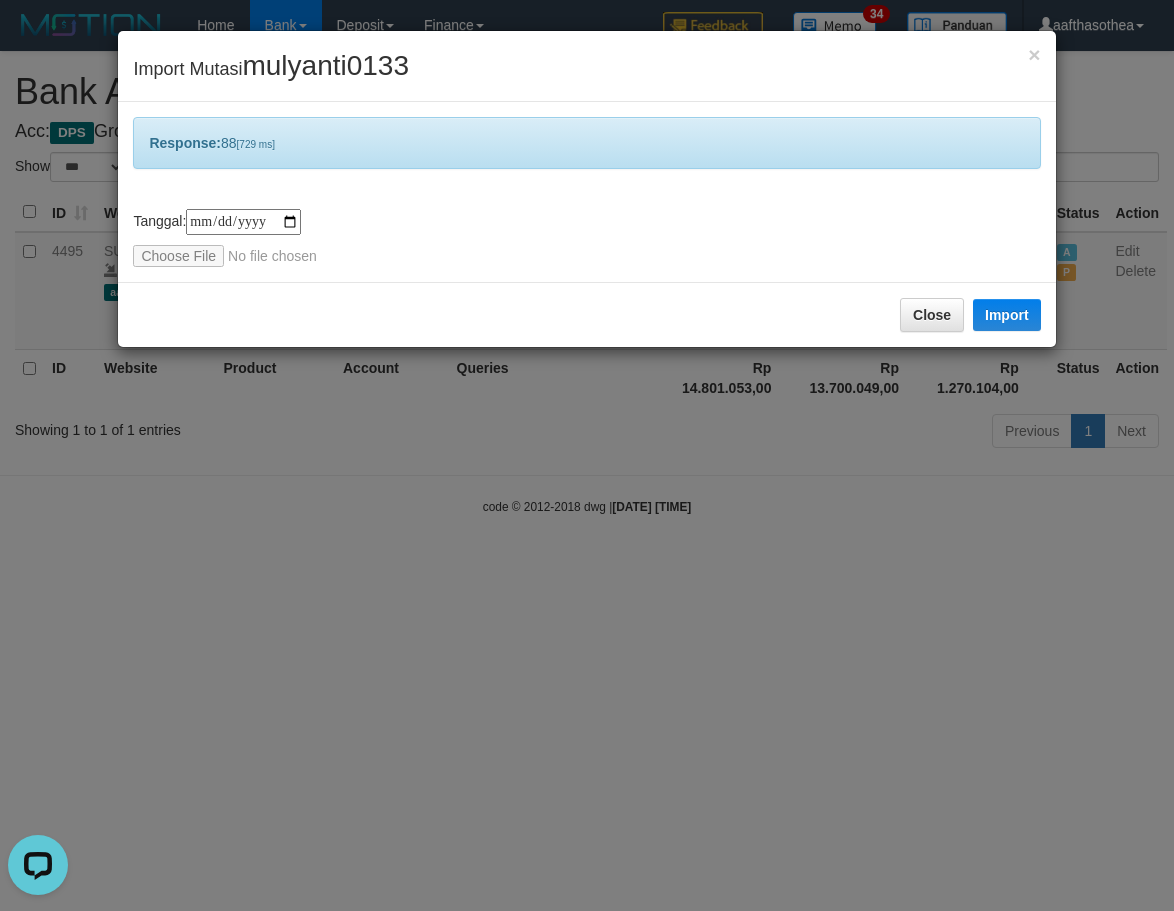 click on "**********" at bounding box center [587, 455] 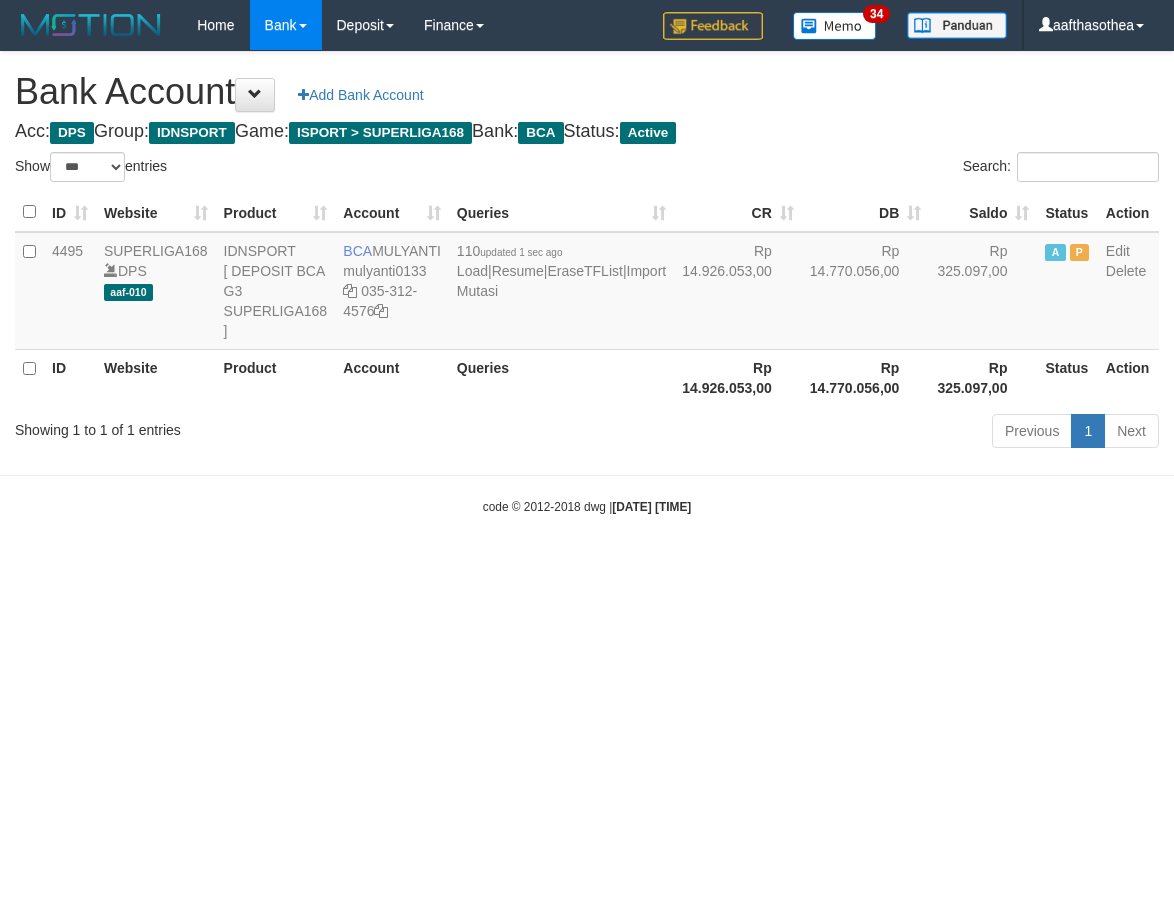 select on "***" 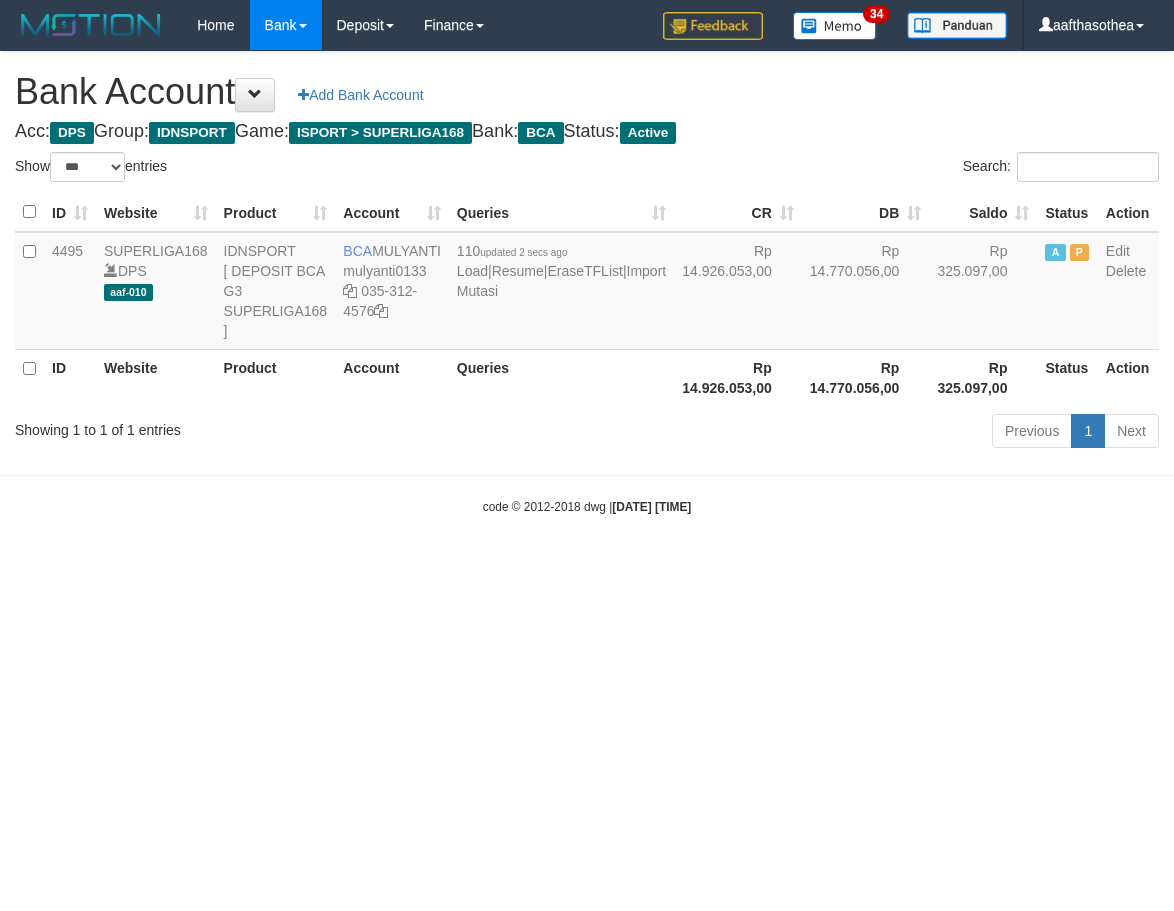 select on "***" 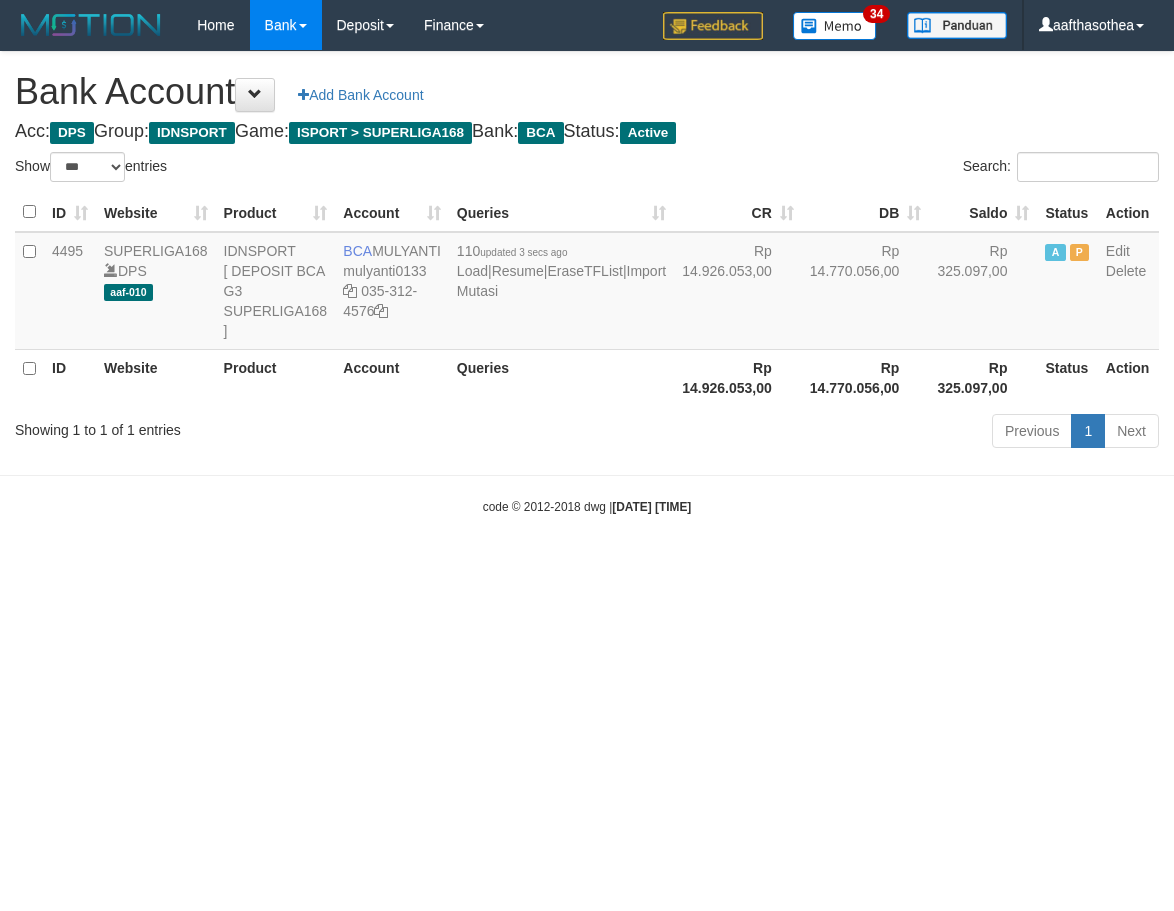 select on "***" 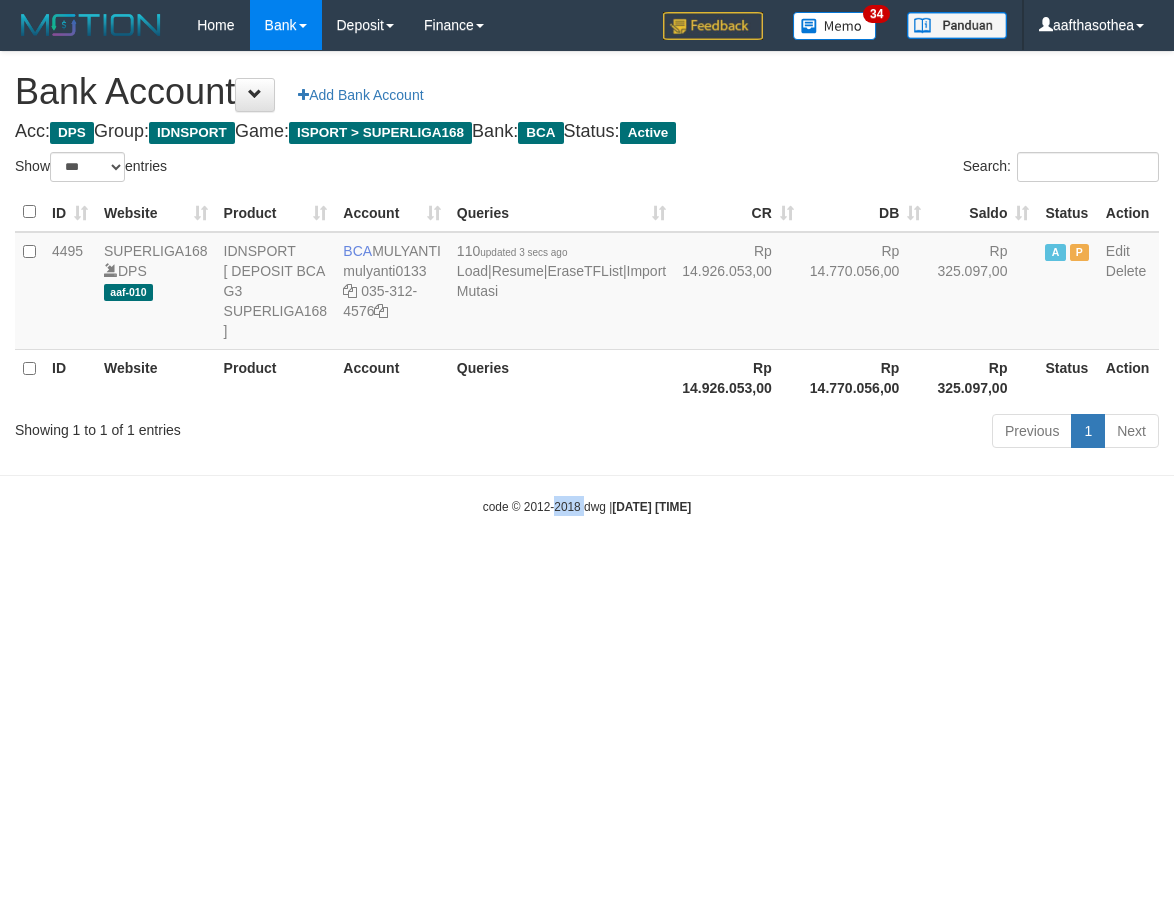 click on "Toggle navigation
Home
Bank
Account List
Load
By Website
Group
[ISPORT]													SUPERLIGA168
By Load Group (DPS)
34" at bounding box center (587, 283) 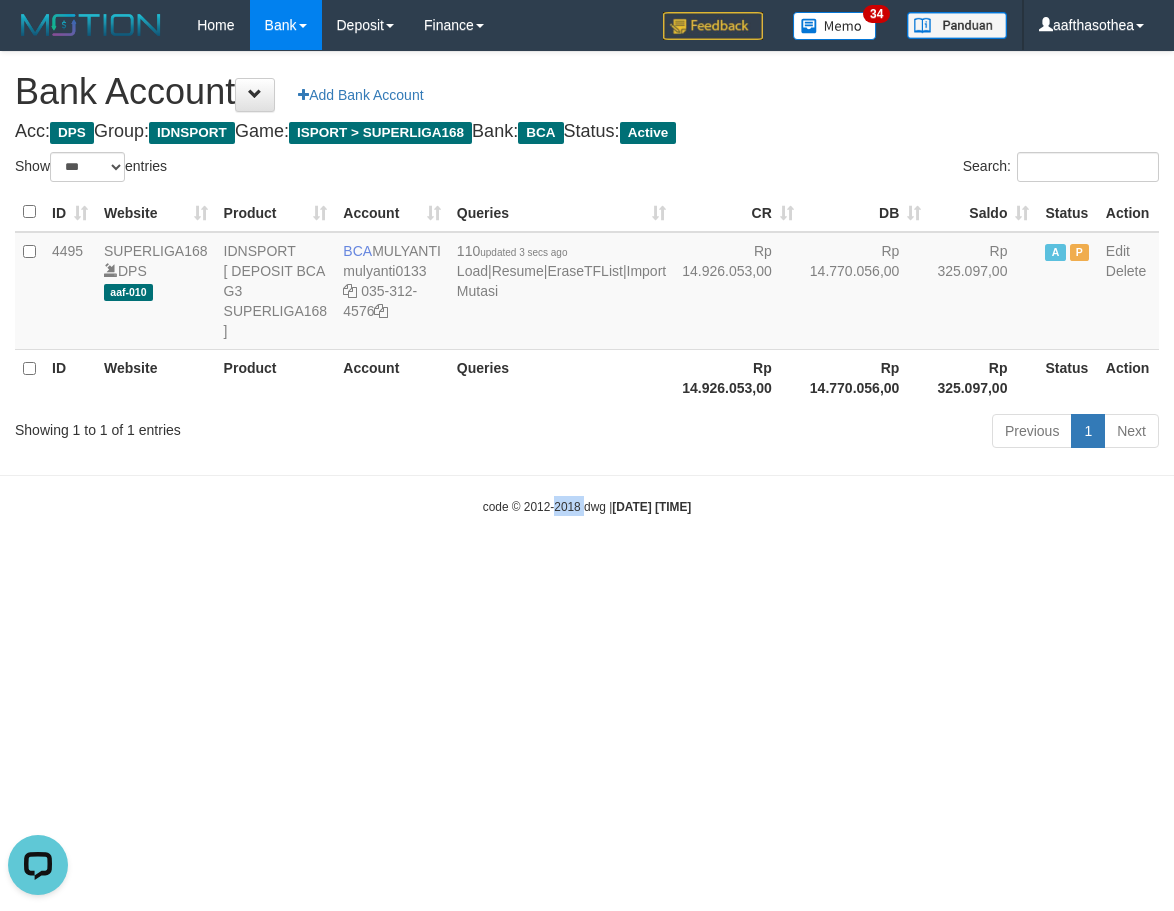 drag, startPoint x: 609, startPoint y: 528, endPoint x: 566, endPoint y: 551, distance: 48.76474 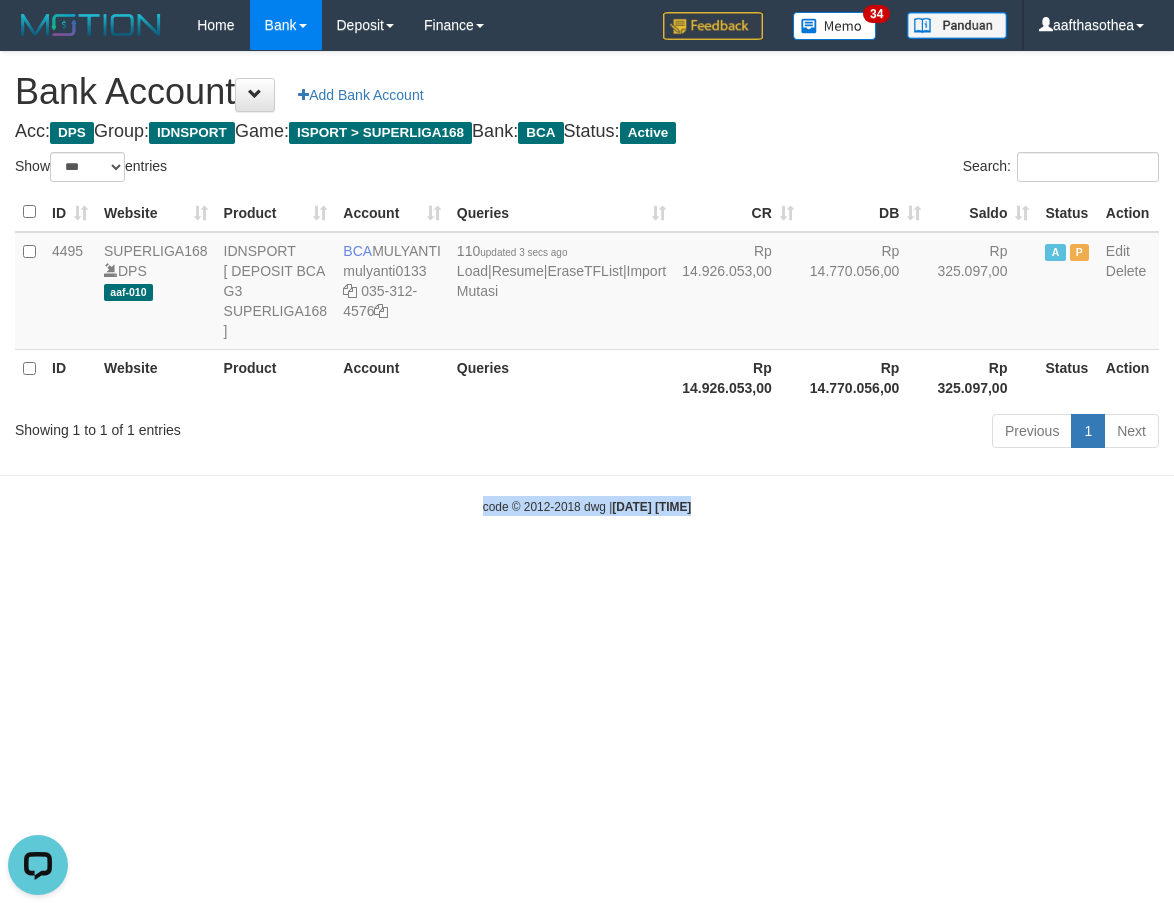click on "Toggle navigation
Home
Bank
Account List
Load
By Website
Group
[ISPORT]													SUPERLIGA168
By Load Group (DPS)
34" at bounding box center (587, 283) 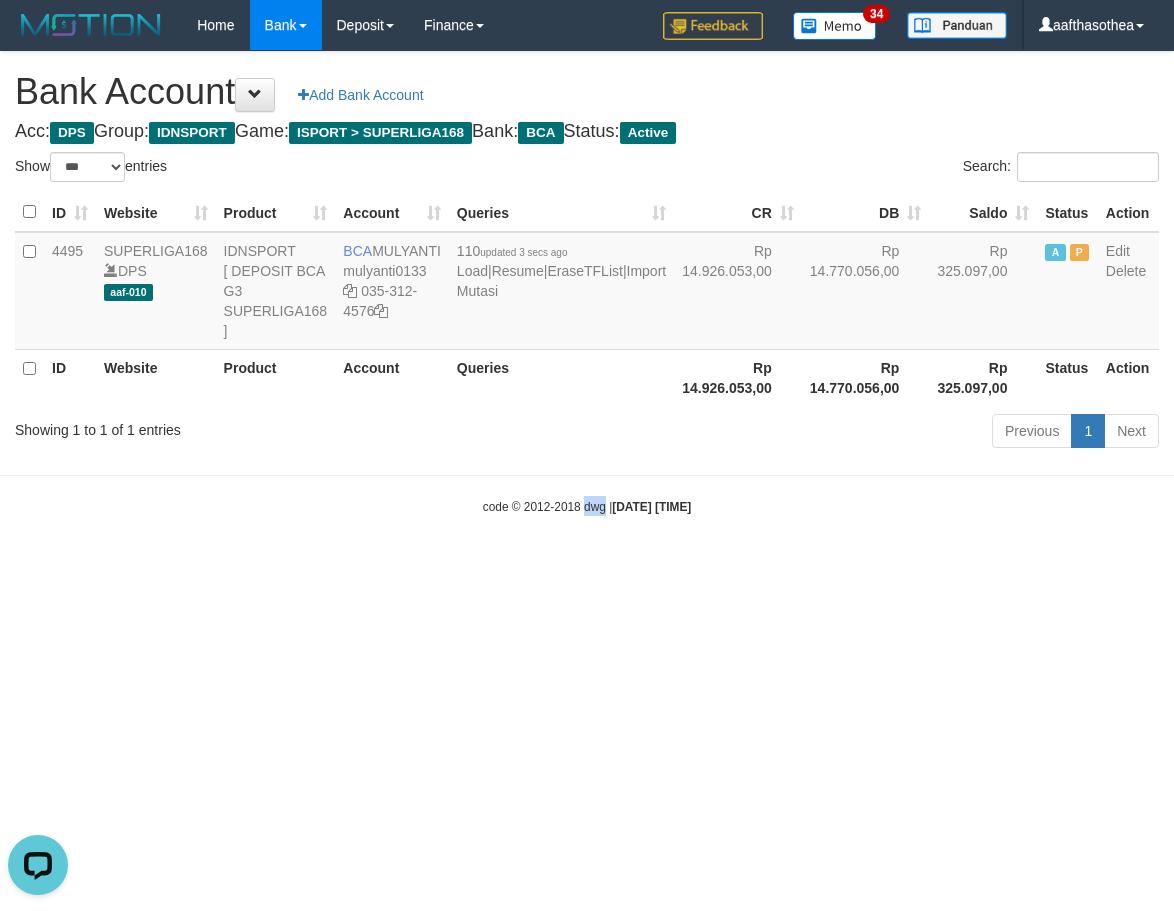 drag, startPoint x: 567, startPoint y: 551, endPoint x: 578, endPoint y: 545, distance: 12.529964 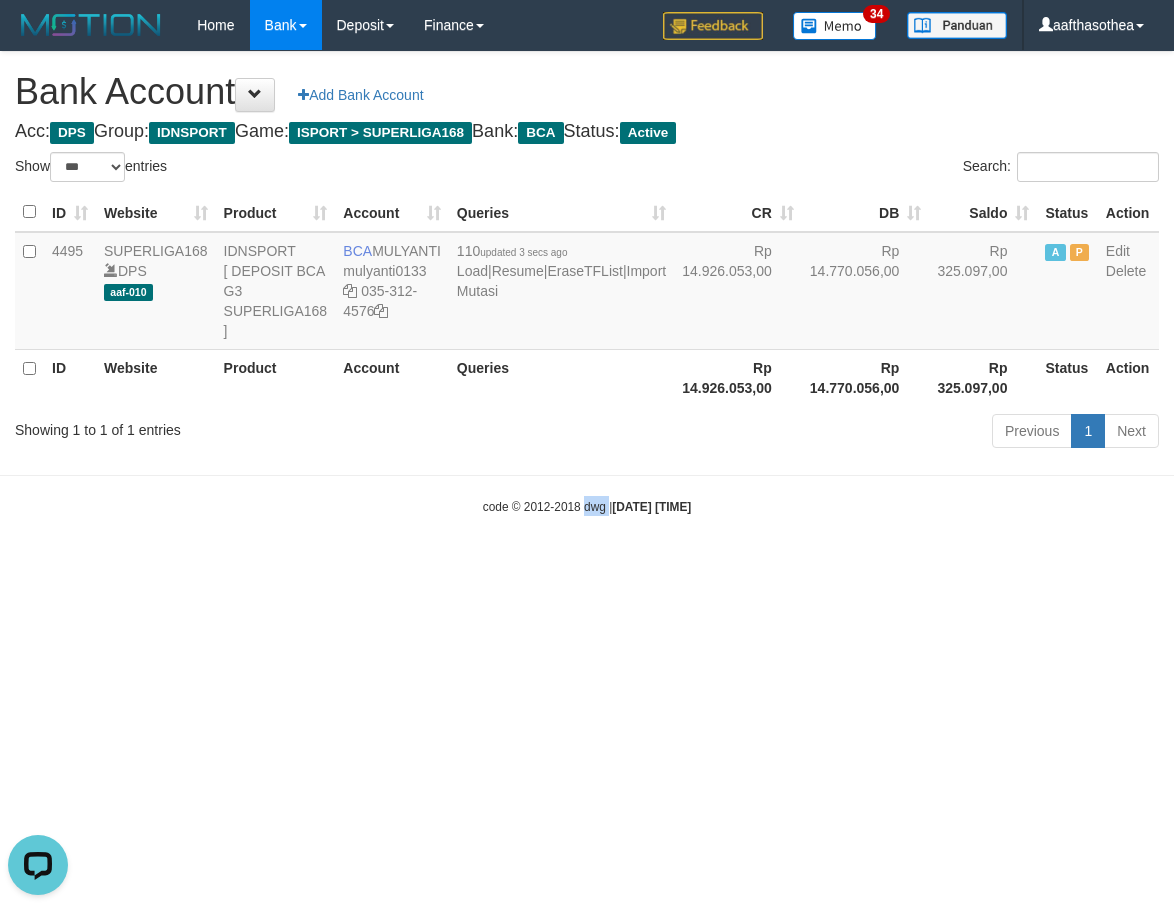 click on "Toggle navigation
Home
Bank
Account List
Load
By Website
Group
[ISPORT]													SUPERLIGA168
By Load Group (DPS)
34" at bounding box center [587, 283] 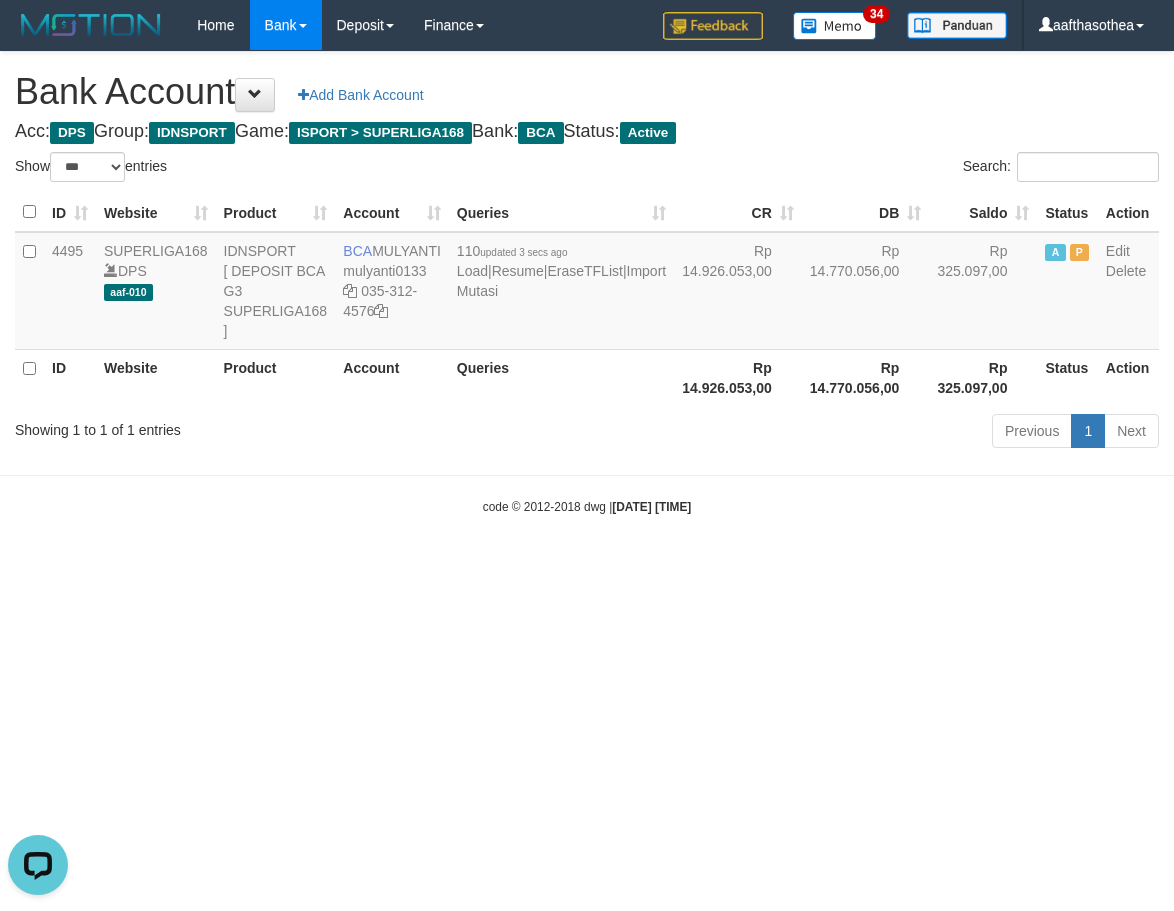 click on "code © 2012-2018 dwg |  2025/07/13 02:40:10" at bounding box center [587, 506] 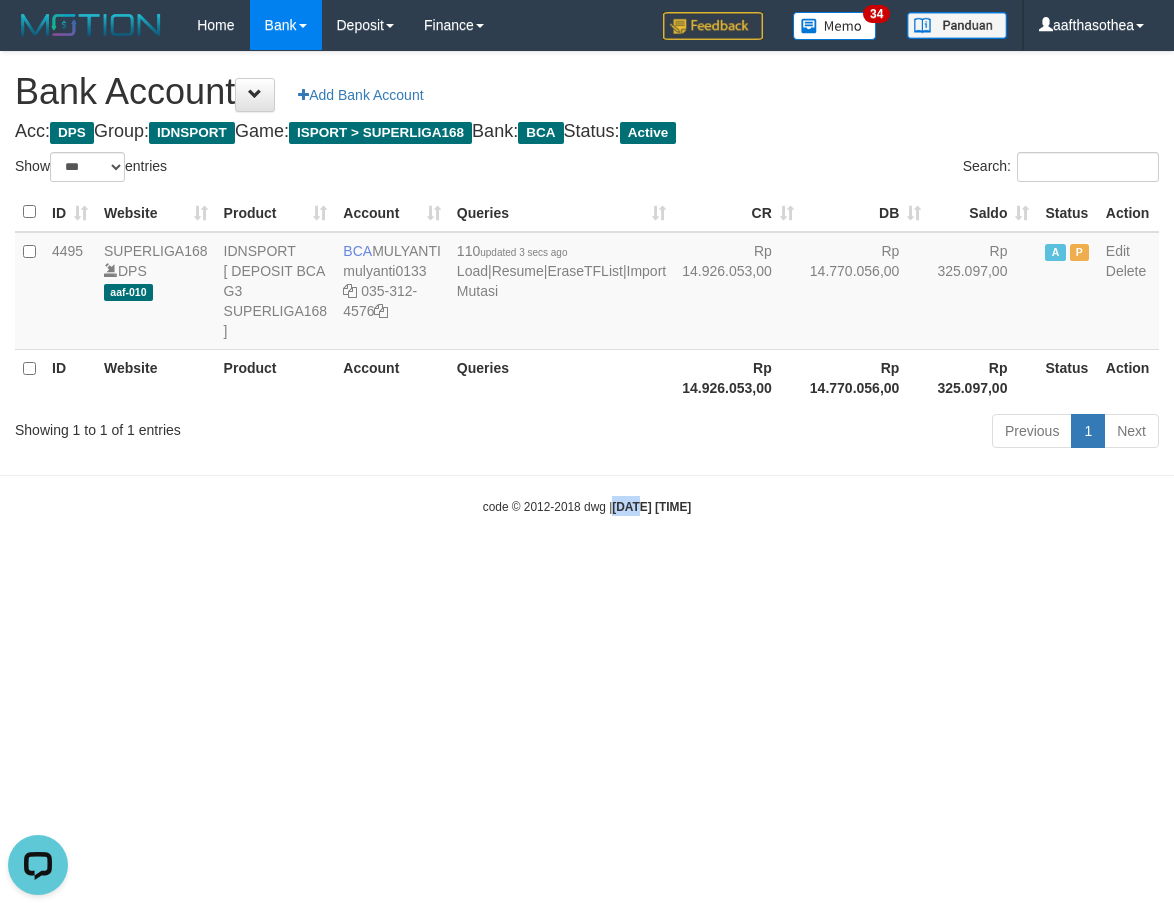 click on "code © 2012-2018 dwg |  2025/07/13 02:40:10" at bounding box center [587, 506] 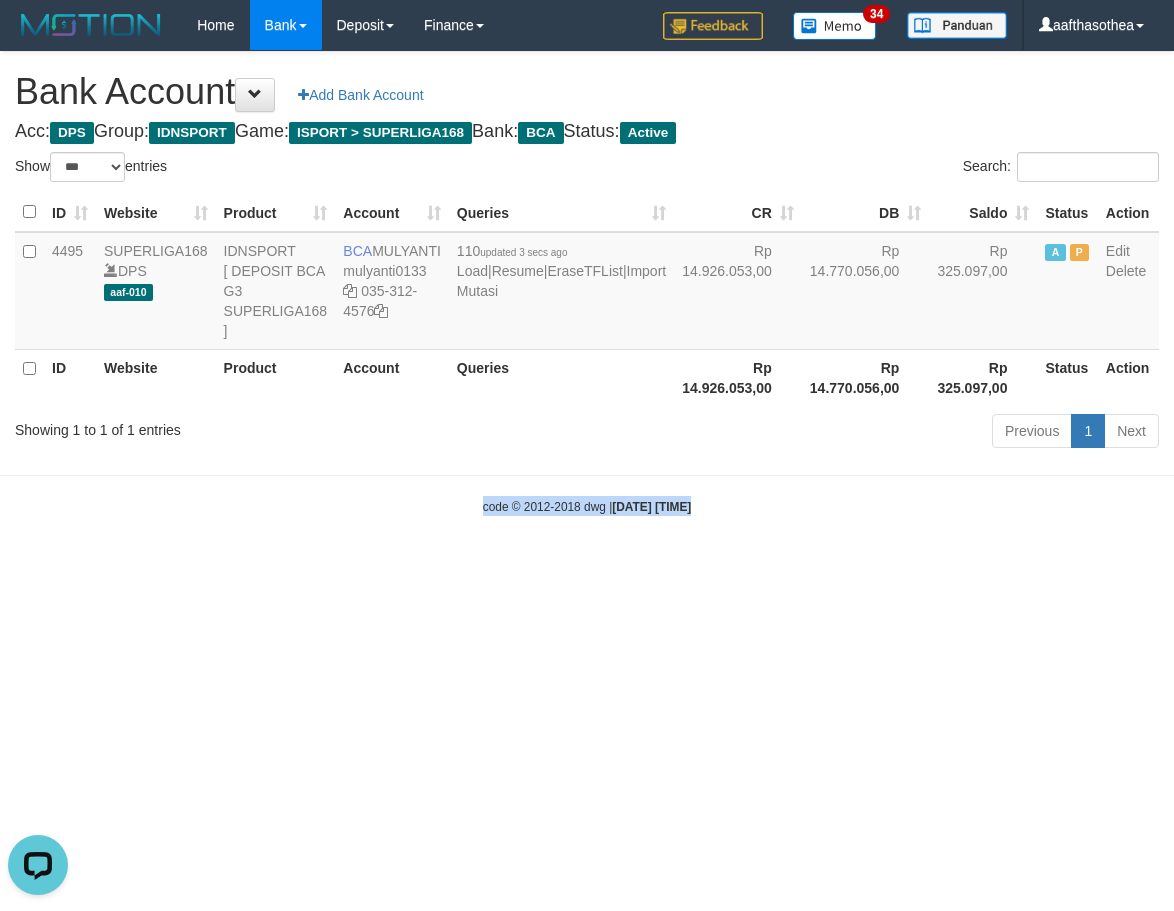 click on "code © 2012-2018 dwg |  2025/07/13 02:40:10" at bounding box center (587, 506) 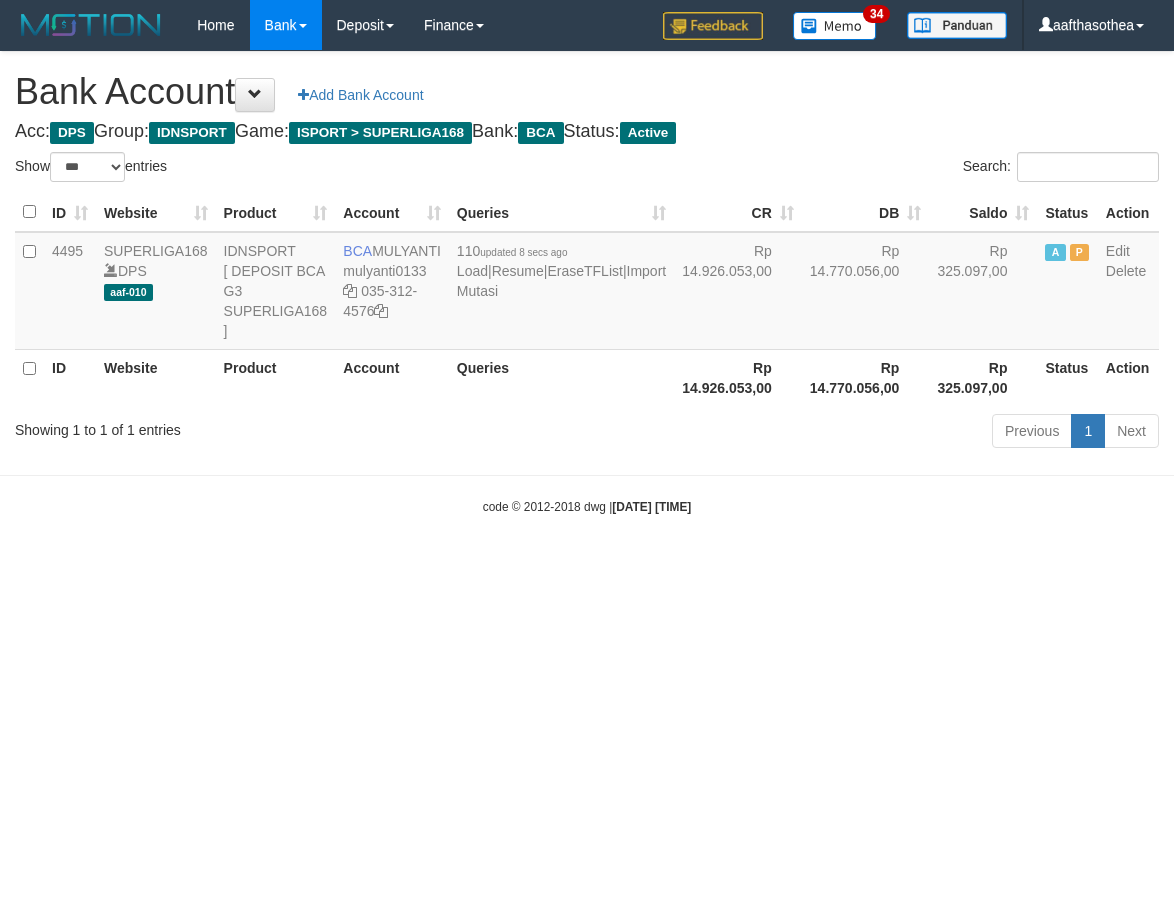 select on "***" 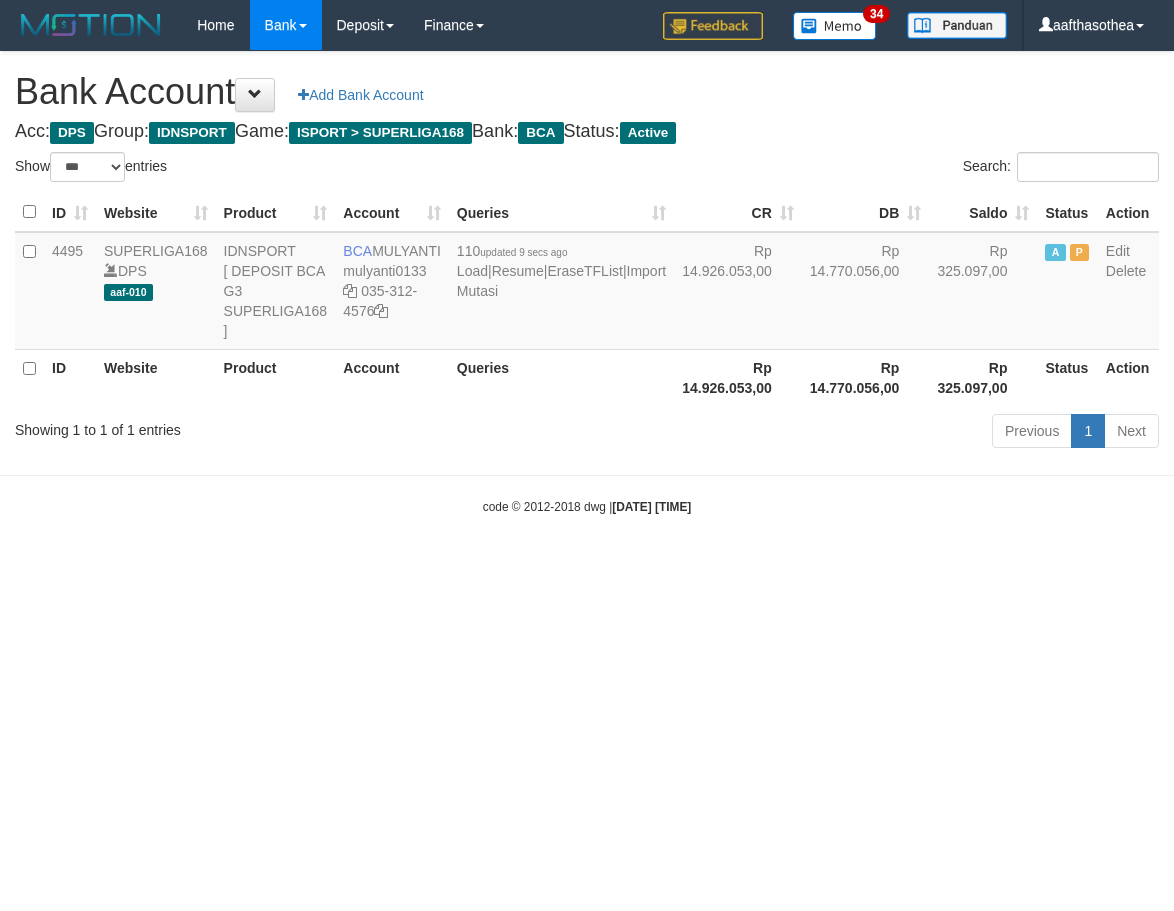 select on "***" 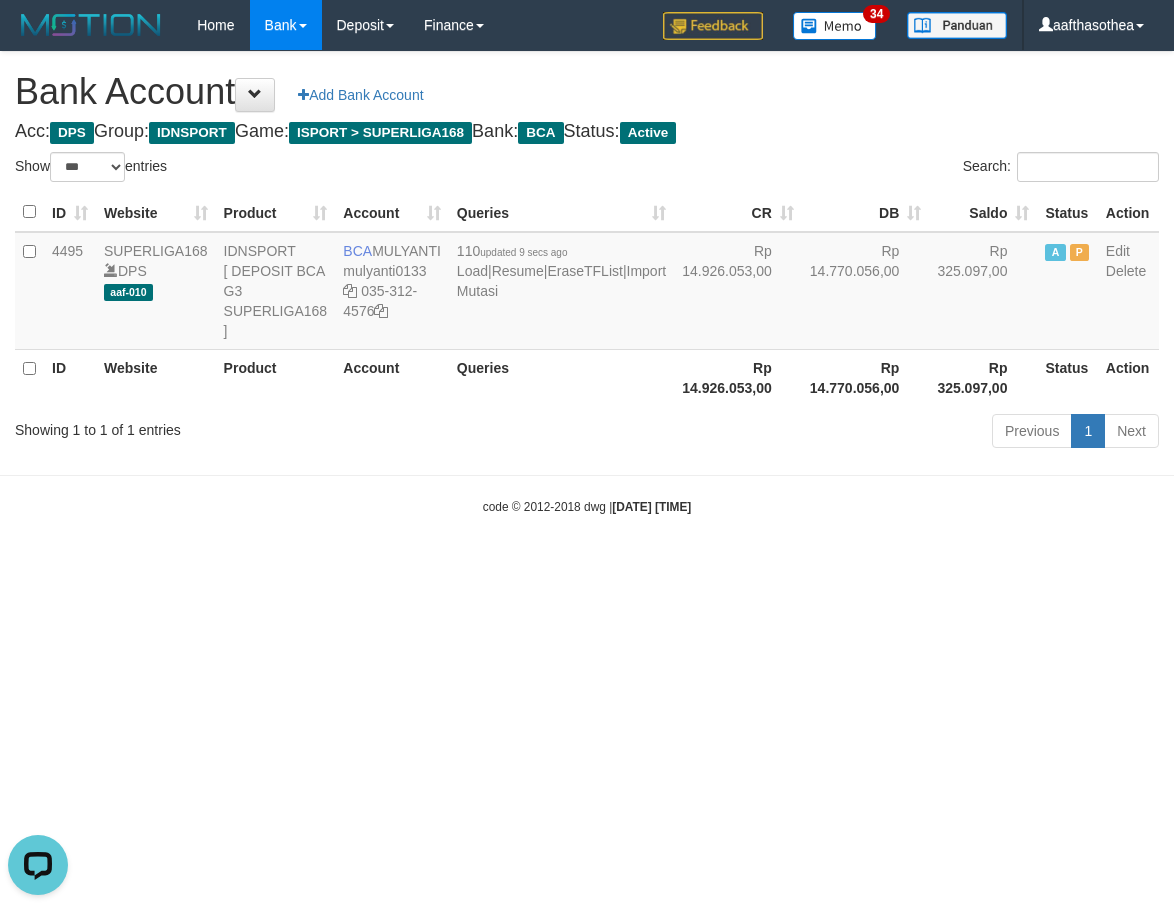 scroll, scrollTop: 0, scrollLeft: 0, axis: both 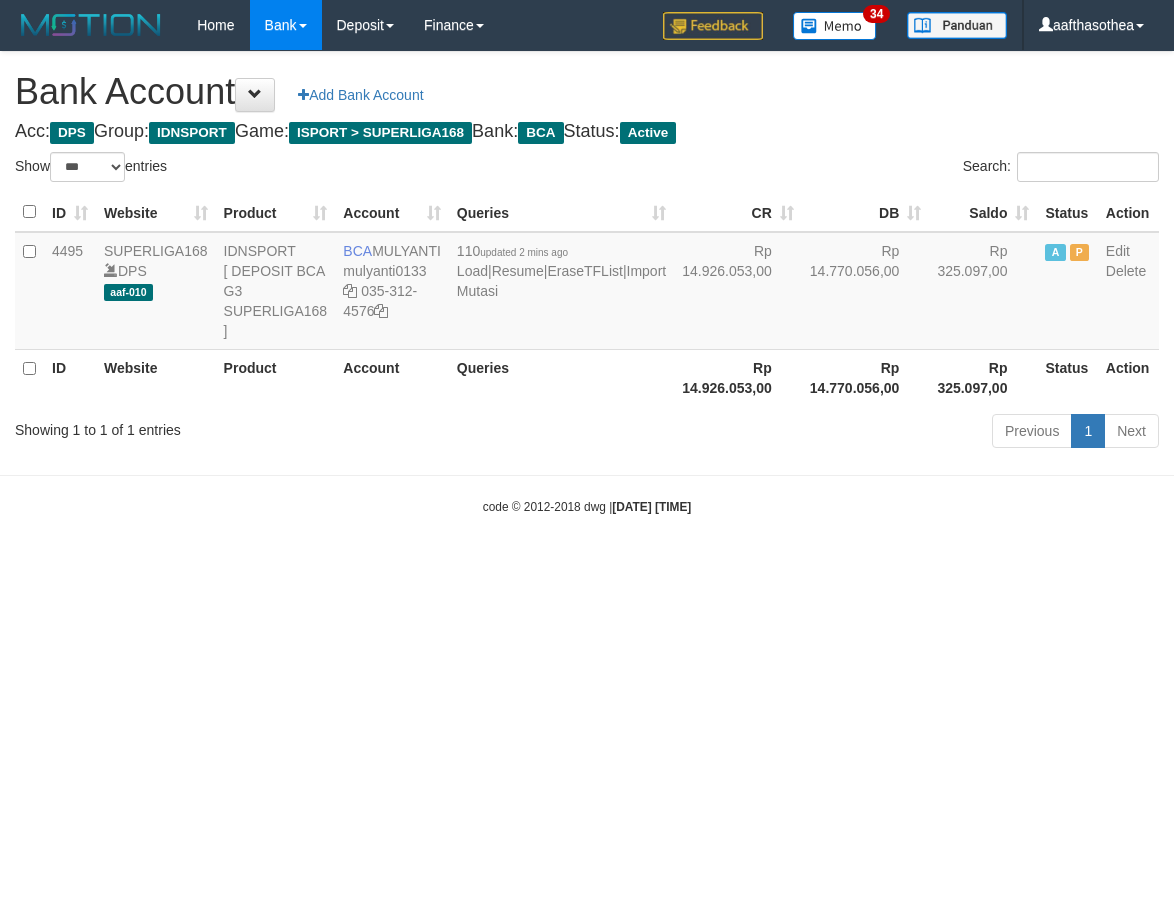 select on "***" 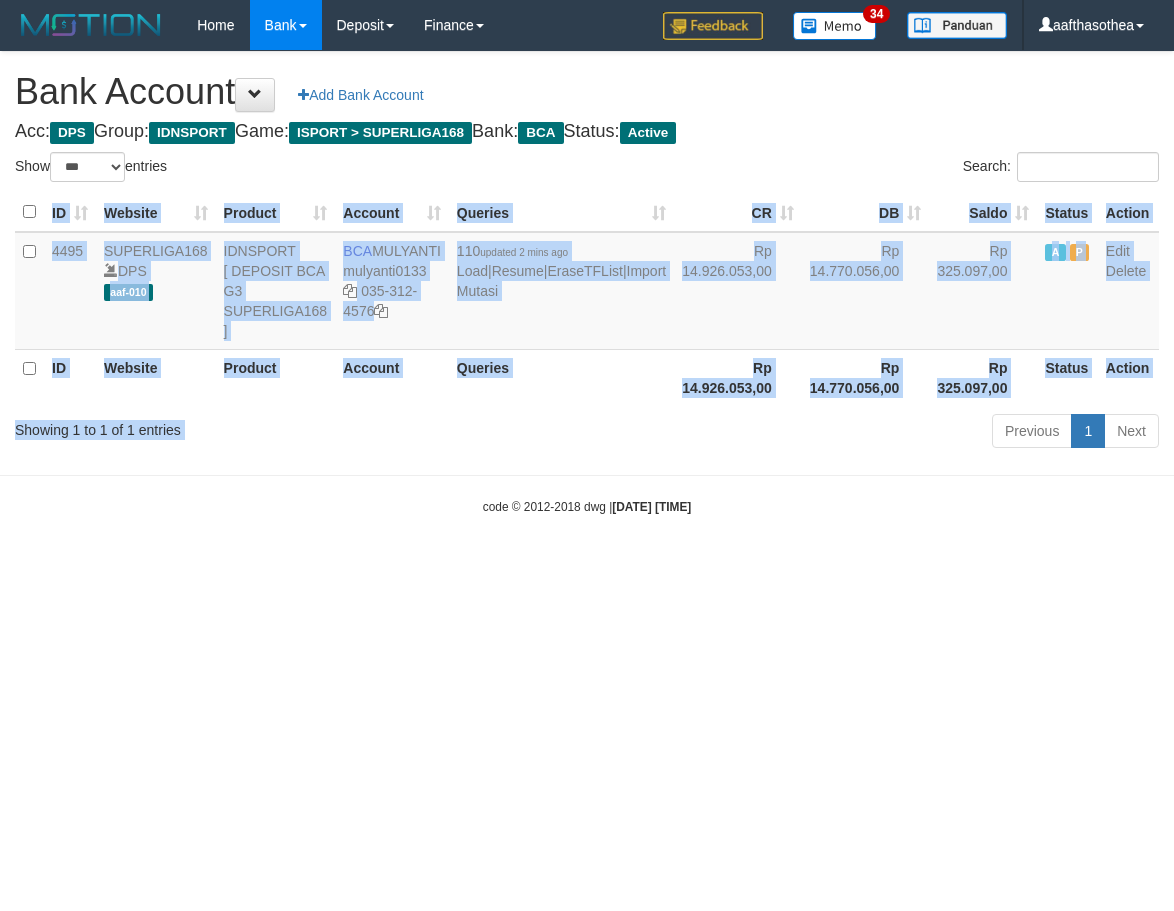 click on "Show  ** ** ** *** ***  entries Search:
ID Website Product Account Queries CR DB Saldo Status Action
4495
SUPERLIGA168
DPS
aaf-010
IDNSPORT
[ DEPOSIT BCA G3 SUPERLIGA168 ]
BCA
MULYANTI
mulyanti0133
[PHONE]
110  updated 2 mins ago
Load
|
Resume
|
EraseTFList
|
Import Mutasi
Rp 14.926.053,00
Rp 14.770.056,00
Rp 325.097,00
A
P
Edit
Delete
ID Website Product Account Queries Rp 14.926.053,00" at bounding box center [587, 303] 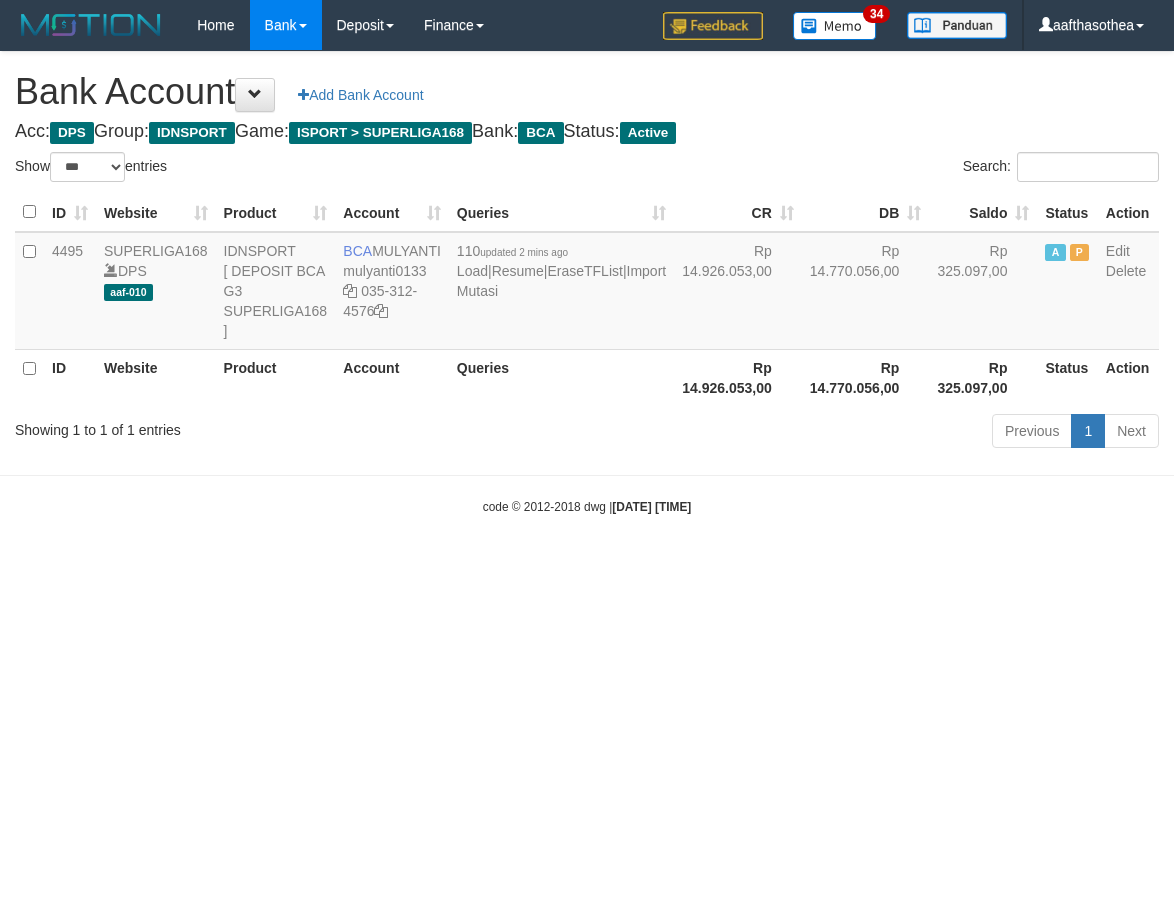 select on "***" 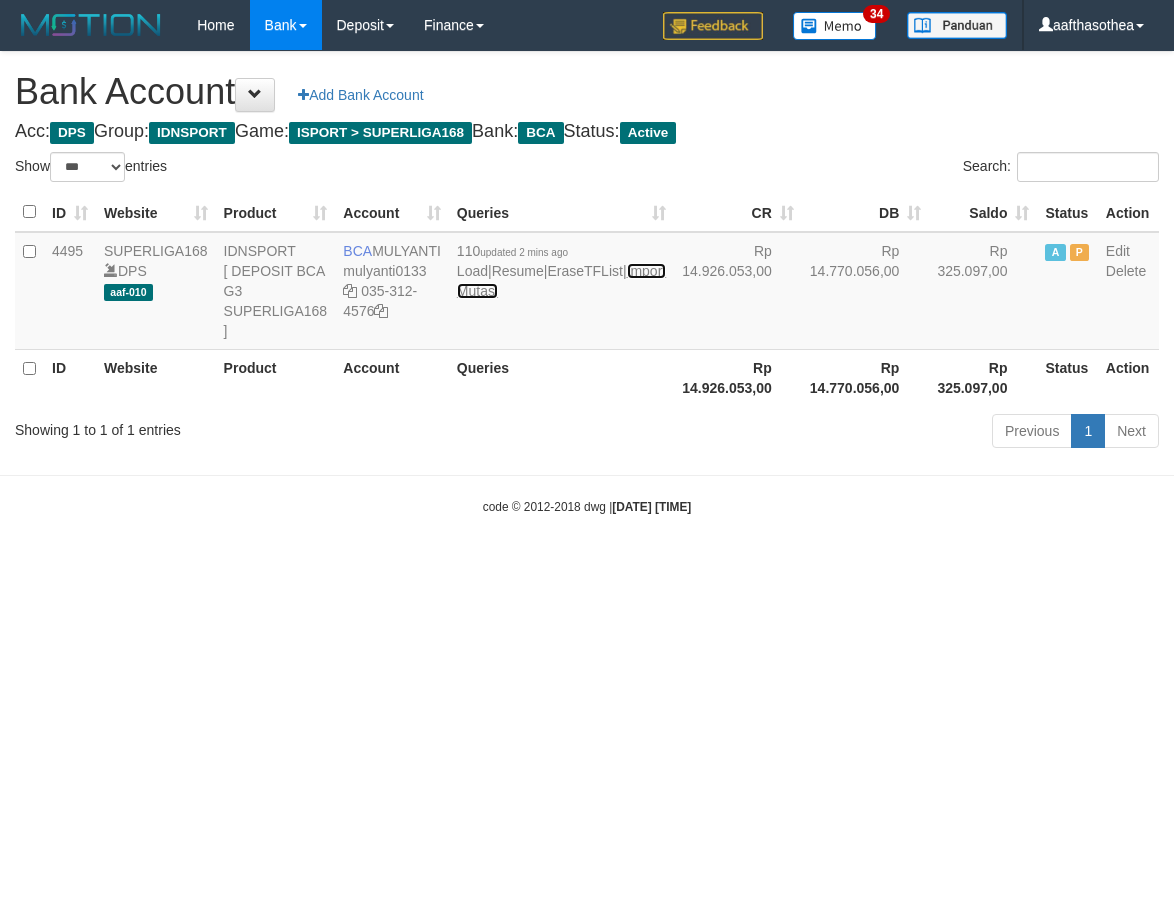 click on "Import Mutasi" at bounding box center [561, 281] 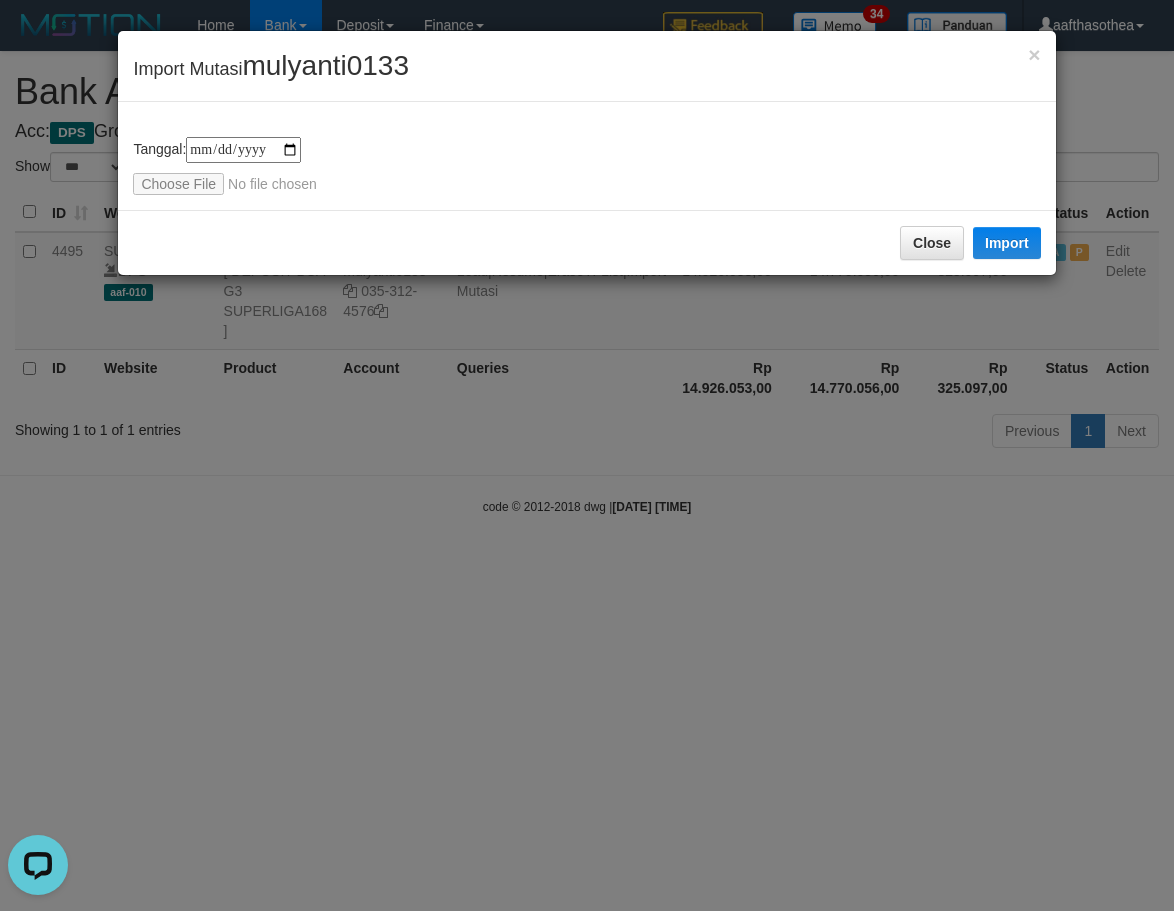 scroll, scrollTop: 0, scrollLeft: 0, axis: both 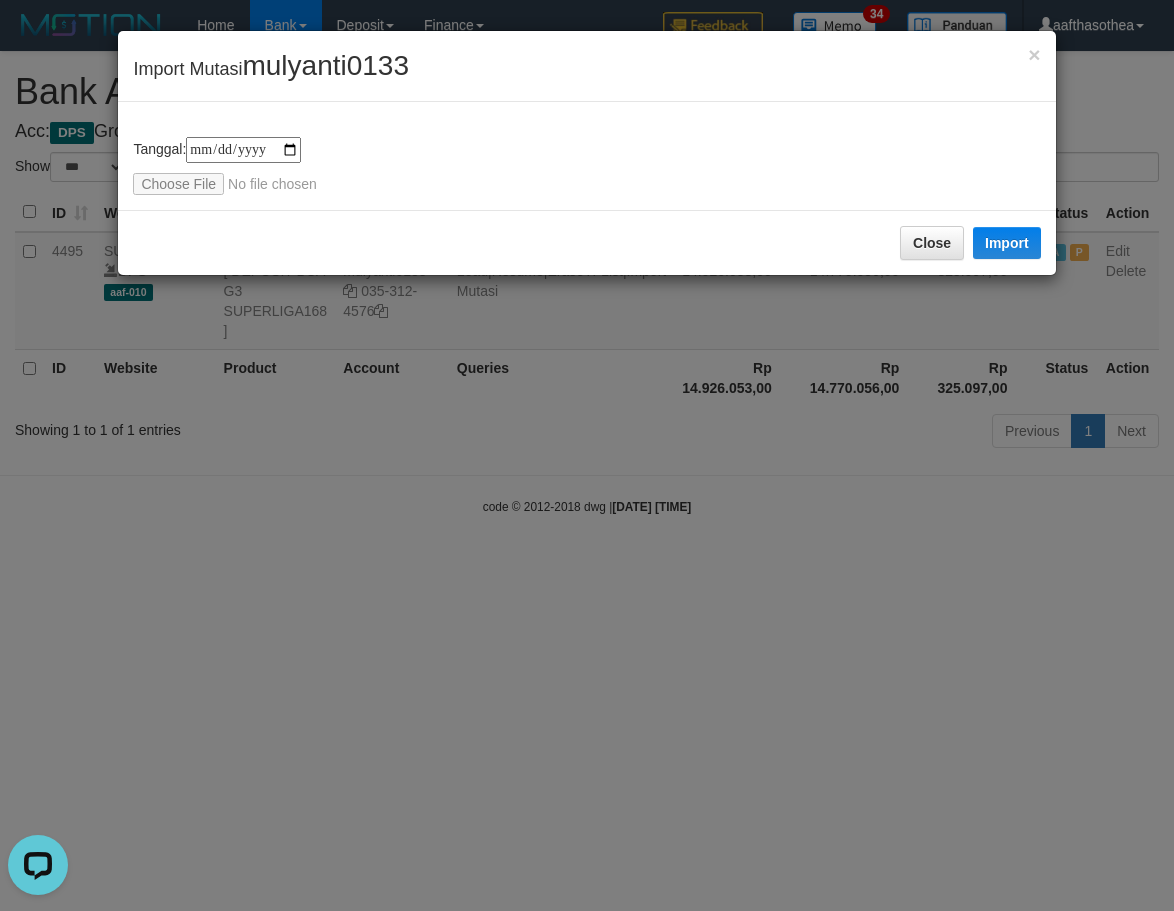 type on "**********" 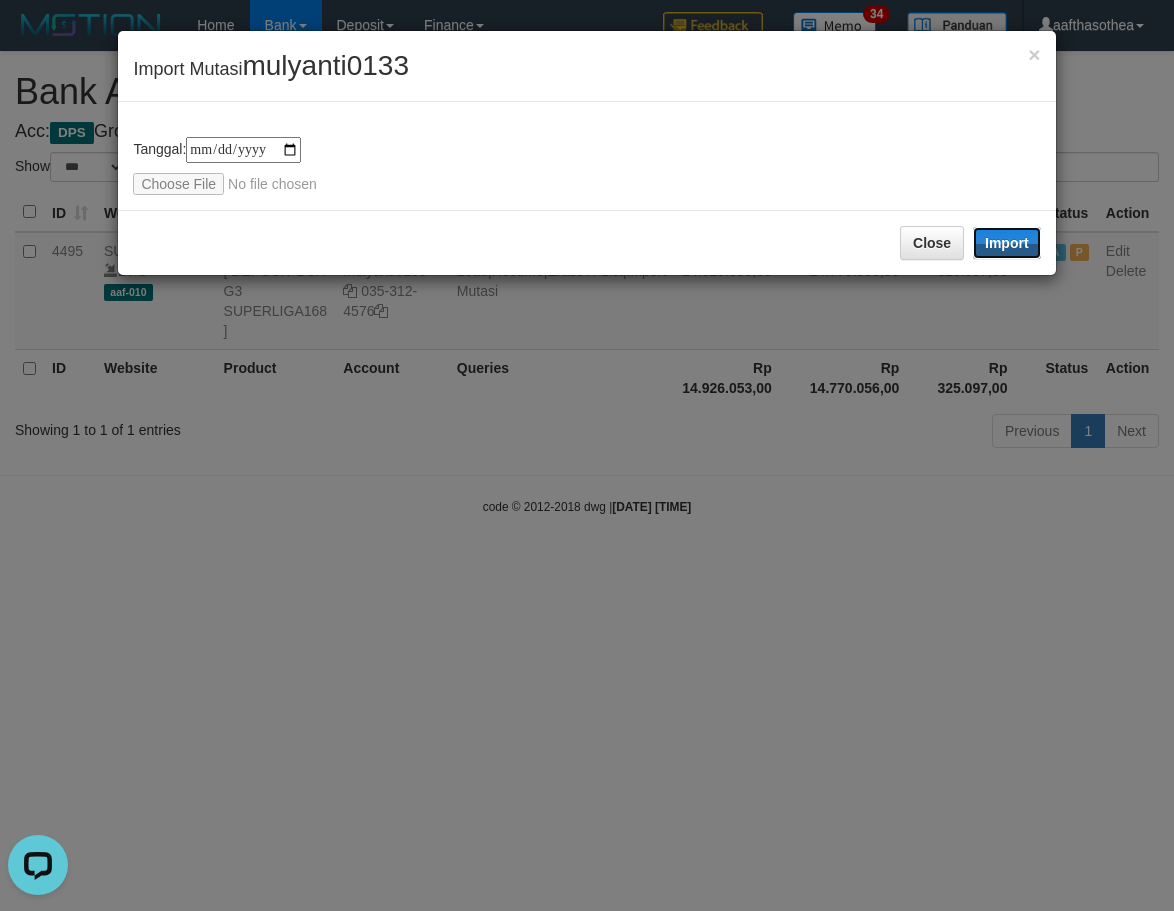 click on "Import" at bounding box center [1007, 243] 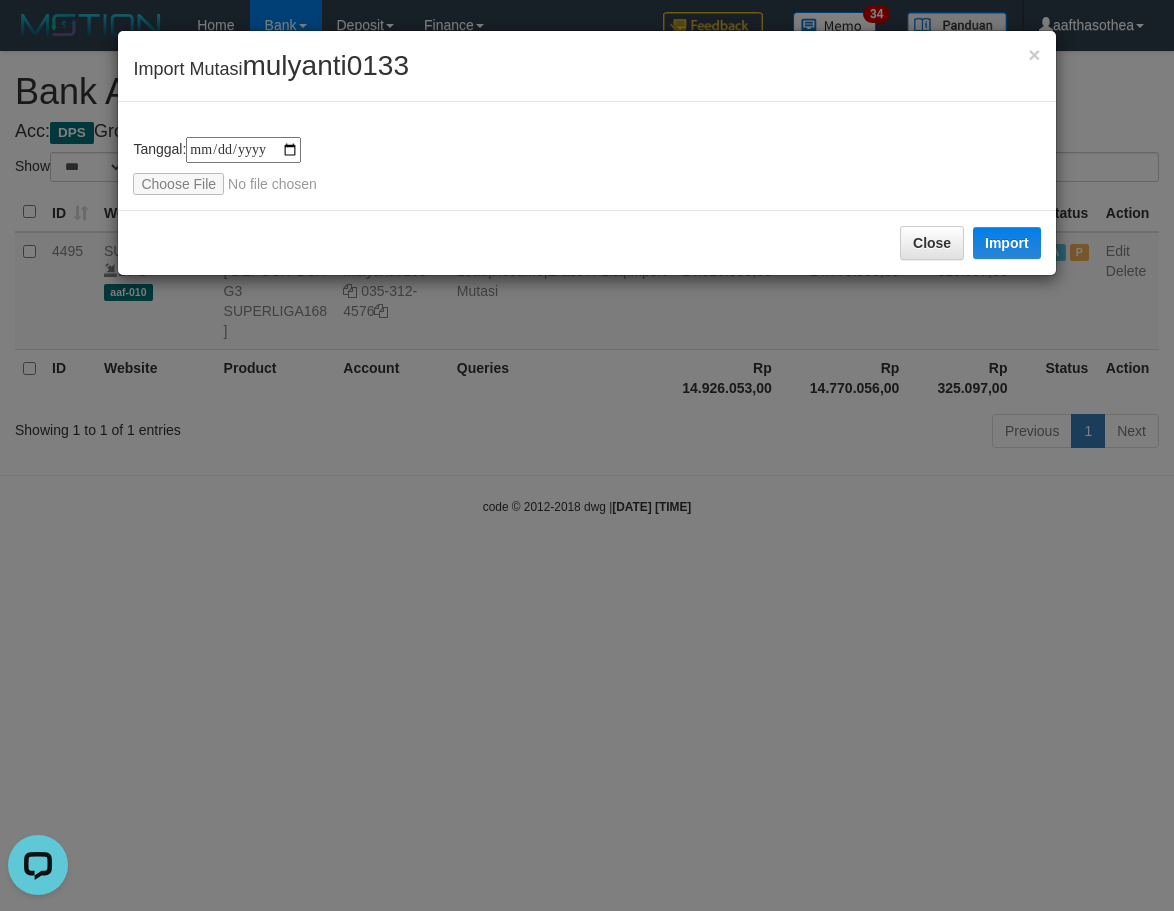 click on "**********" at bounding box center (587, 455) 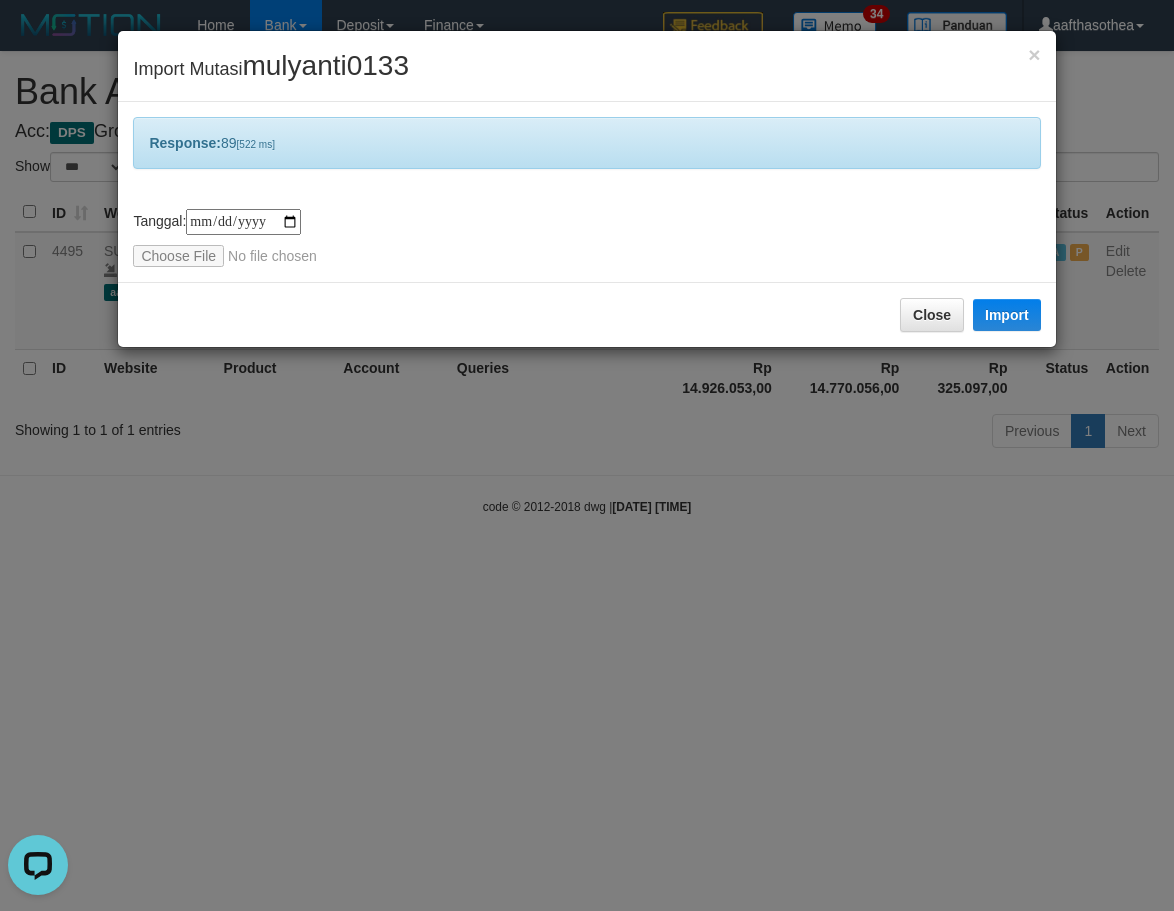 click on "**********" at bounding box center (587, 455) 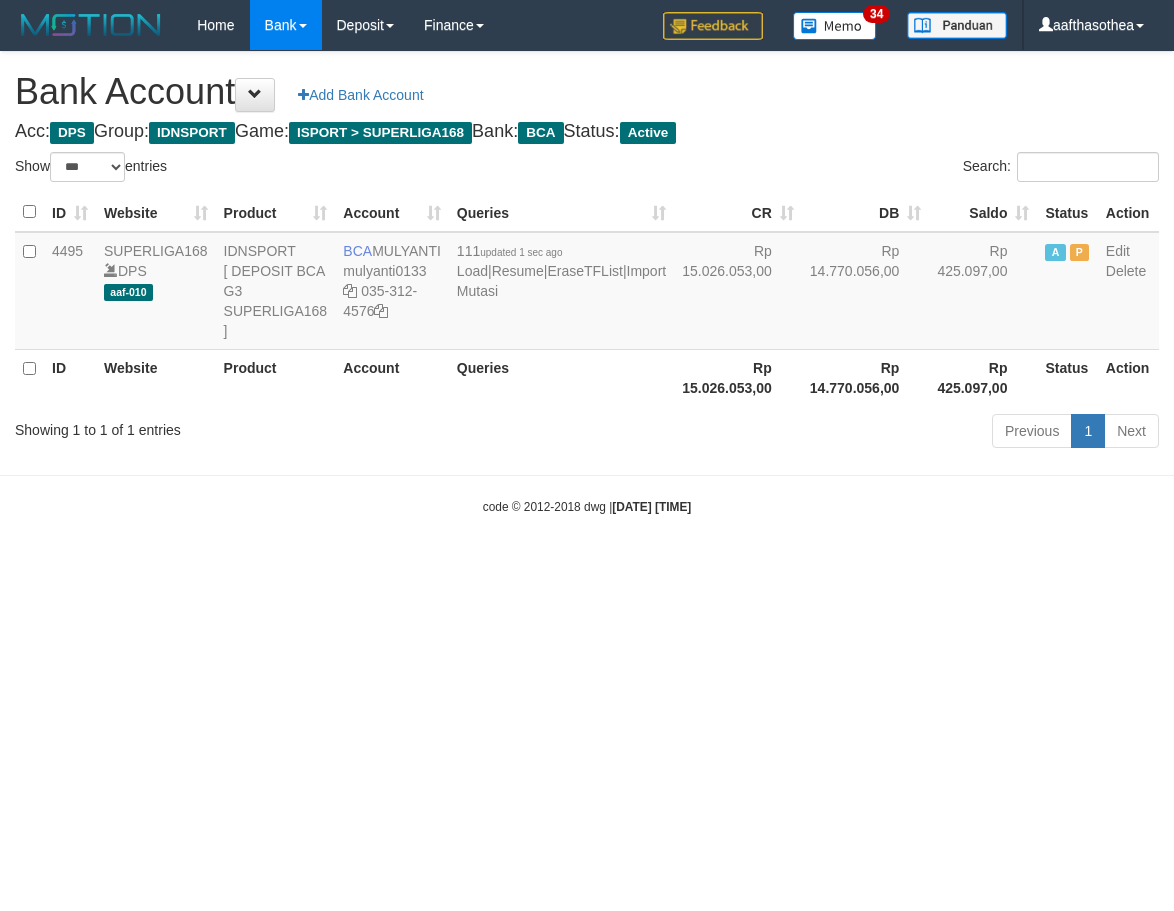 select on "***" 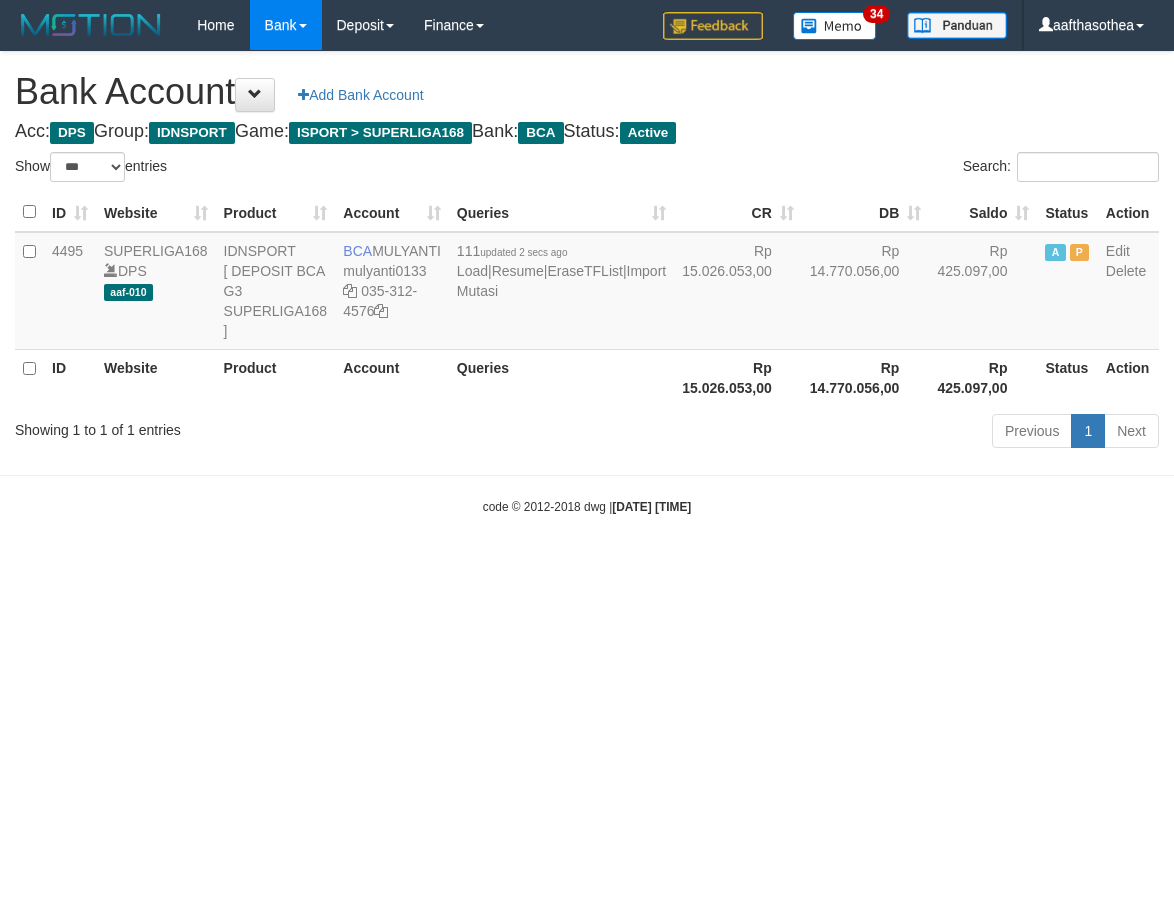 select on "***" 